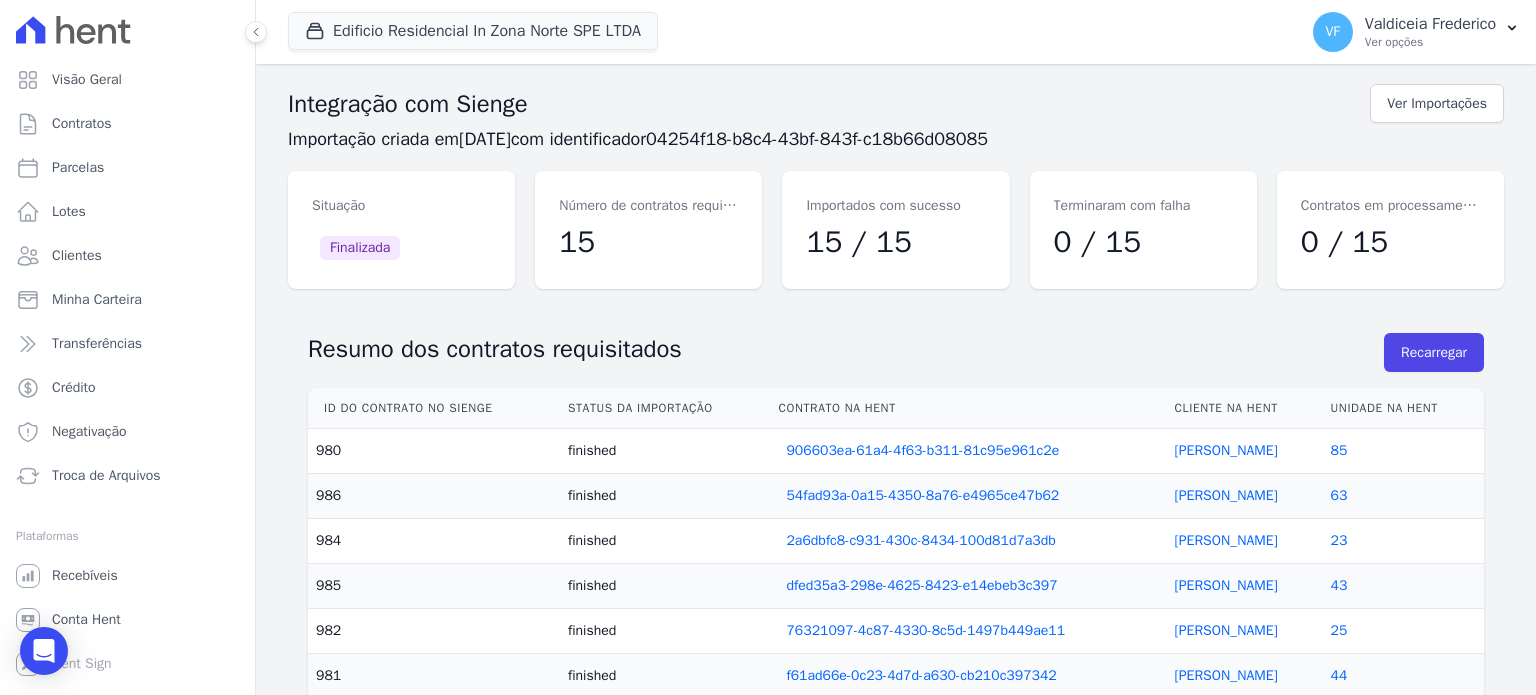 scroll, scrollTop: 0, scrollLeft: 0, axis: both 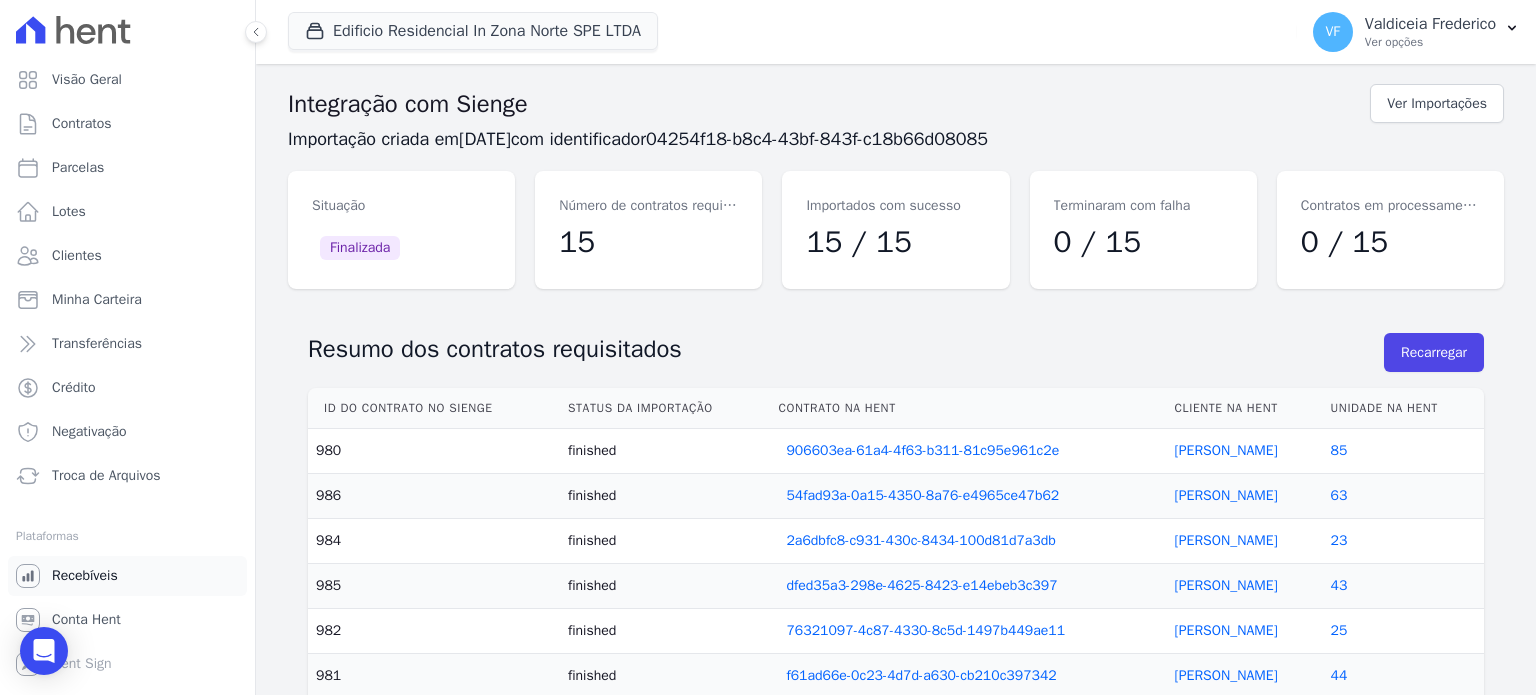 click on "Recebíveis" at bounding box center [85, 576] 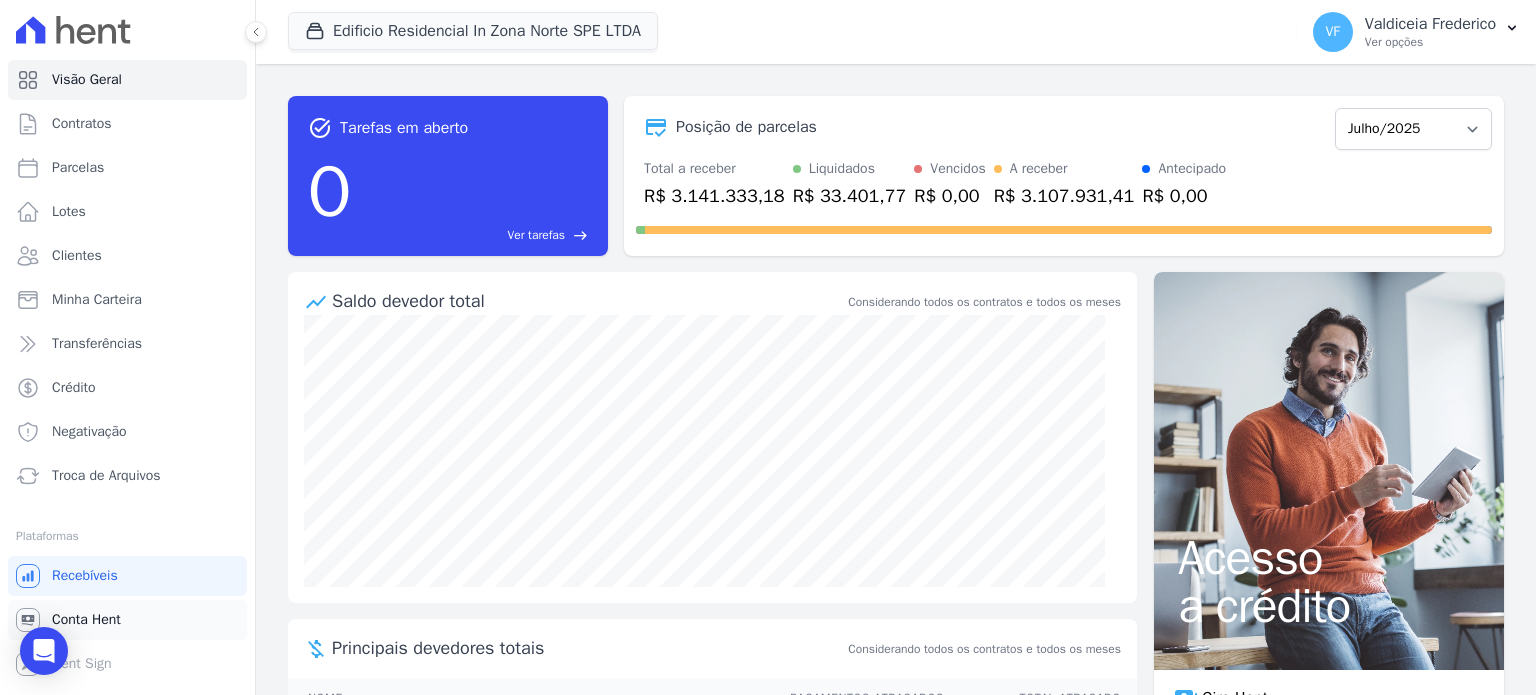 click on "Conta Hent" at bounding box center (127, 620) 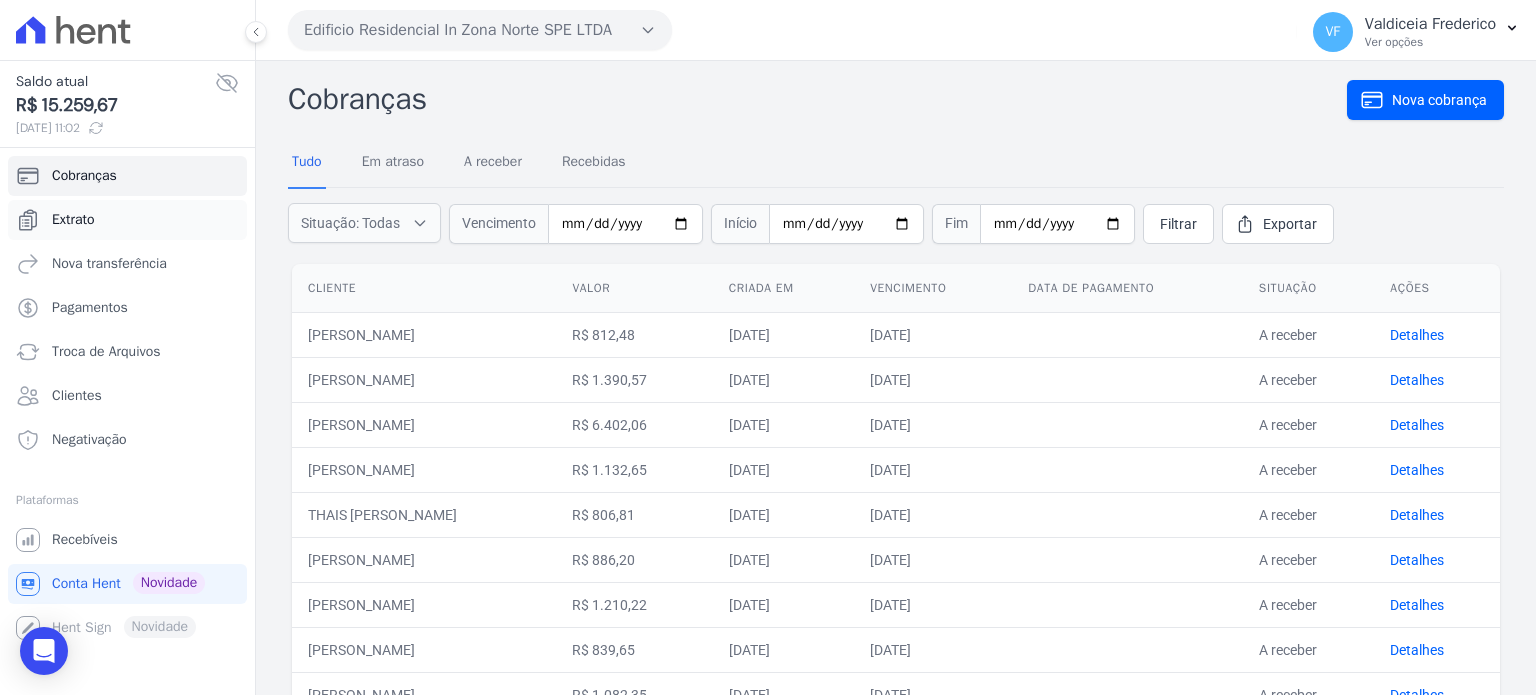 click on "Extrato" at bounding box center (127, 220) 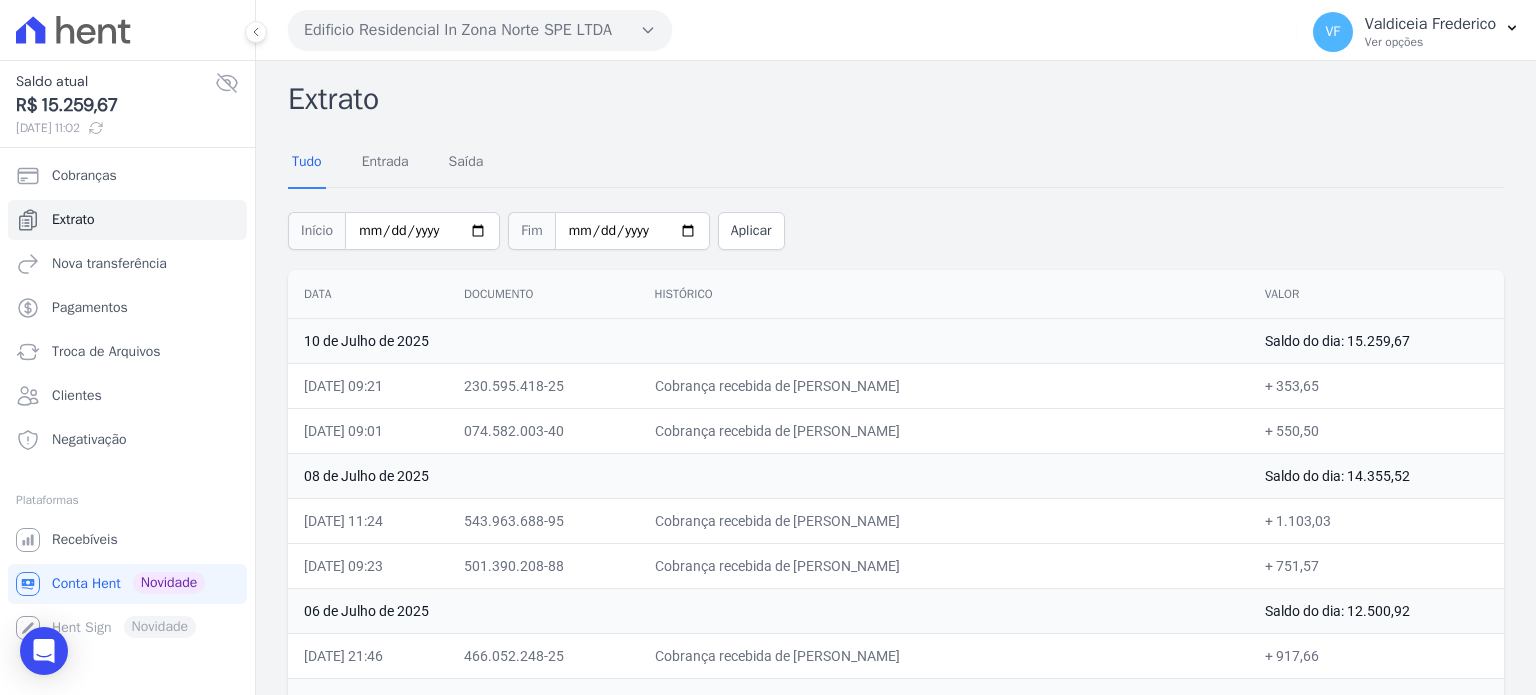 scroll, scrollTop: 100, scrollLeft: 0, axis: vertical 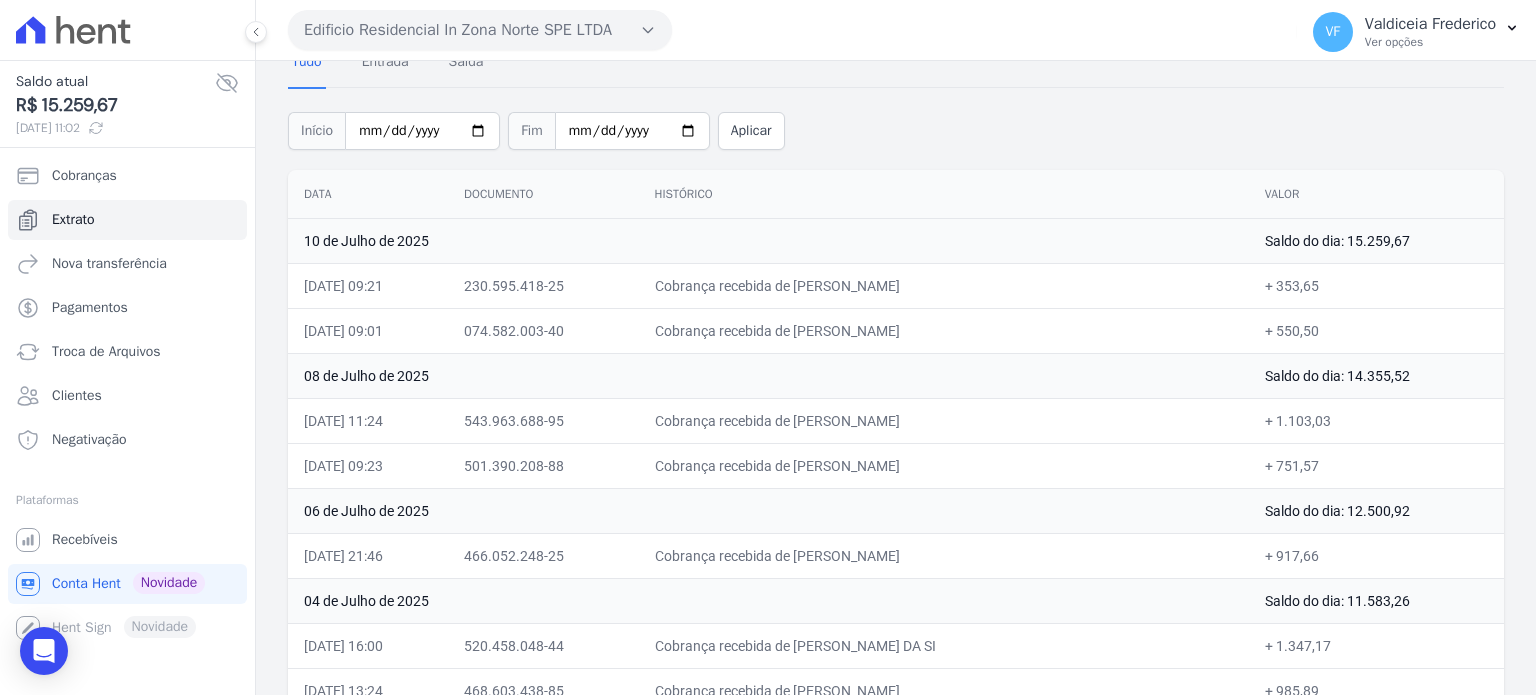 click on "Cobrança recebida de [PERSON_NAME]" at bounding box center [944, 465] 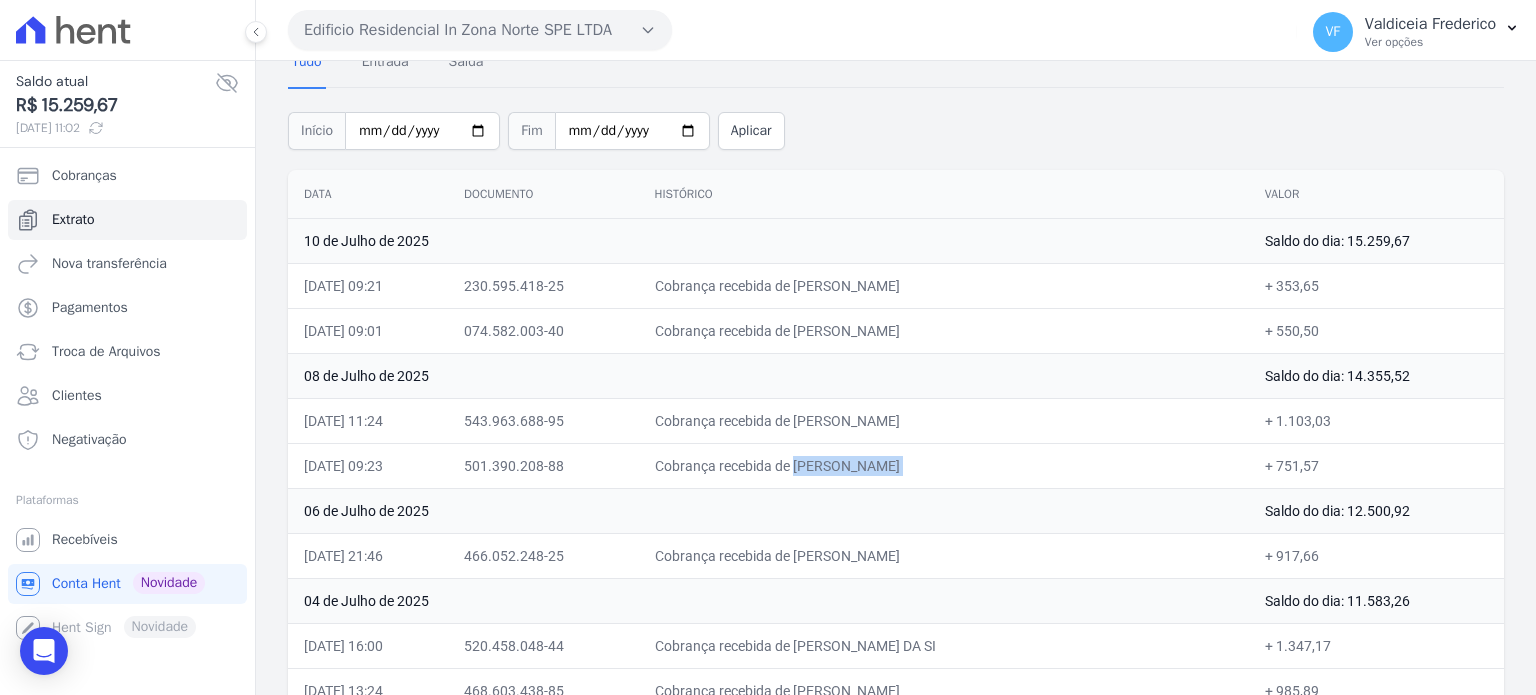 click on "Cobrança recebida de [PERSON_NAME]" at bounding box center (944, 465) 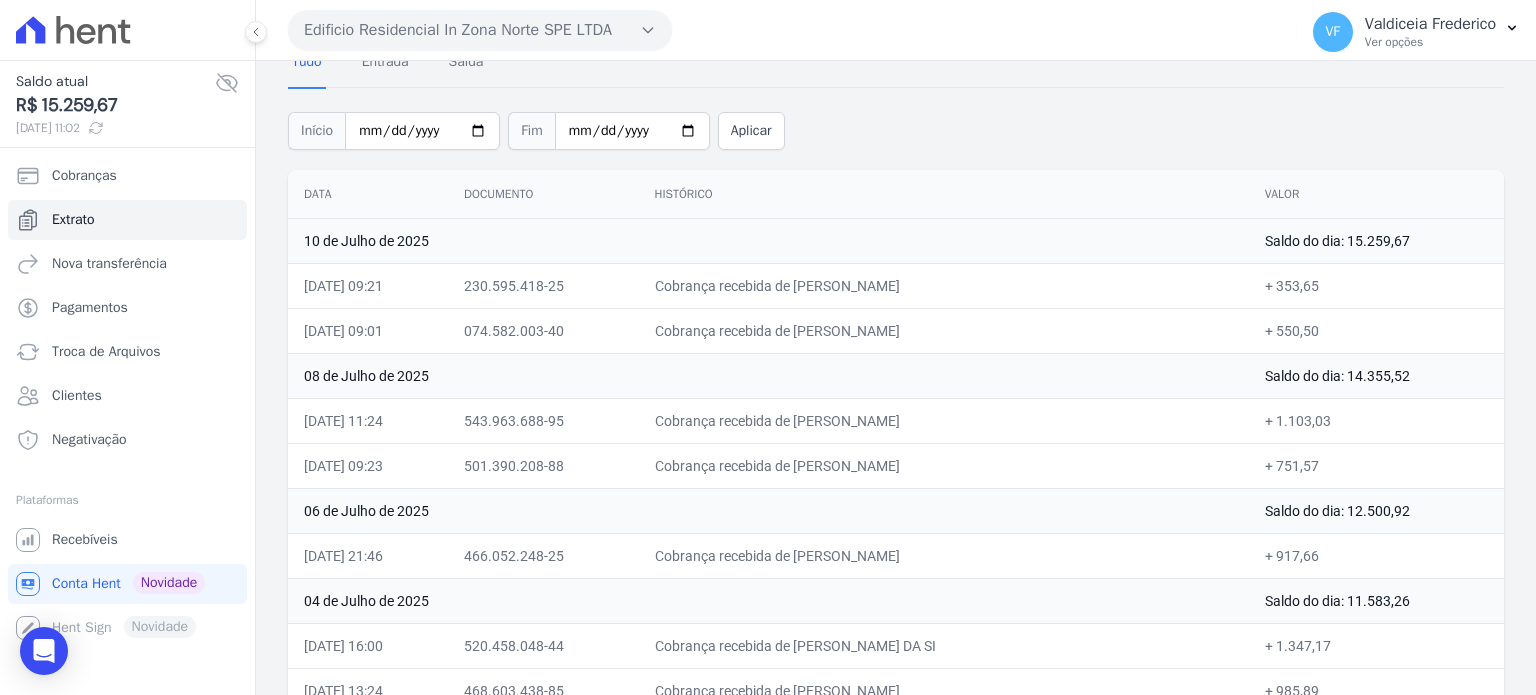 drag, startPoint x: 664, startPoint y: 467, endPoint x: 765, endPoint y: 462, distance: 101.12369 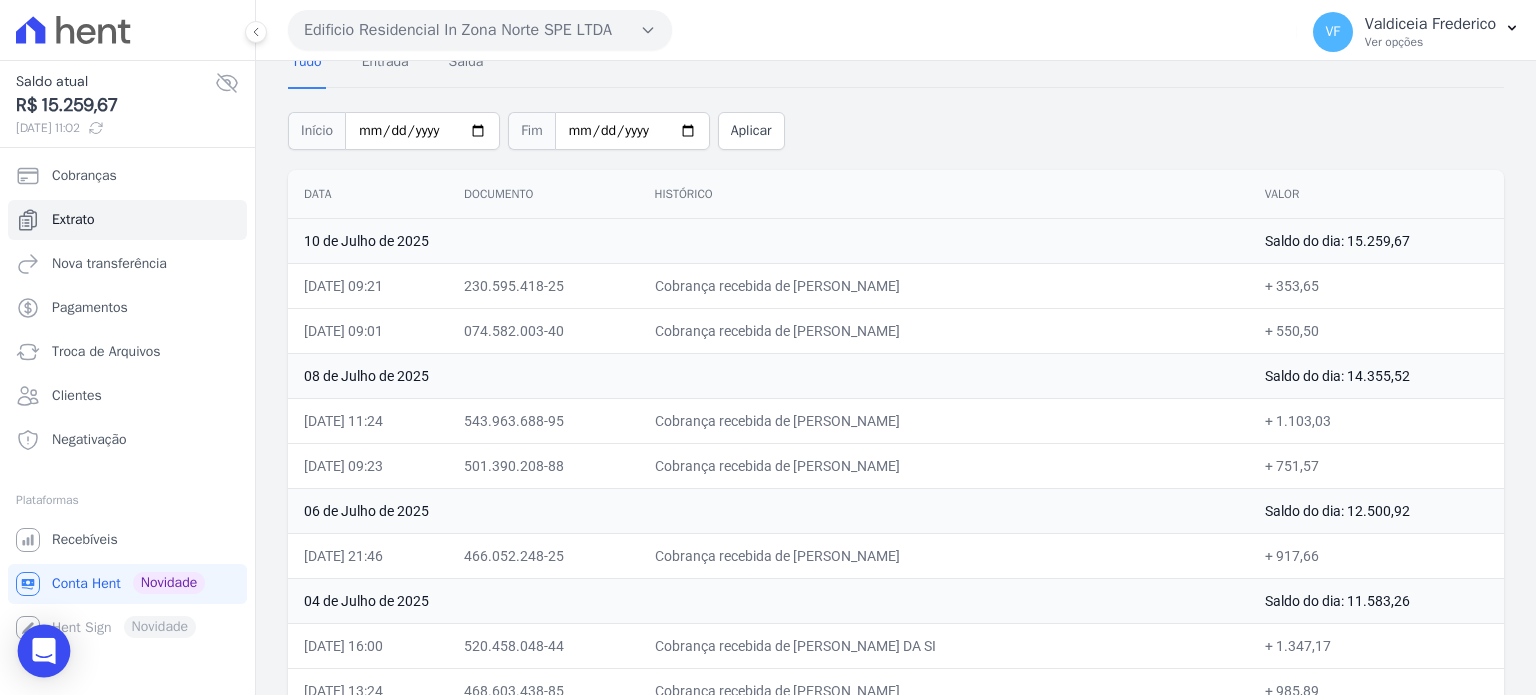 click 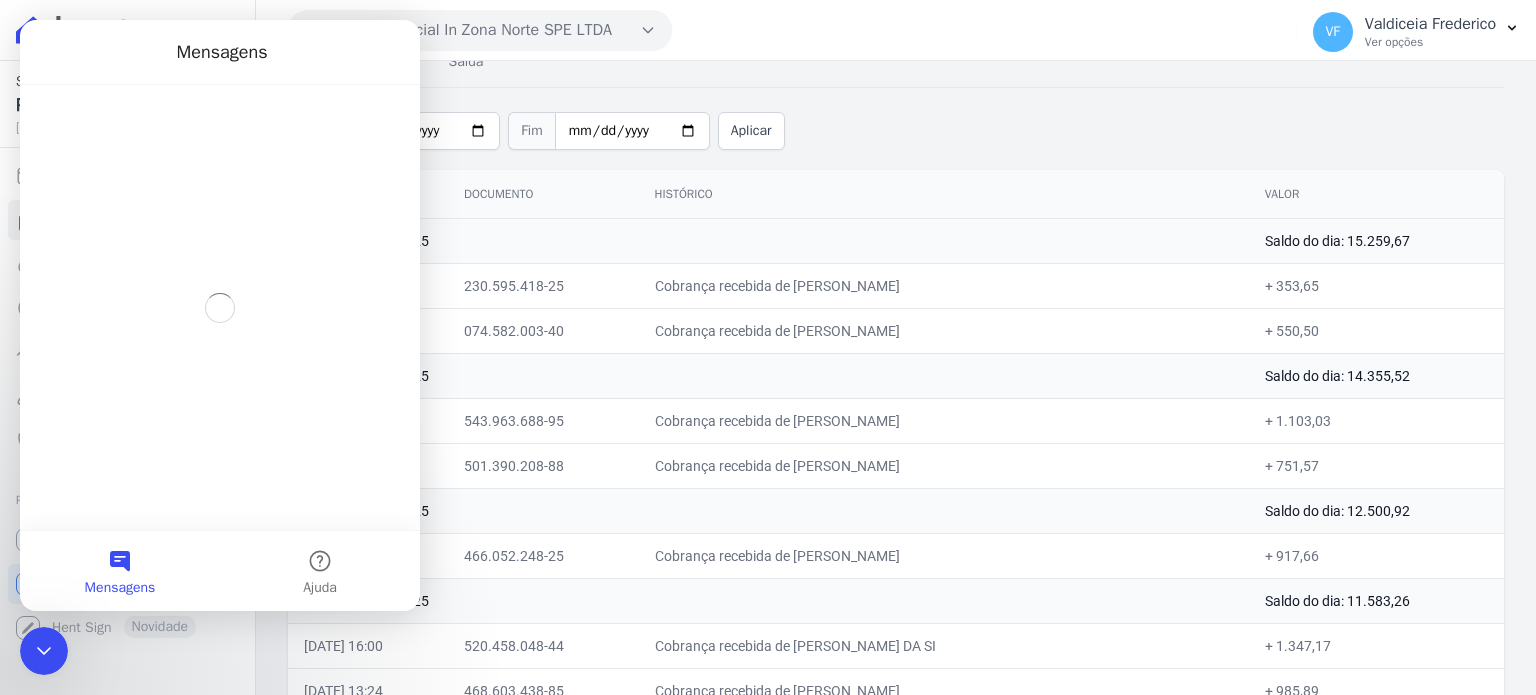 scroll, scrollTop: 0, scrollLeft: 0, axis: both 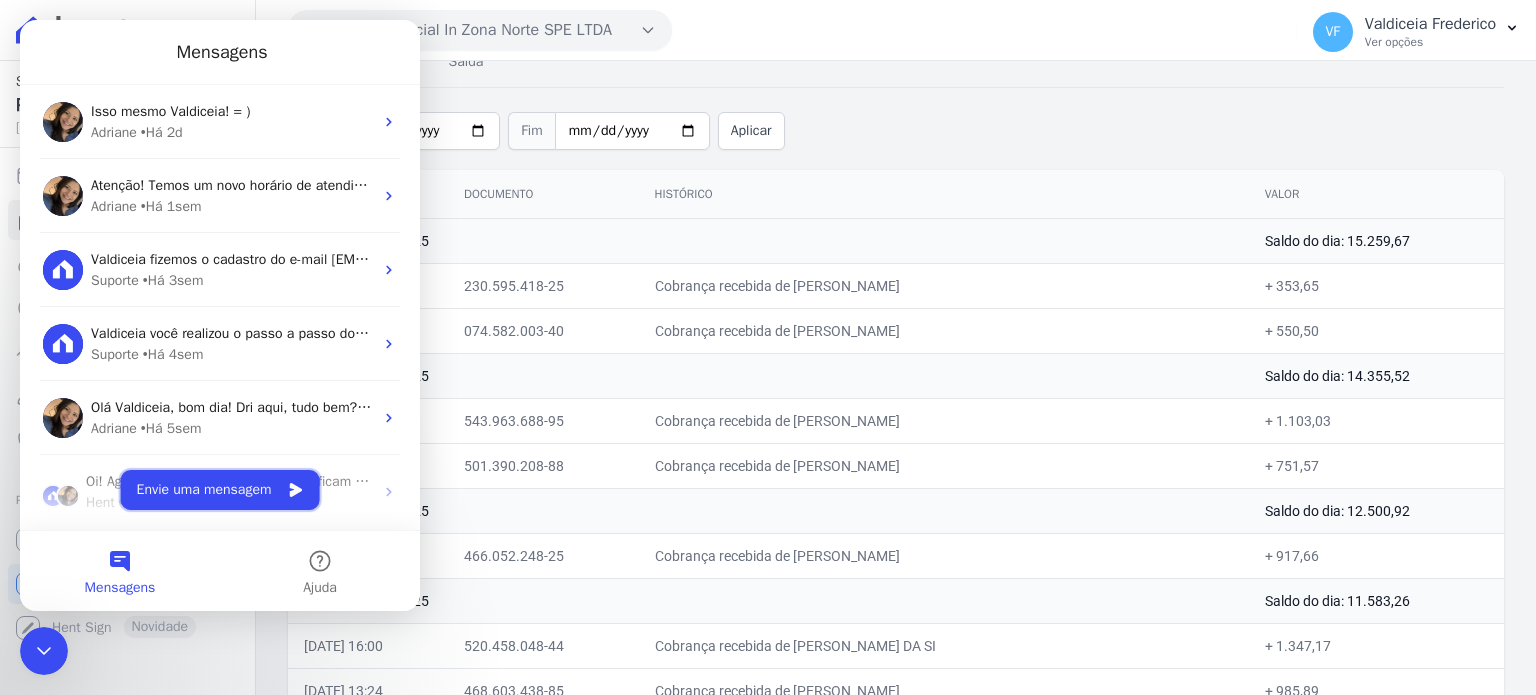 click on "Envie uma mensagem" at bounding box center [220, 490] 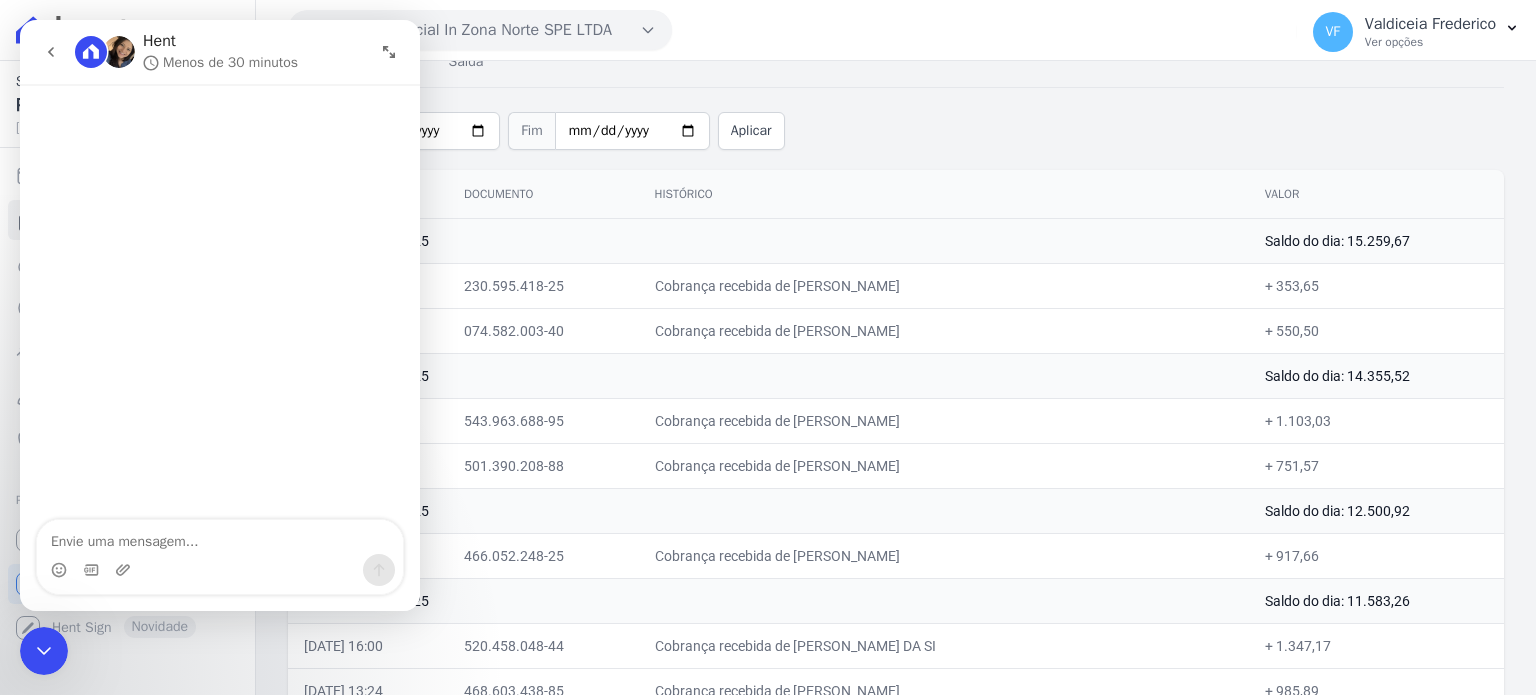 click at bounding box center (220, 537) 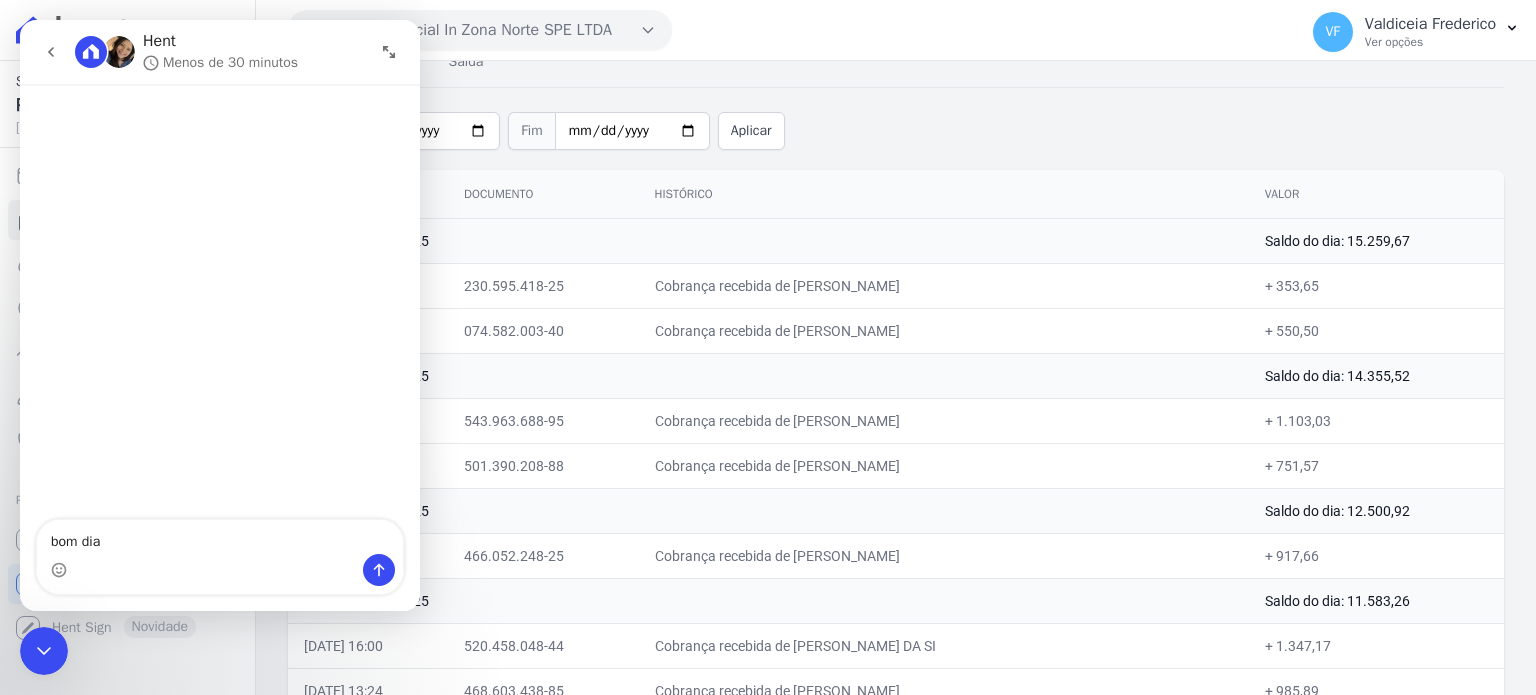 type on "bom dia" 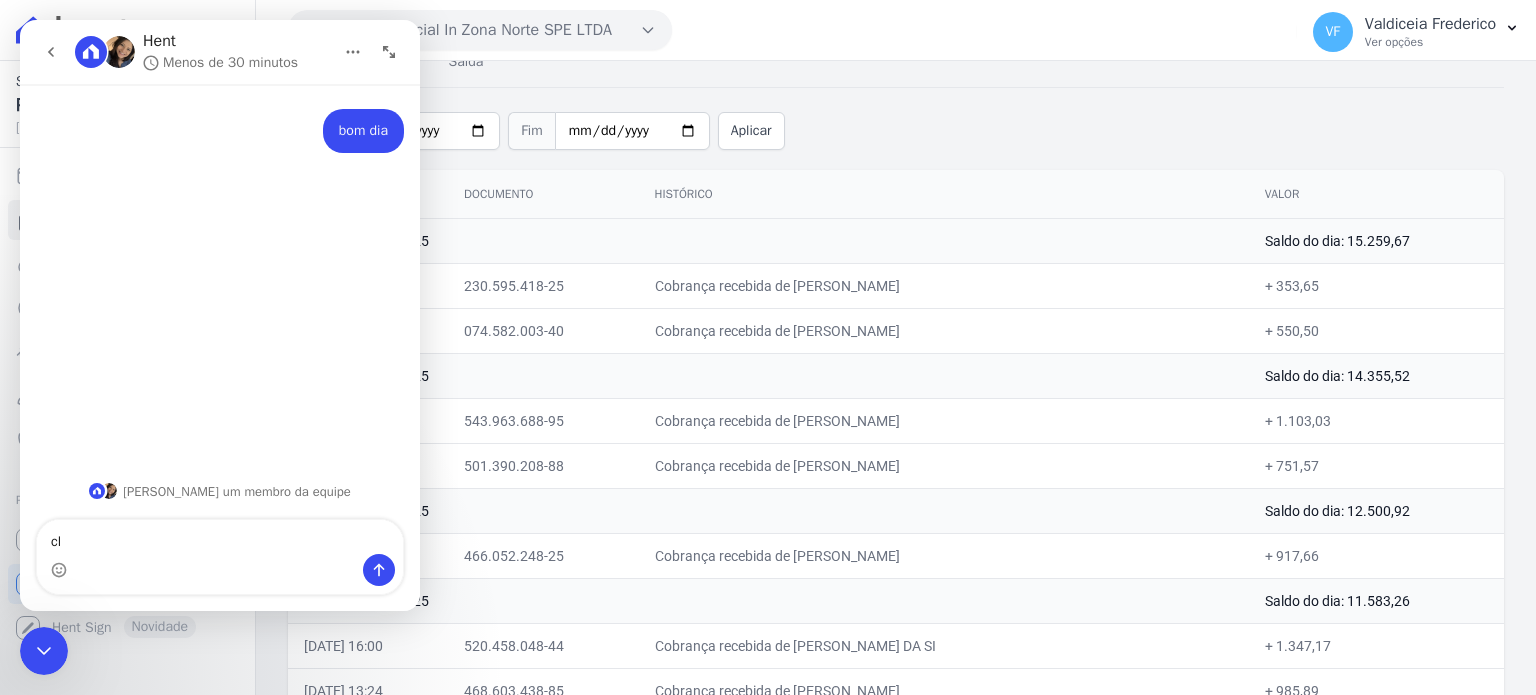 type on "c" 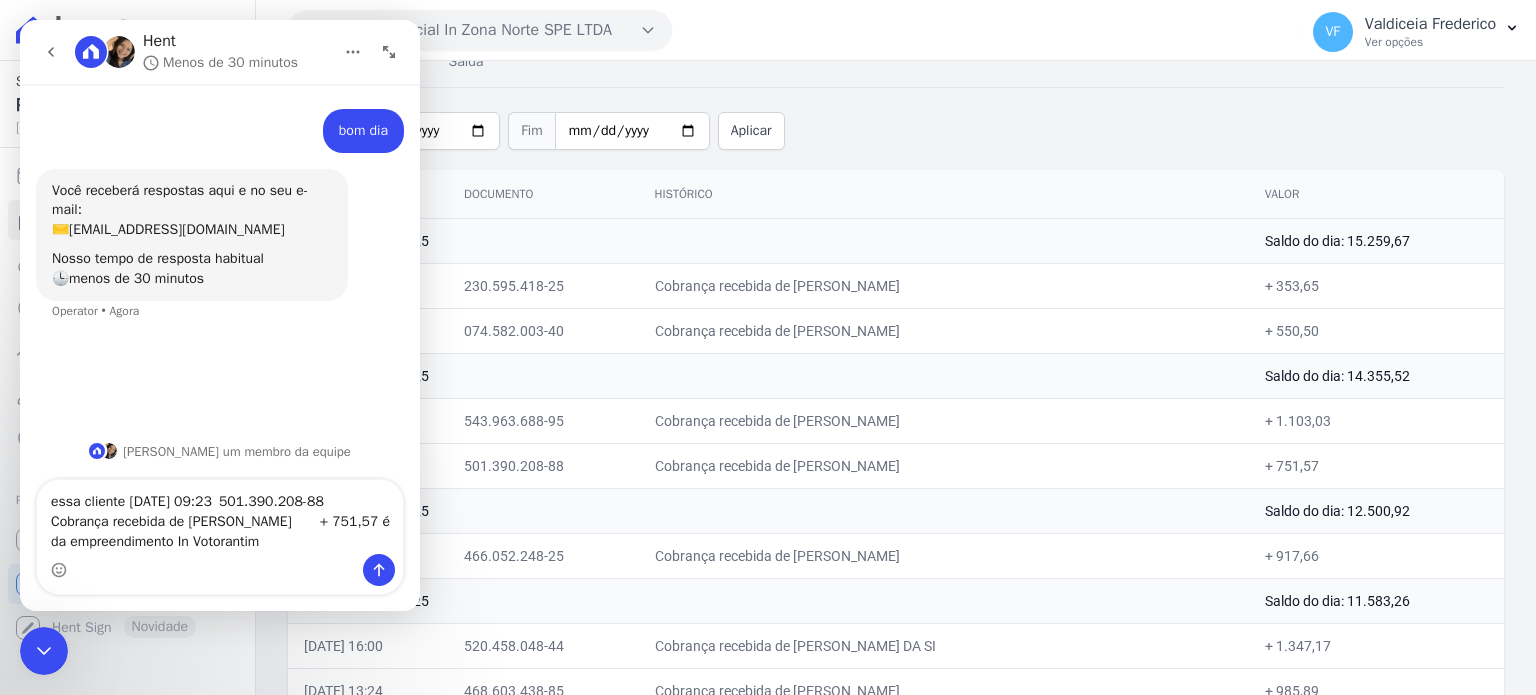 type on "essa cliente 08/07/2025, 09:23	501.390.208-88	Cobrança recebida de AMANDA HEMILLI PAES	+ 751,57 é da empreendimento In Votorantim" 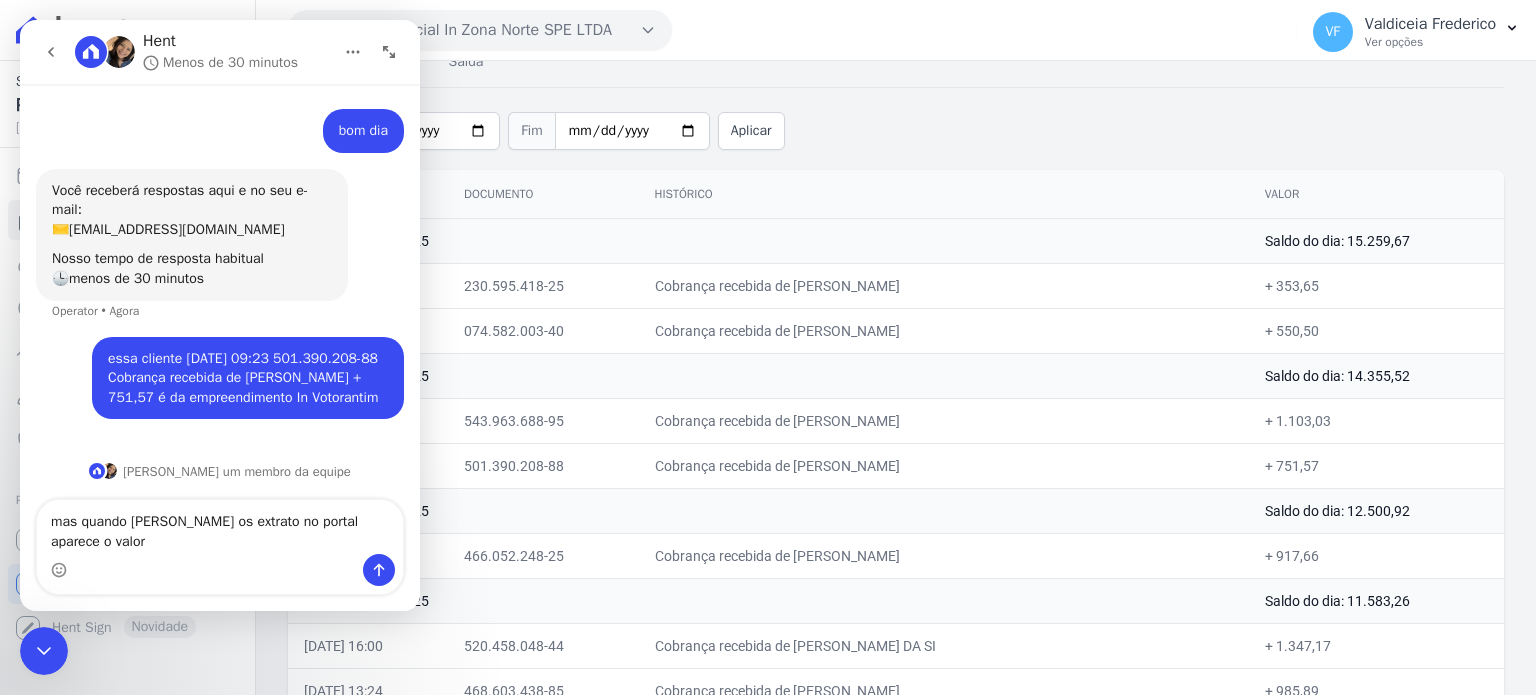 scroll, scrollTop: 16, scrollLeft: 0, axis: vertical 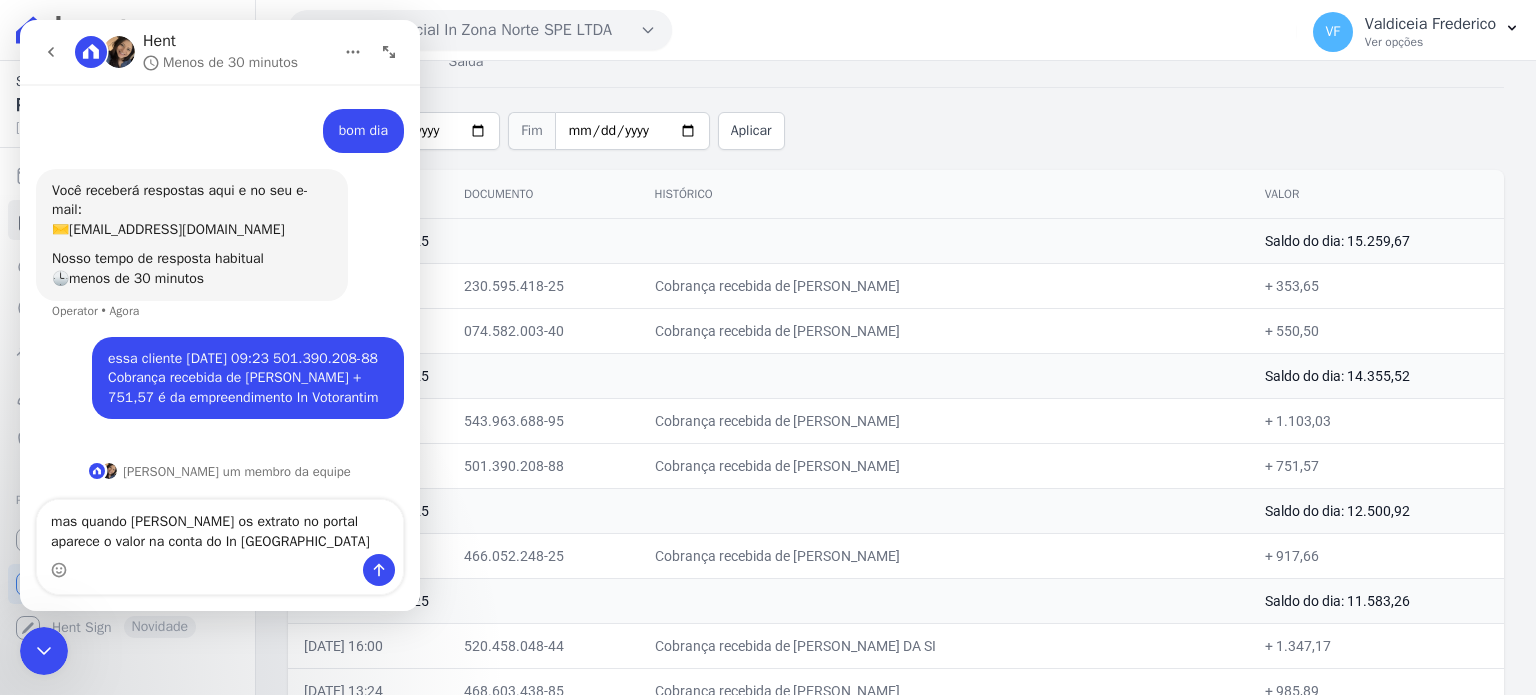 type on "mas quando olhamos os extrato no portal aparece o valor na conta do In Zona Norte" 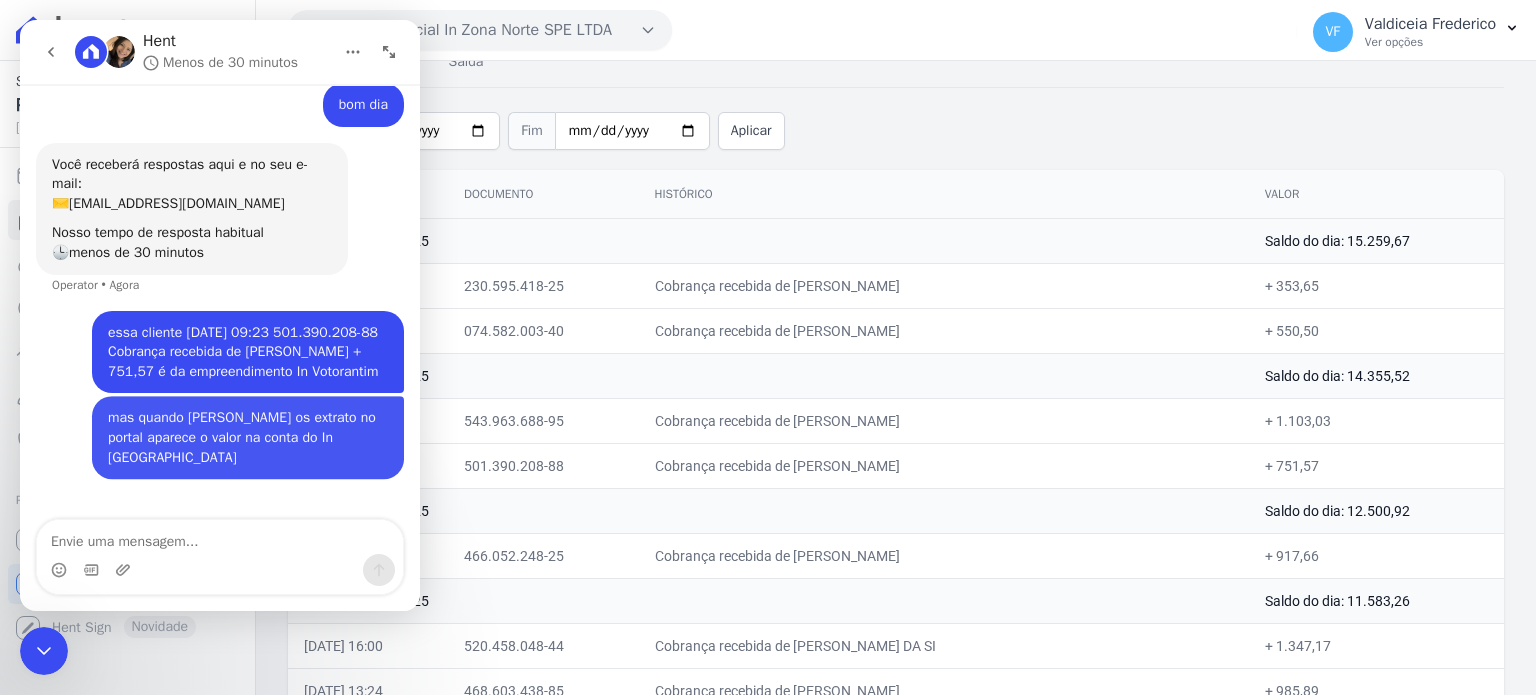 scroll, scrollTop: 60, scrollLeft: 0, axis: vertical 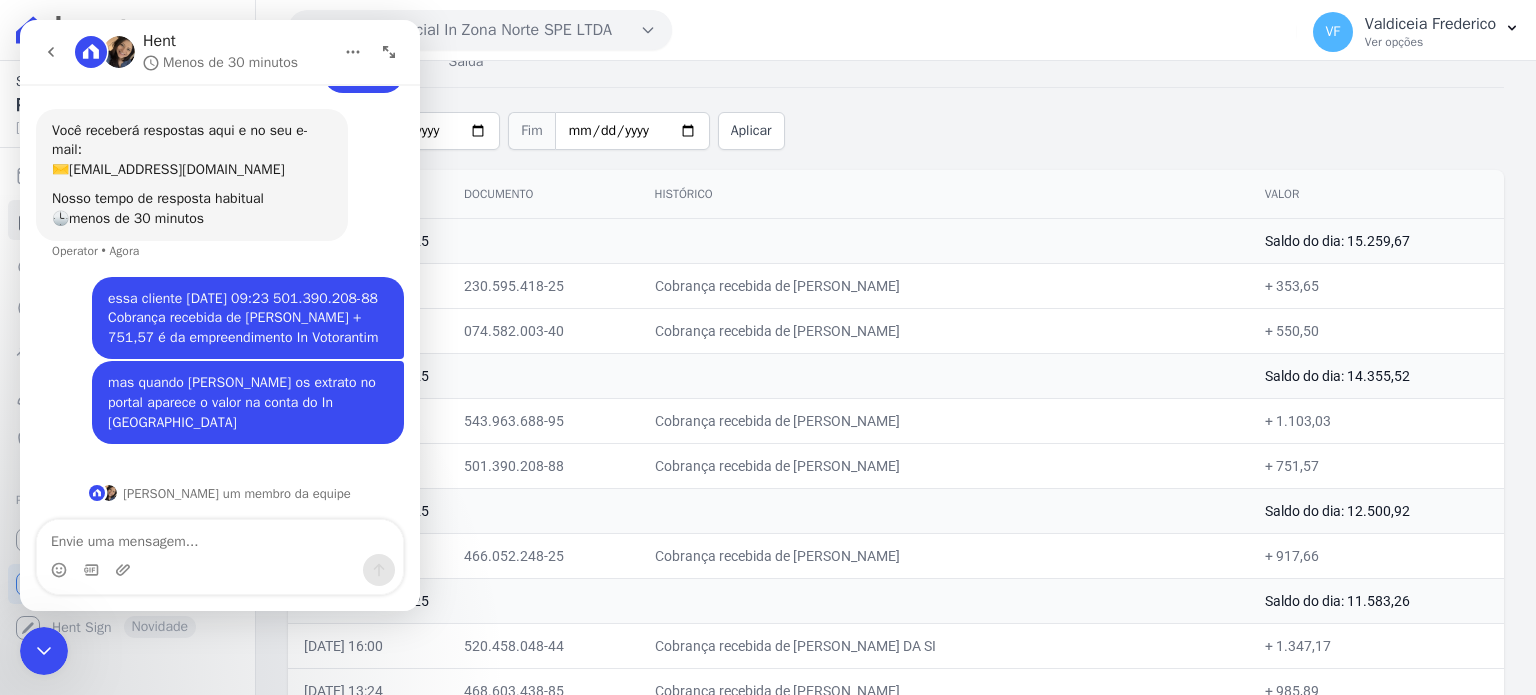 click on "10 de Julho de 2025
Saldo do dia:  15.259,67
10/07/2025, 09:21
230.595.418-25
Cobrança recebida de ARIANE OLIVIA DA ROCHA DA SILV
+
353,65
10/07/2025, 09:01
074.582.003-40
Cobrança recebida de DAVI ANTONIO FERREIRA ALVES
+
550,50" at bounding box center [896, 578] 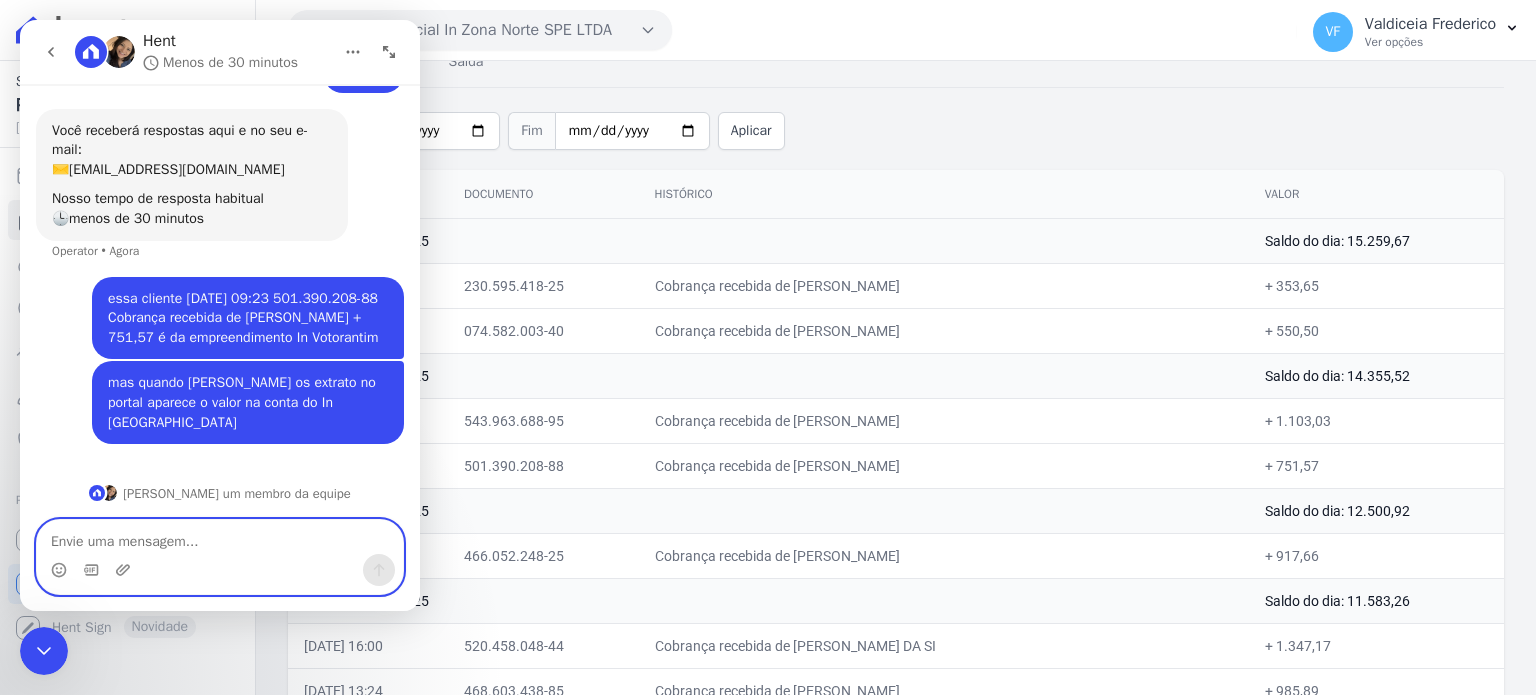 click at bounding box center [220, 537] 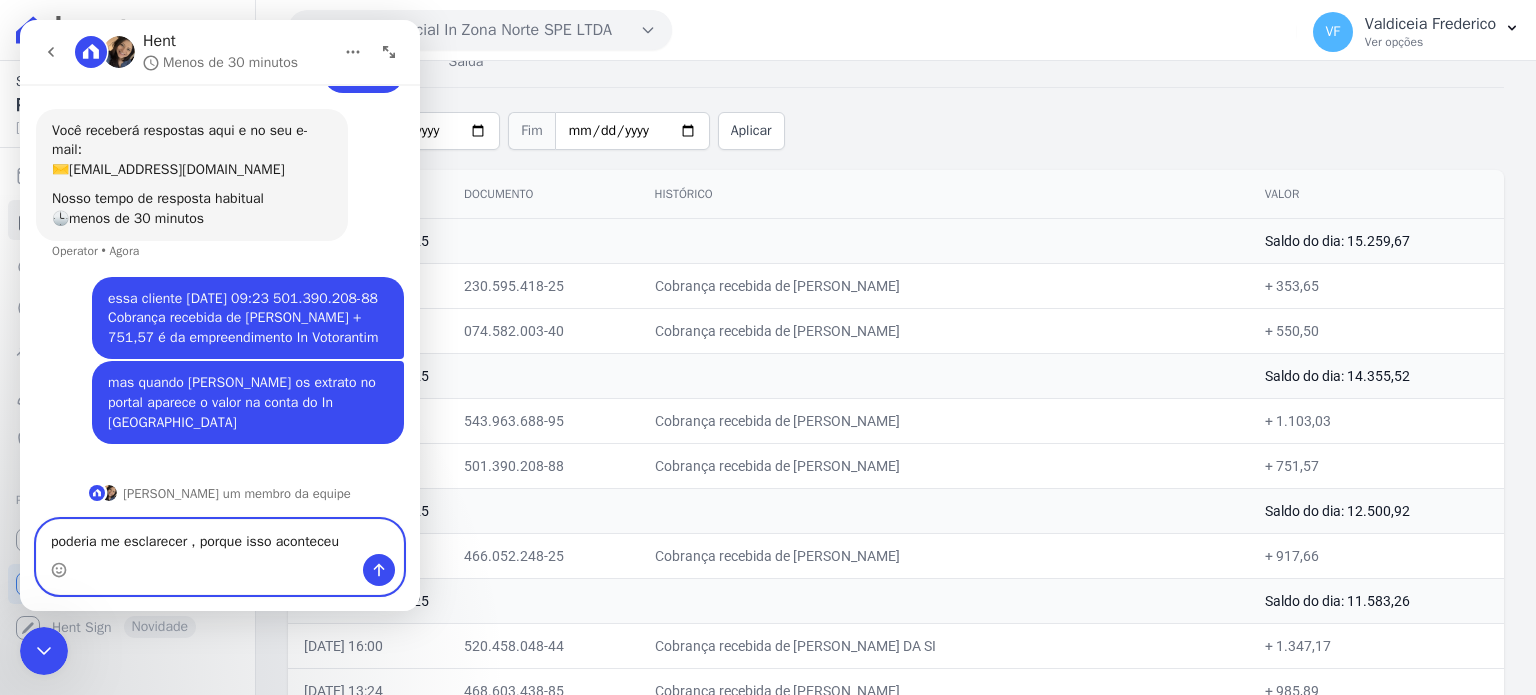 type on "poderia me esclarecer , porque isso aconteceu ?" 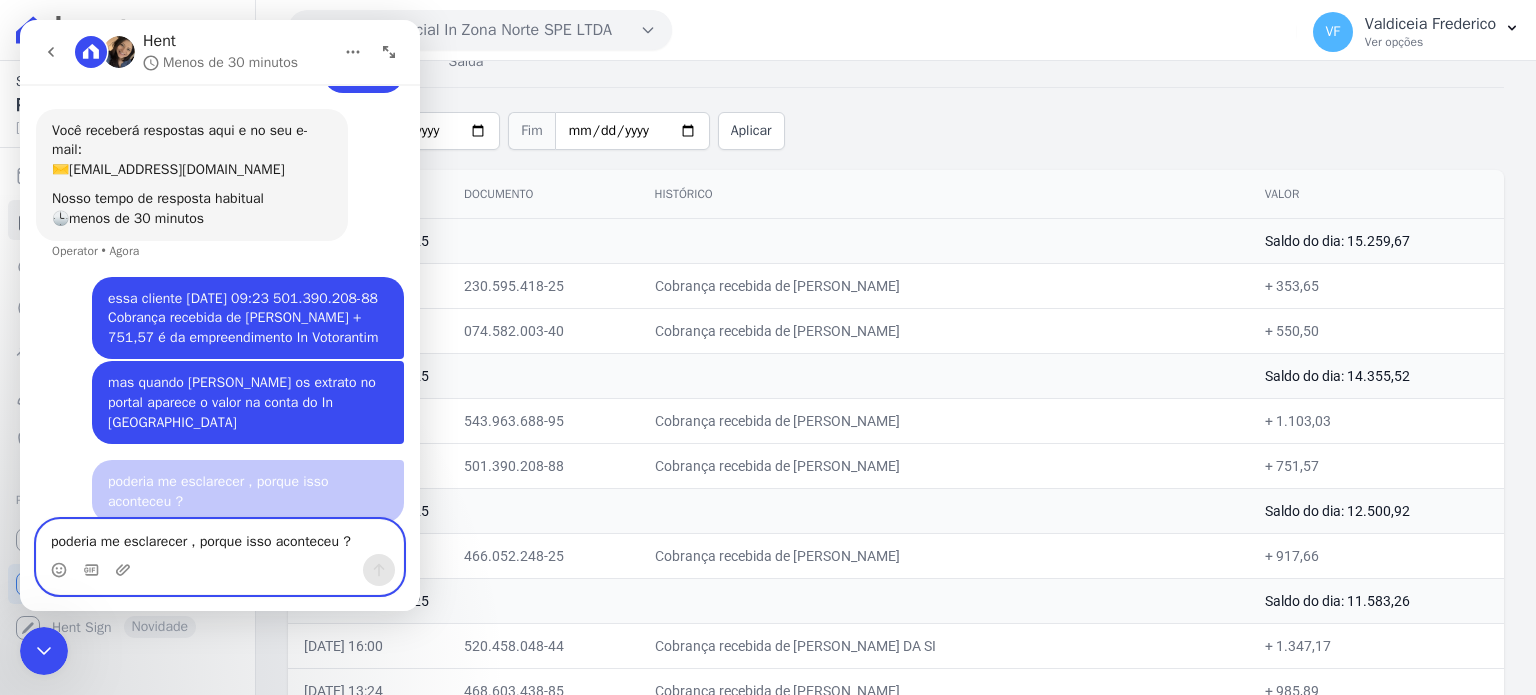 type 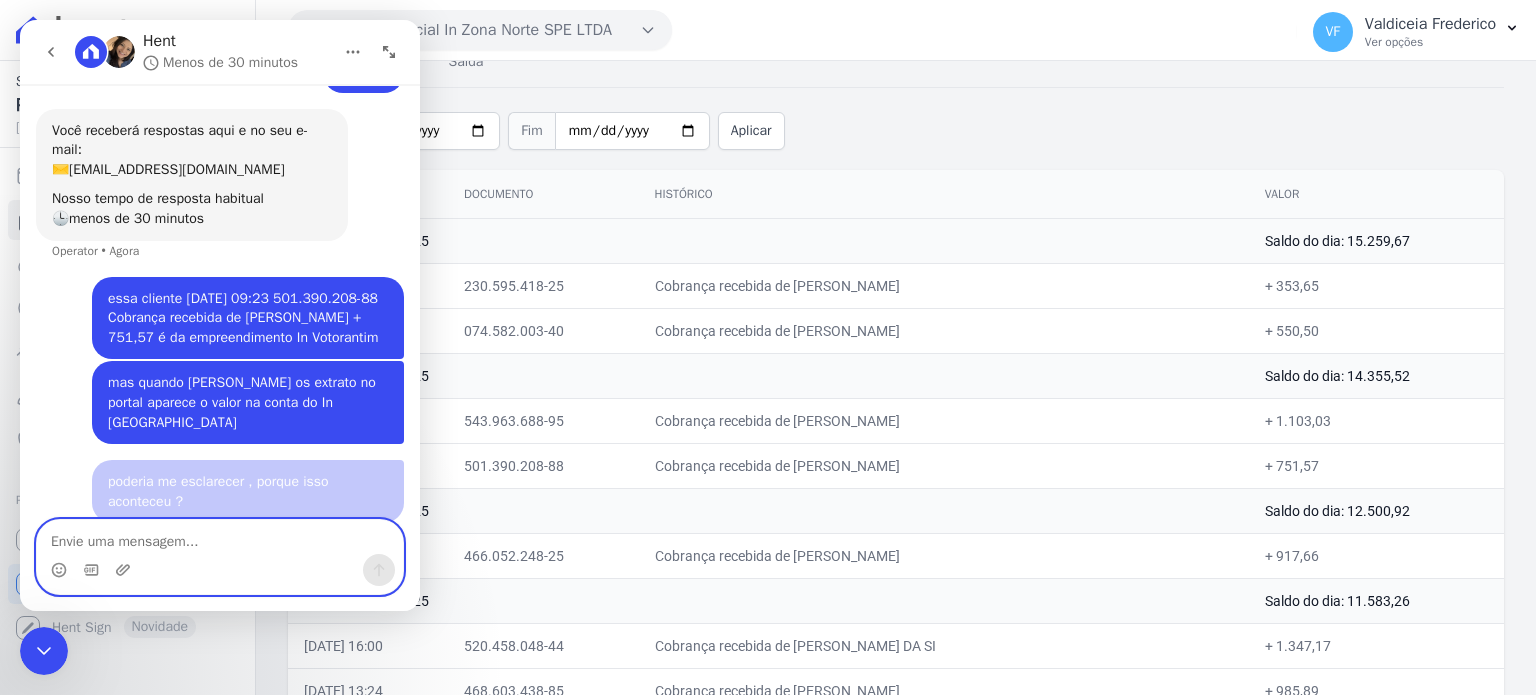 scroll, scrollTop: 126, scrollLeft: 0, axis: vertical 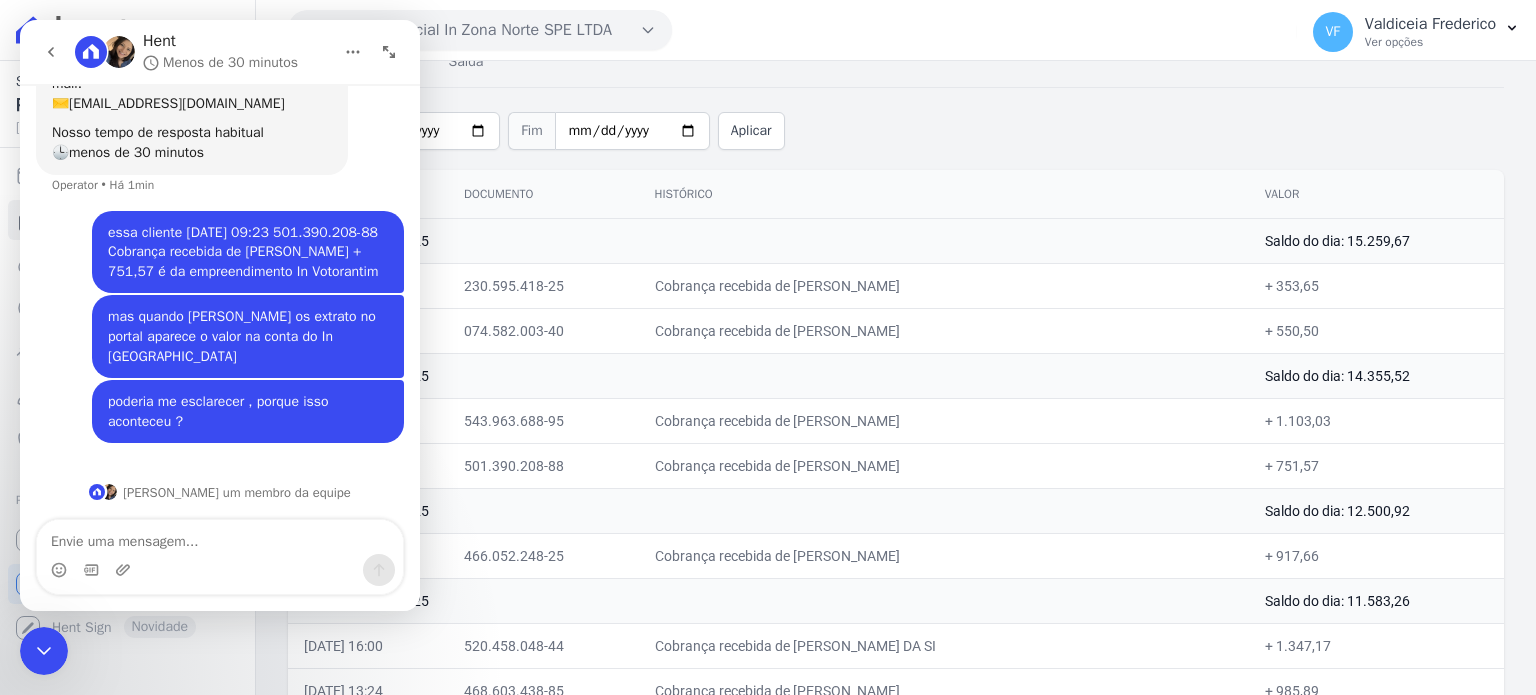 click on "Cobrança recebida de [PERSON_NAME]" at bounding box center (944, 465) 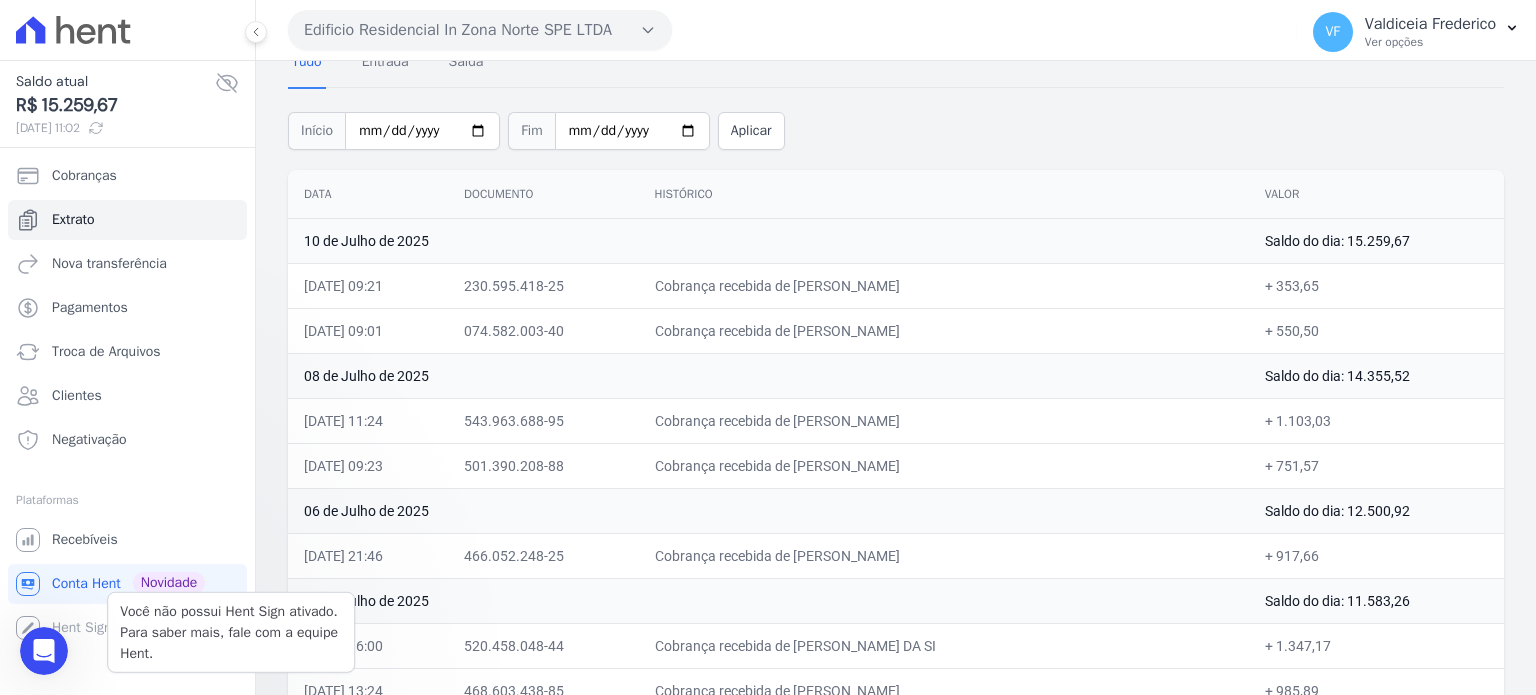 scroll, scrollTop: 0, scrollLeft: 0, axis: both 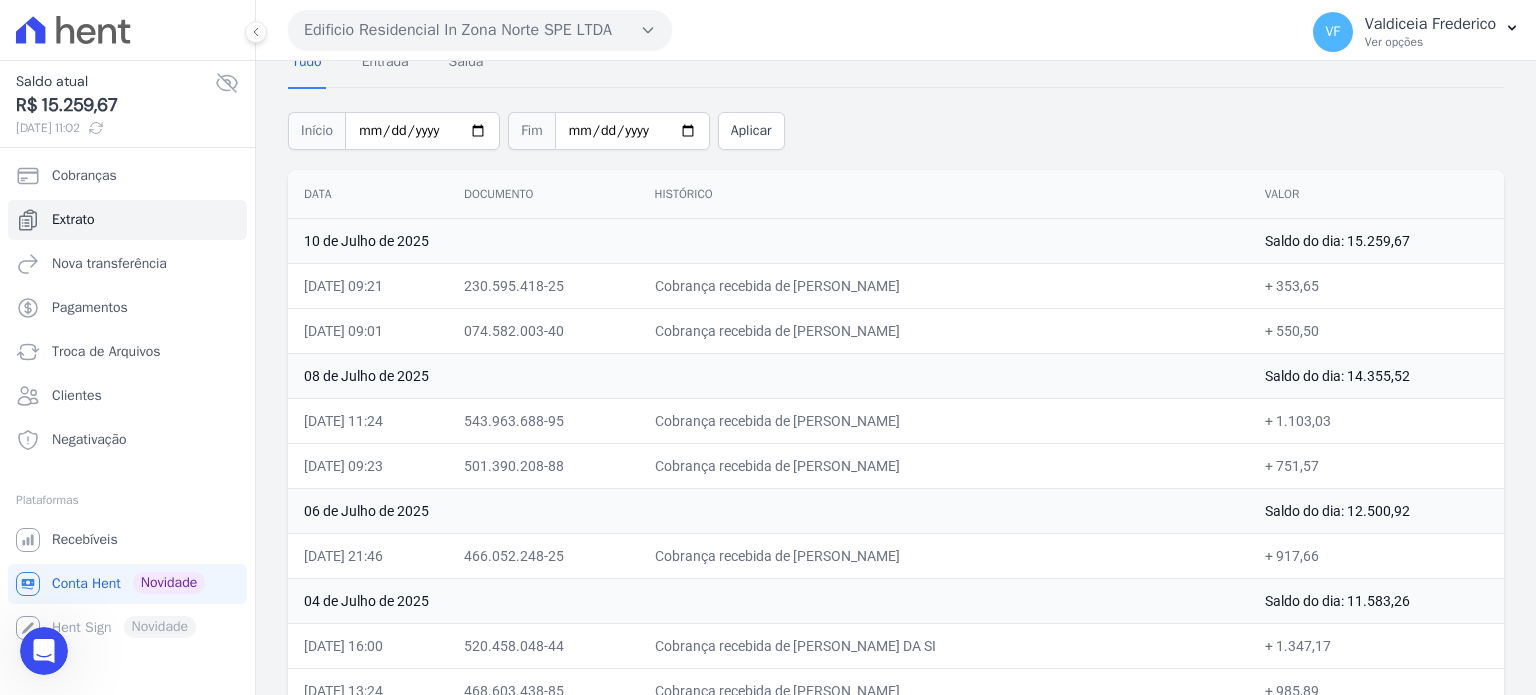 click 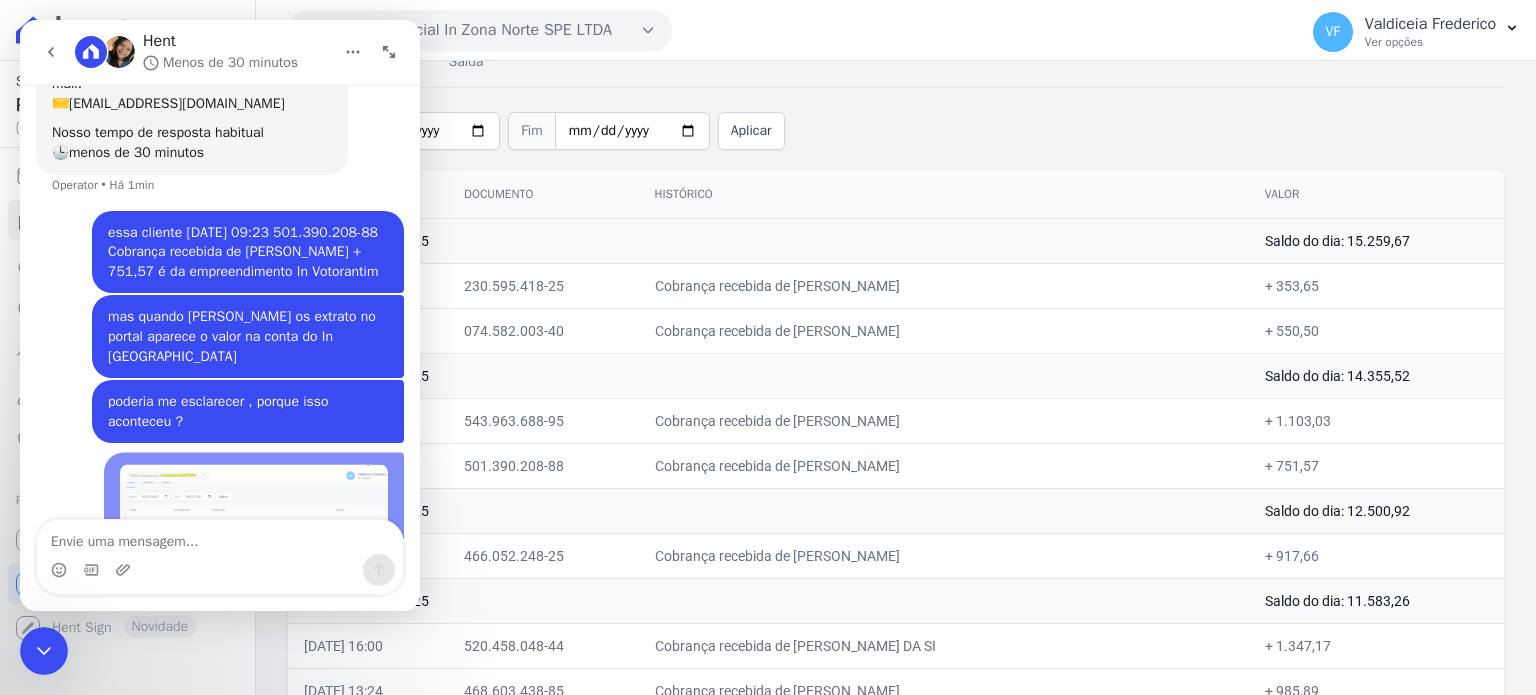 scroll, scrollTop: 265, scrollLeft: 0, axis: vertical 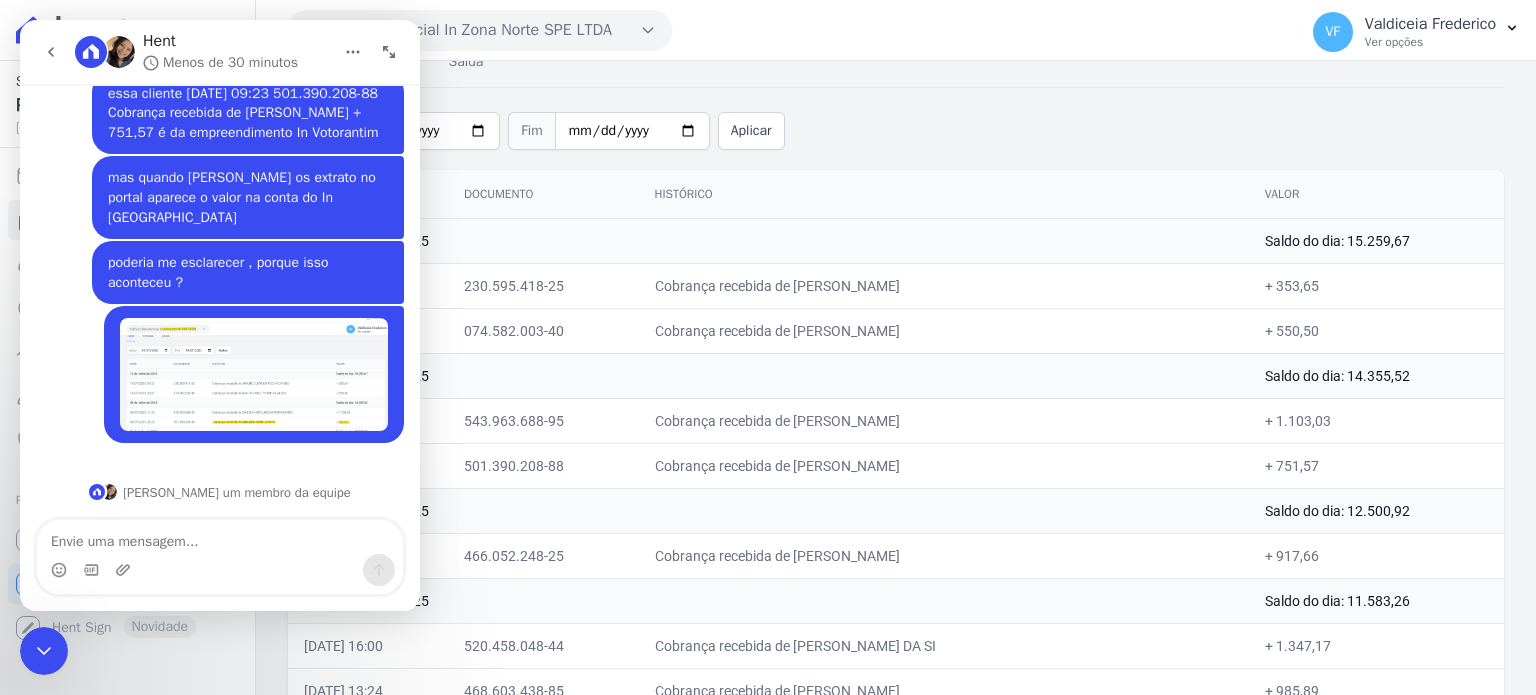 click on "Início
2025-07-01
Fim
2025-07-10
Aplicar" at bounding box center [896, 128] 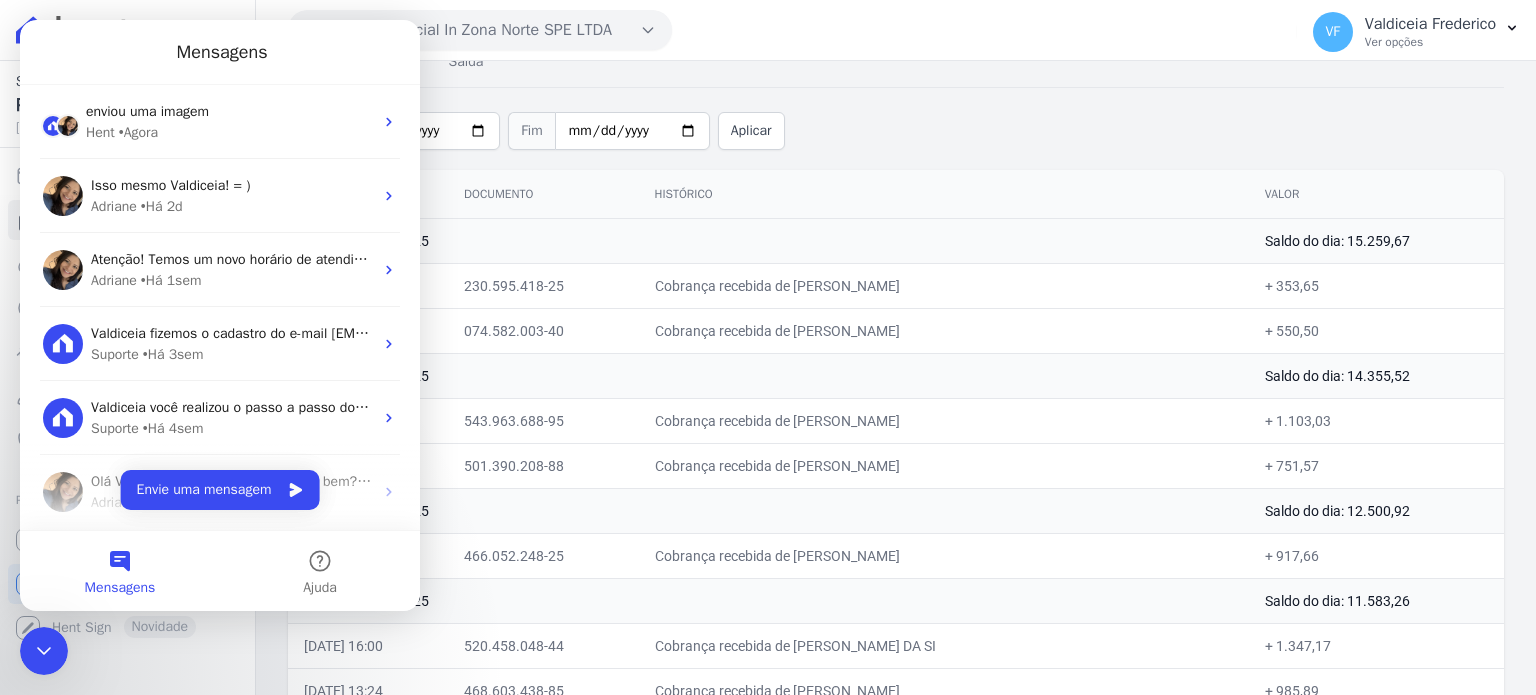 scroll, scrollTop: 0, scrollLeft: 0, axis: both 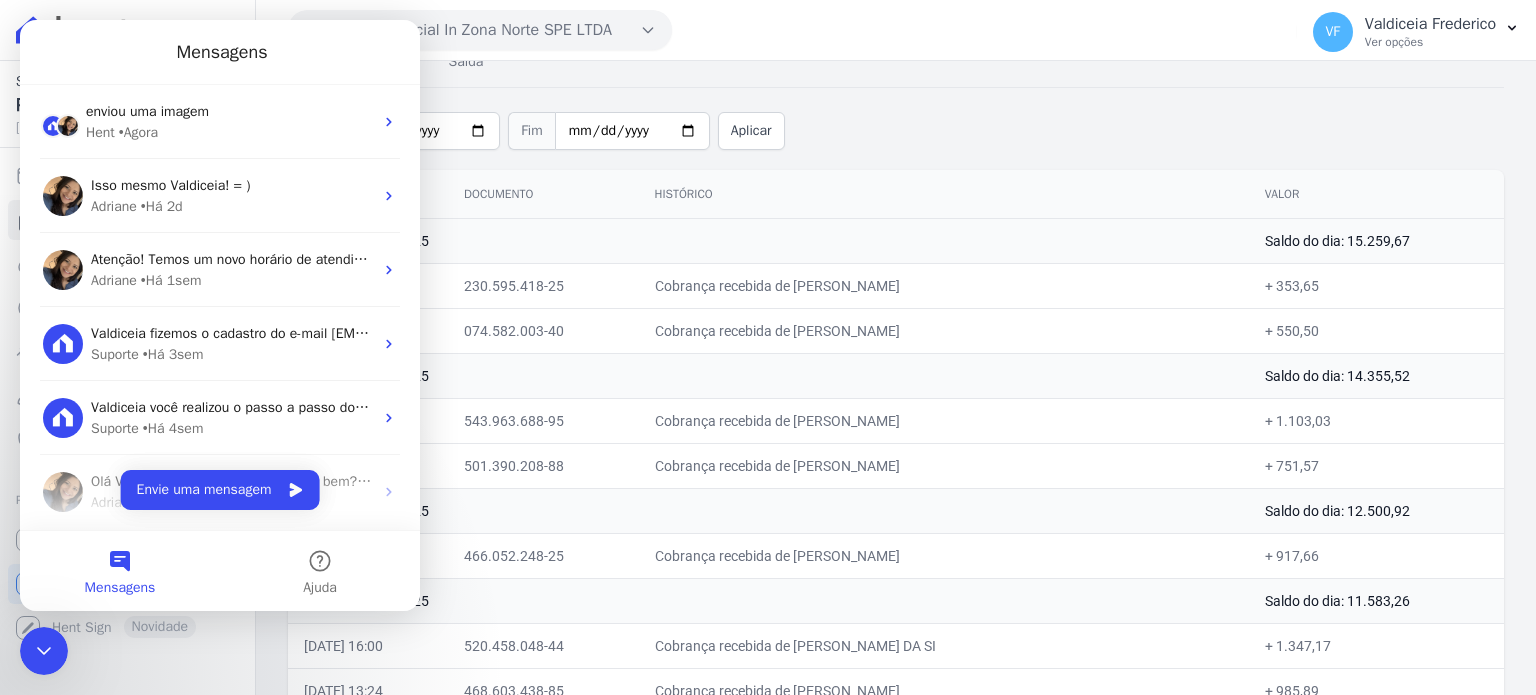 click on "Edificio Residencial In Zona Norte SPE LTDA
BONELLI EMPREENDIMENTOS IMOBILIARIOS LTDA
EDIFICIO RESIDENCIAL IN ZONA NORTE SPE LTDA
IN RESIDENCIAL CLUBE VOTORANTIM SPE LTDA
Aplicar" at bounding box center [788, 30] 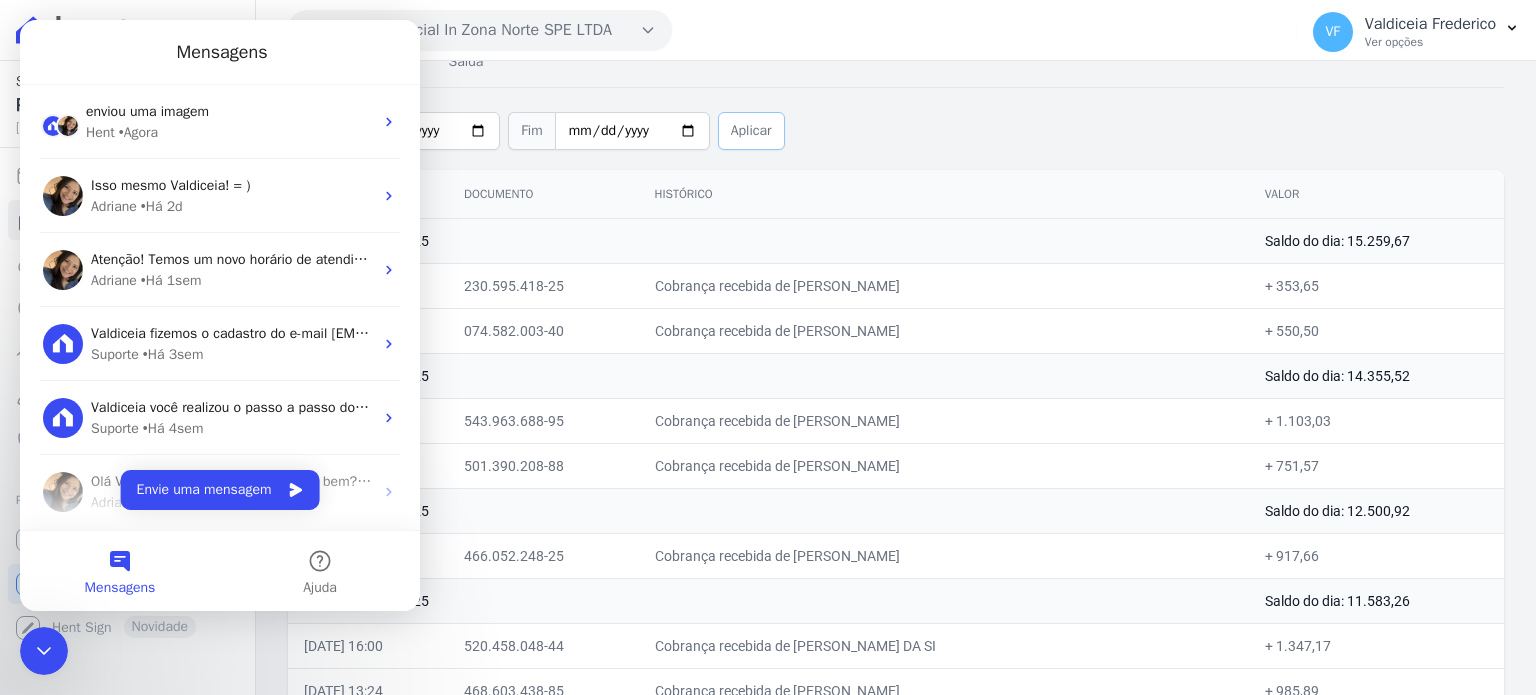 click on "Aplicar" at bounding box center (751, 131) 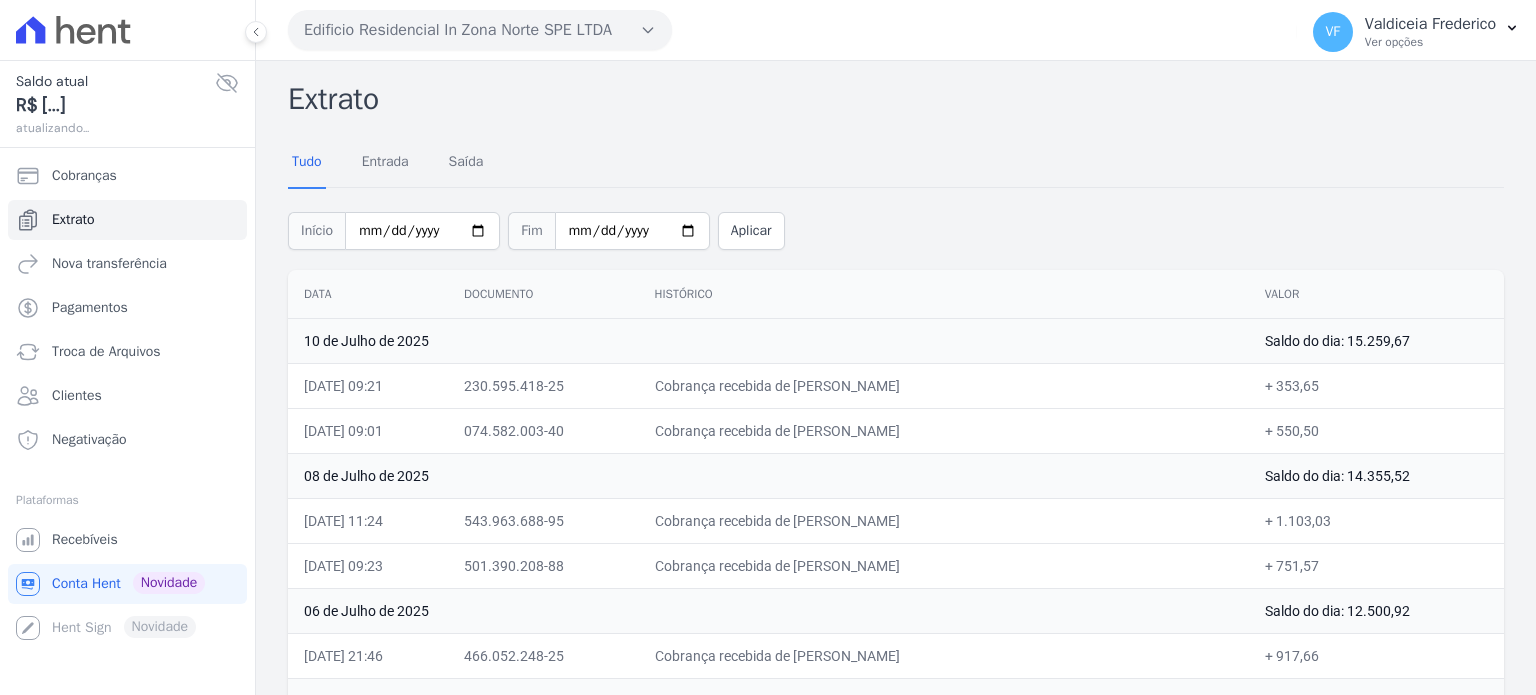 scroll, scrollTop: 0, scrollLeft: 0, axis: both 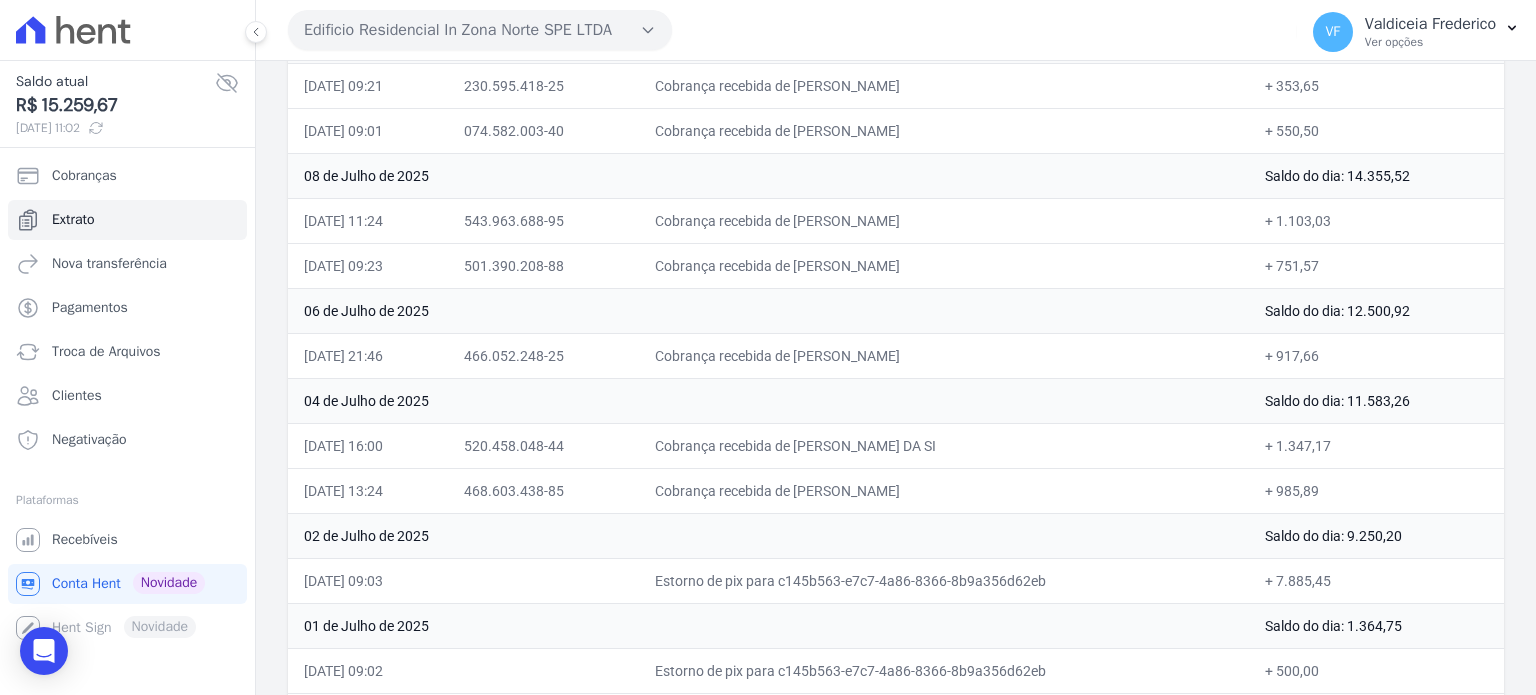 click on "Cobrança recebida de [PERSON_NAME]" at bounding box center [944, 265] 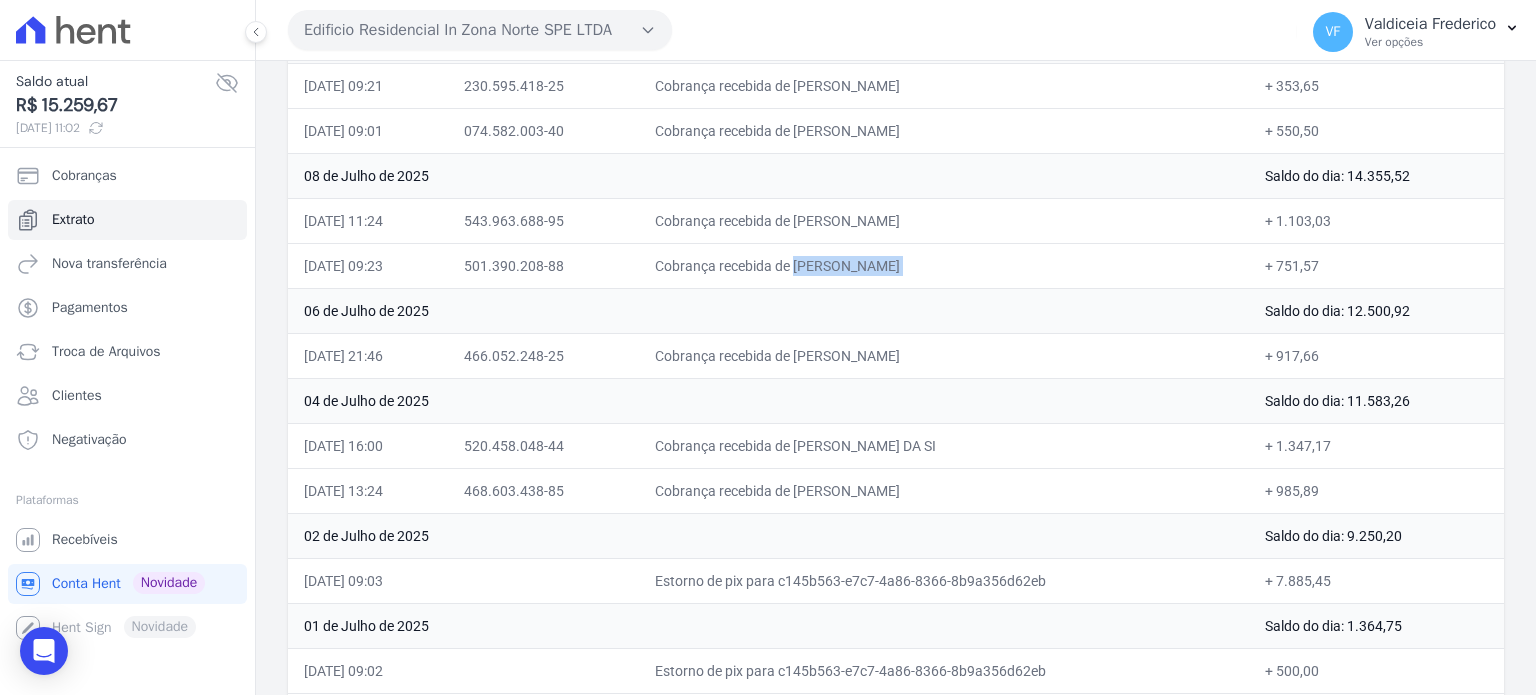 click on "Cobrança recebida de [PERSON_NAME]" at bounding box center [944, 265] 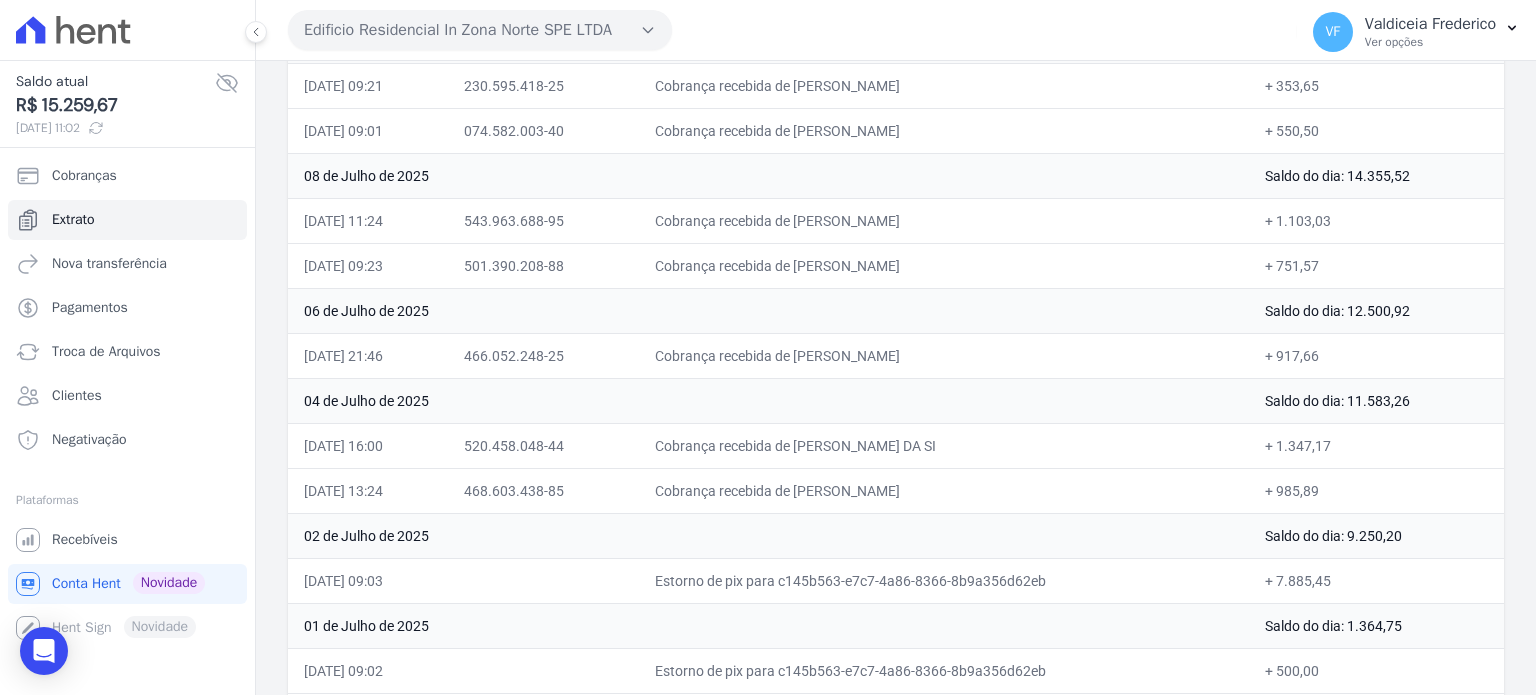 drag, startPoint x: 804, startPoint y: 257, endPoint x: 818, endPoint y: 257, distance: 14 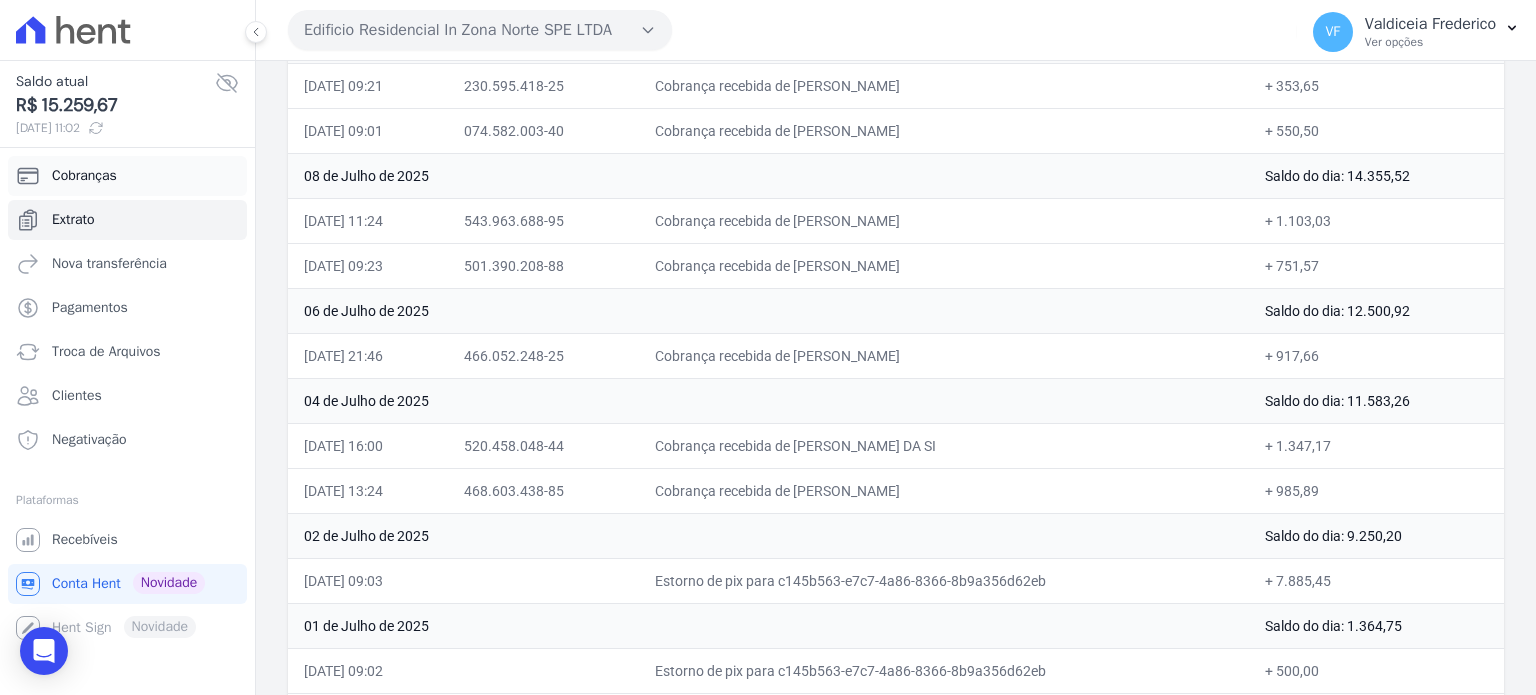 click on "Cobranças" at bounding box center (84, 176) 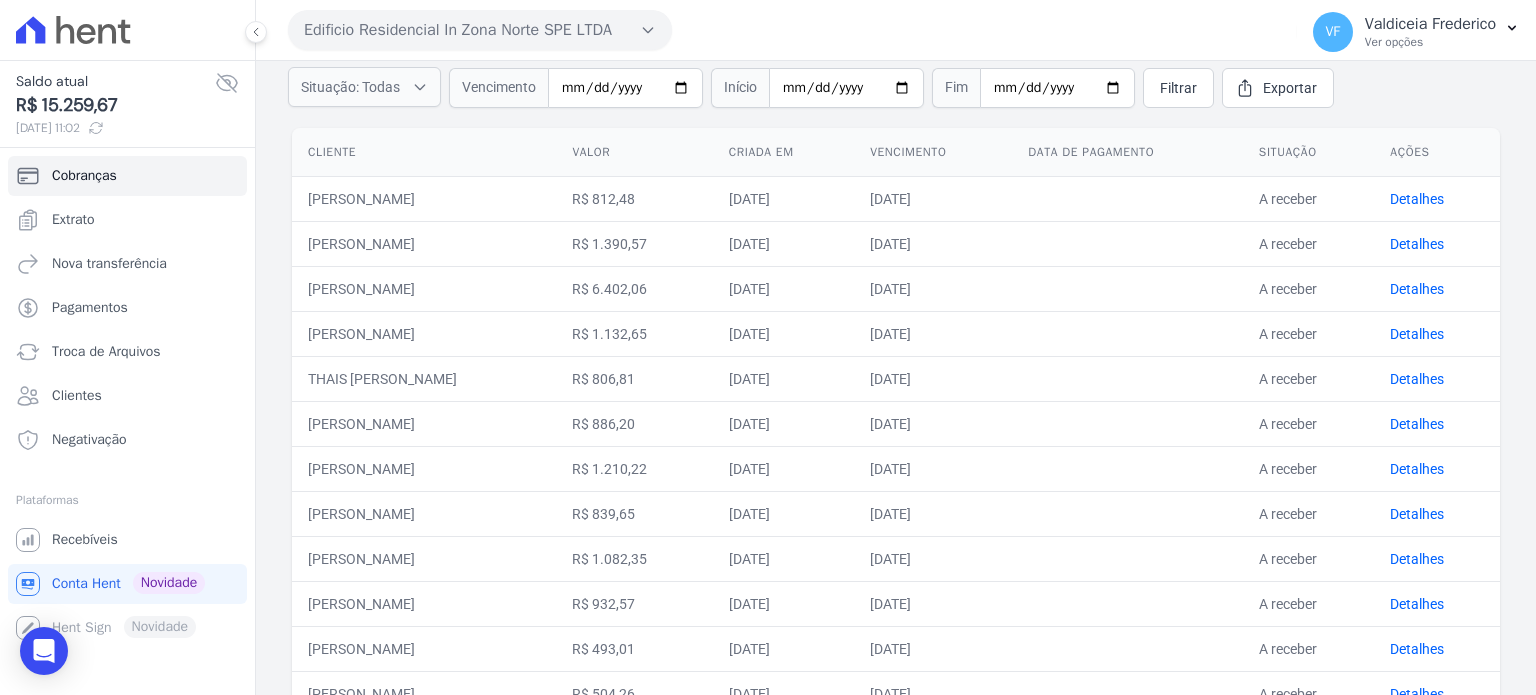 scroll, scrollTop: 0, scrollLeft: 0, axis: both 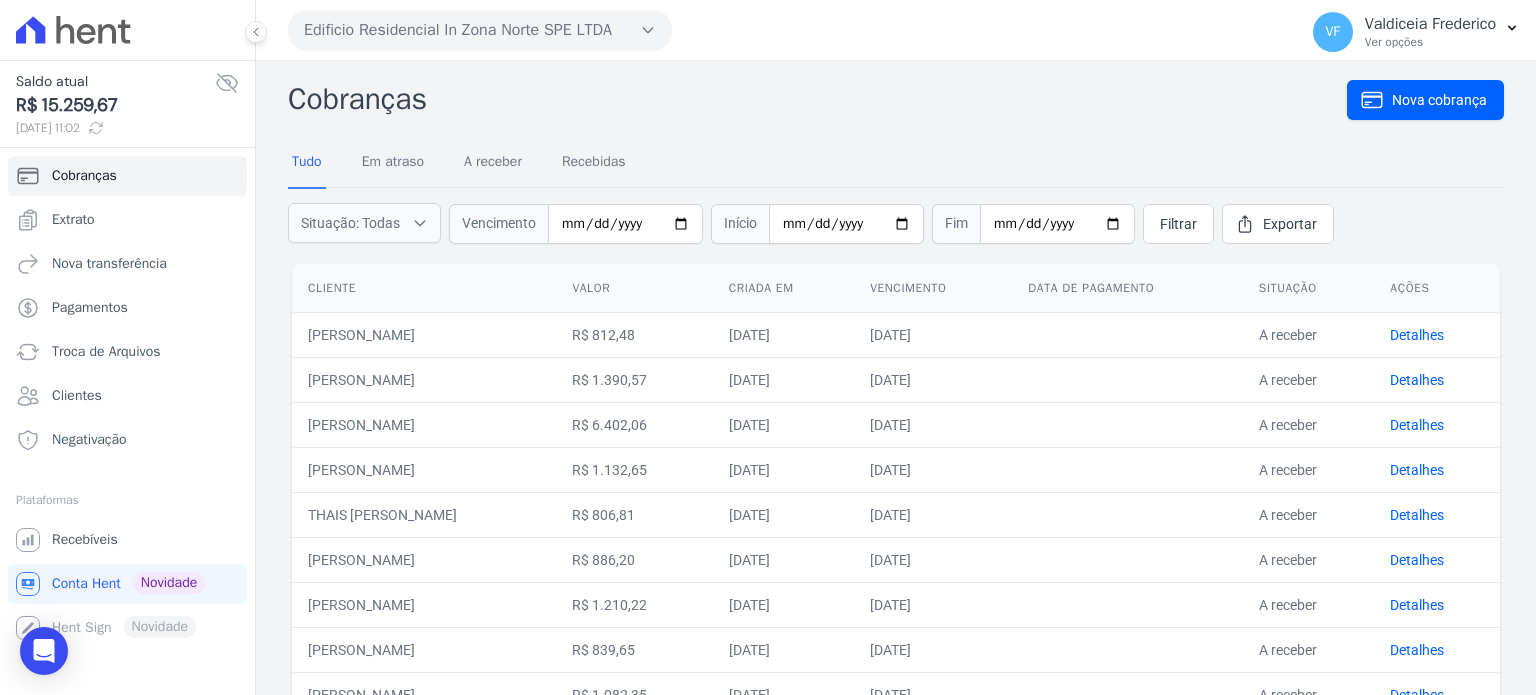 click on "Vencimento" at bounding box center [933, 288] 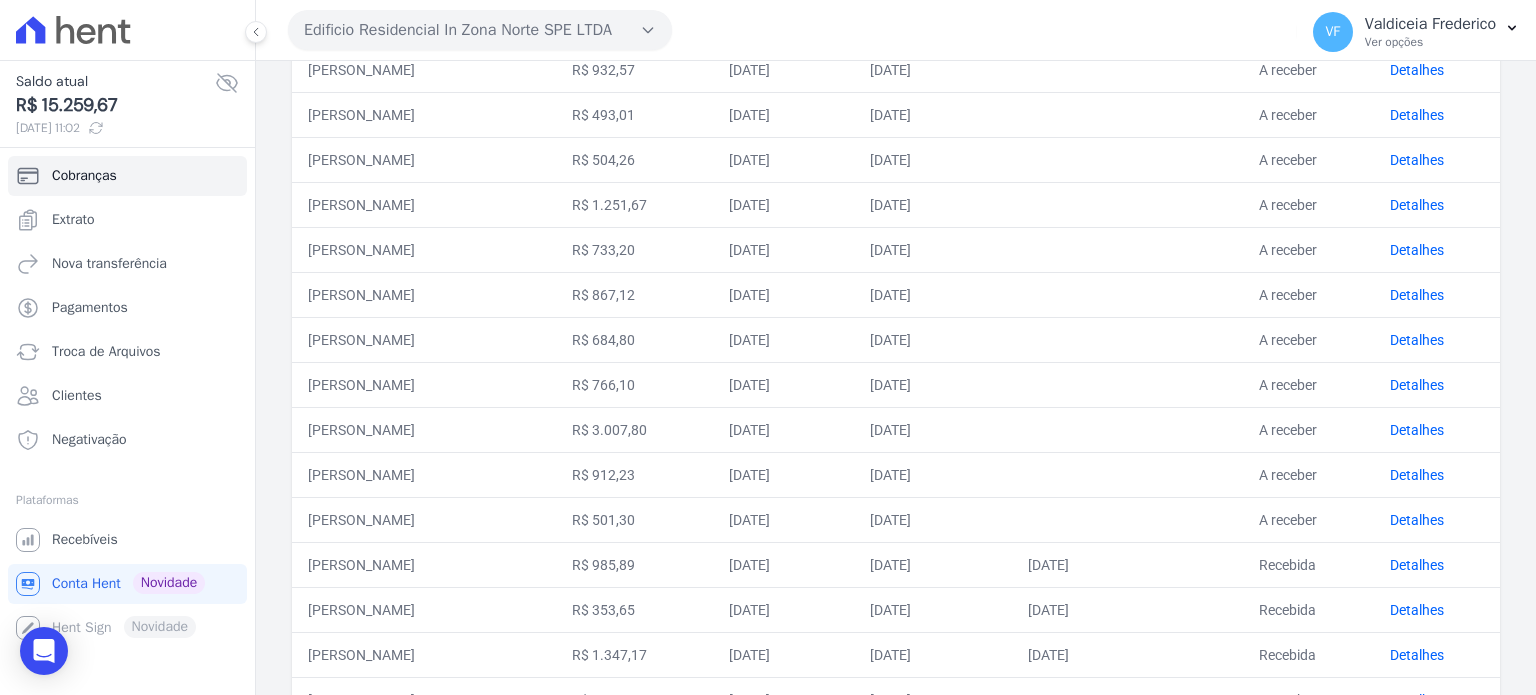 scroll, scrollTop: 826, scrollLeft: 0, axis: vertical 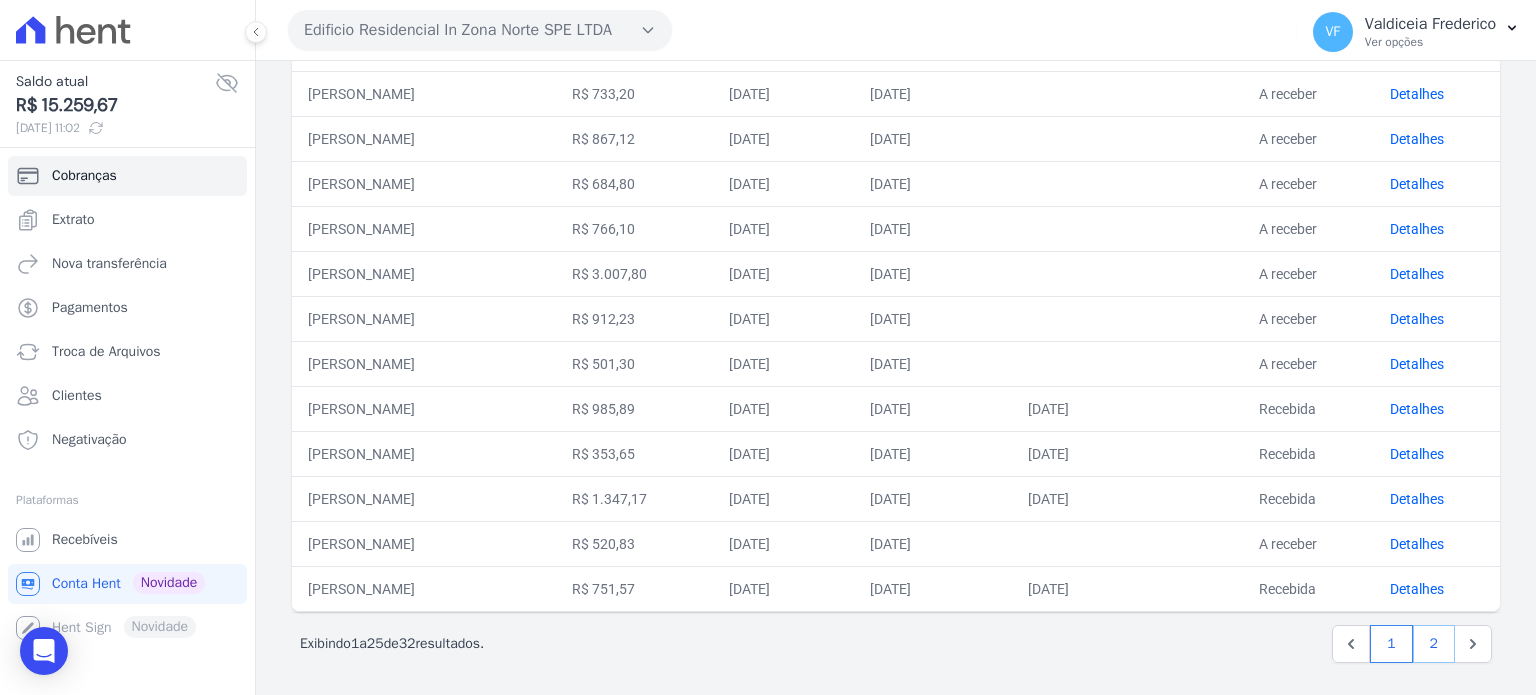 click on "2" at bounding box center [1434, 644] 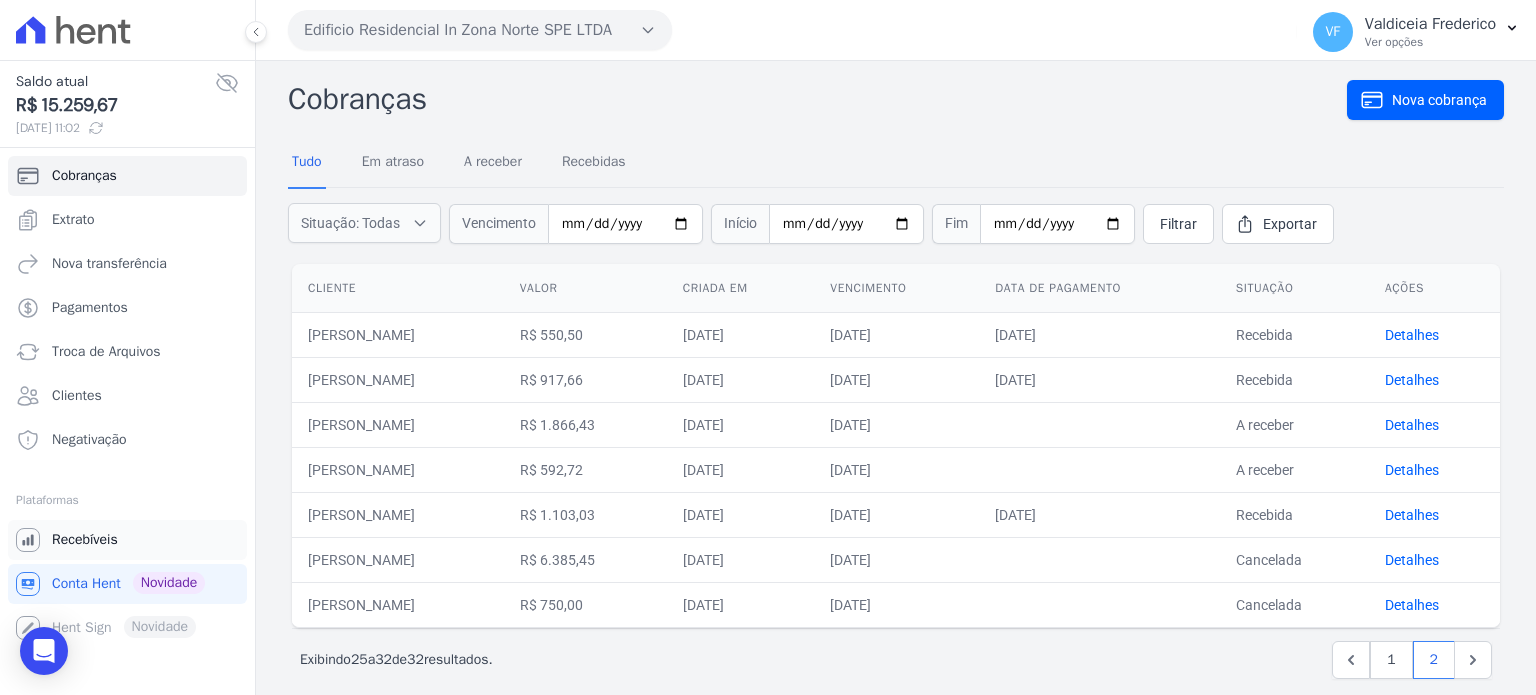 click on "Recebíveis" at bounding box center [85, 540] 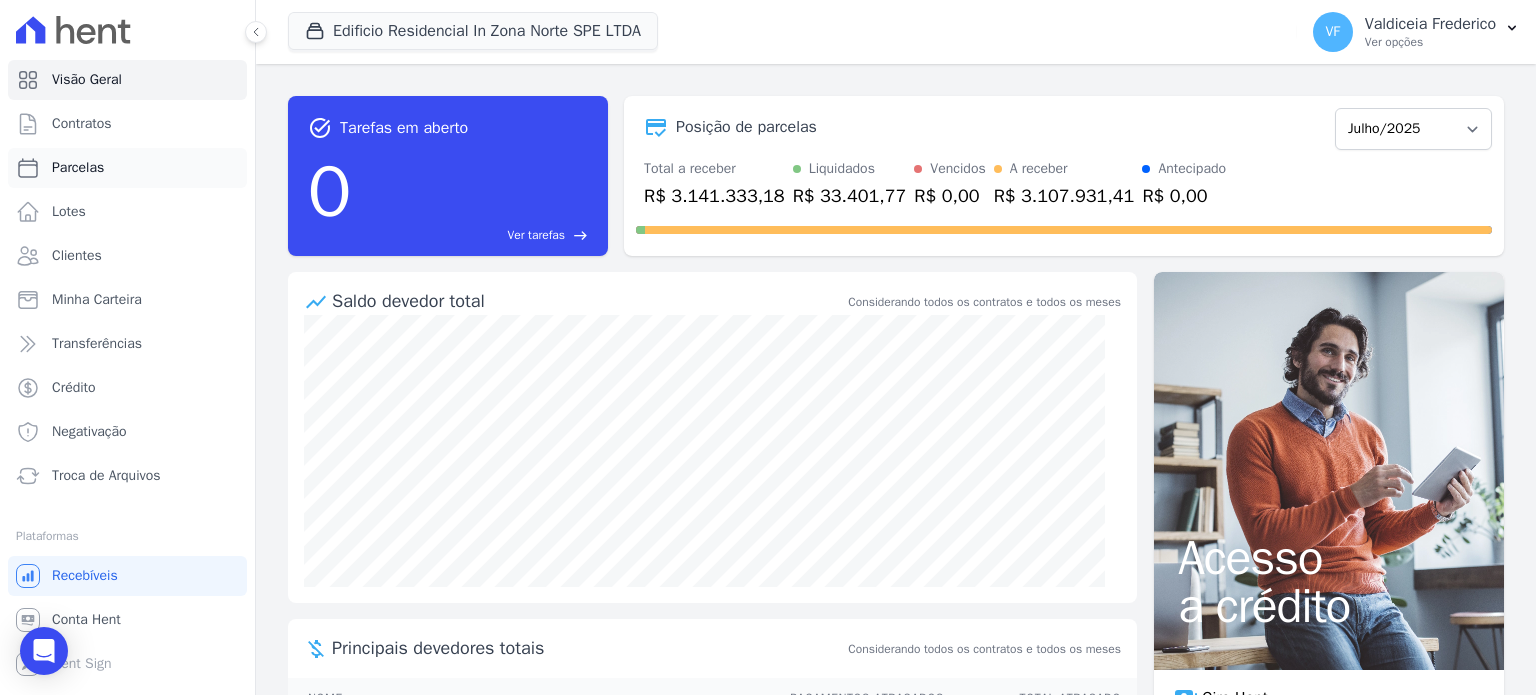 click on "Parcelas" at bounding box center (78, 168) 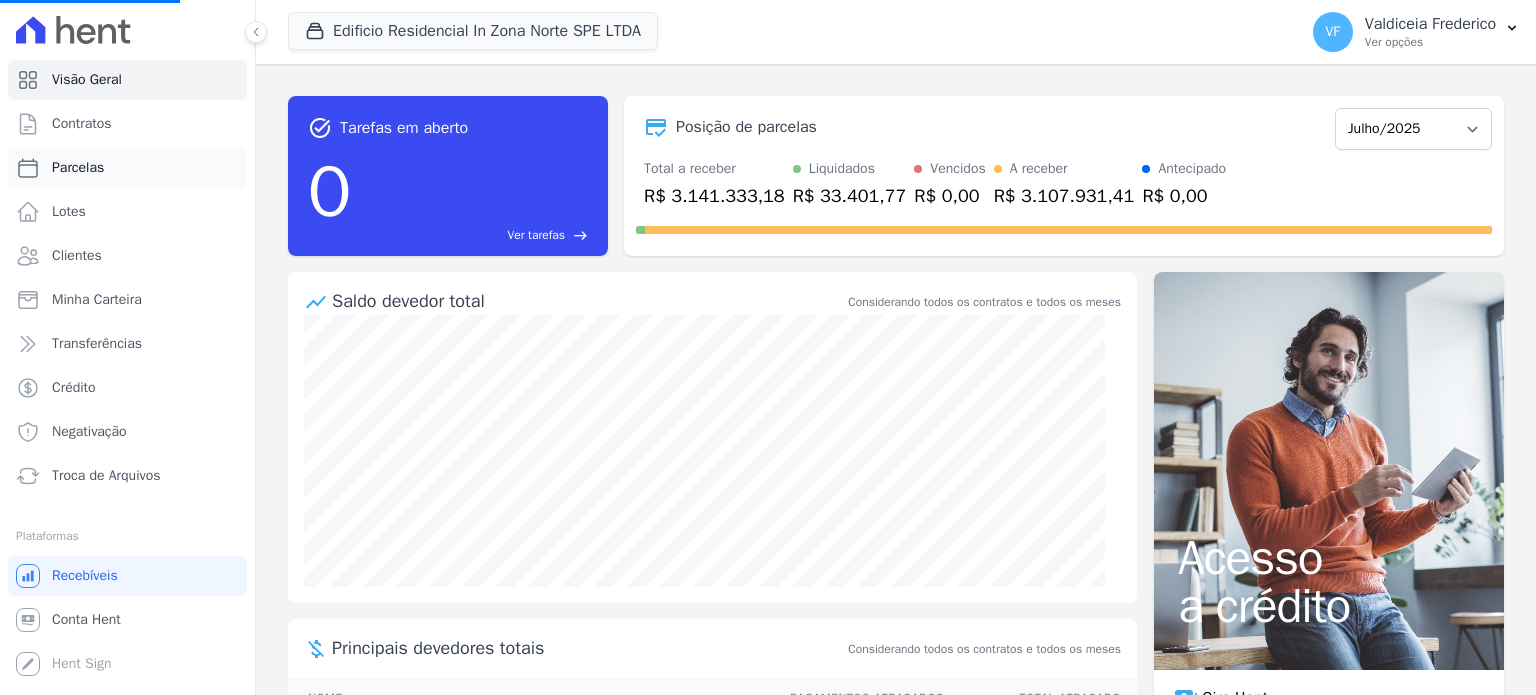 select 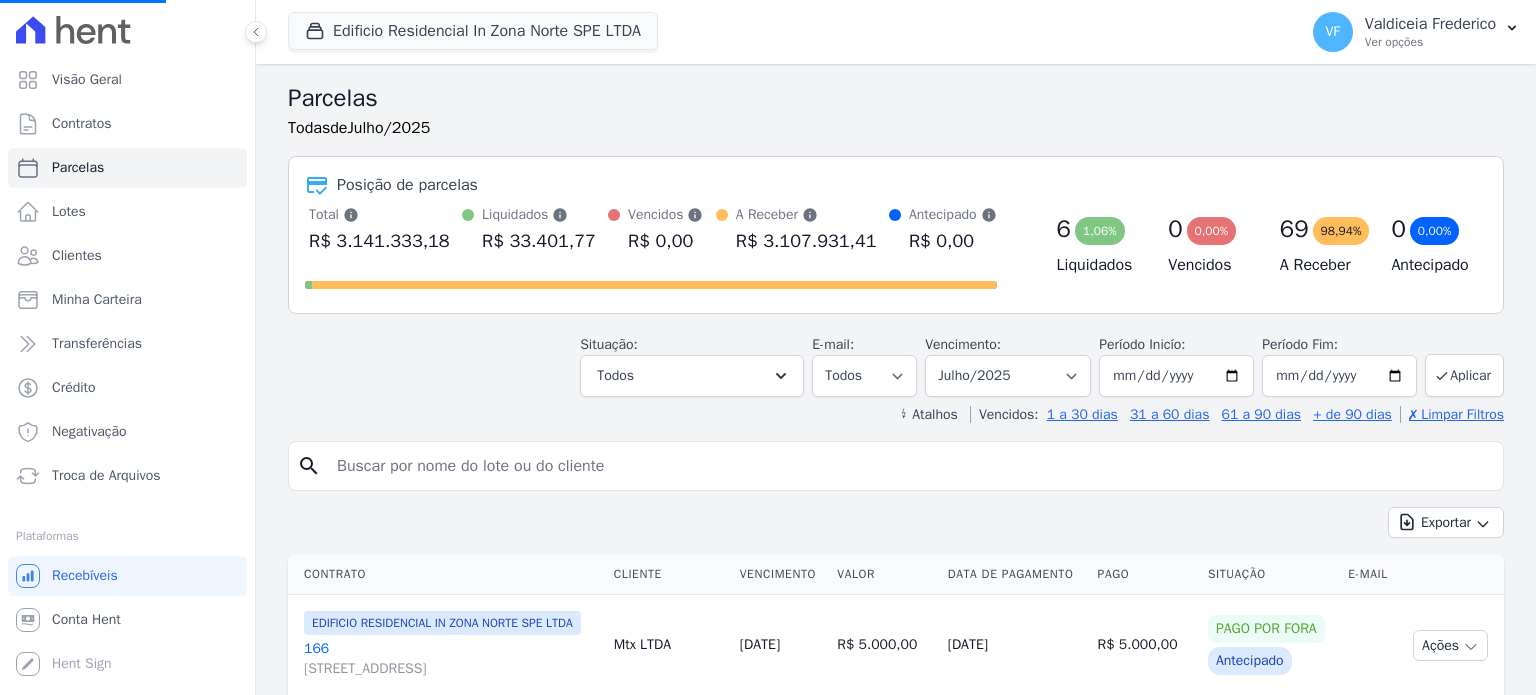 click at bounding box center [910, 466] 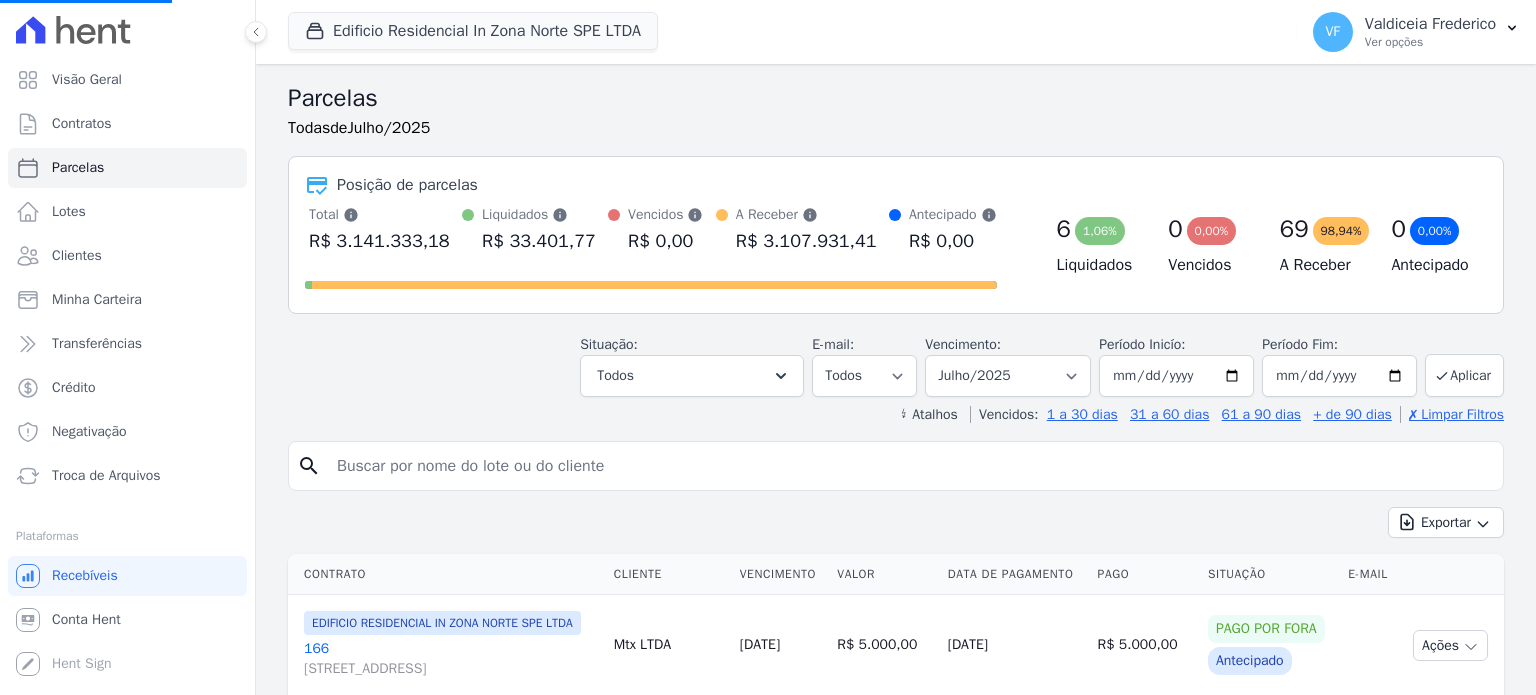 type on "a" 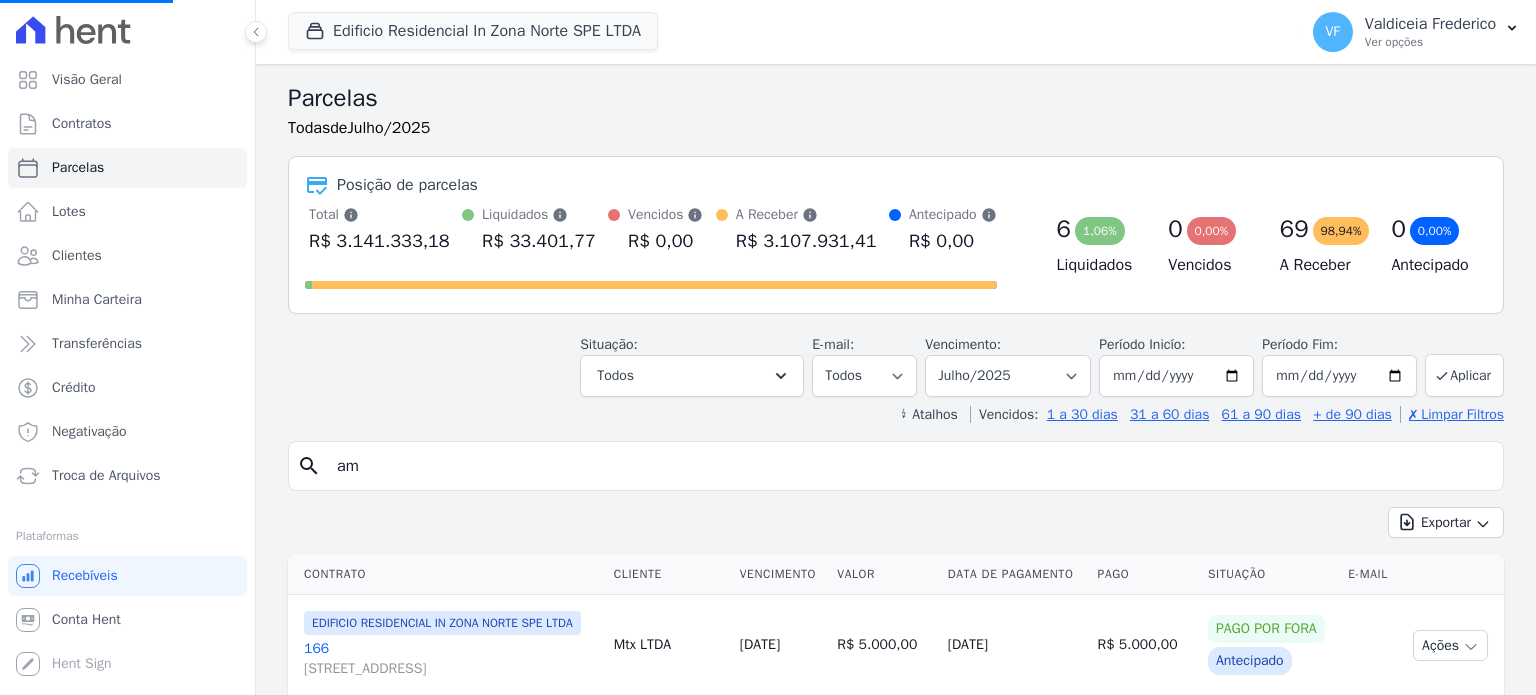 select 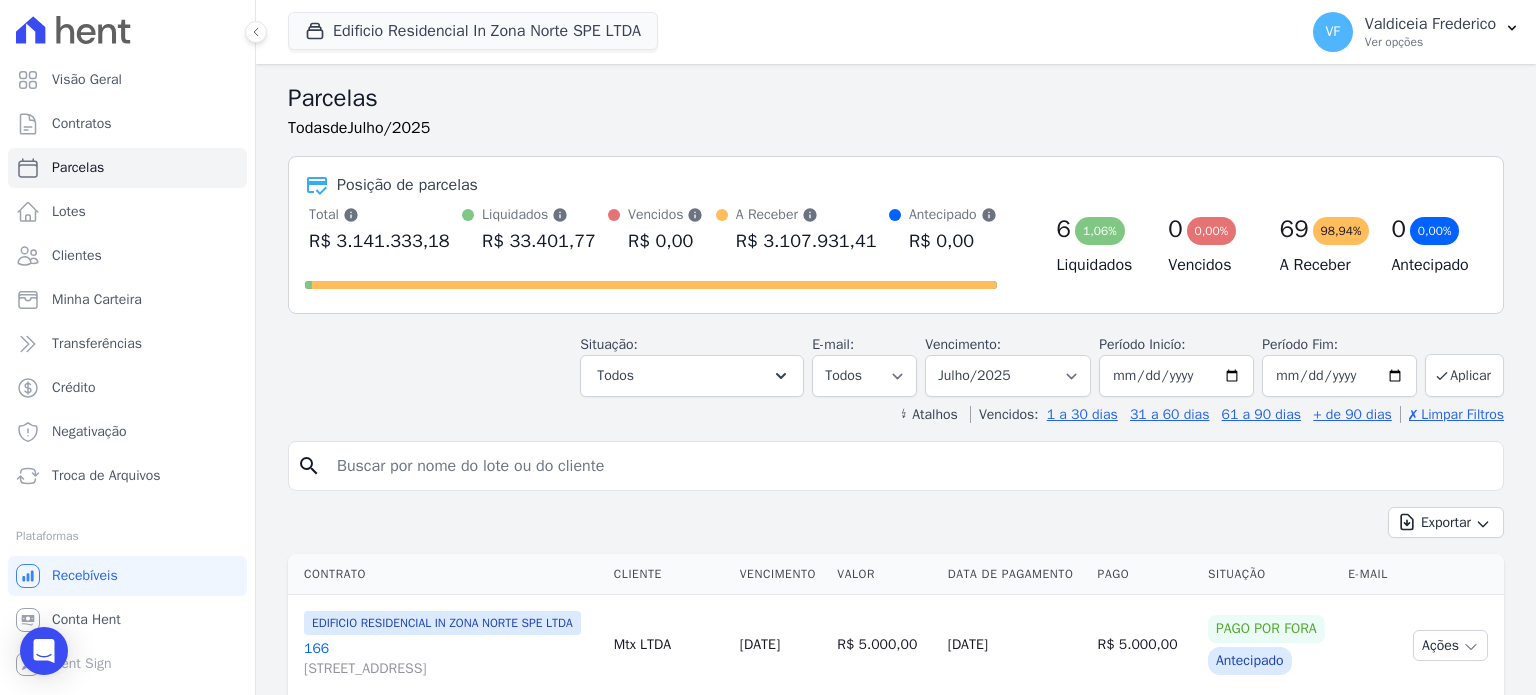 click at bounding box center (910, 466) 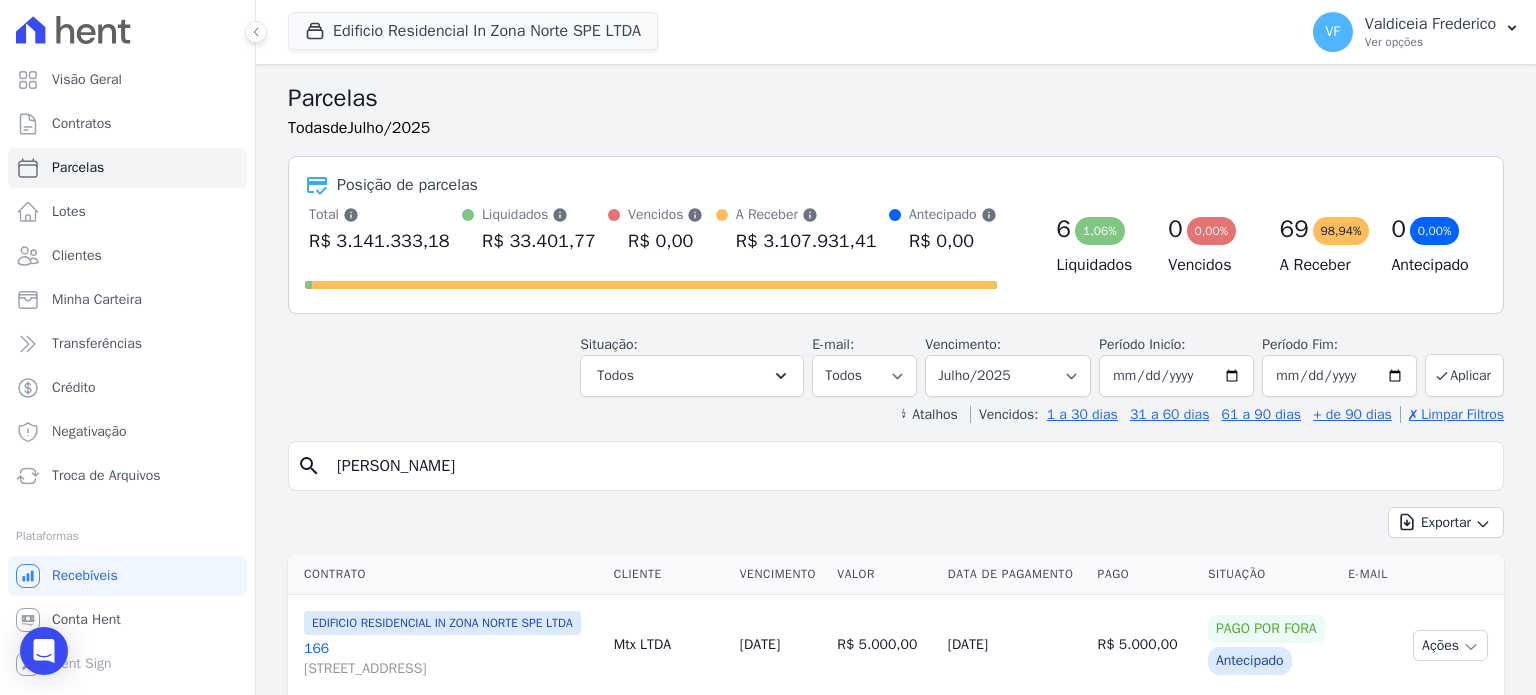 type on "amanda" 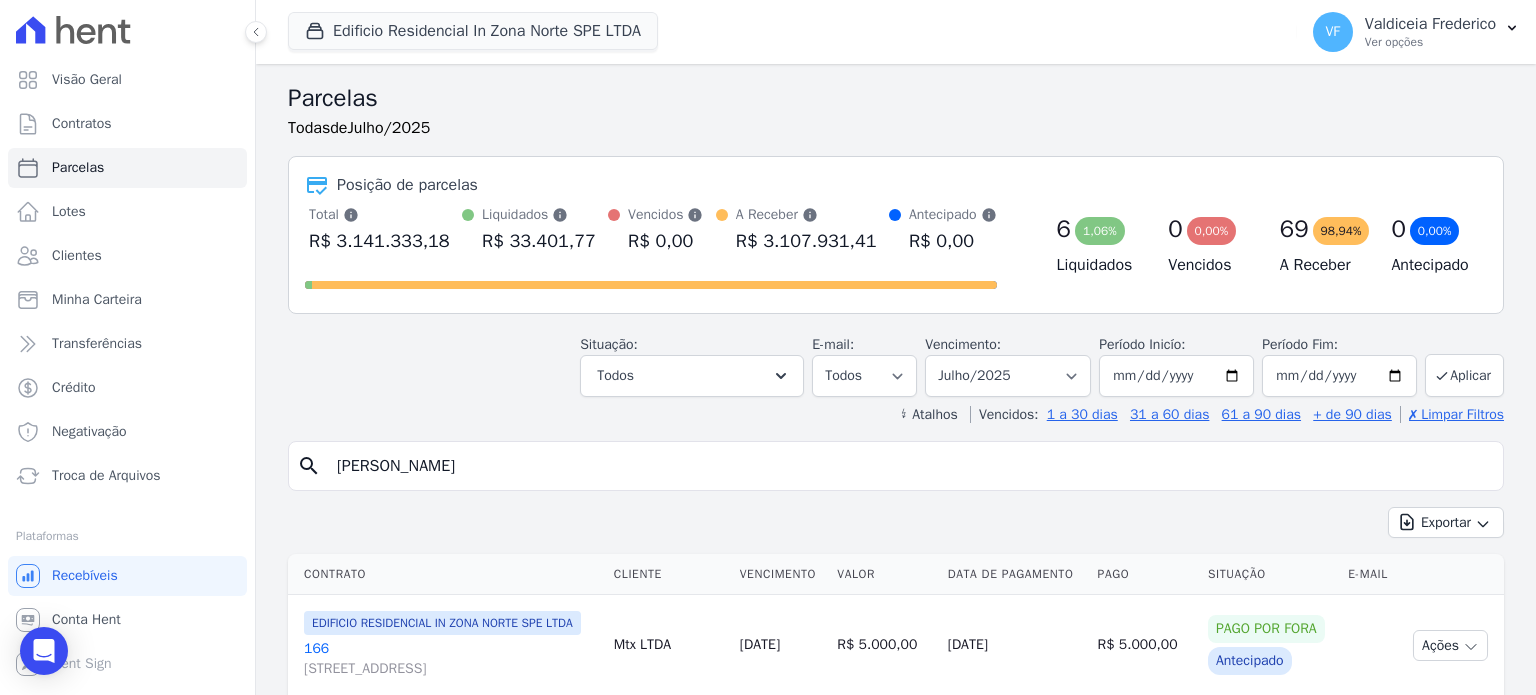 select 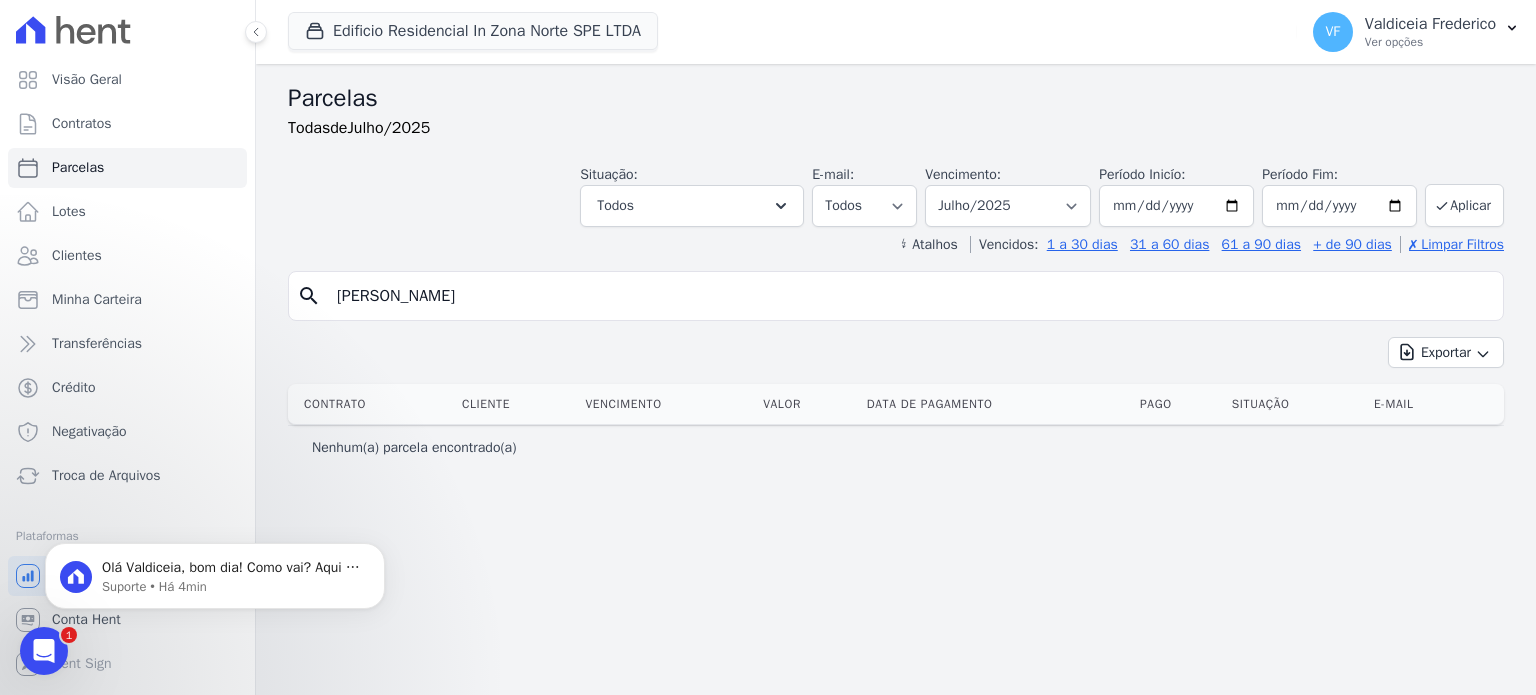 scroll, scrollTop: 0, scrollLeft: 0, axis: both 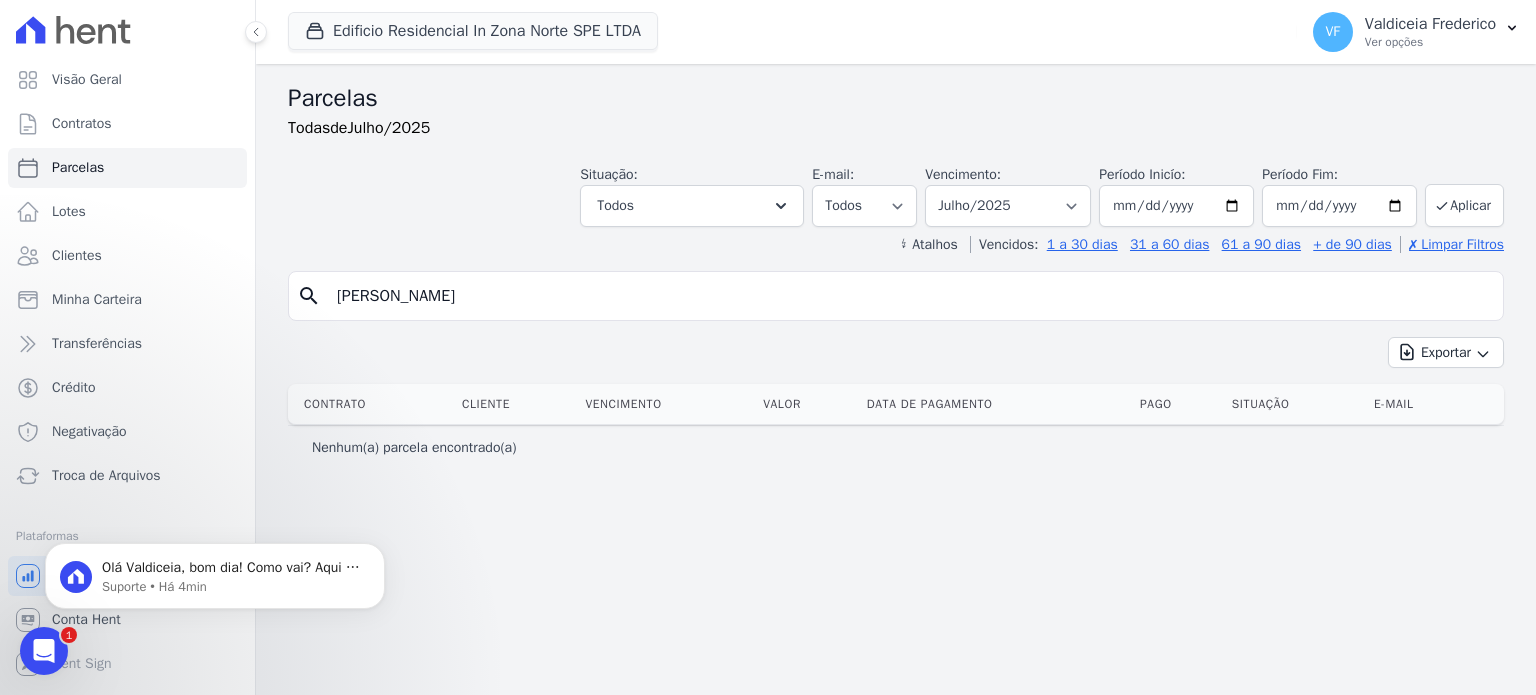 click 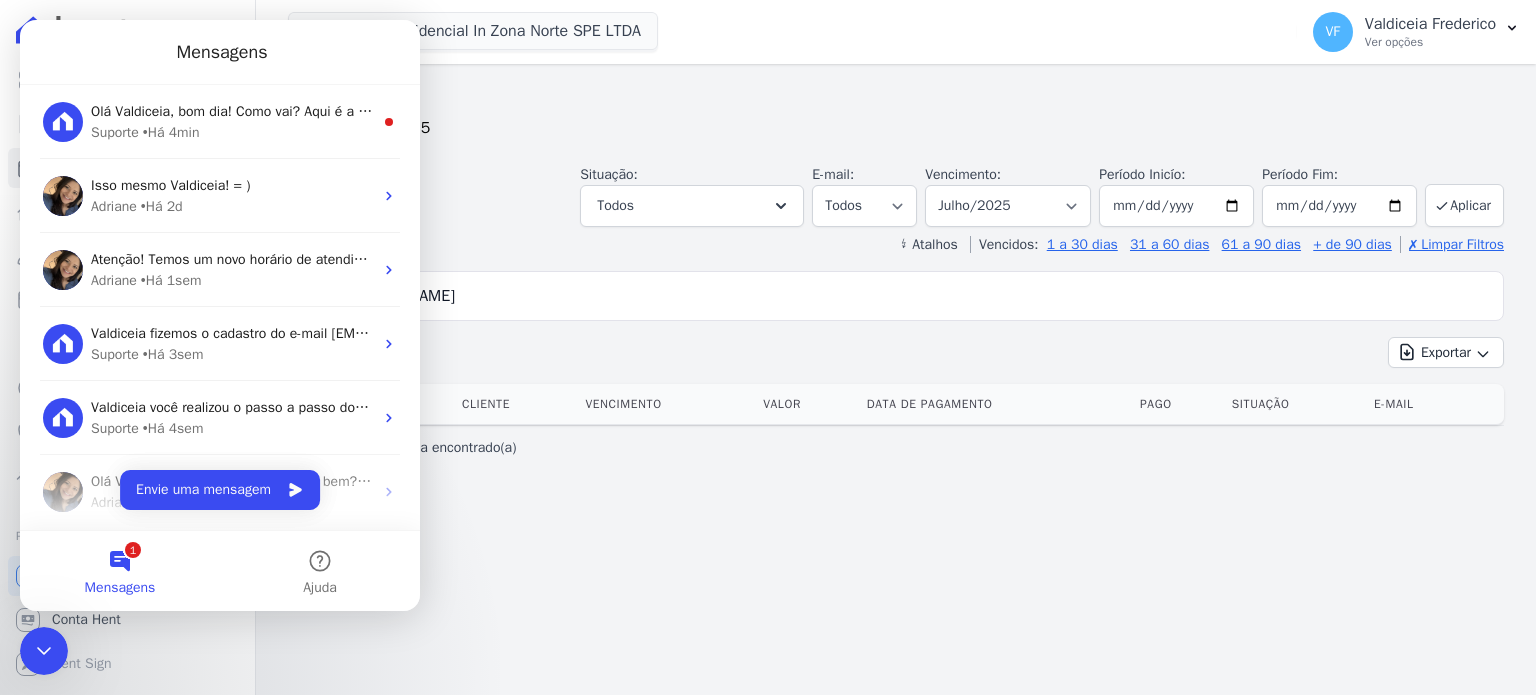 scroll, scrollTop: 0, scrollLeft: 0, axis: both 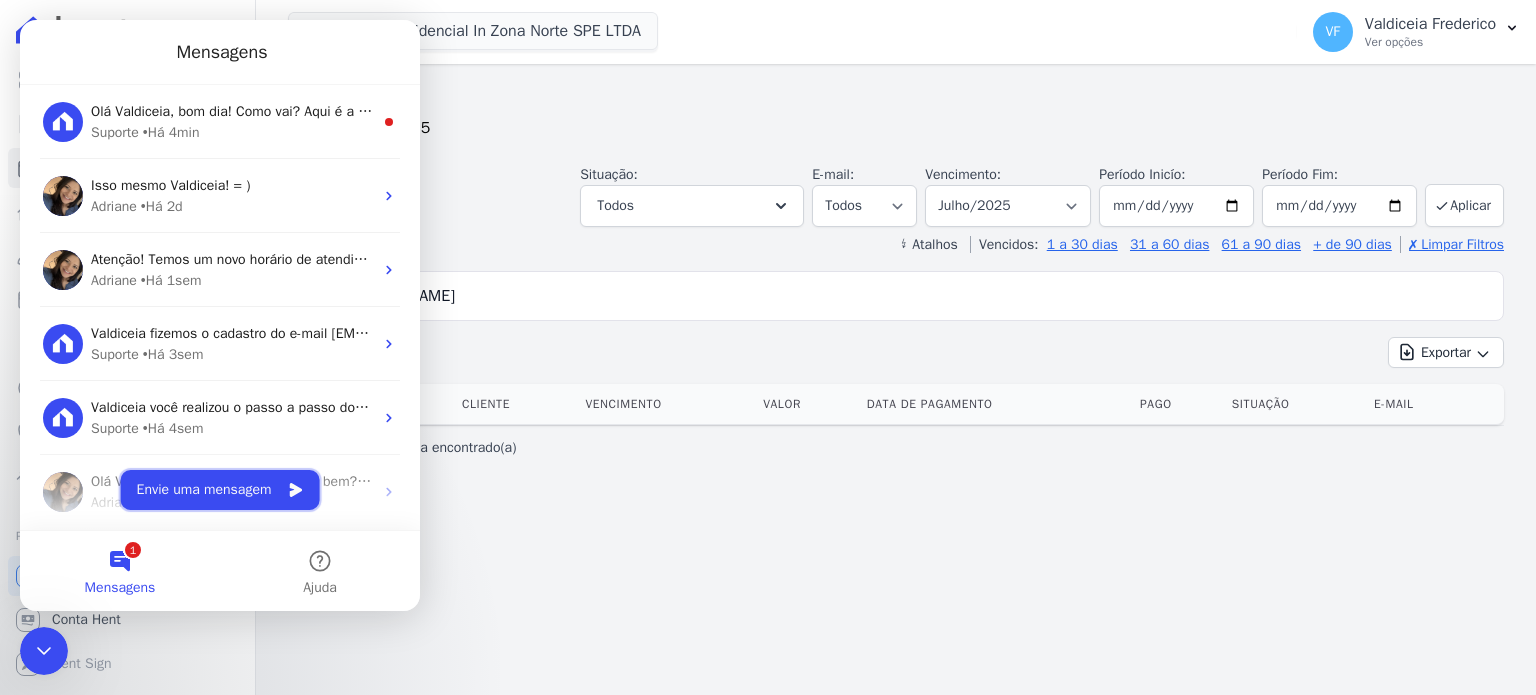 click on "Envie uma mensagem" at bounding box center (220, 490) 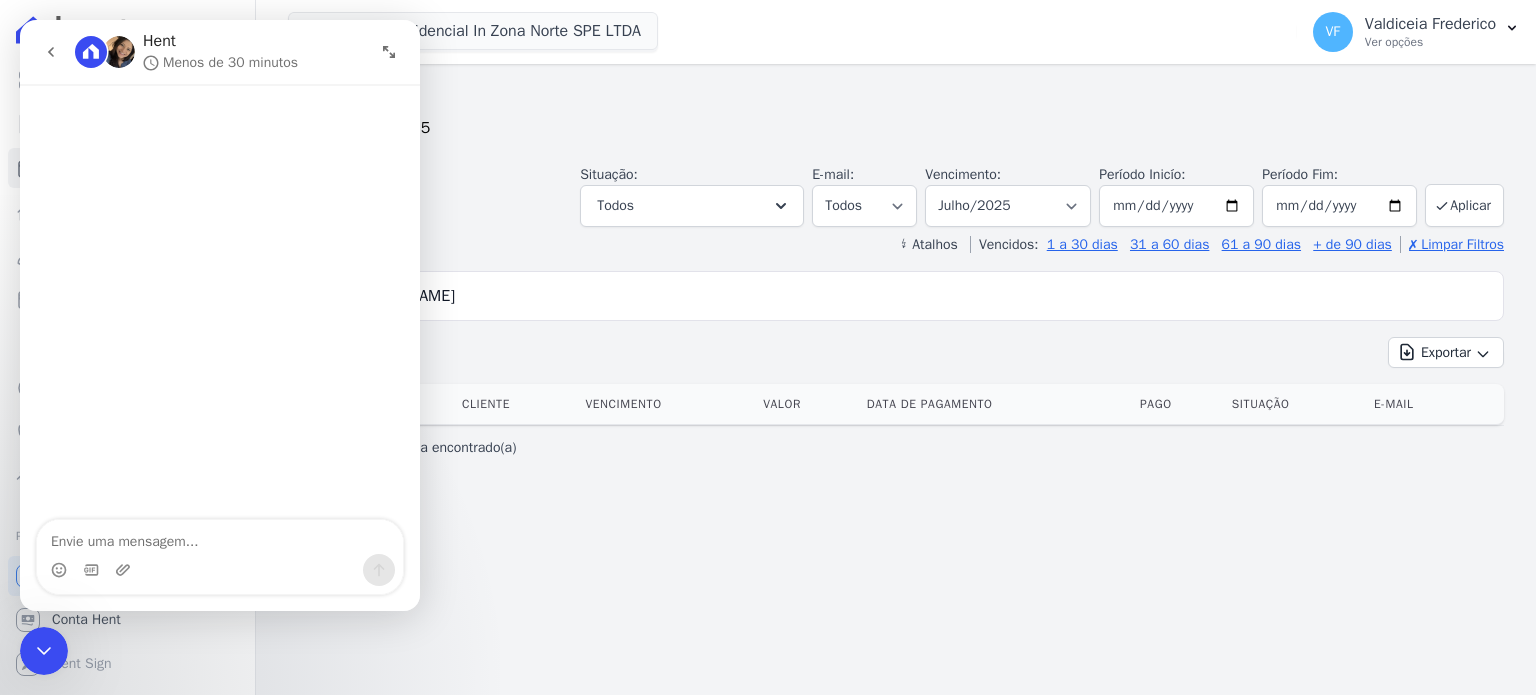 click at bounding box center [51, 52] 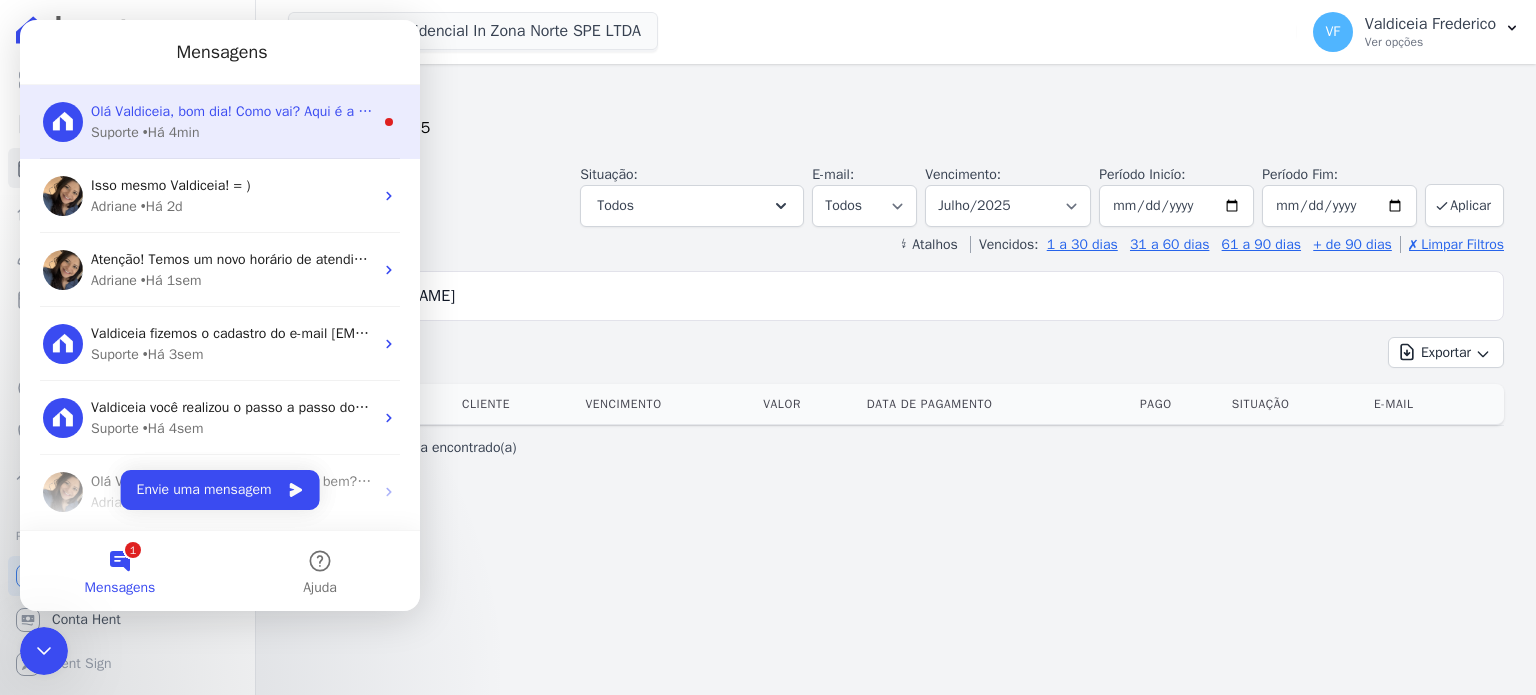 click on "Olá Valdiceia, bom dia! Como vai? Aqui é a Paty.  Iremos investigar." at bounding box center (296, 111) 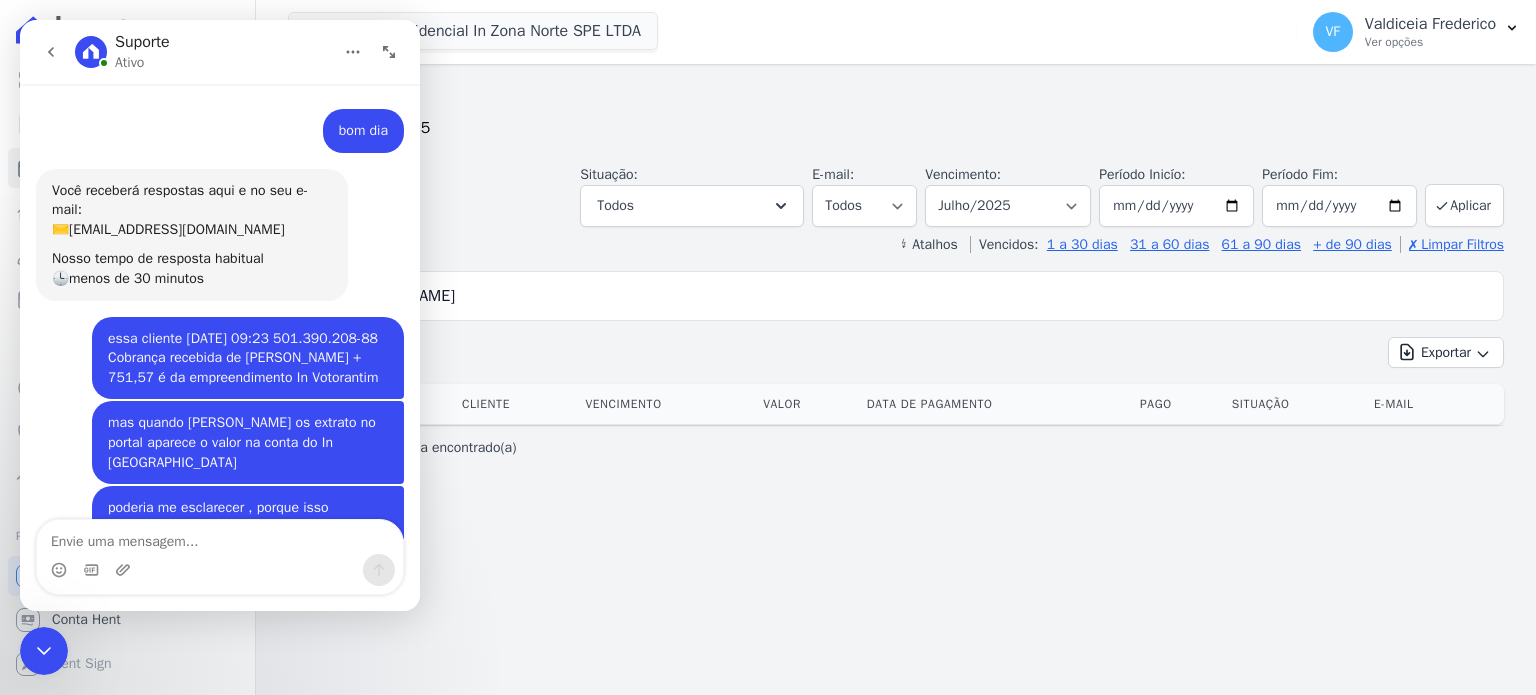 scroll, scrollTop: 3, scrollLeft: 0, axis: vertical 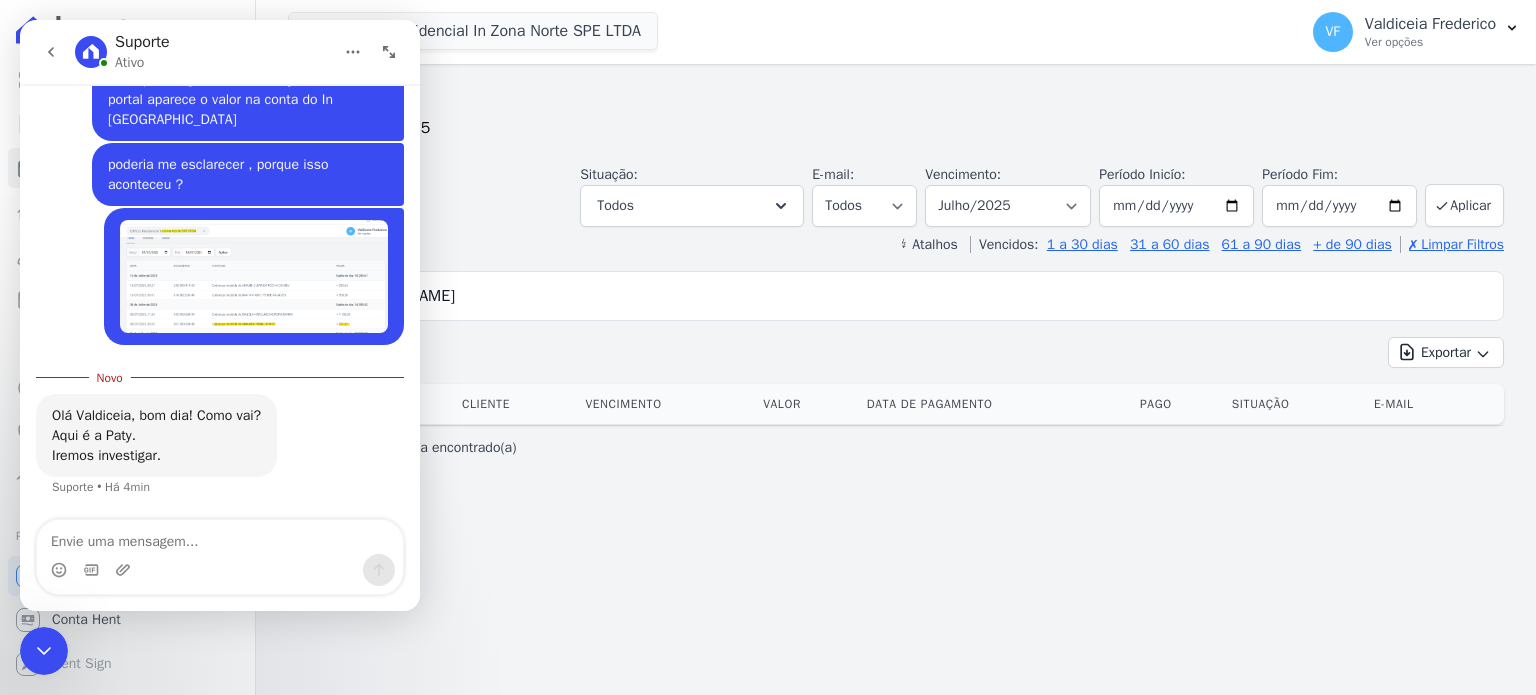 click at bounding box center [220, 537] 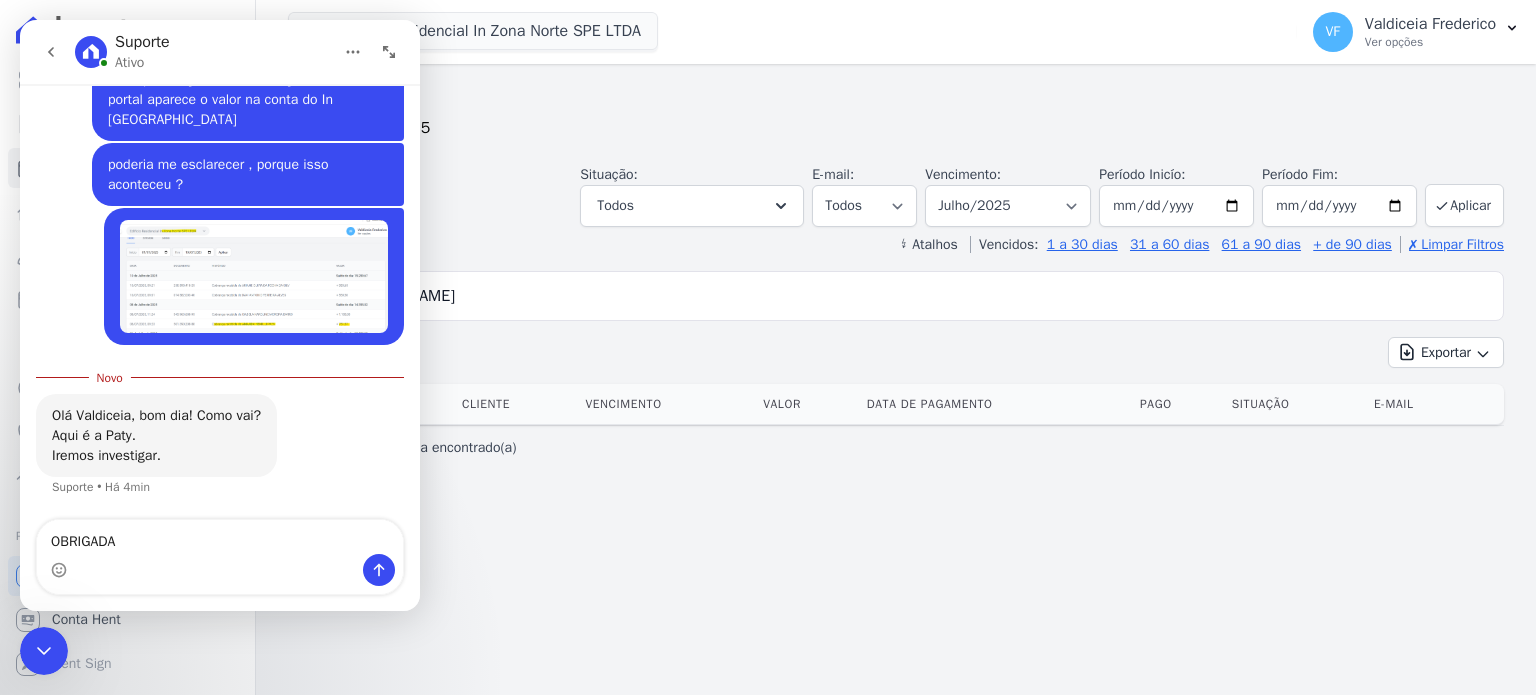 type on "OBRIGADA" 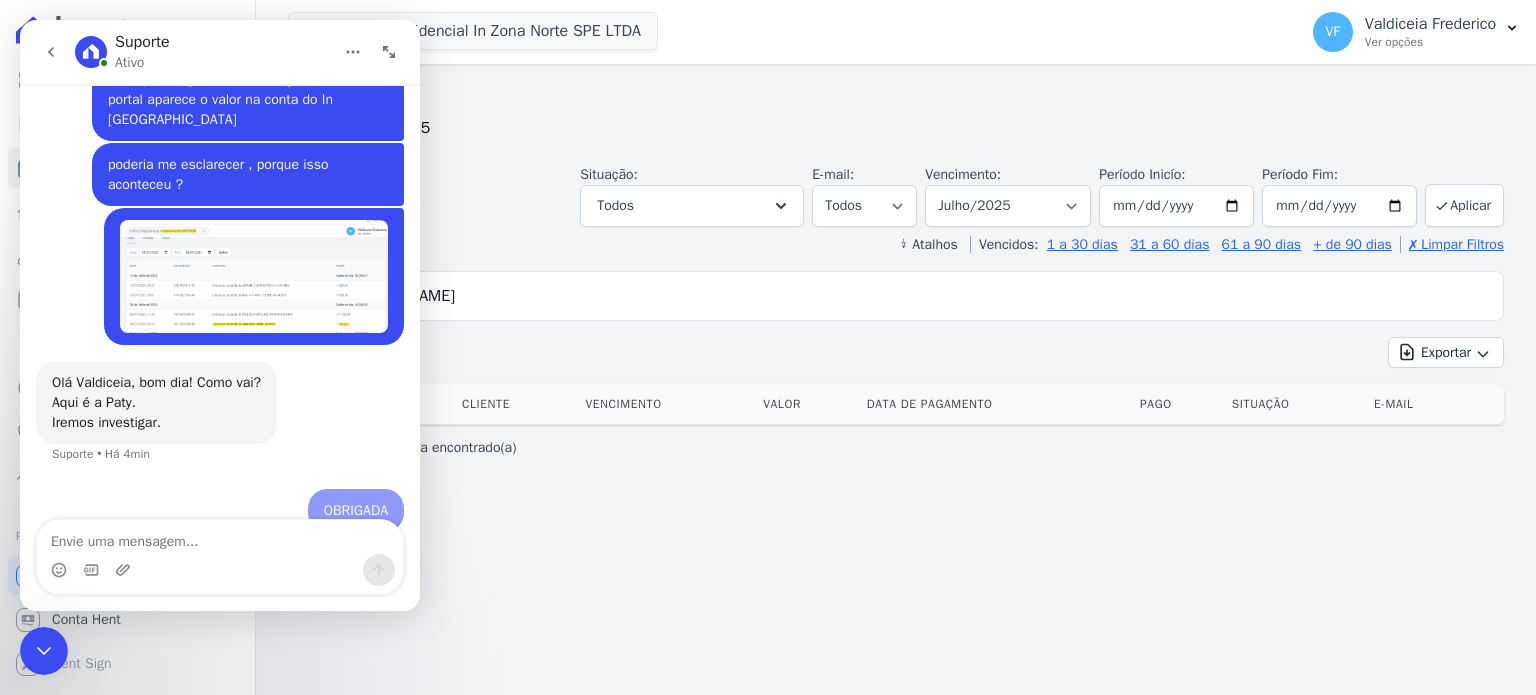 scroll, scrollTop: 2, scrollLeft: 0, axis: vertical 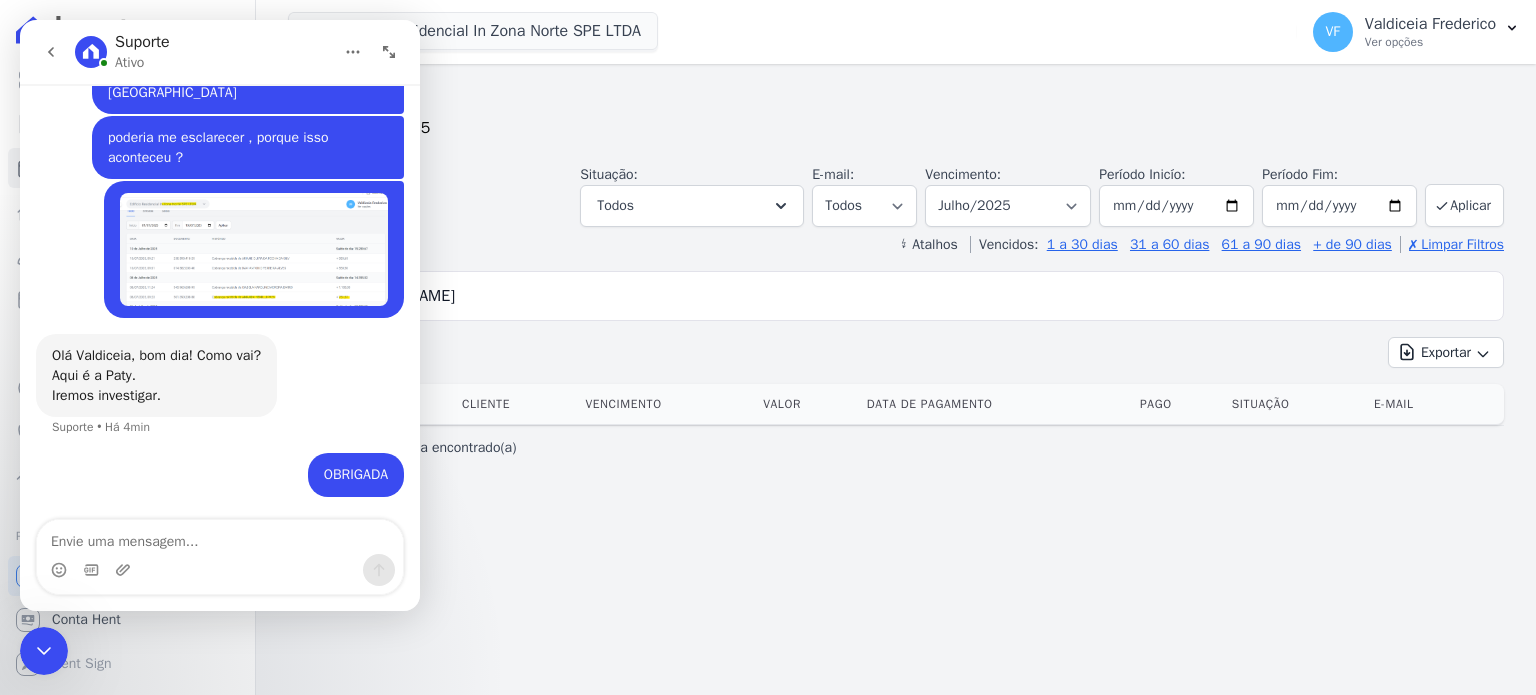 click at bounding box center (254, 249) 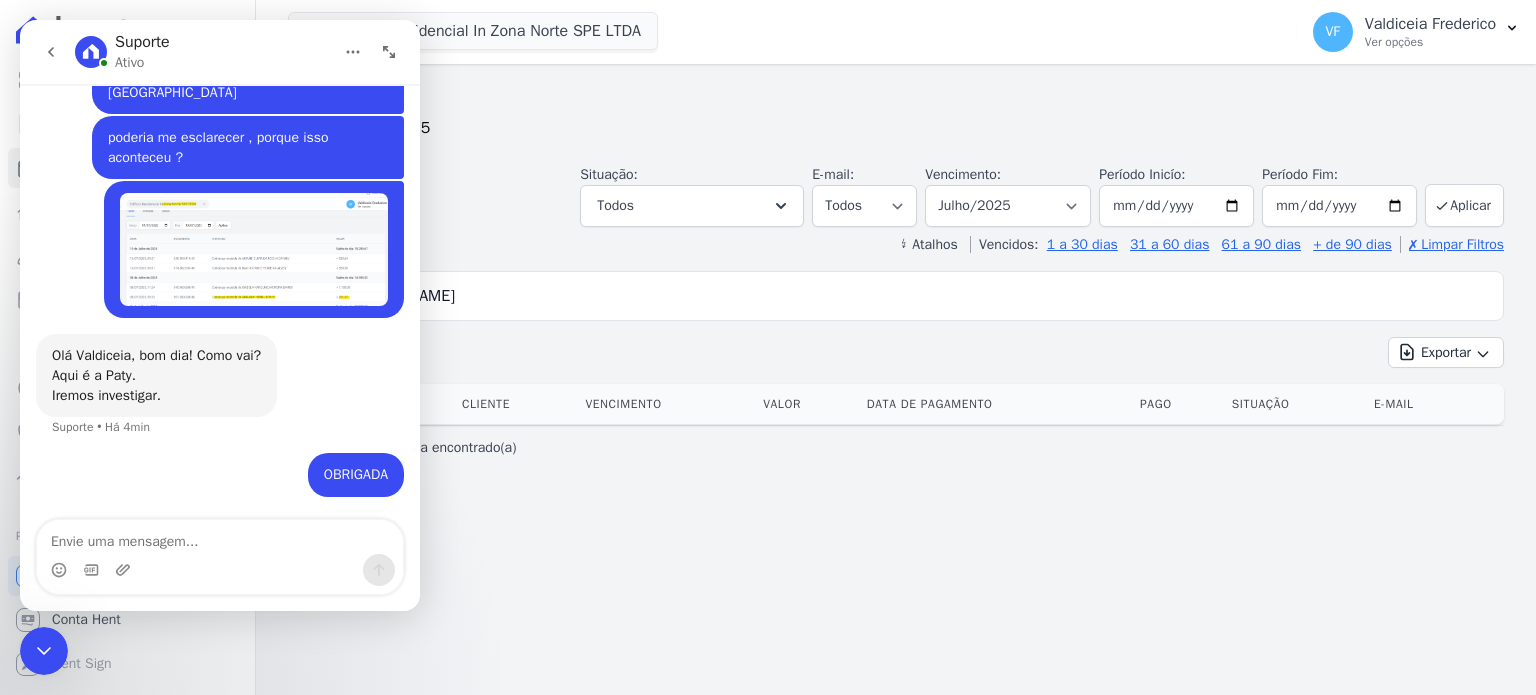 scroll, scrollTop: 0, scrollLeft: 0, axis: both 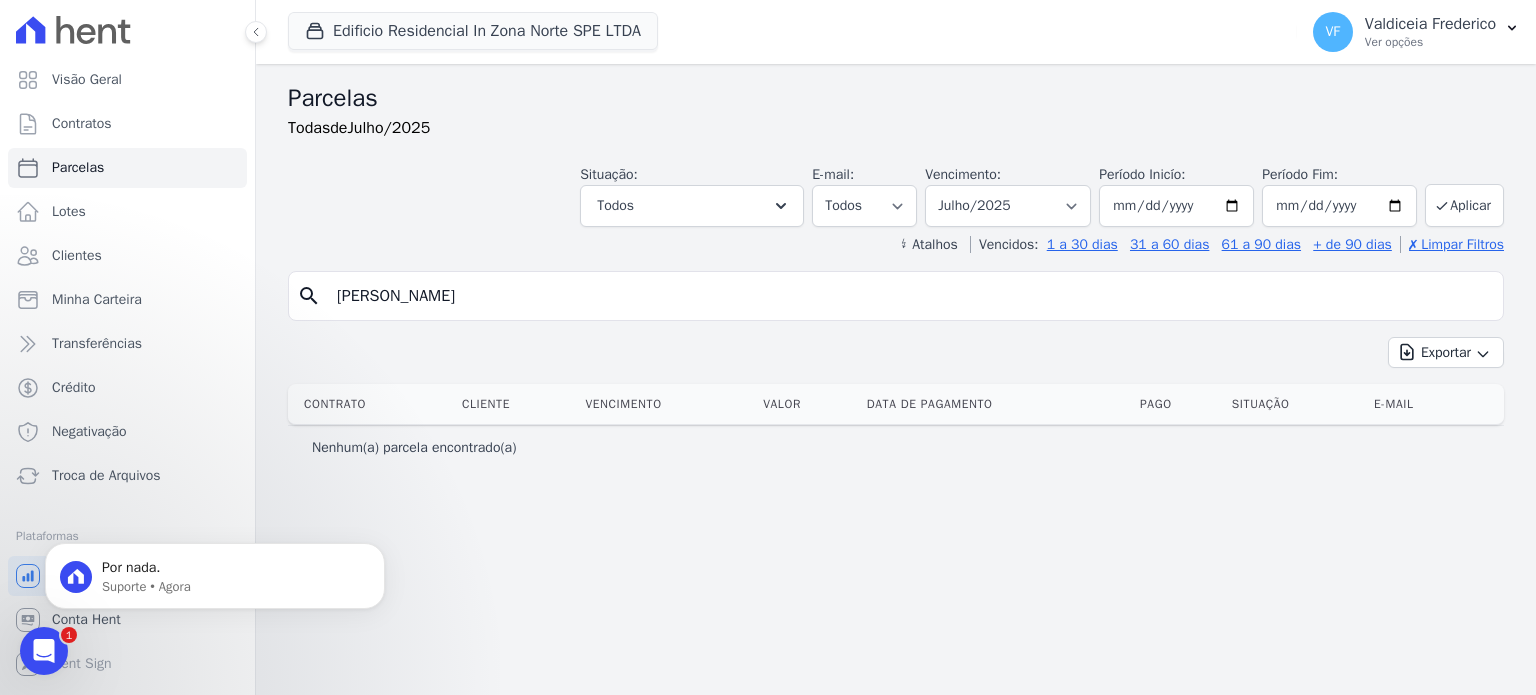 drag, startPoint x: 52, startPoint y: 634, endPoint x: 83, endPoint y: 1262, distance: 628.76465 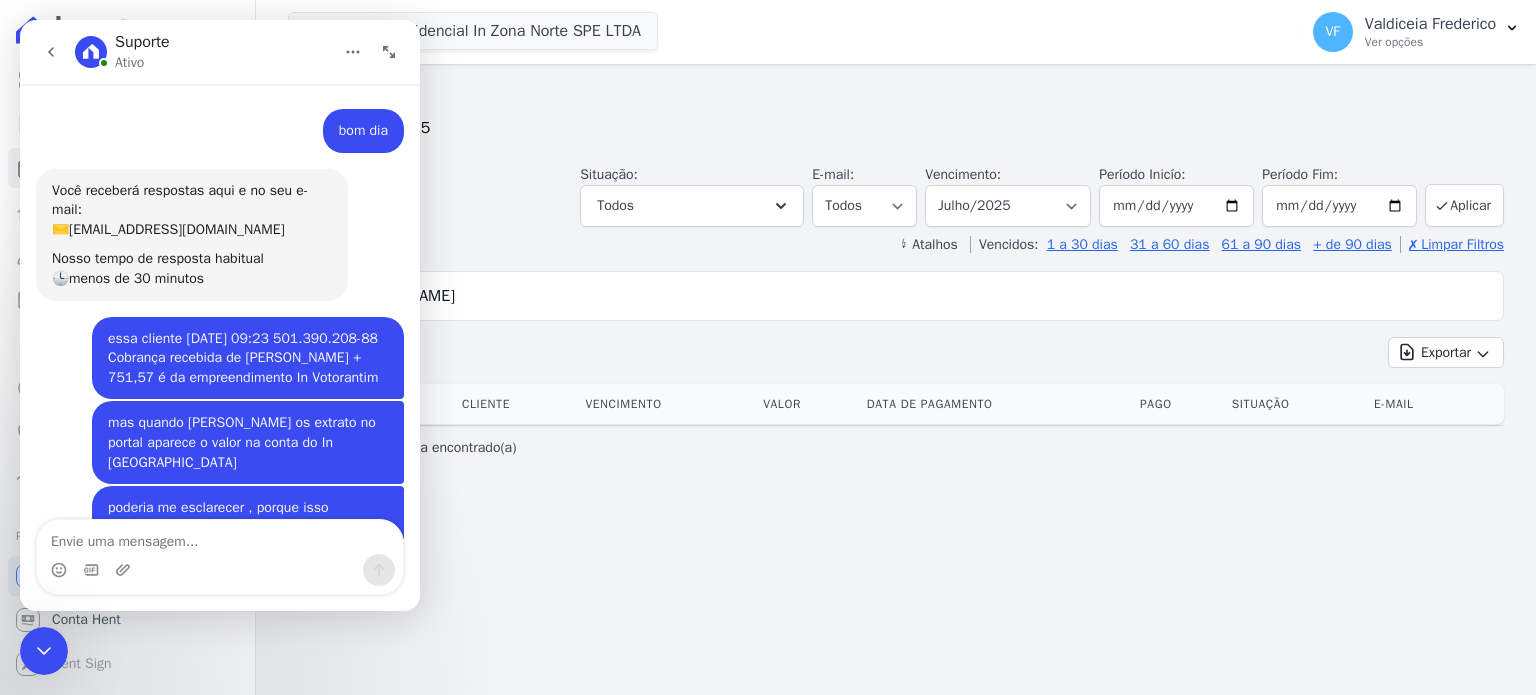 scroll, scrollTop: 3, scrollLeft: 0, axis: vertical 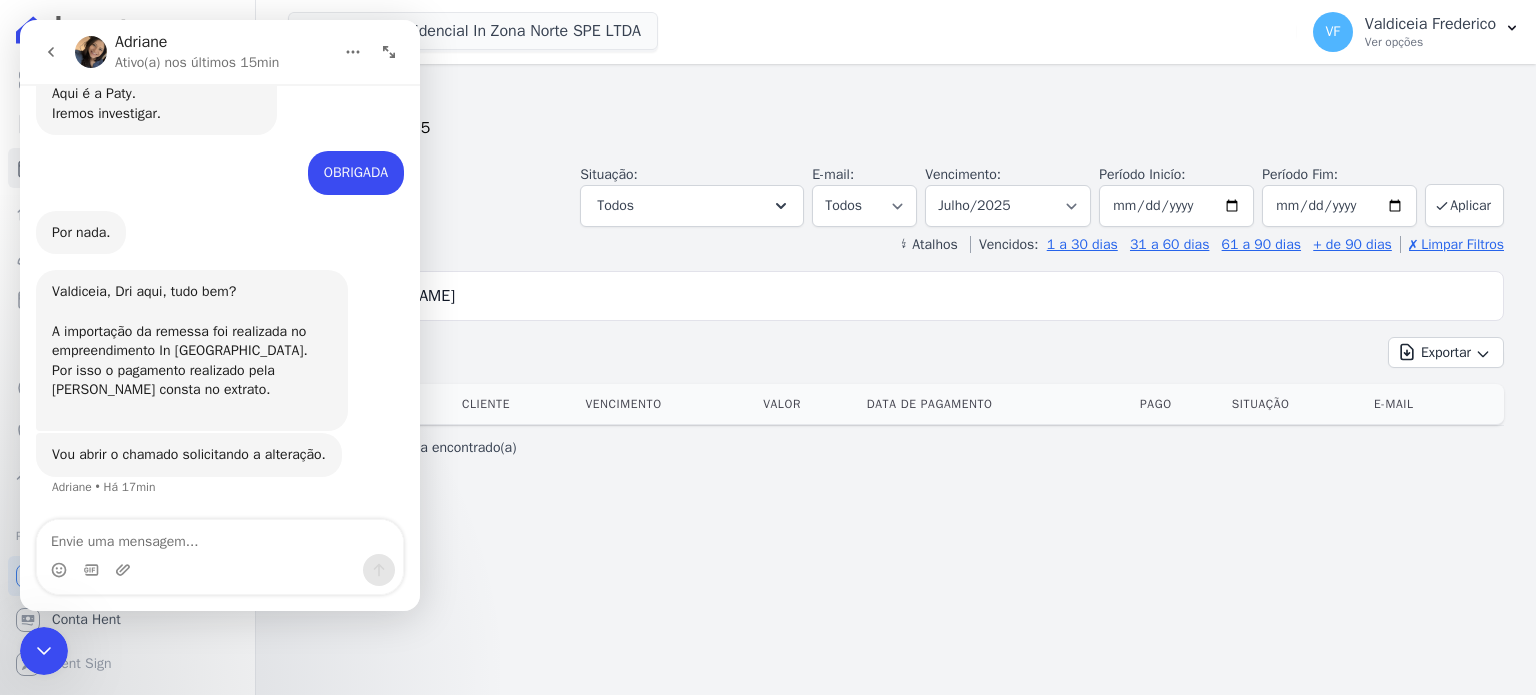 click on "Parcelas
Todas
de  Julho/2025
Situação:
Agendado
Em Aberto
Pago
Processando
Cancelado
Vencido
Transferindo
Depositado
Pago por fora
Retido
Todos
Selecionar todos
Agendado
Em Aberto
Pago
Processando" at bounding box center [896, 379] 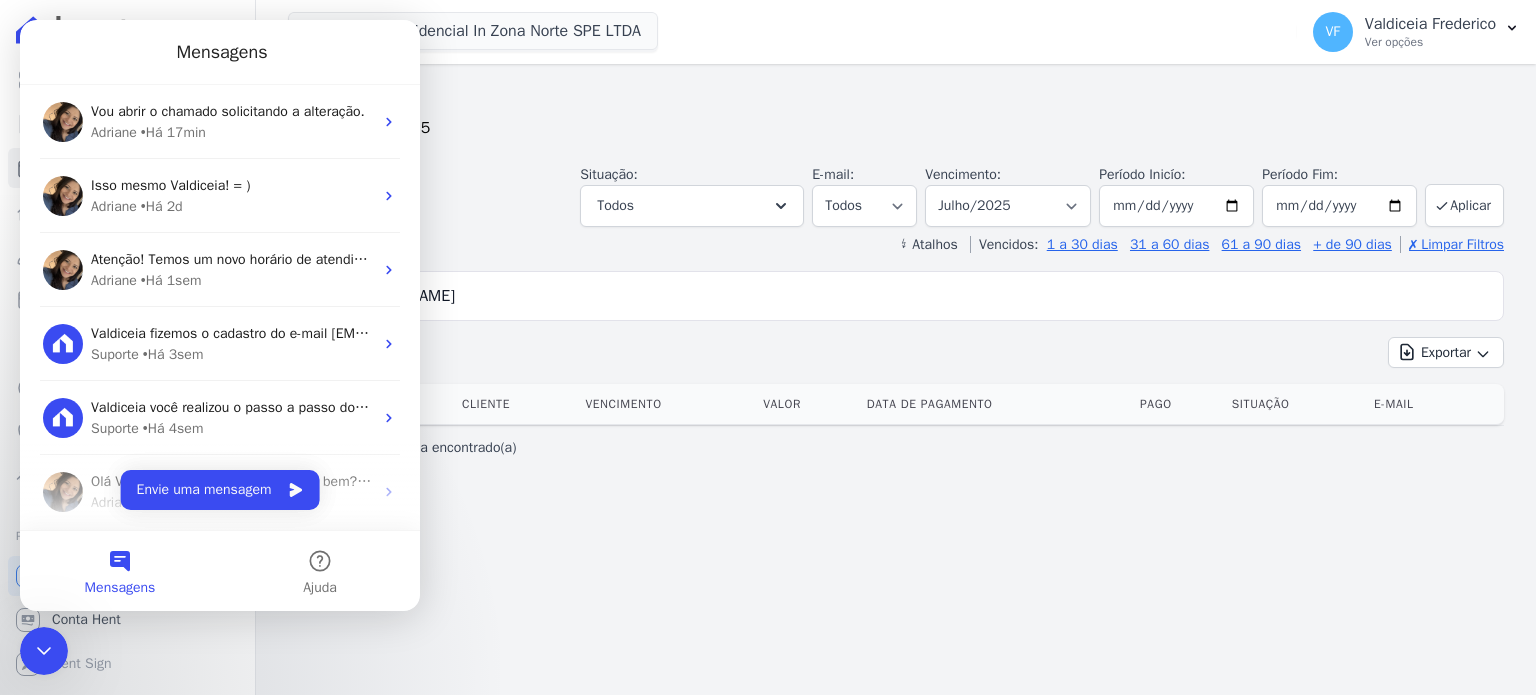 scroll, scrollTop: 0, scrollLeft: 0, axis: both 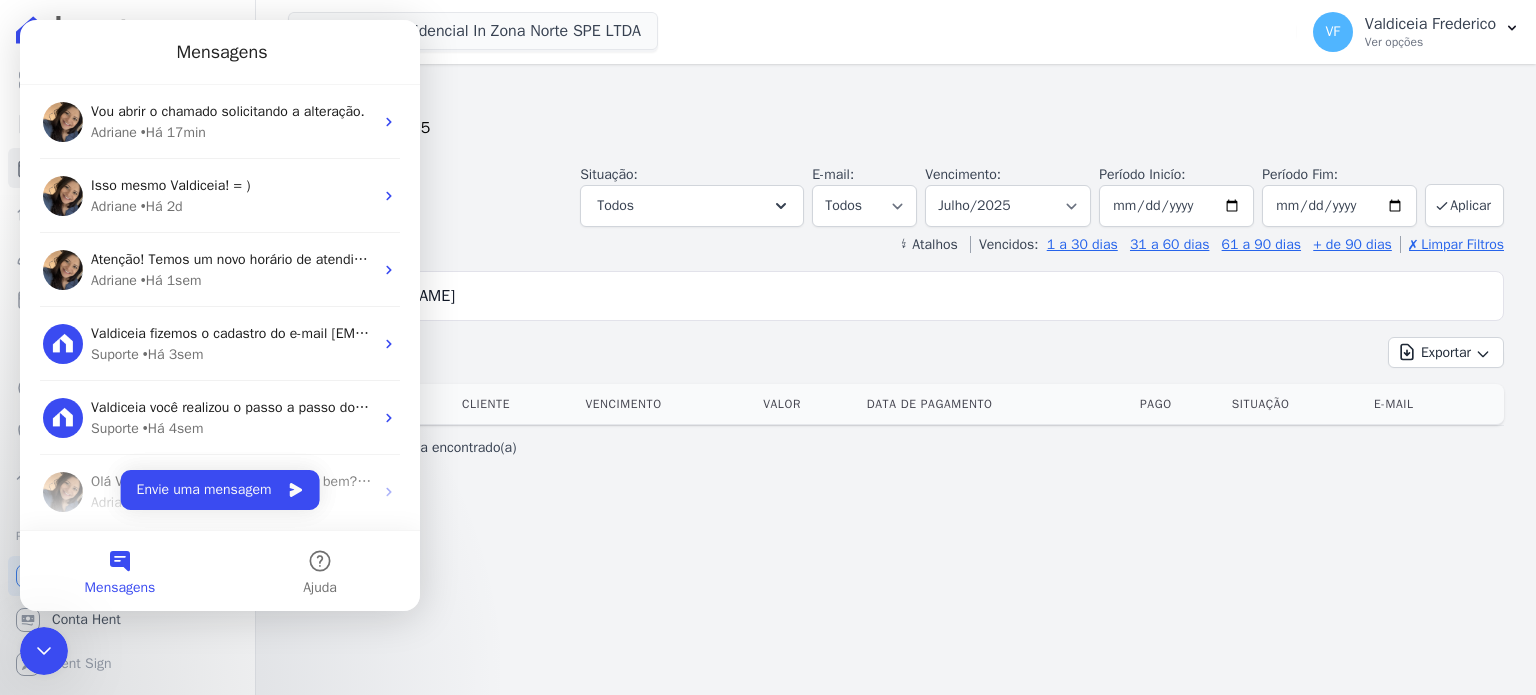 click on "Parcelas
Todas
de  Julho/2025
Situação:
Agendado
Em Aberto
Pago
Processando
Cancelado
Vencido
Transferindo
Depositado
Pago por fora
Retido
Todos
Selecionar todos
Agendado
Em Aberto
Pago
Processando" at bounding box center [896, 379] 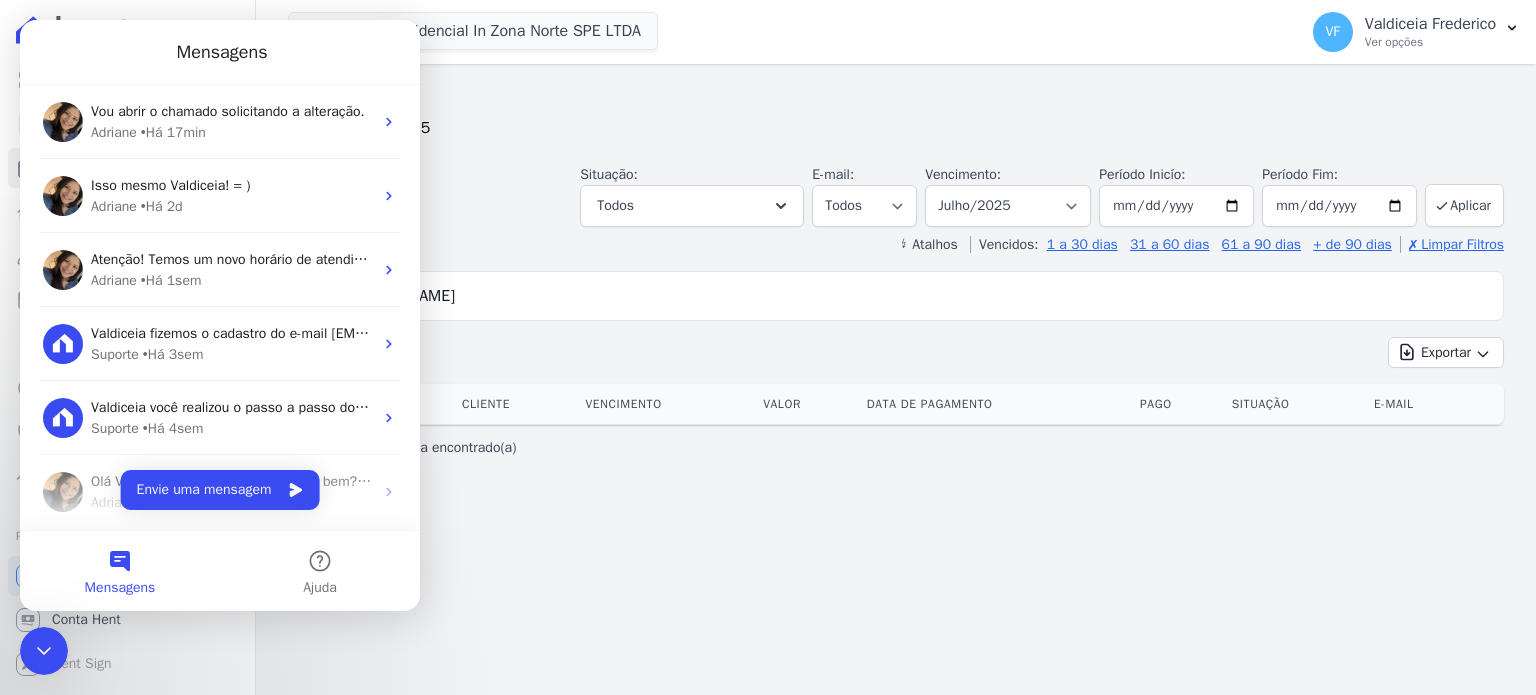 click on "Todas
de  Julho/2025" at bounding box center [896, 128] 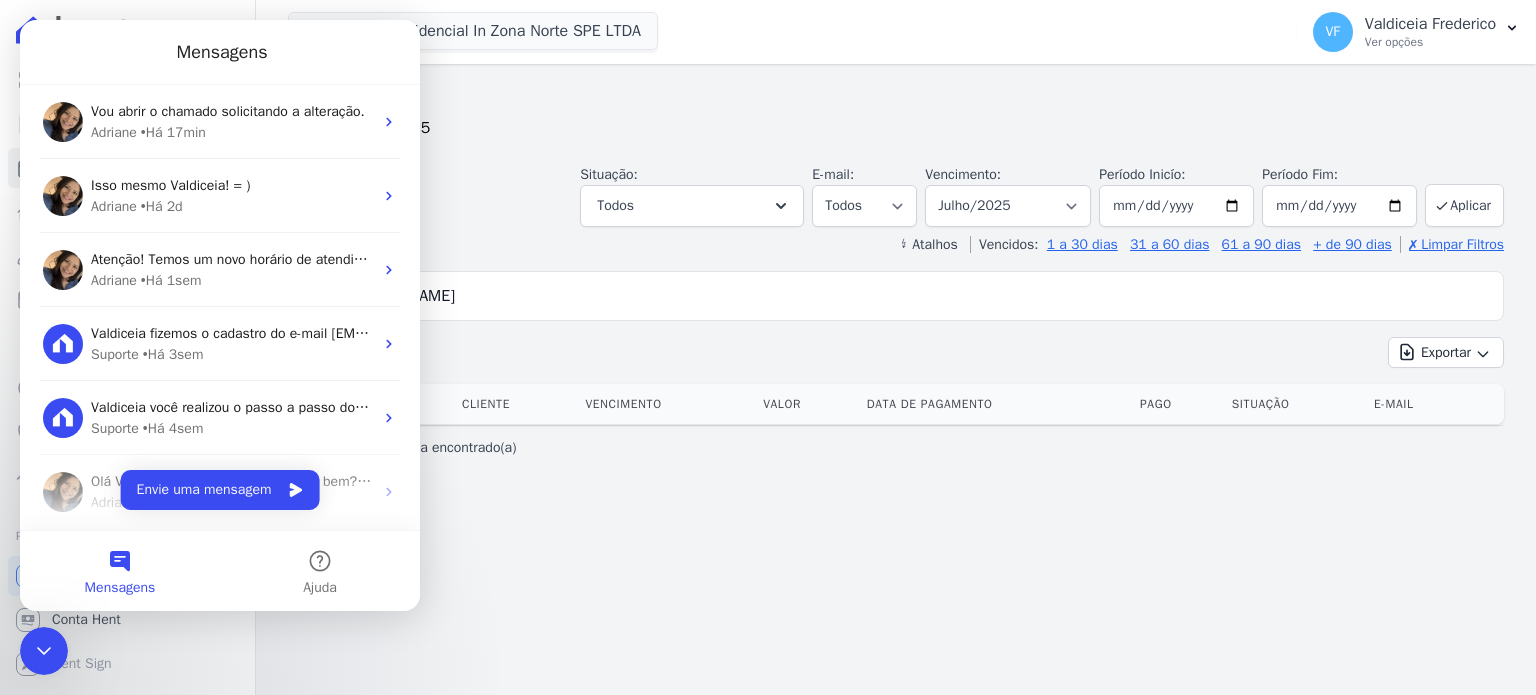 click at bounding box center [44, 651] 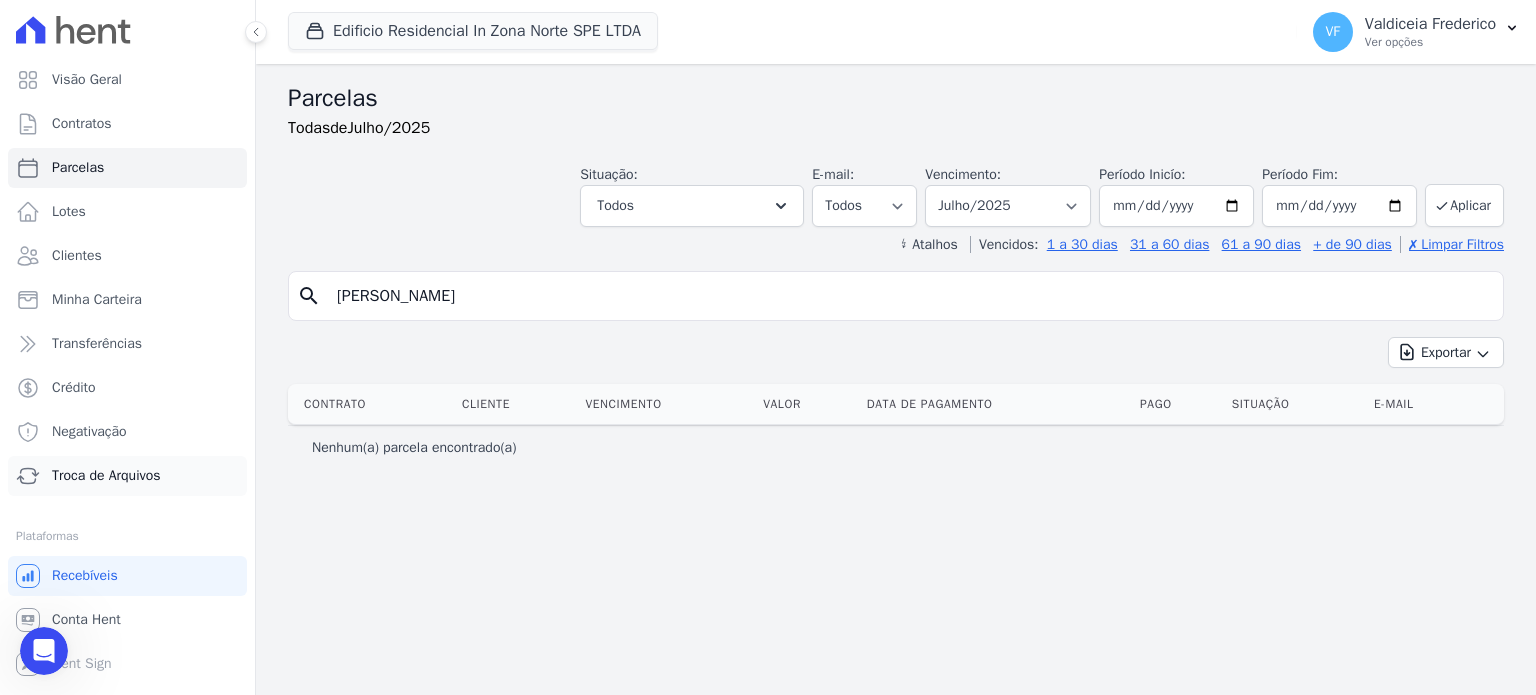 click on "Troca de Arquivos" at bounding box center (106, 476) 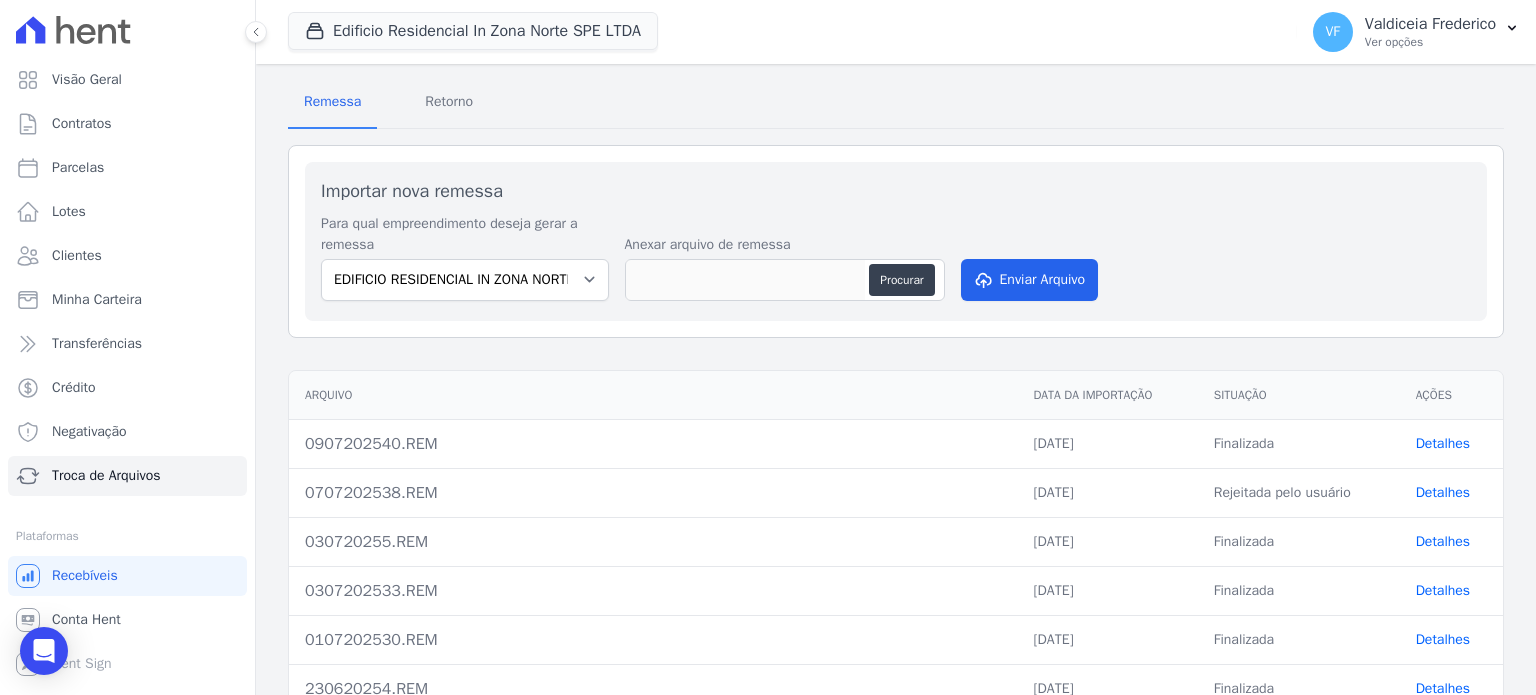 scroll, scrollTop: 0, scrollLeft: 0, axis: both 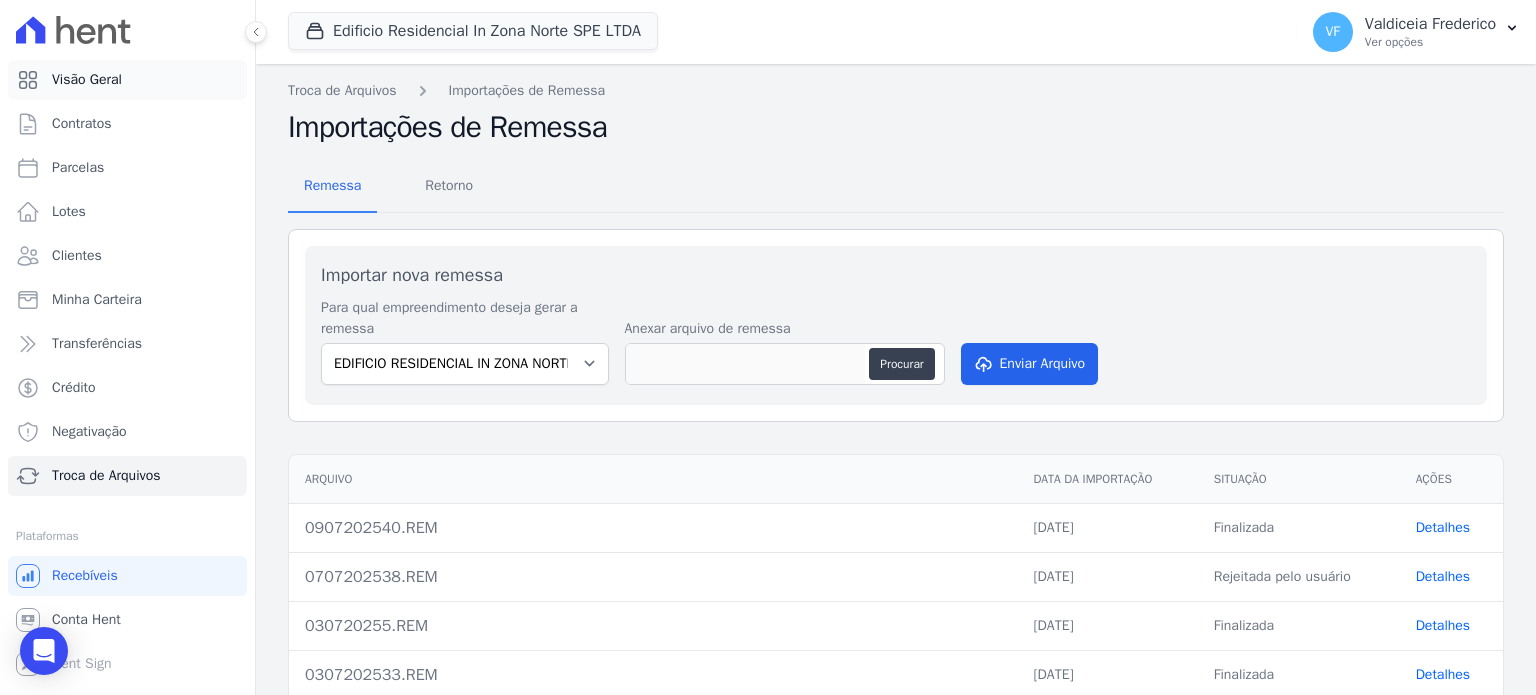 click on "Visão Geral" at bounding box center (87, 80) 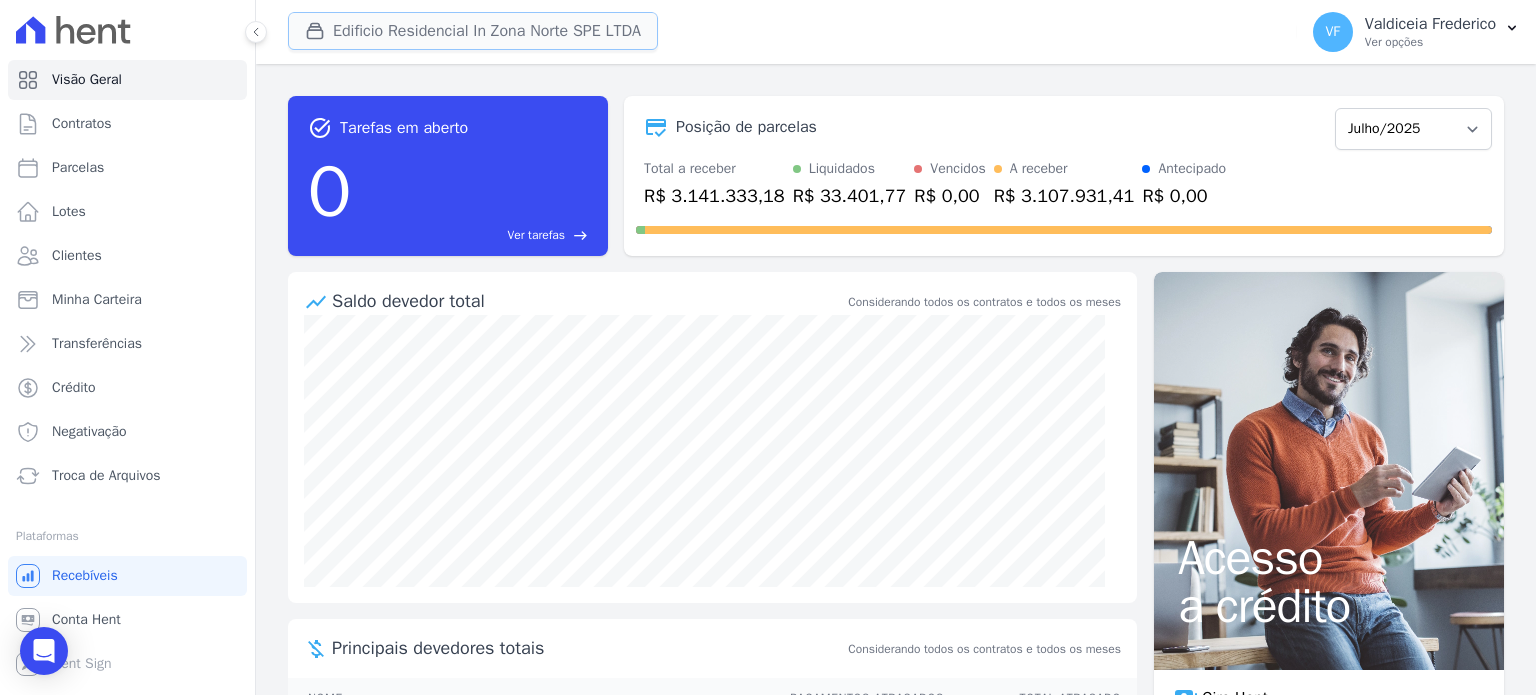 click on "Edificio Residencial In Zona Norte SPE LTDA" at bounding box center (473, 31) 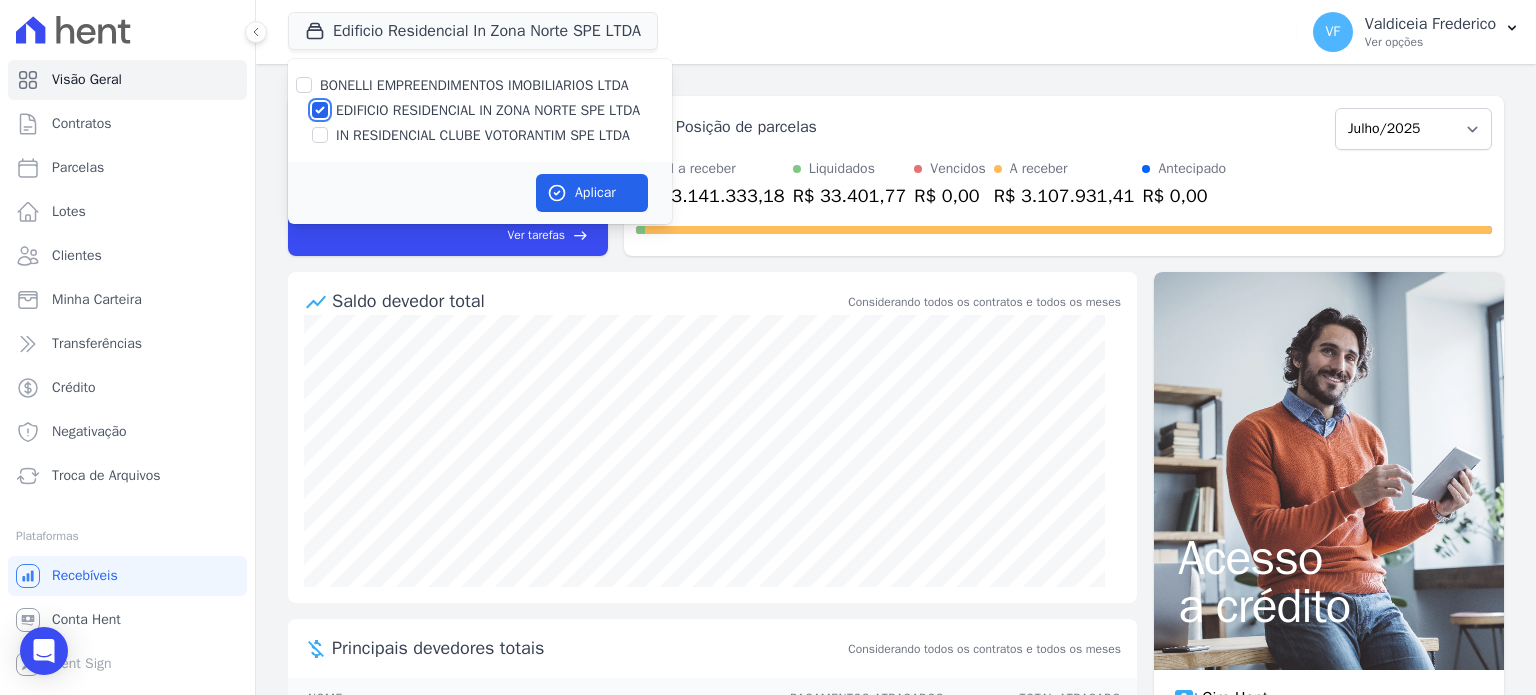 click on "EDIFICIO RESIDENCIAL IN ZONA NORTE SPE LTDA" at bounding box center [320, 110] 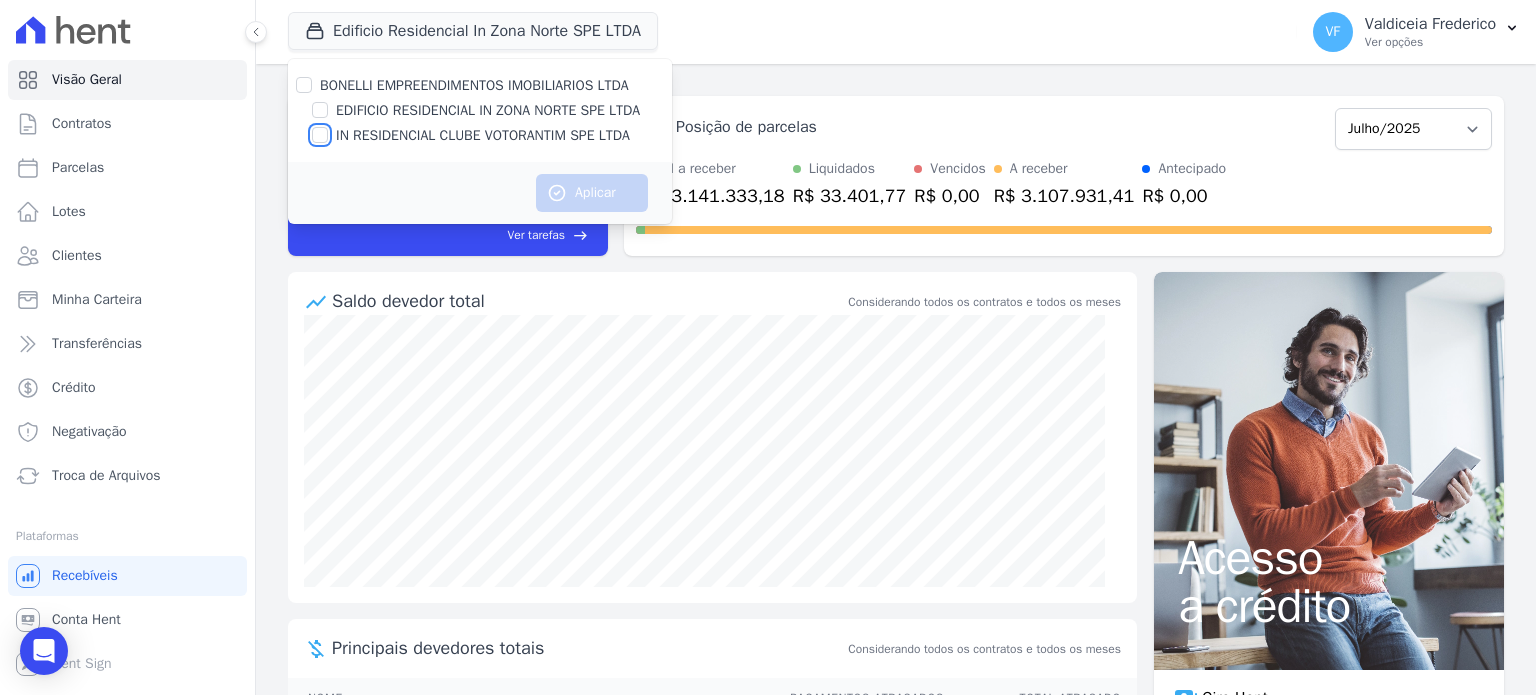click on "IN RESIDENCIAL CLUBE VOTORANTIM SPE LTDA" at bounding box center (320, 135) 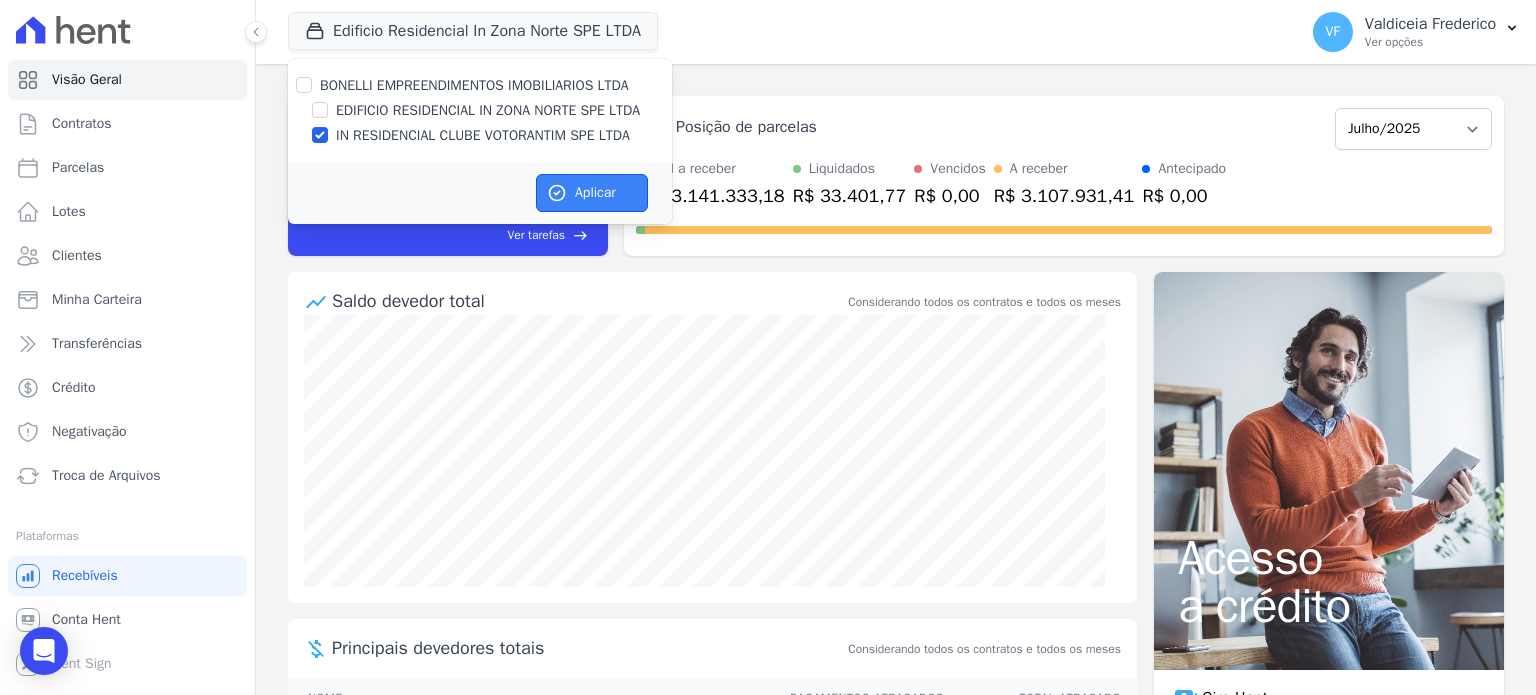 click on "Aplicar" at bounding box center [592, 193] 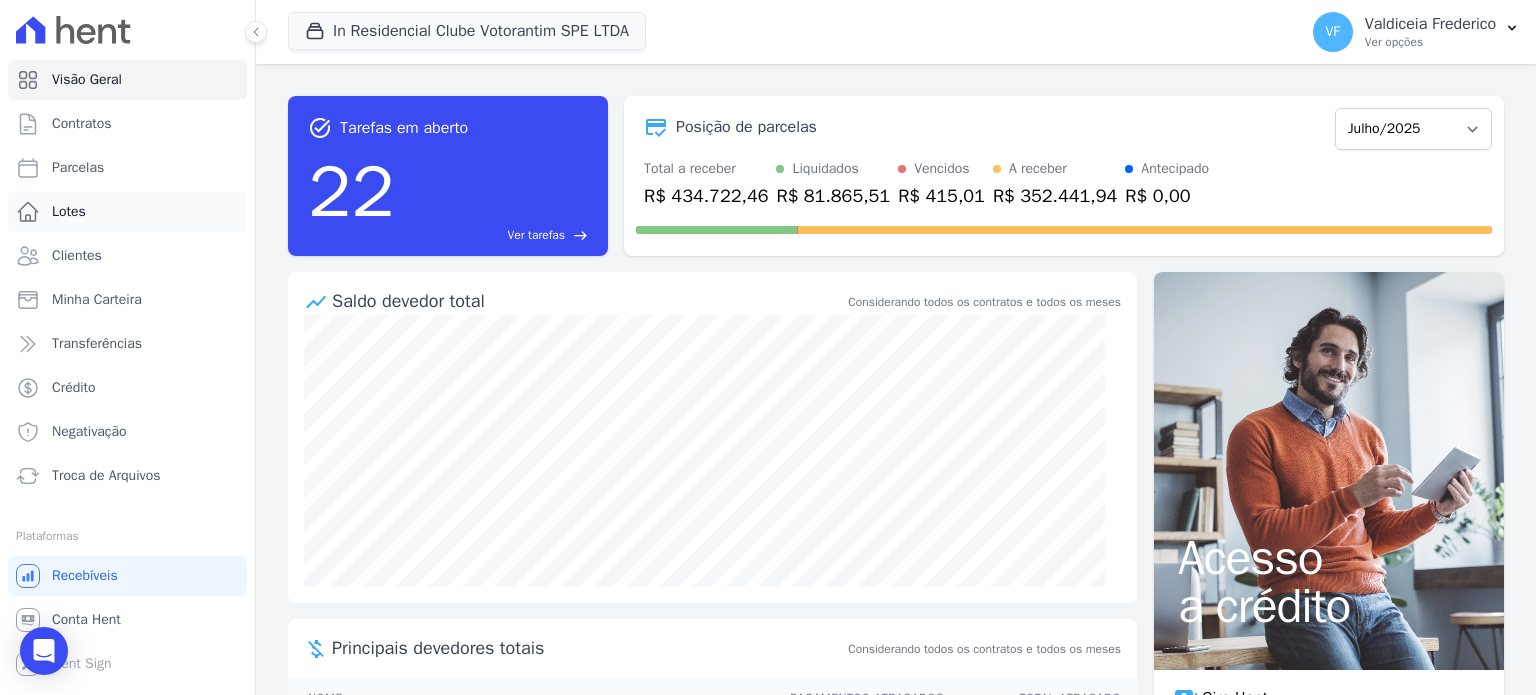 click on "Lotes" at bounding box center [127, 212] 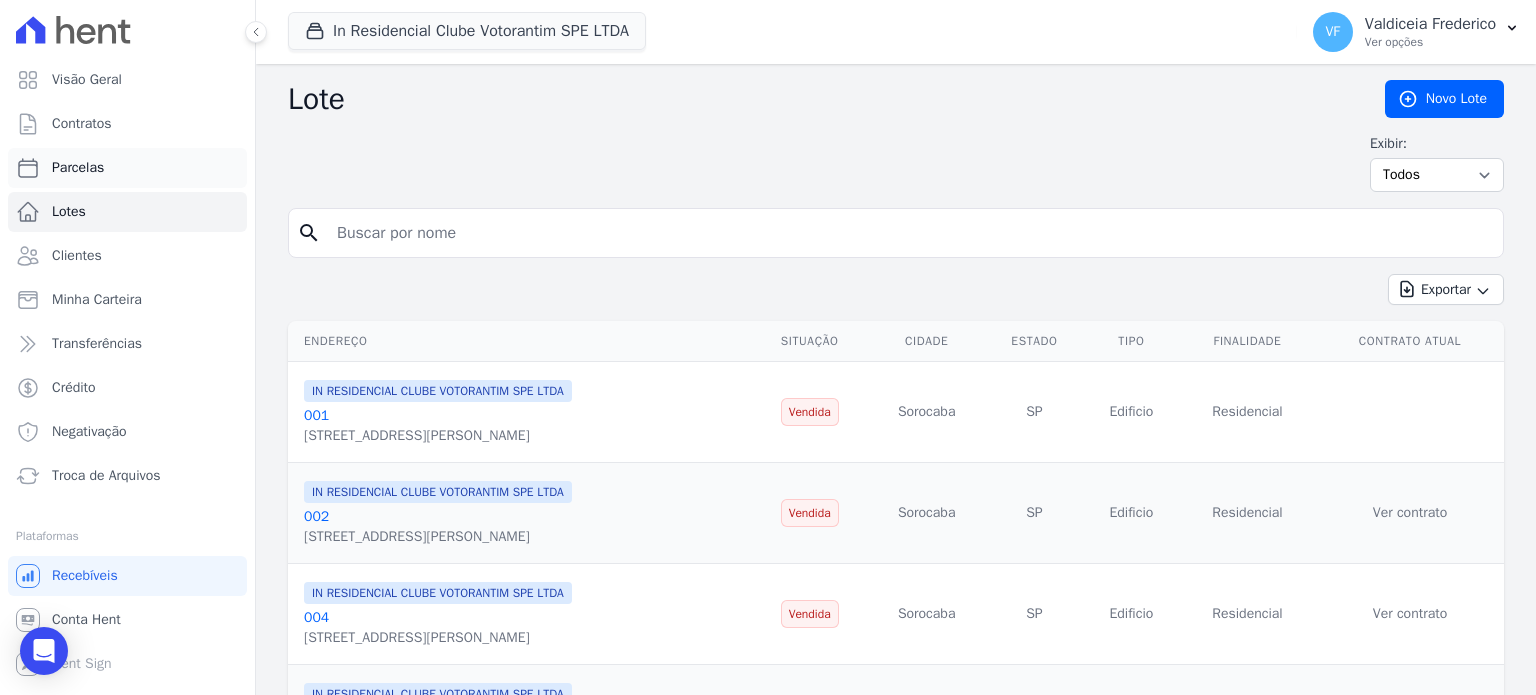 click on "Parcelas" at bounding box center (78, 168) 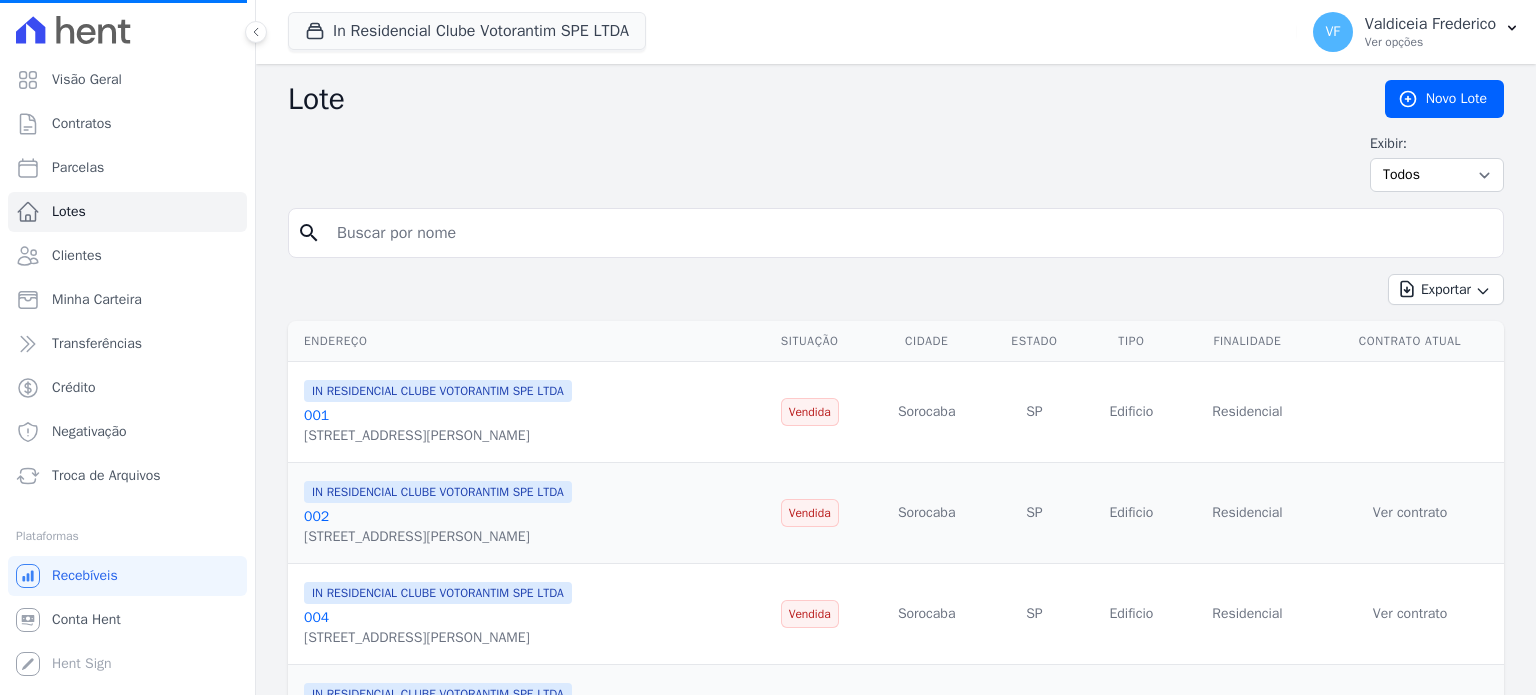 select 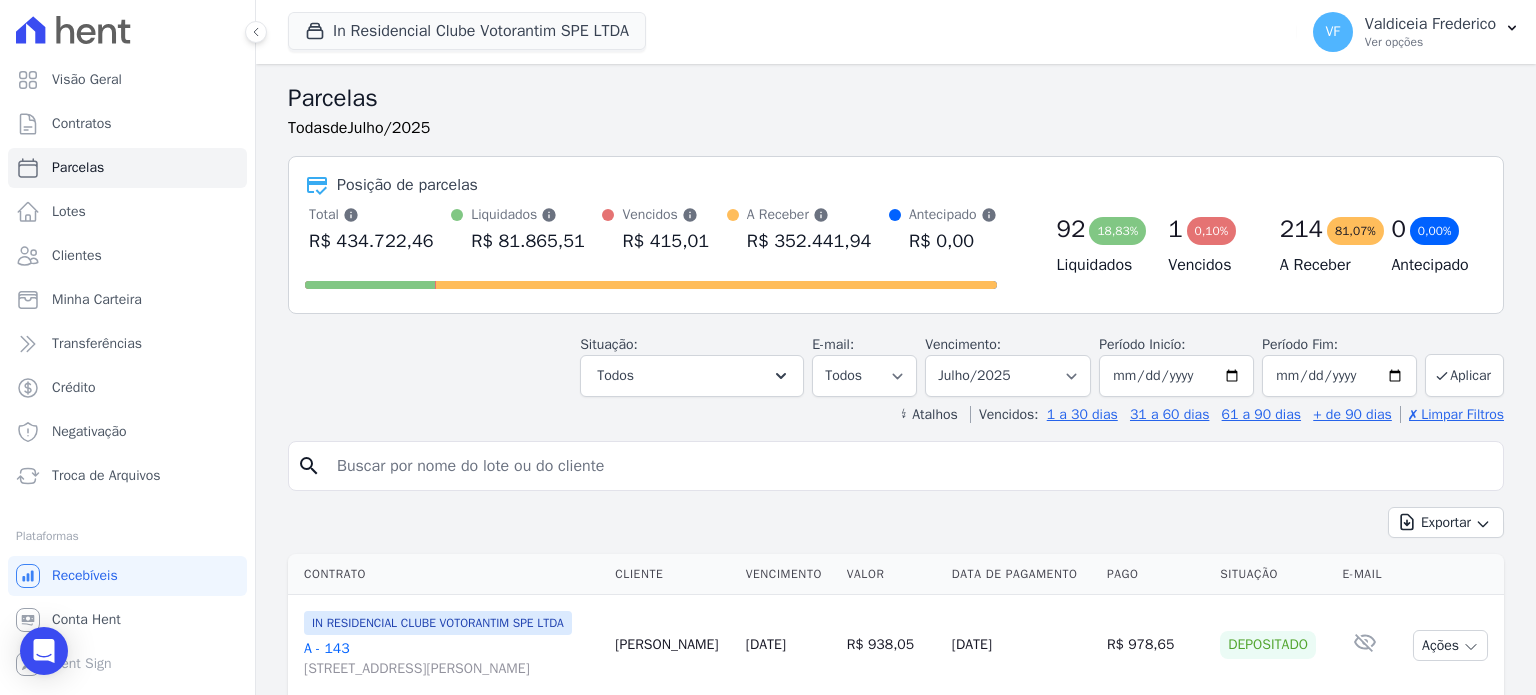 click at bounding box center (910, 466) 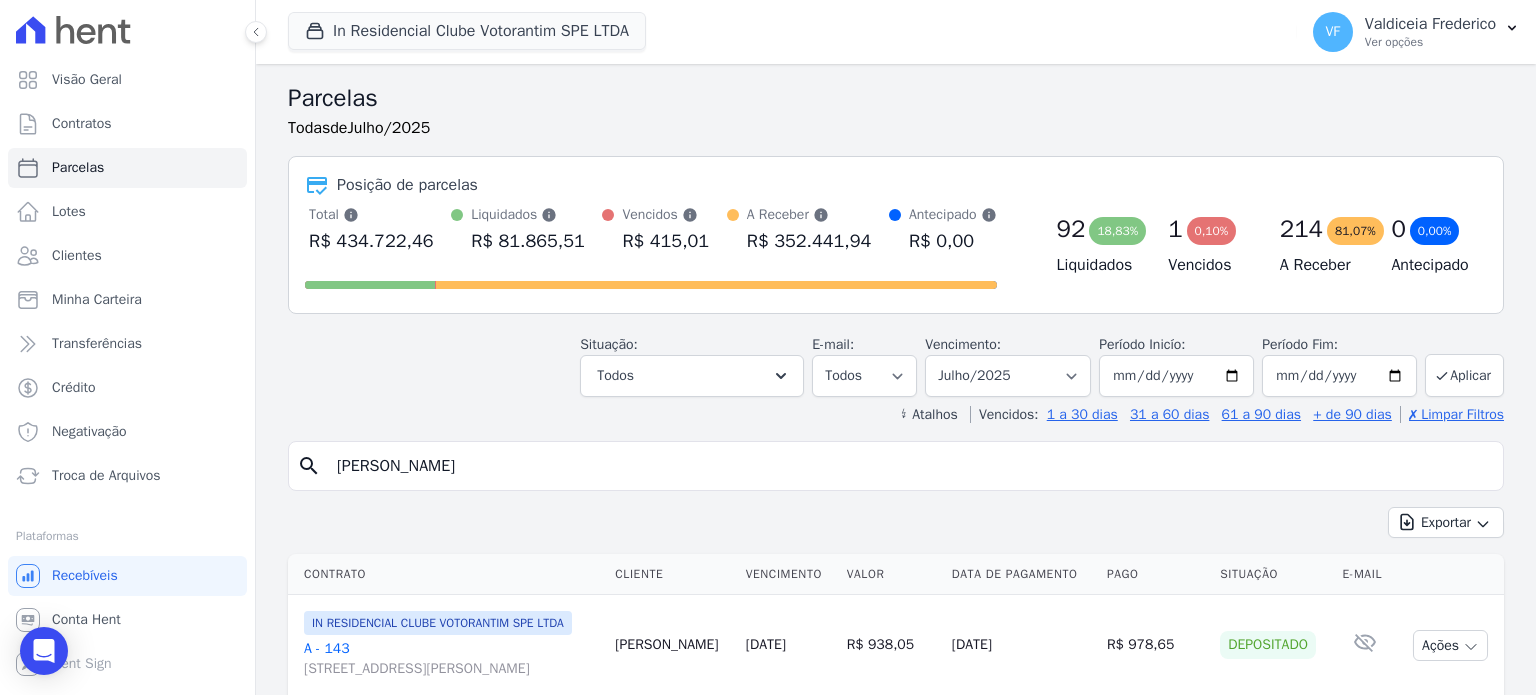 type on "amanda" 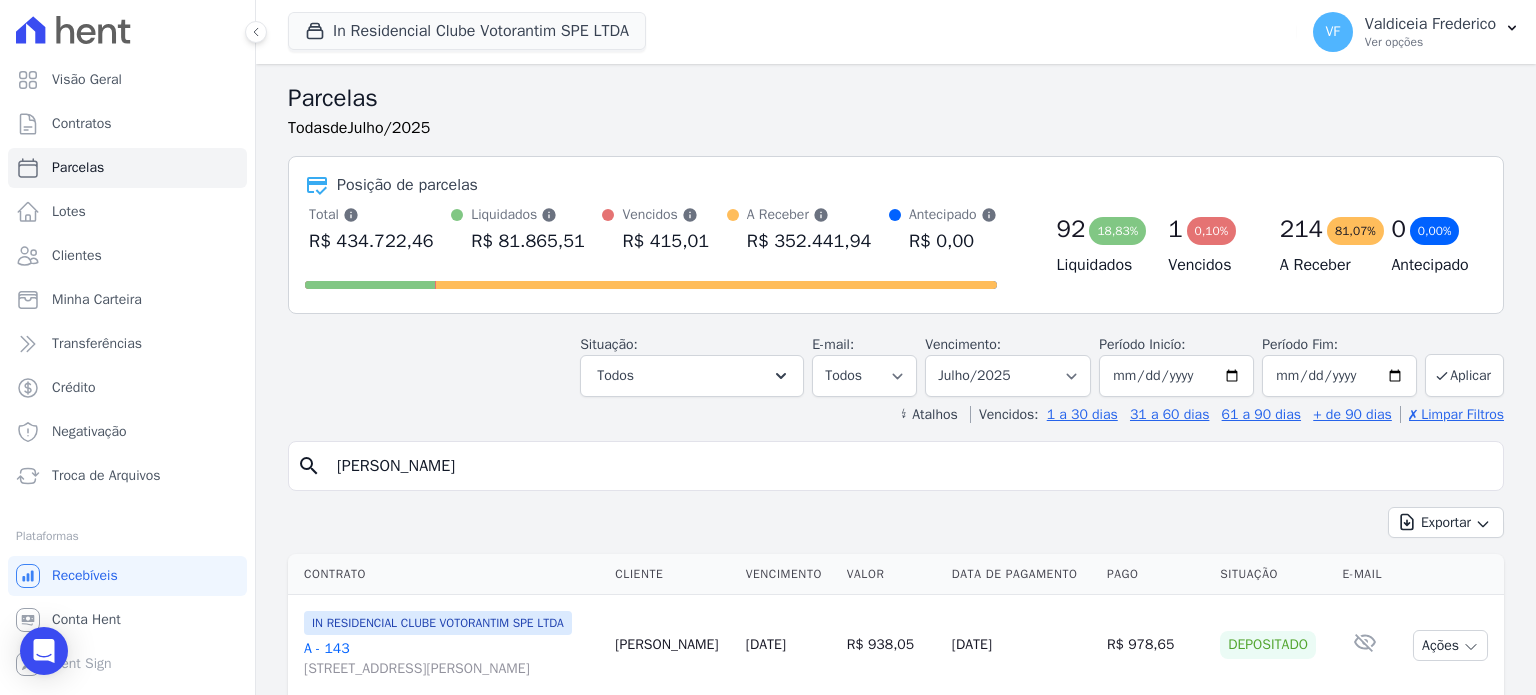 select 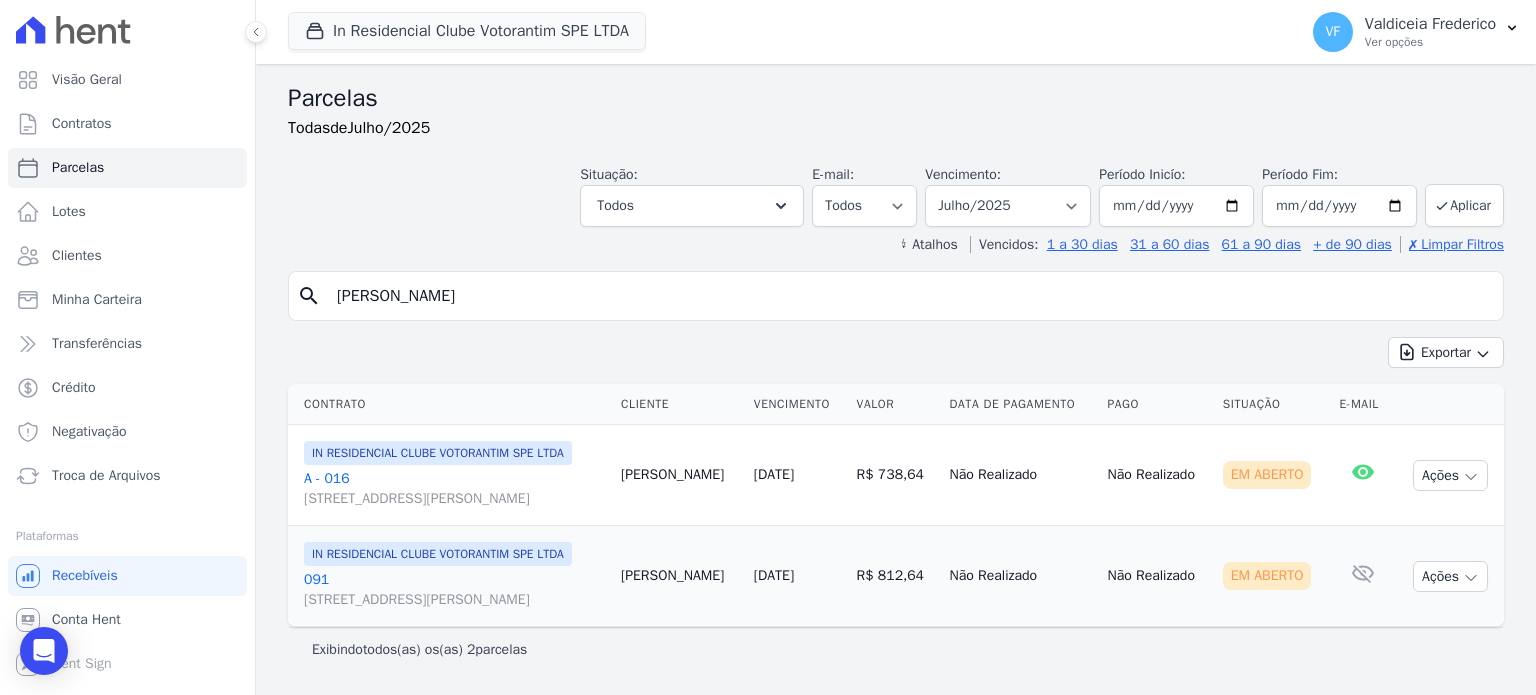 click on "A - 016
Avenida Antônio Carlos Comitre, 1328, sala B, Parque Campolim" at bounding box center (454, 489) 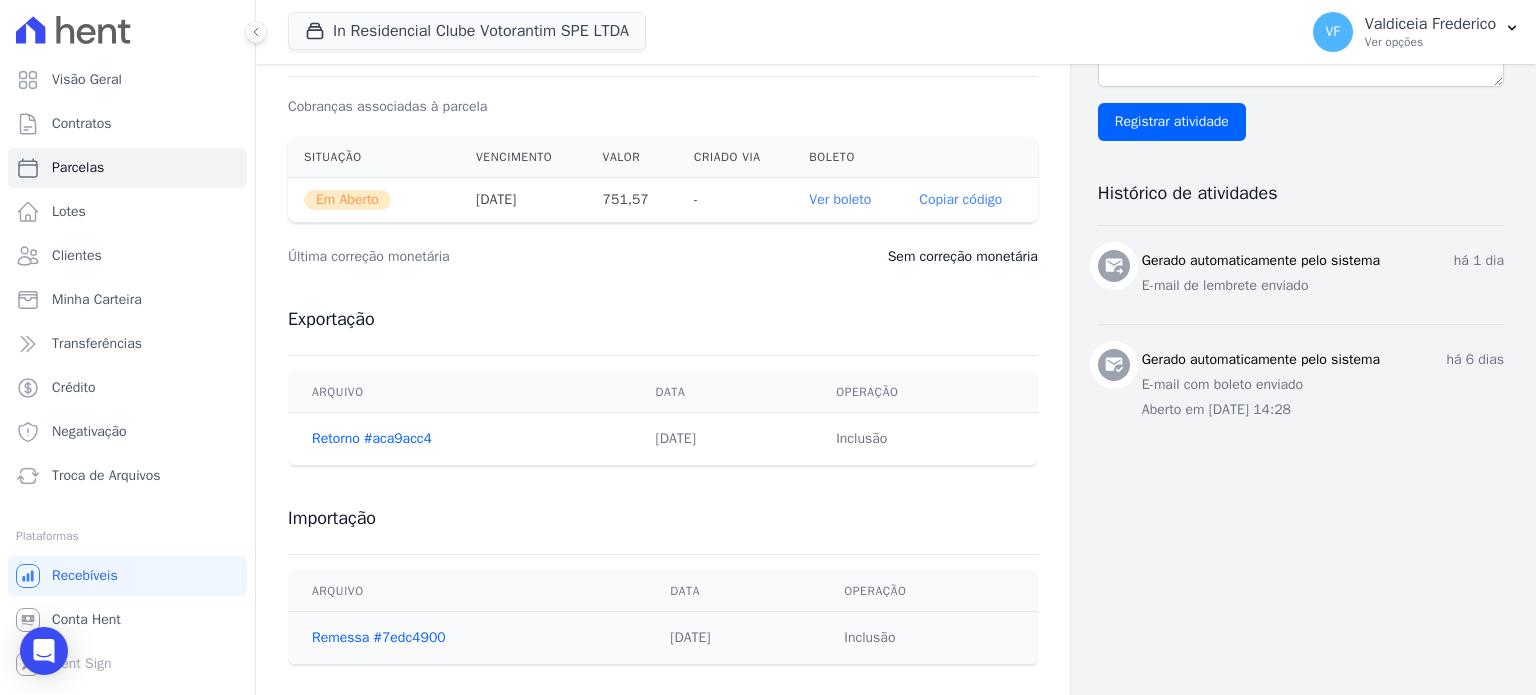scroll, scrollTop: 671, scrollLeft: 0, axis: vertical 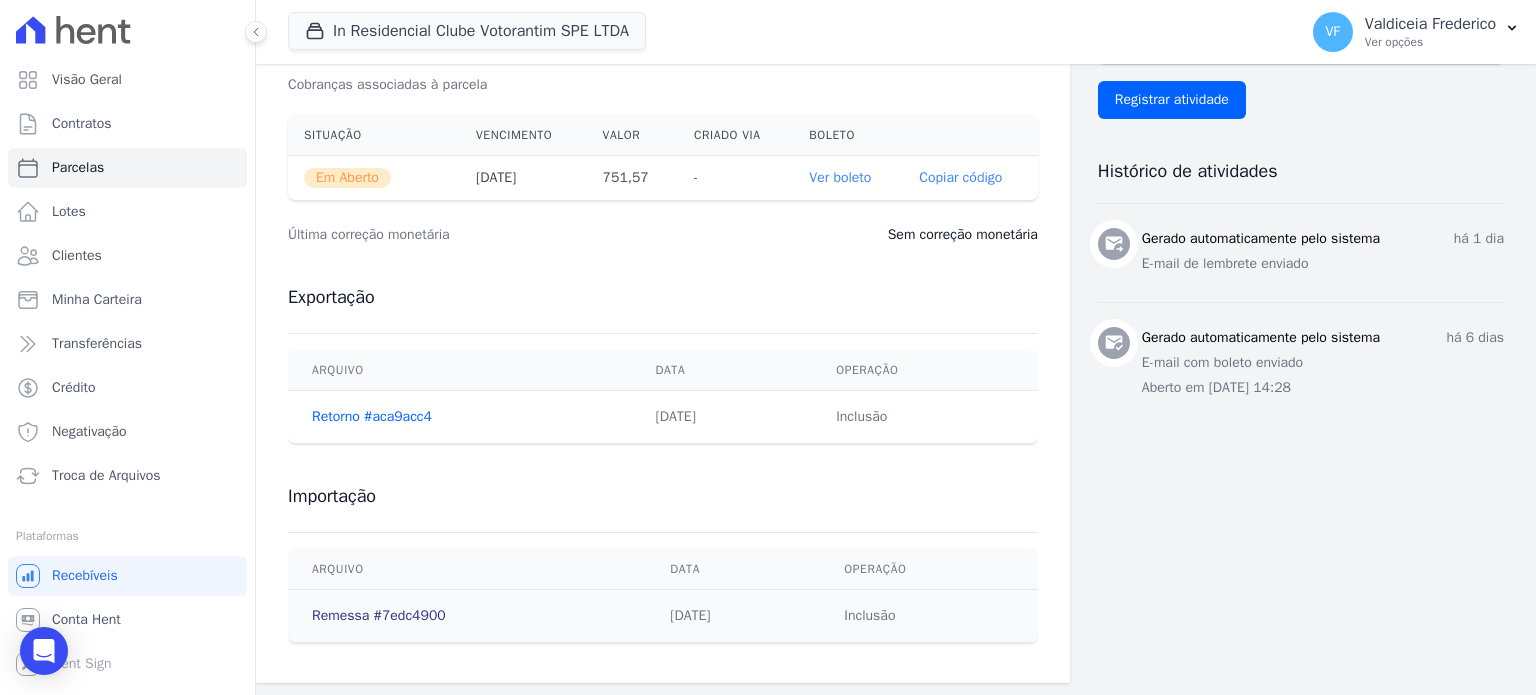 click on "Remessa #7edc4900" at bounding box center (379, 615) 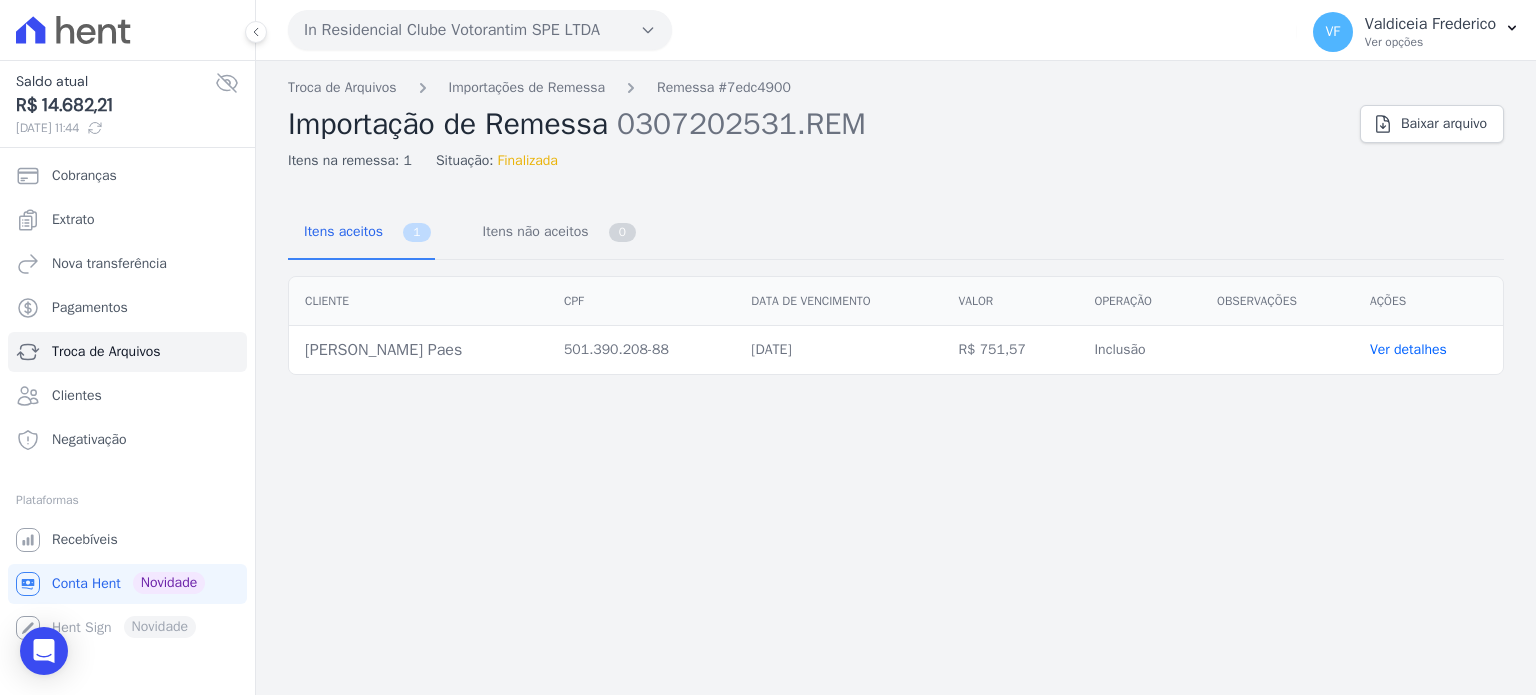 click on "Ver detalhes" at bounding box center (1408, 349) 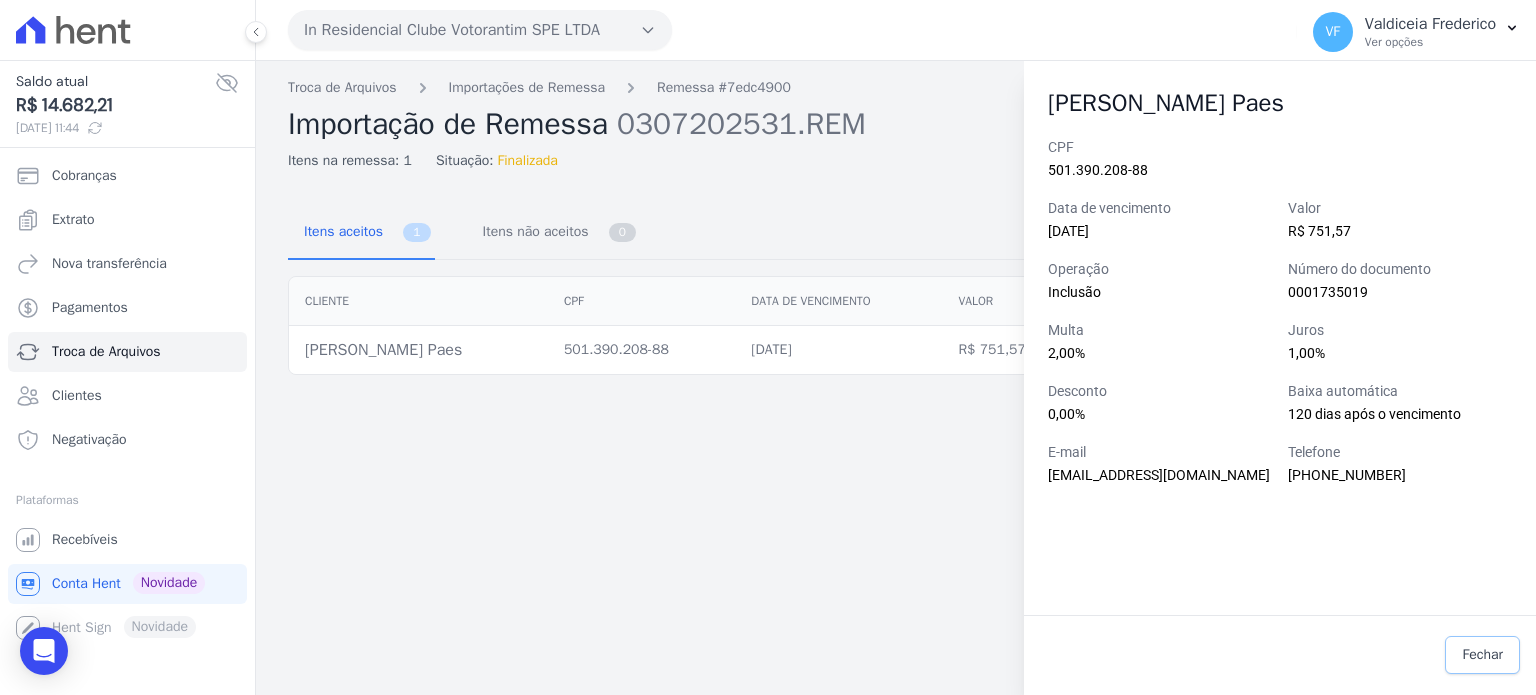 click on "Fechar" at bounding box center [1482, 655] 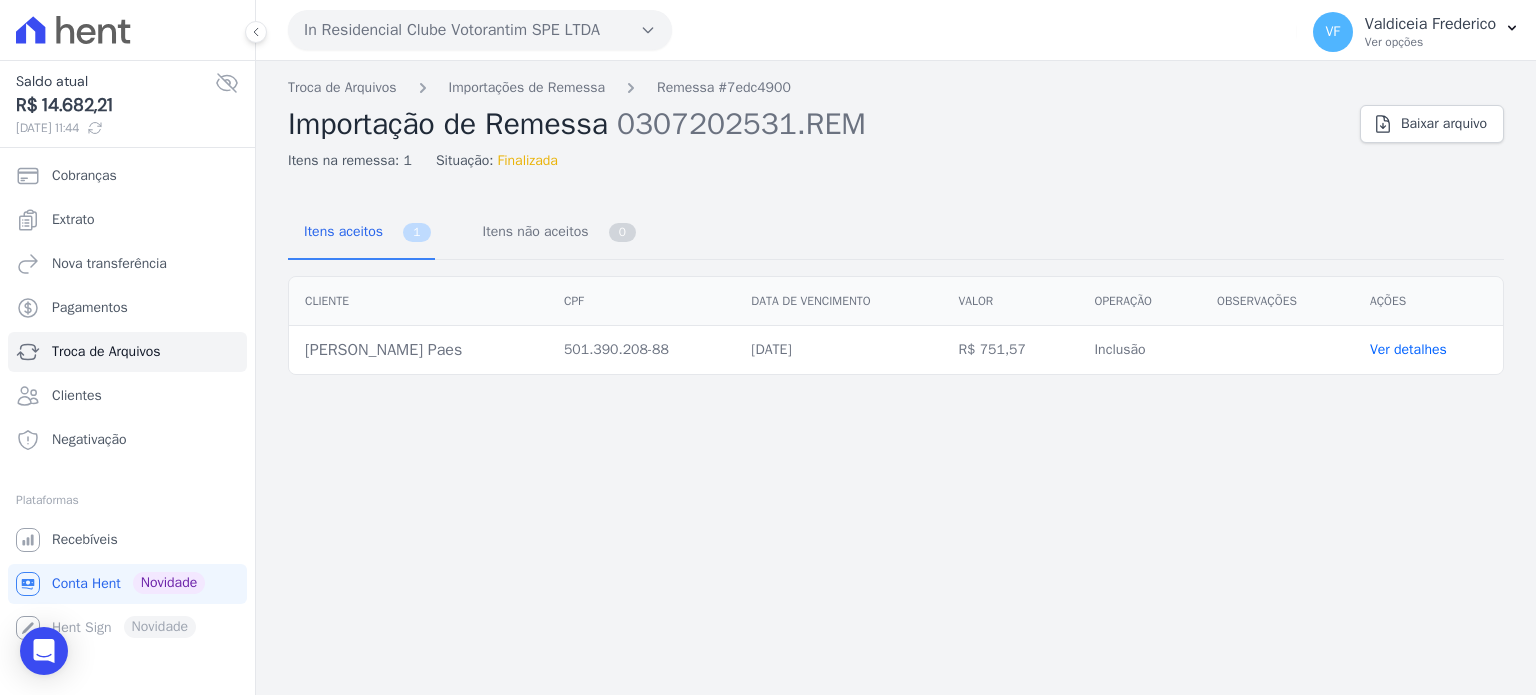 click on "Ver detalhes" at bounding box center [1408, 349] 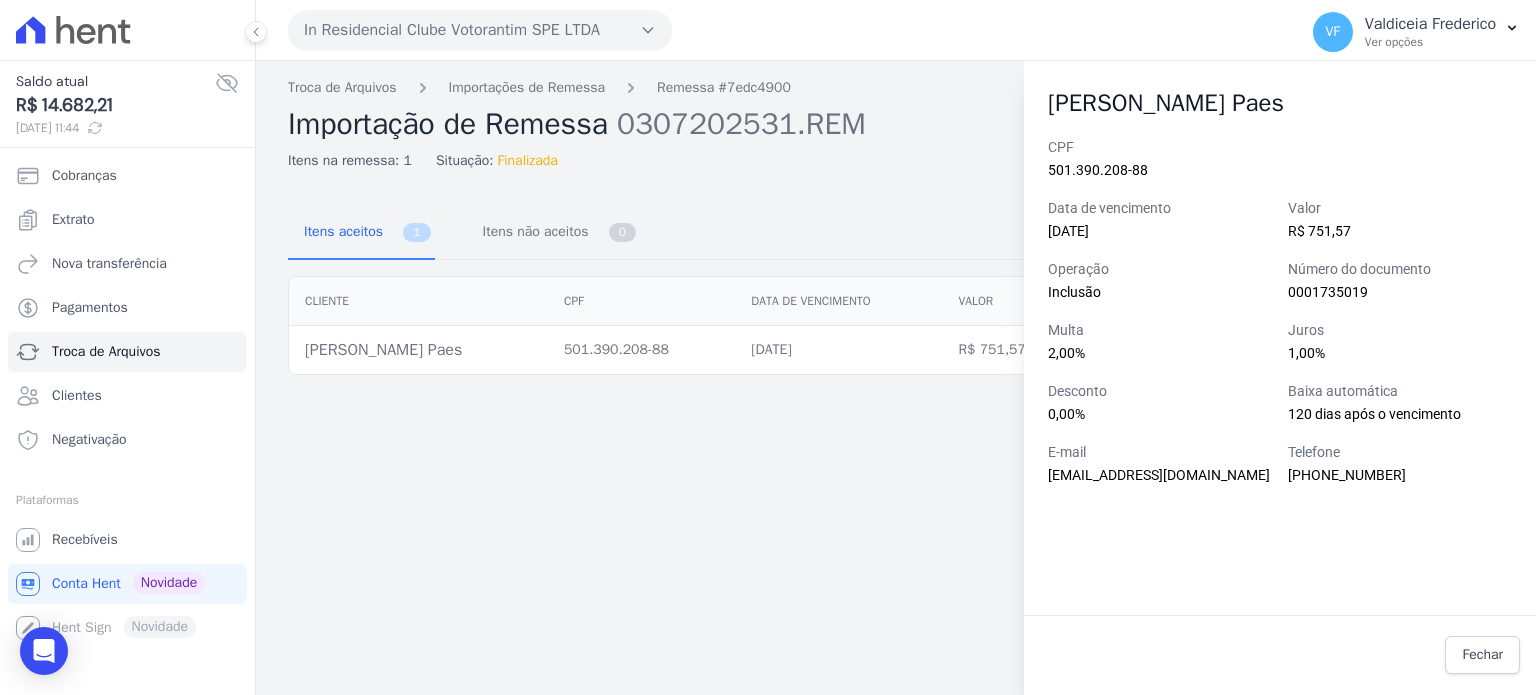 click on "Troca de Arquivos
Importações de Remessa
Remessa
#7edc4900
Importação de Remessa
0307202531.REM
Itens na remessa: 1
Situação:
Finalizada
Baixar arquivo
Itens aceitos
1
Itens não aceitos
0
Cliente
CPF" at bounding box center (896, 378) 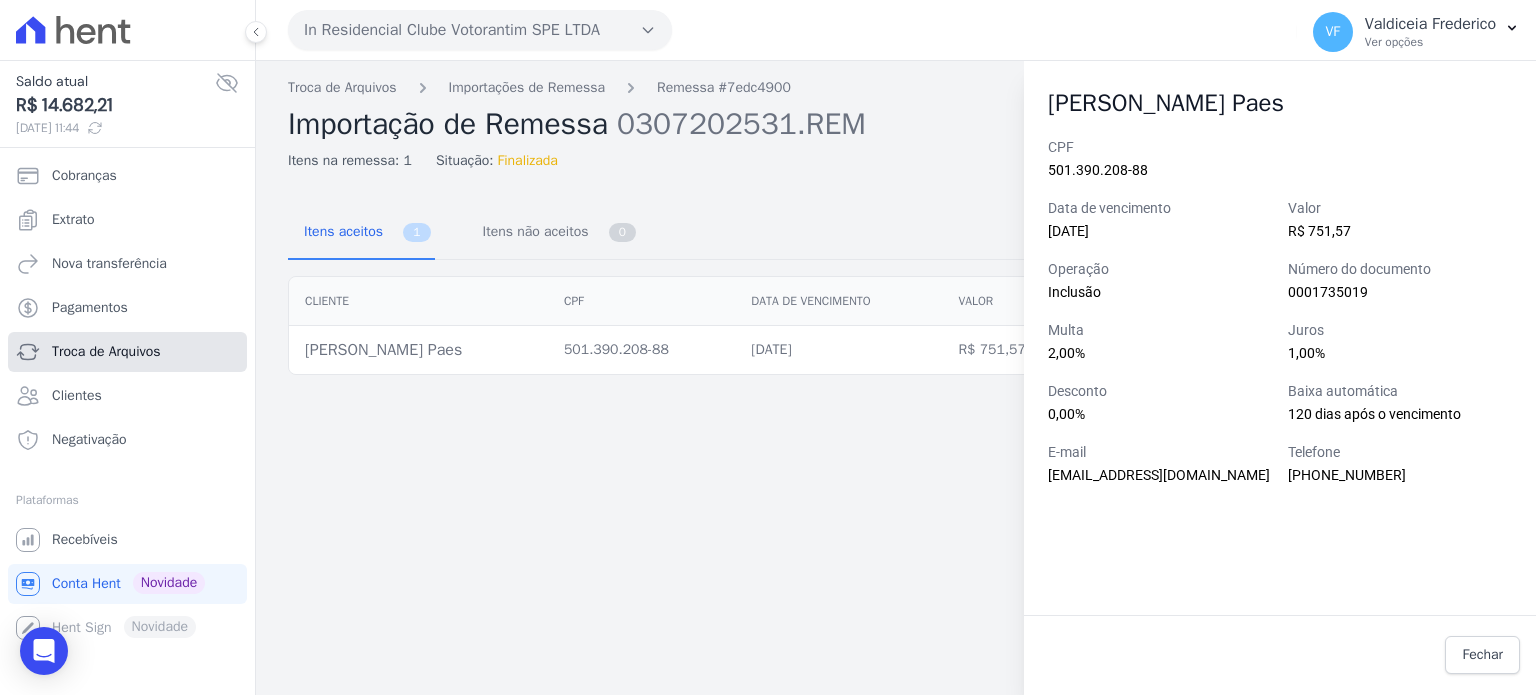 click on "Troca de Arquivos" at bounding box center [127, 352] 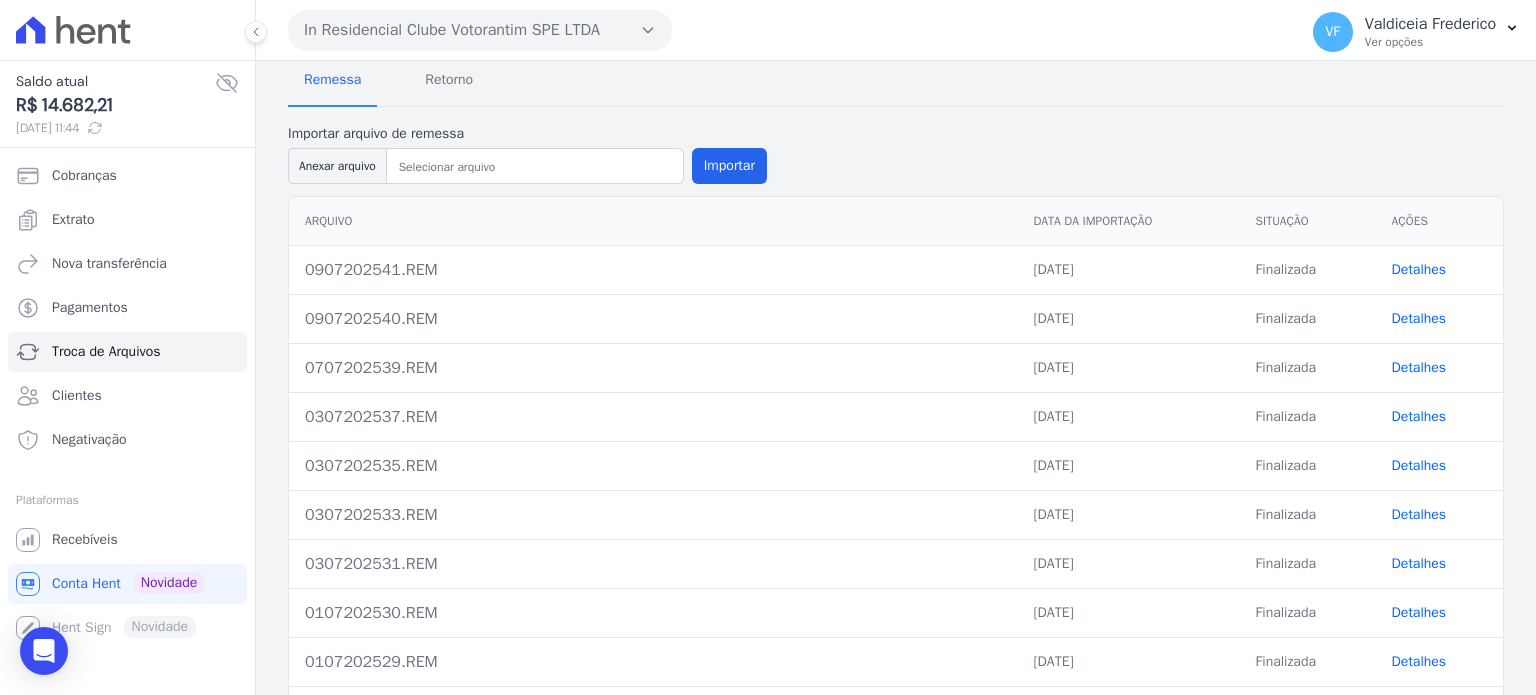 scroll, scrollTop: 200, scrollLeft: 0, axis: vertical 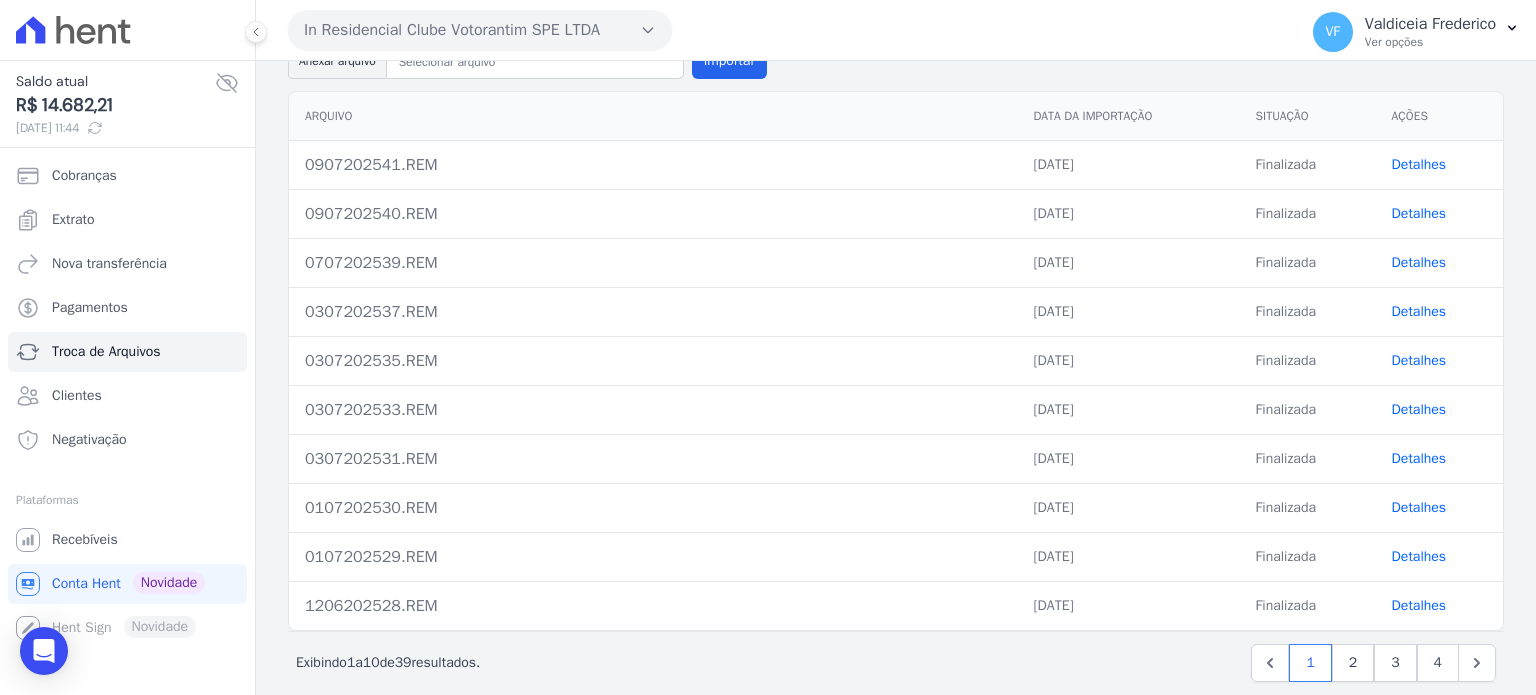click on "Detalhes" at bounding box center (1419, 360) 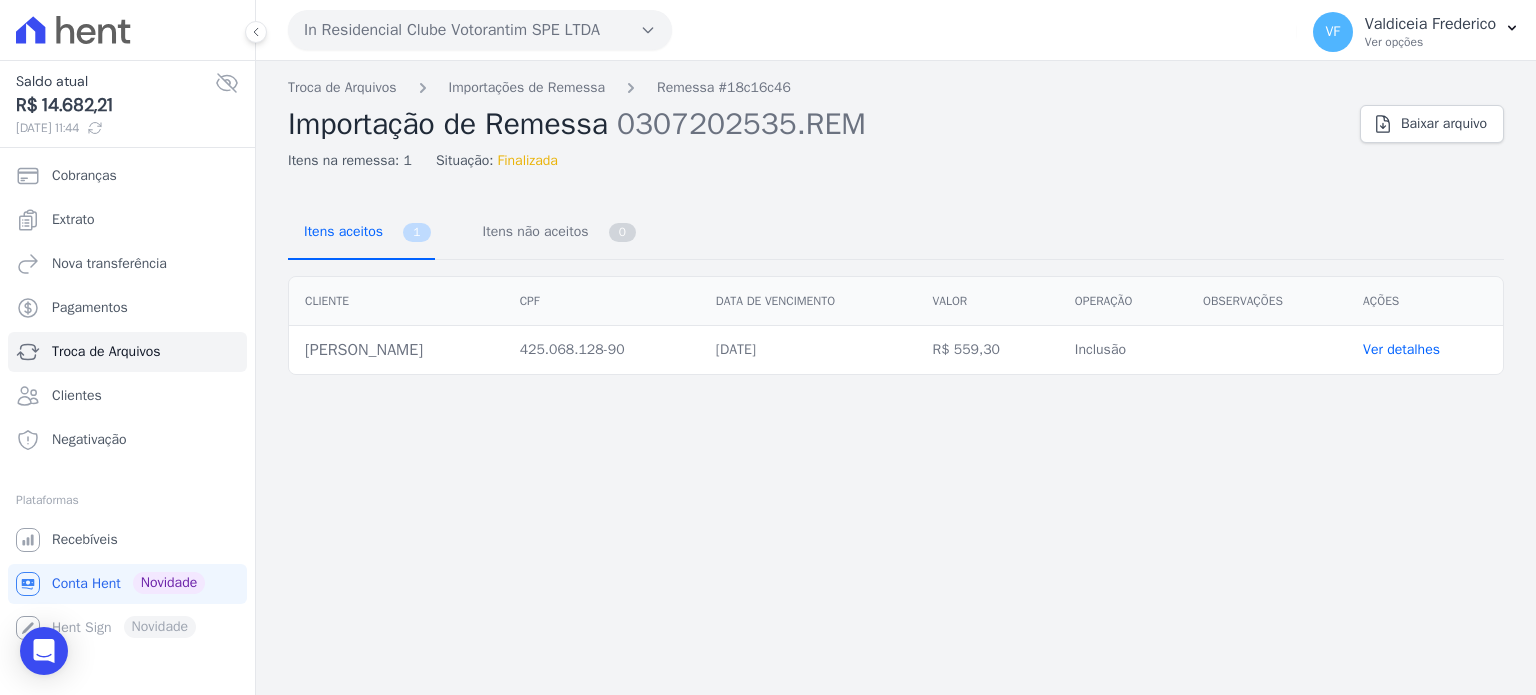 click on "Itens aceitos" at bounding box center (339, 231) 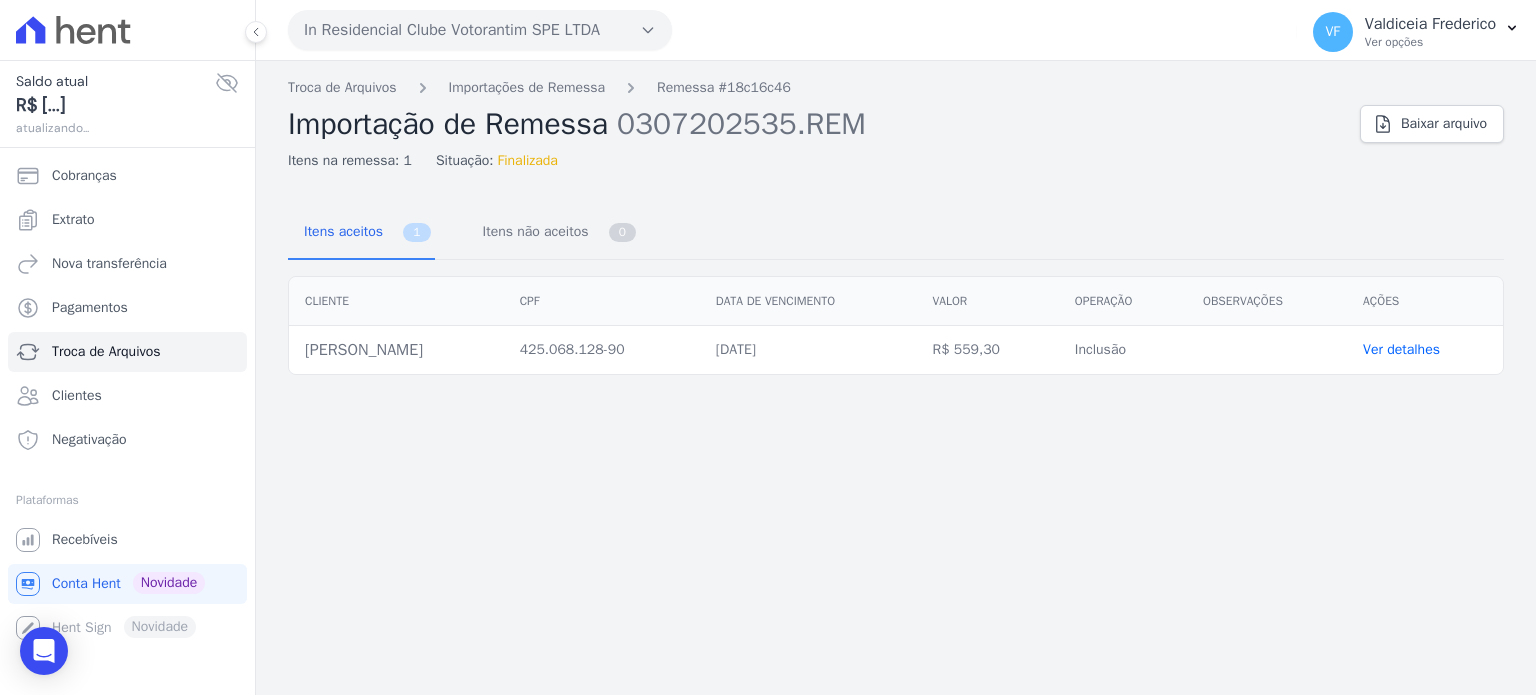 click on "Itens aceitos" at bounding box center (339, 231) 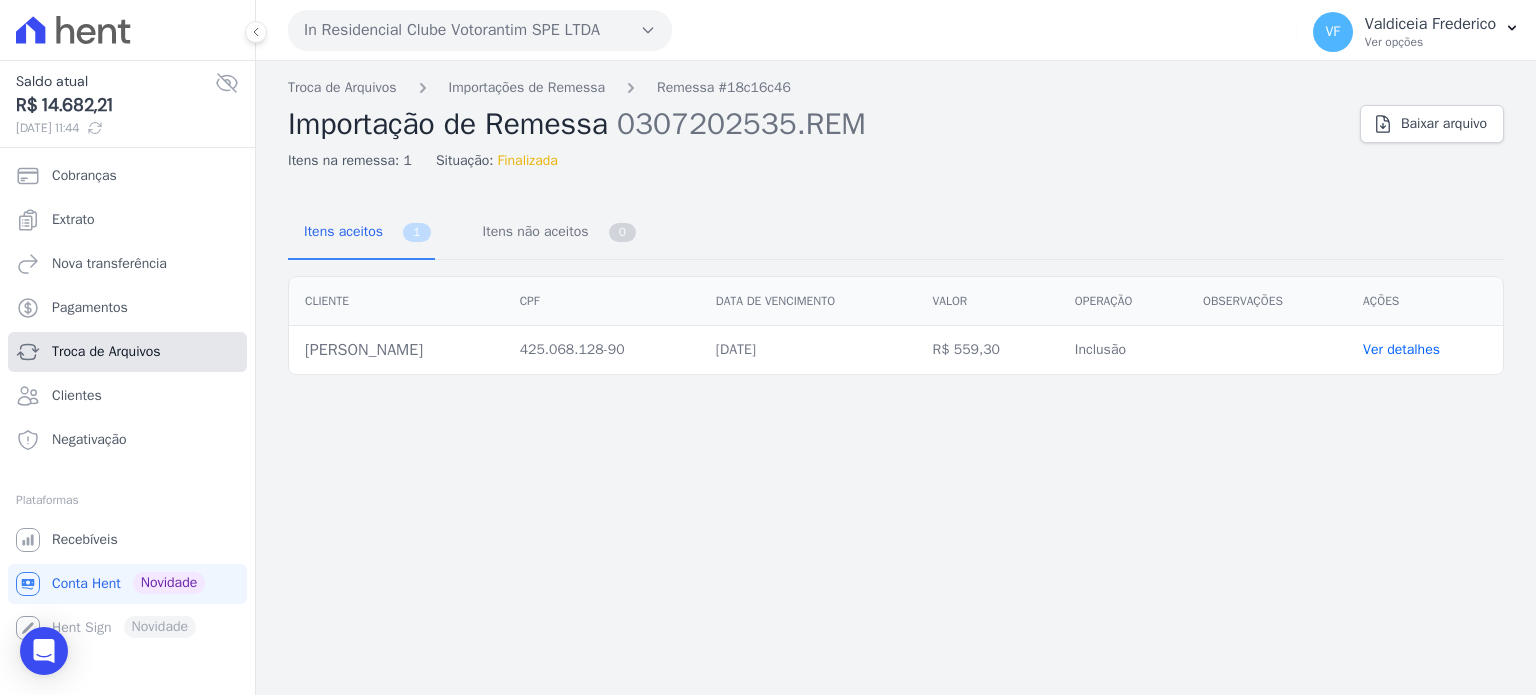 click on "Troca de Arquivos" at bounding box center (127, 352) 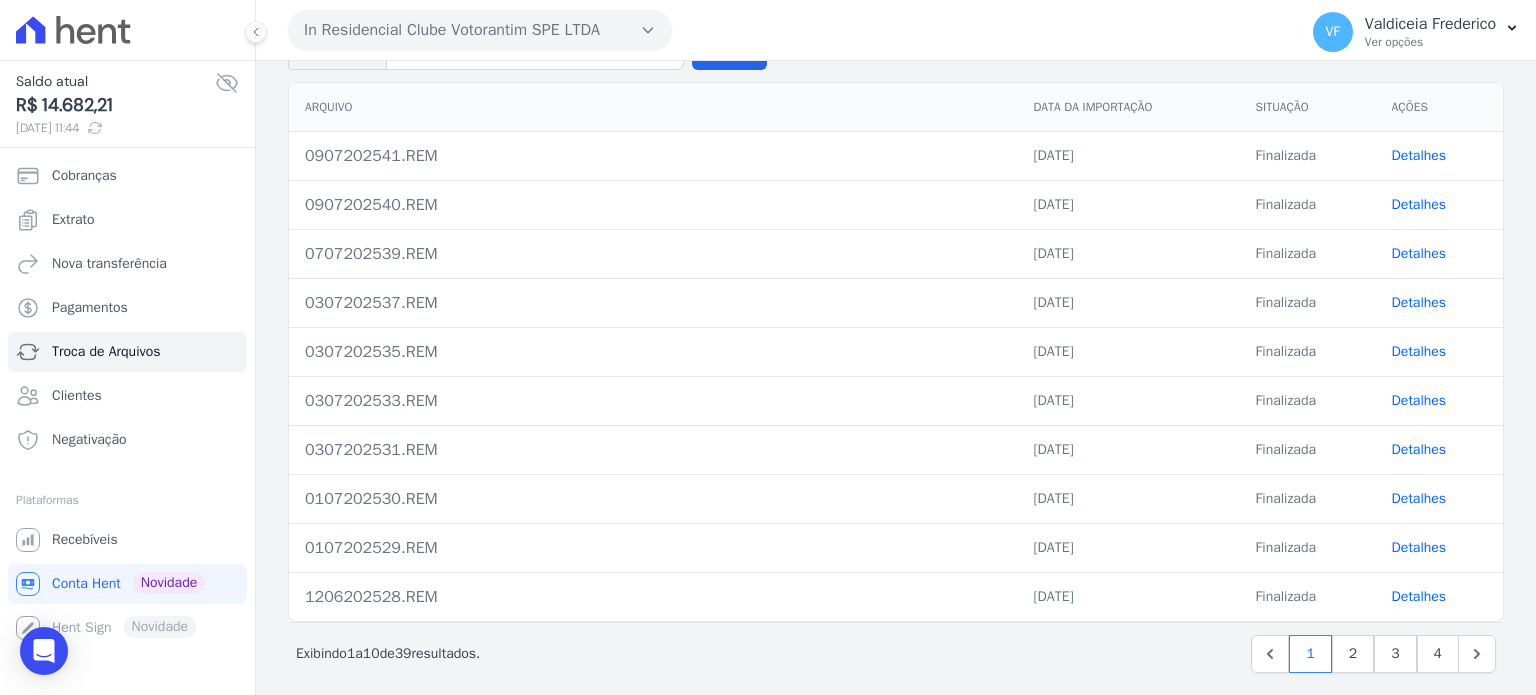scroll, scrollTop: 218, scrollLeft: 0, axis: vertical 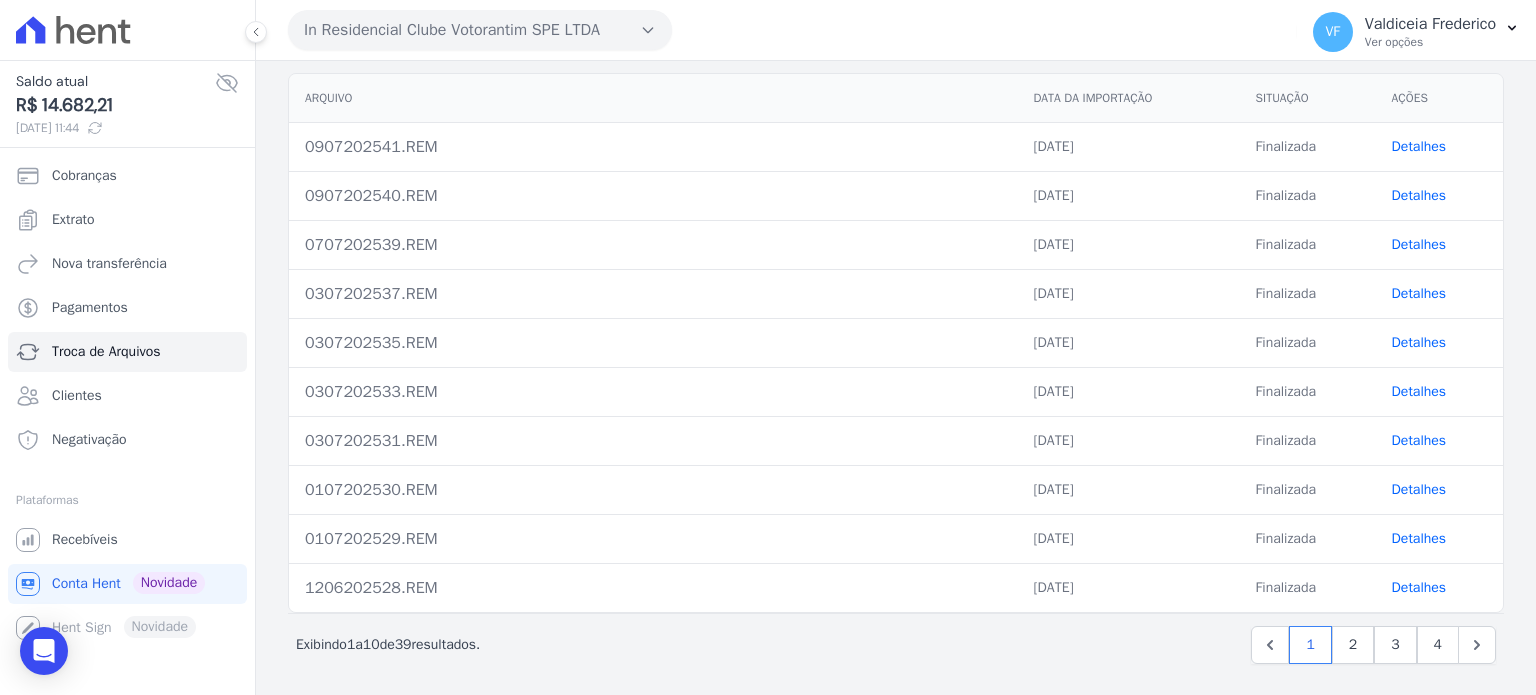 click on "Detalhes" at bounding box center [1419, 440] 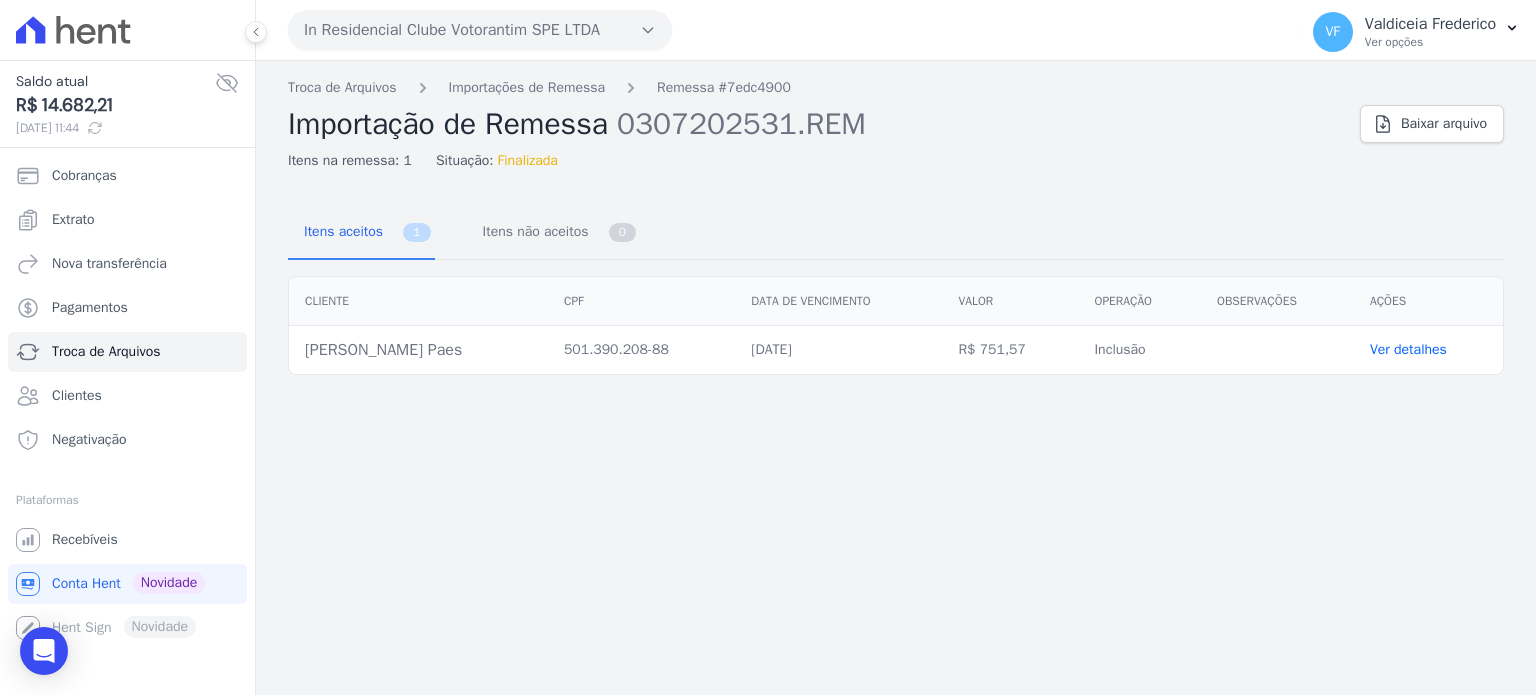 click 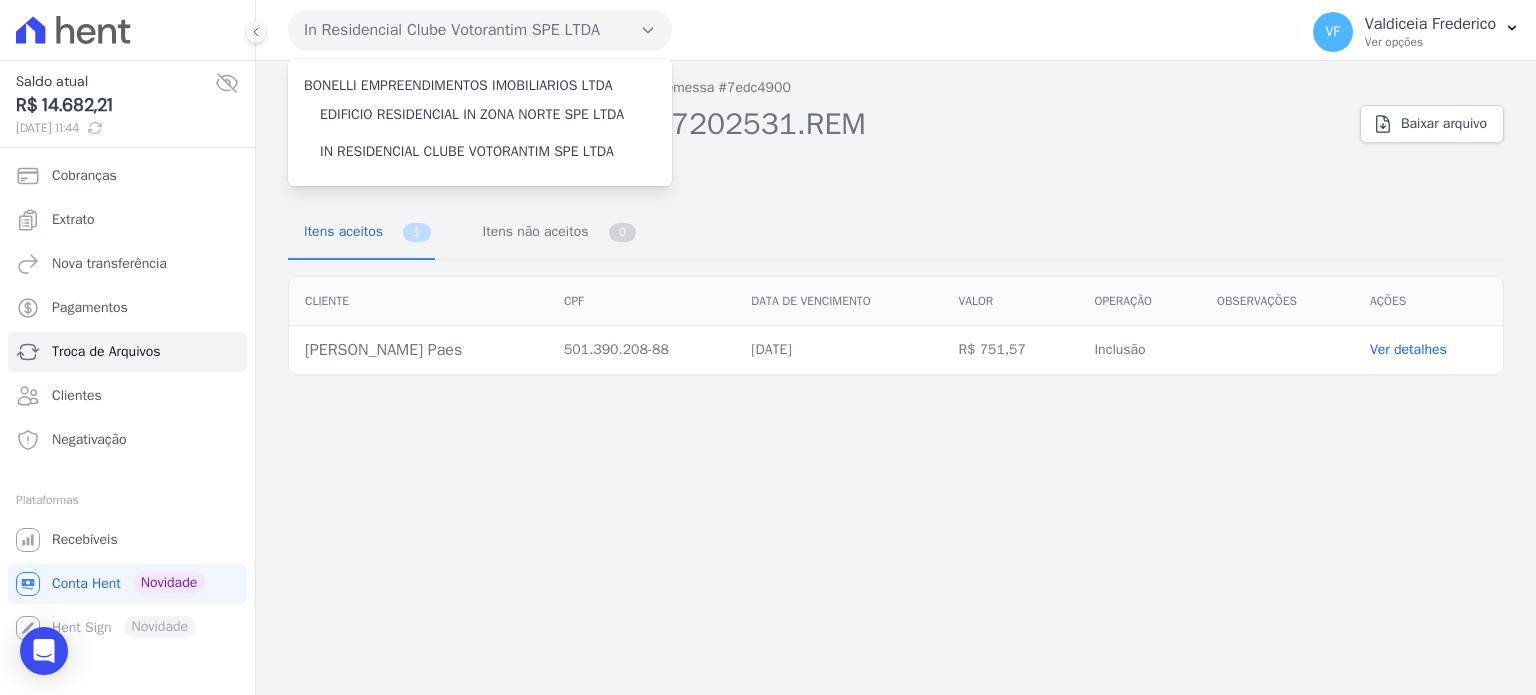 click 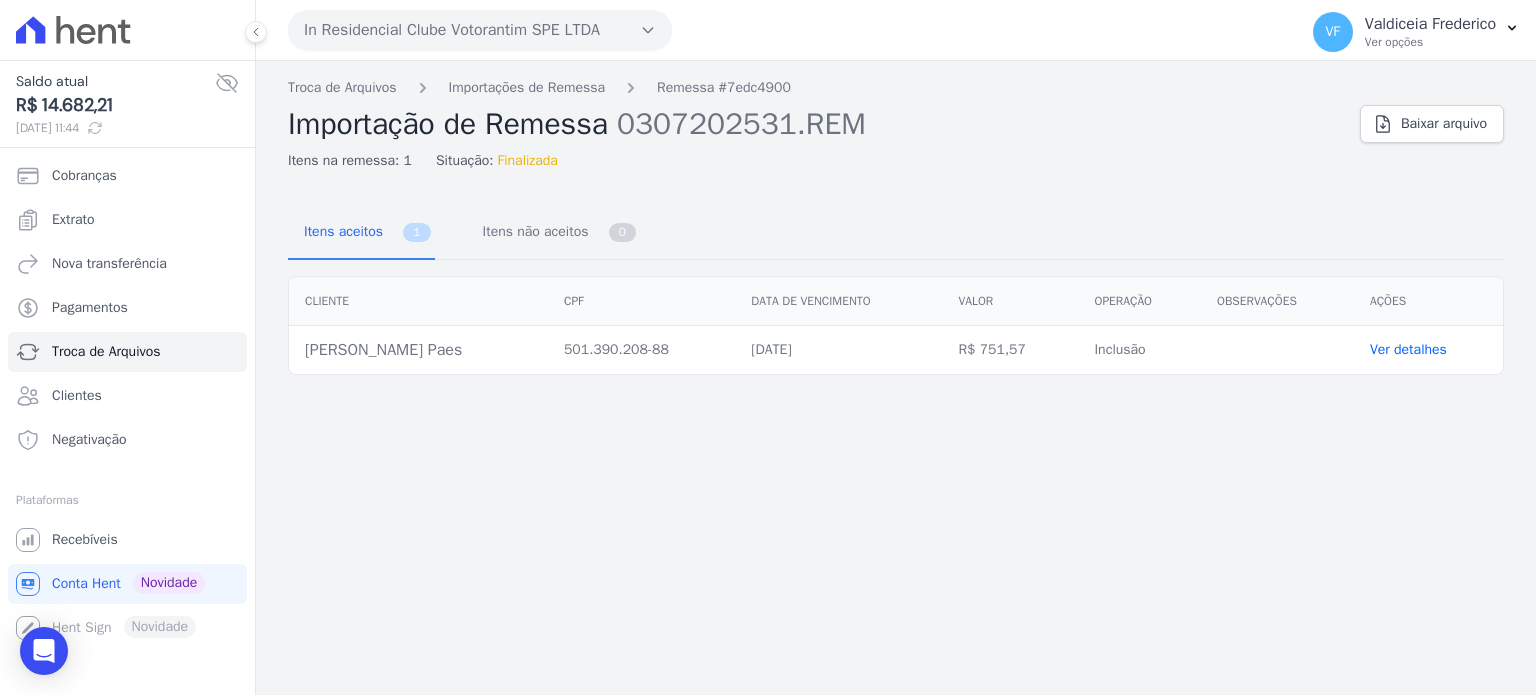 click on "Ver detalhes" at bounding box center [1408, 349] 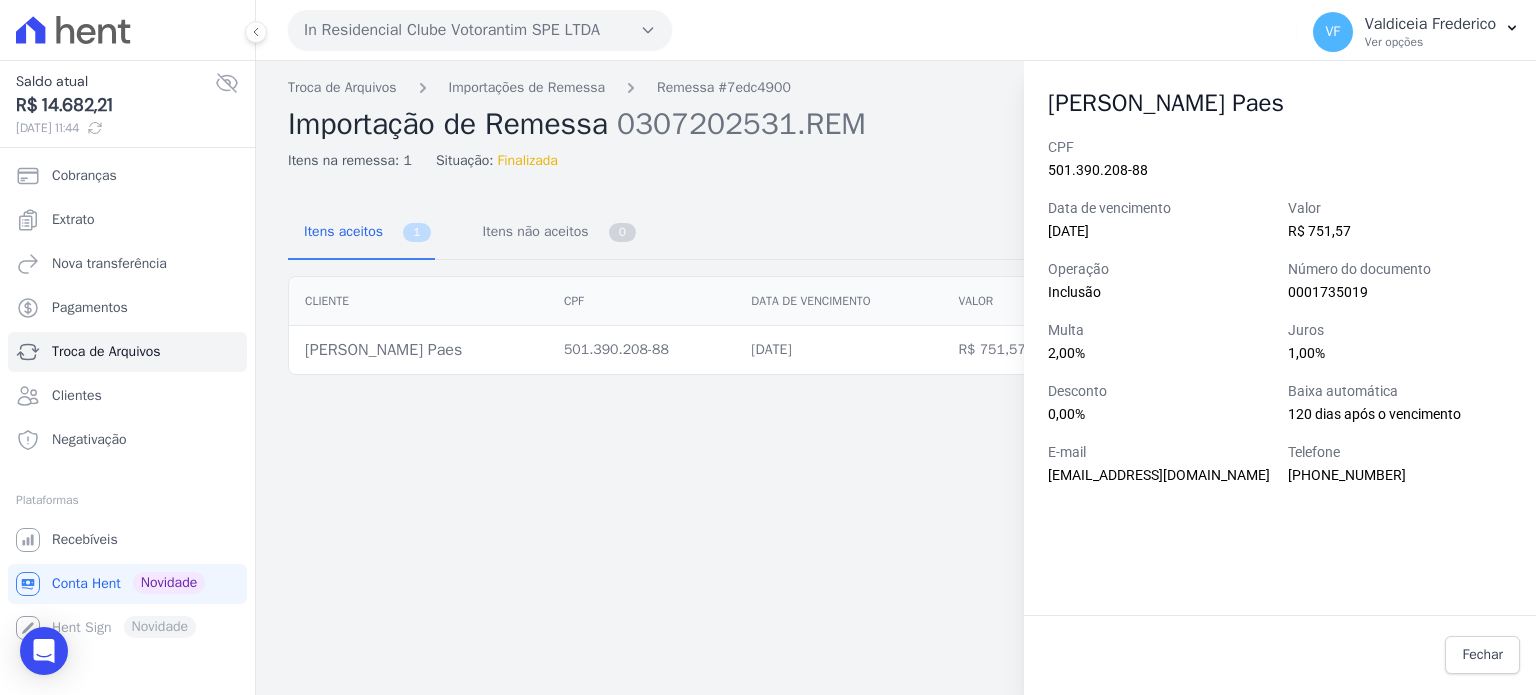 click on "Troca de Arquivos
Importações de Remessa
Remessa
#7edc4900
Importação de Remessa
0307202531.REM
Itens na remessa: 1
Situação:
Finalizada
Baixar arquivo
Itens aceitos
1
Itens não aceitos
0
Cliente
CPF" at bounding box center (896, 378) 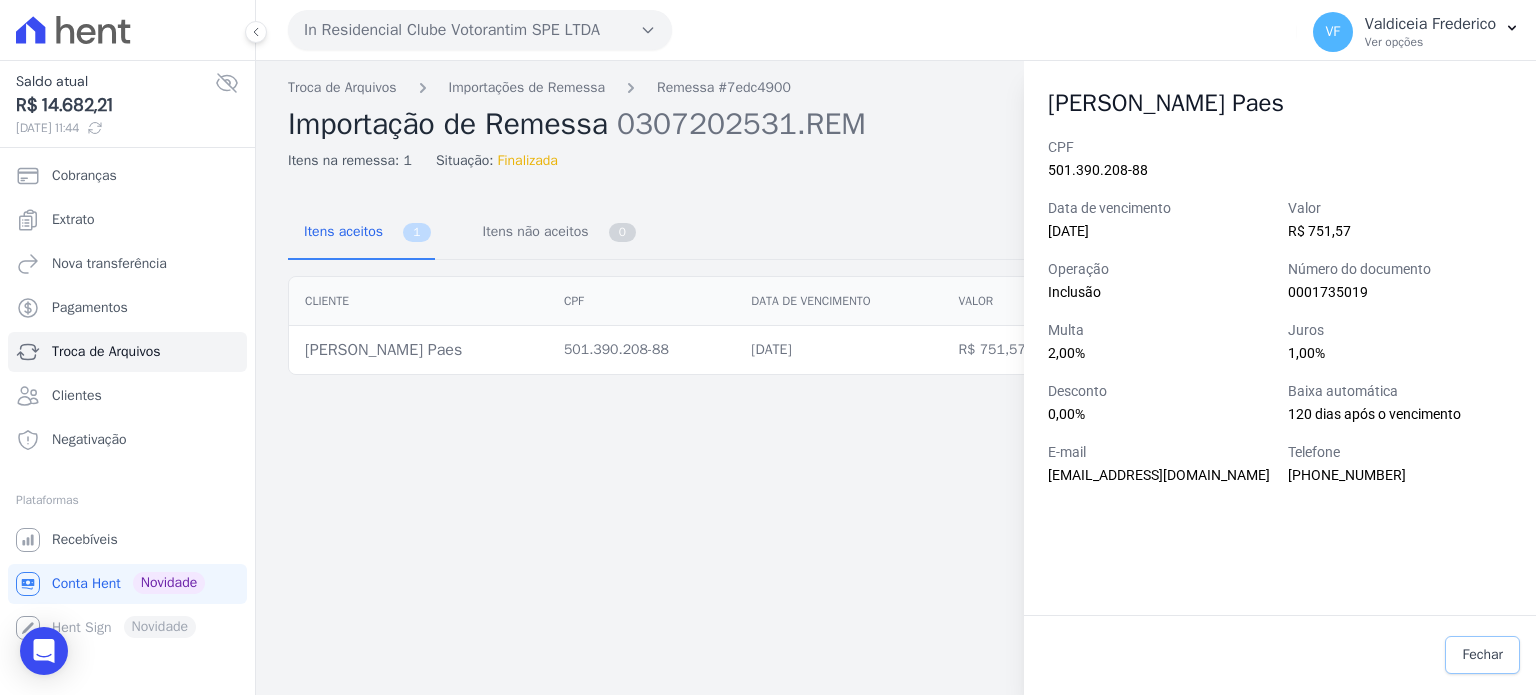 click on "Fechar" at bounding box center [1482, 655] 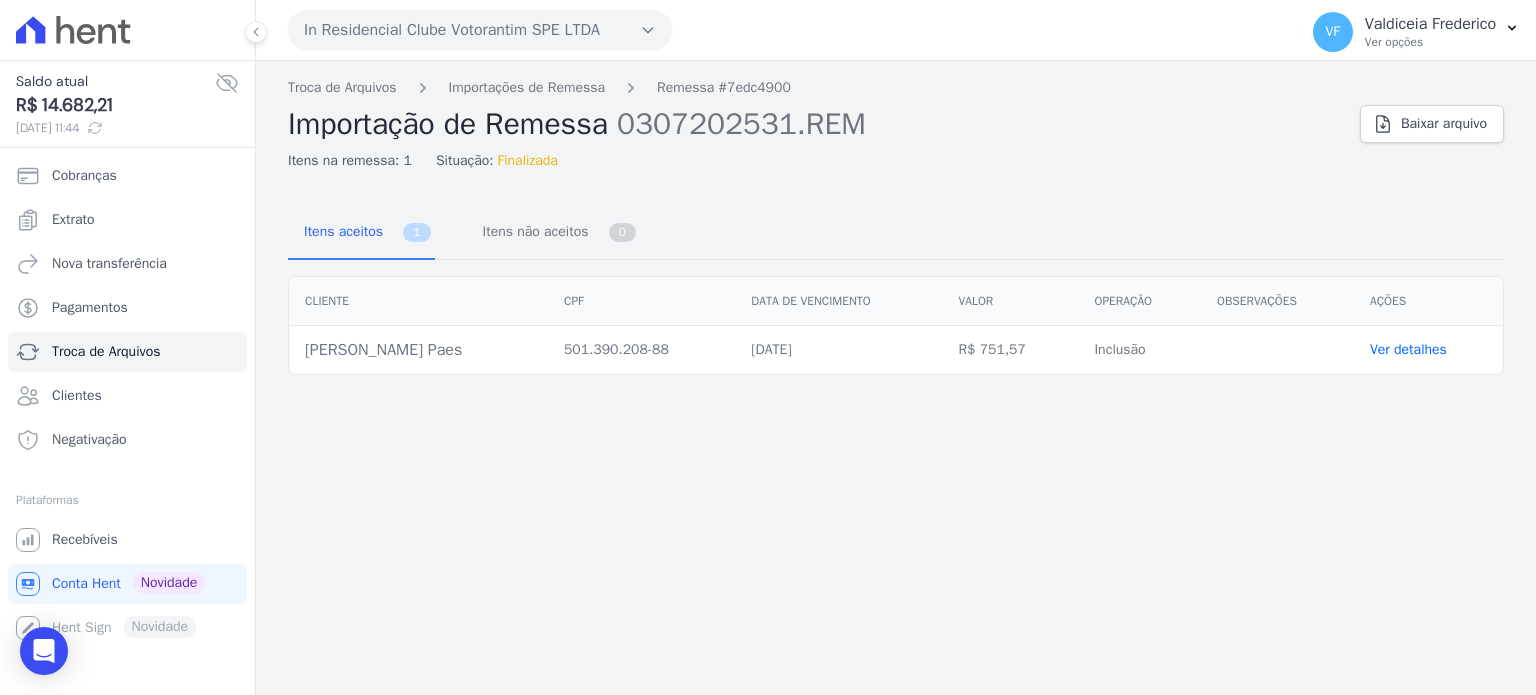 drag, startPoint x: 52, startPoint y: 651, endPoint x: 149, endPoint y: 652, distance: 97.00516 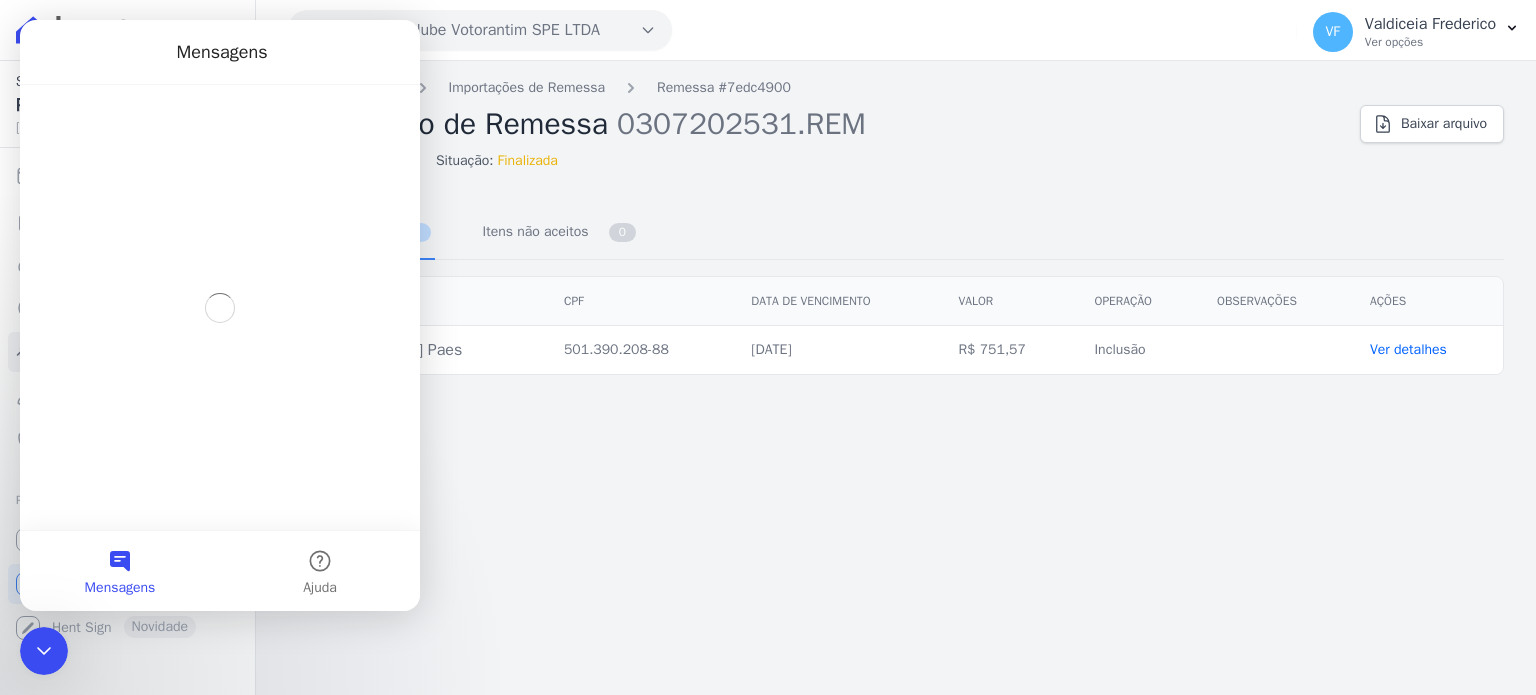 scroll, scrollTop: 0, scrollLeft: 0, axis: both 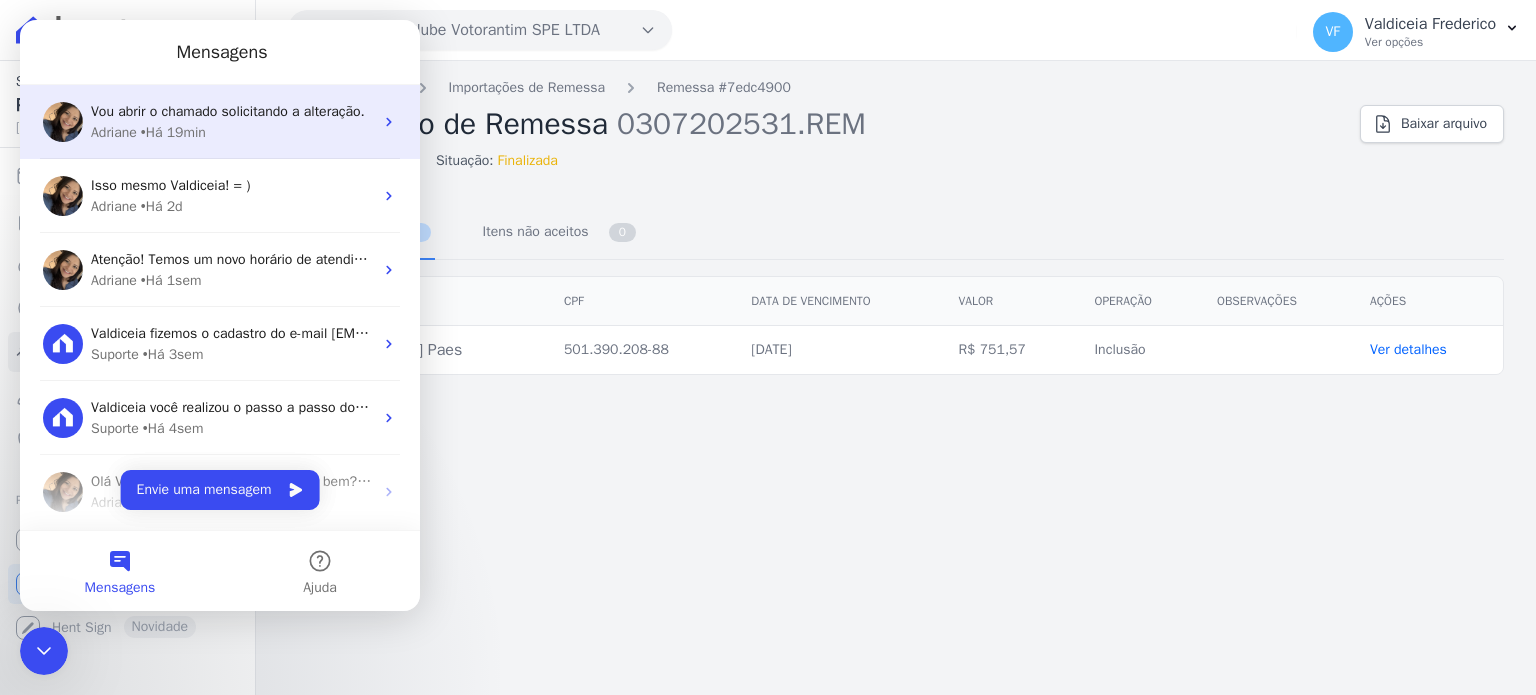 click on "Vou abrir o chamado solicitando a alteração." at bounding box center (228, 111) 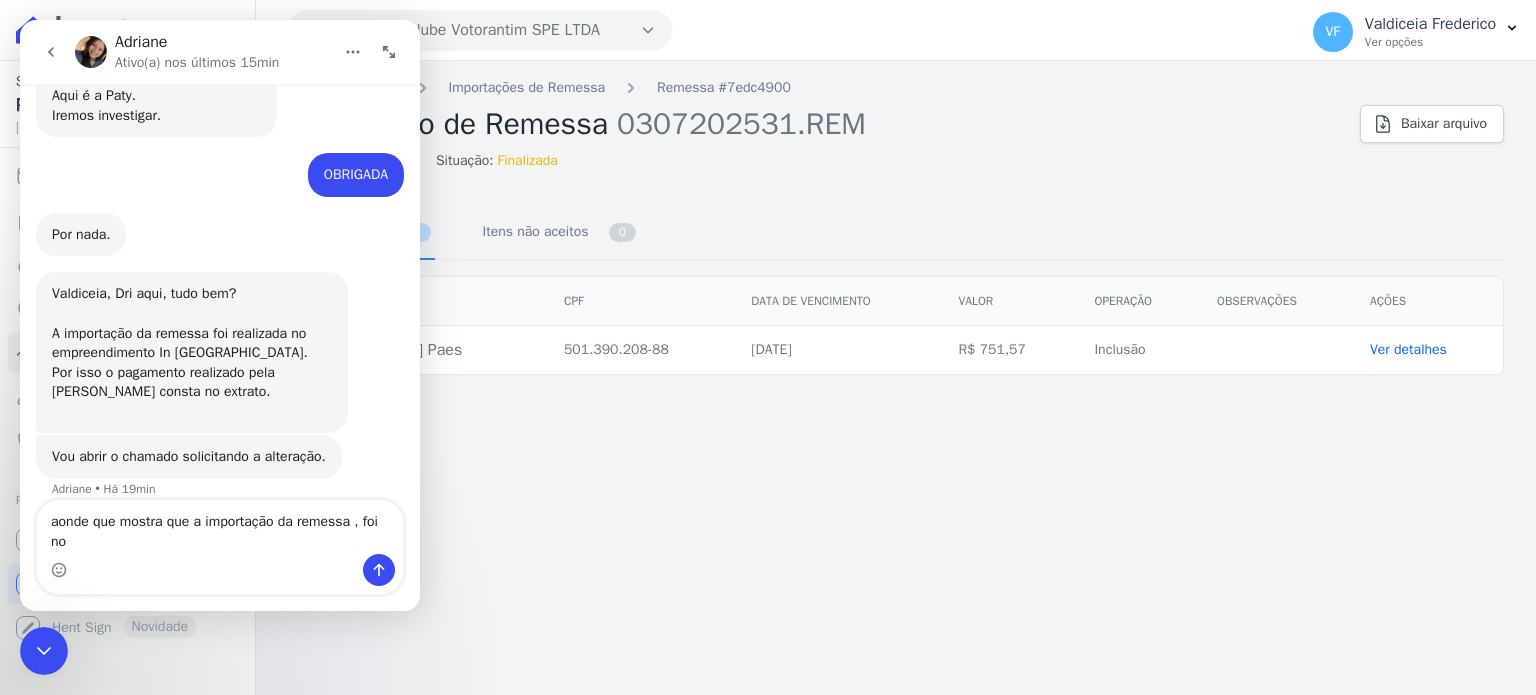 scroll, scrollTop: 670, scrollLeft: 0, axis: vertical 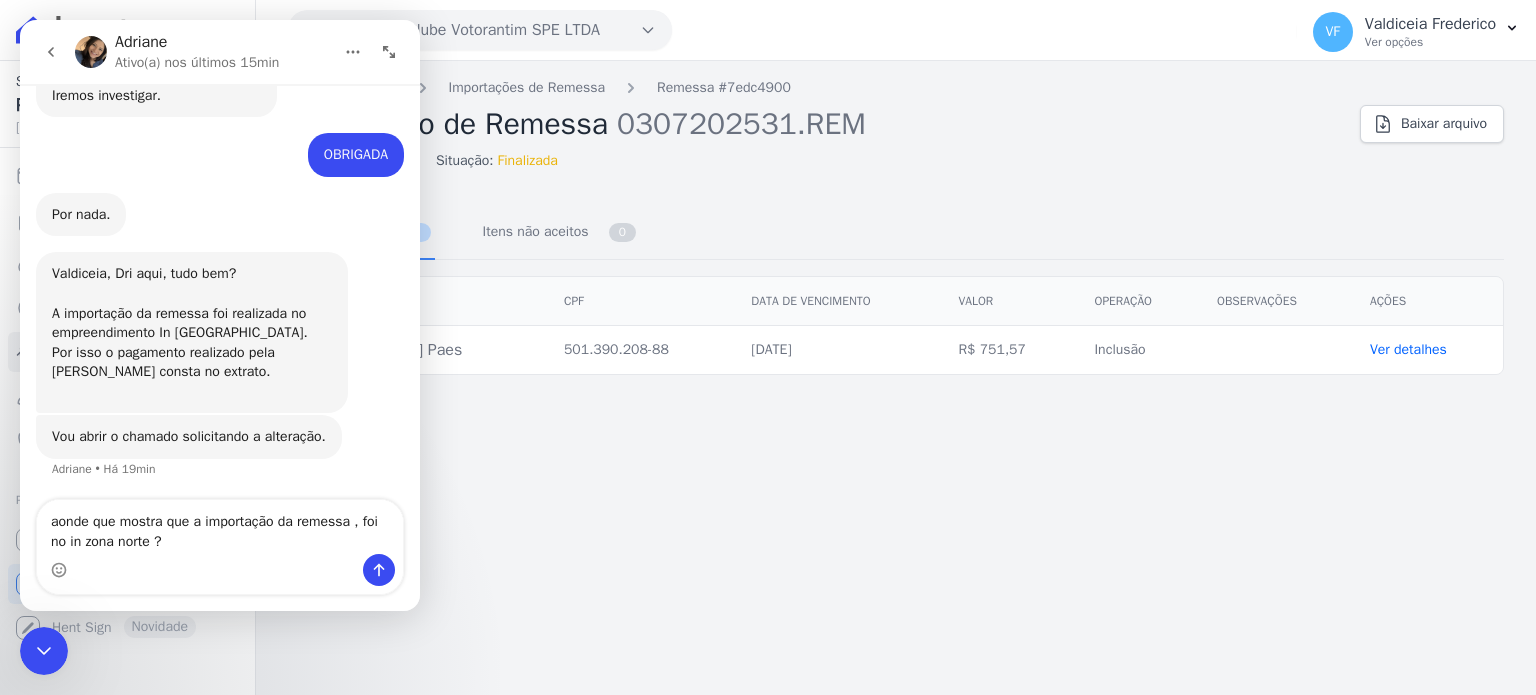 type on "aonde que mostra que a importação da remessa , foi no in zona norte ?" 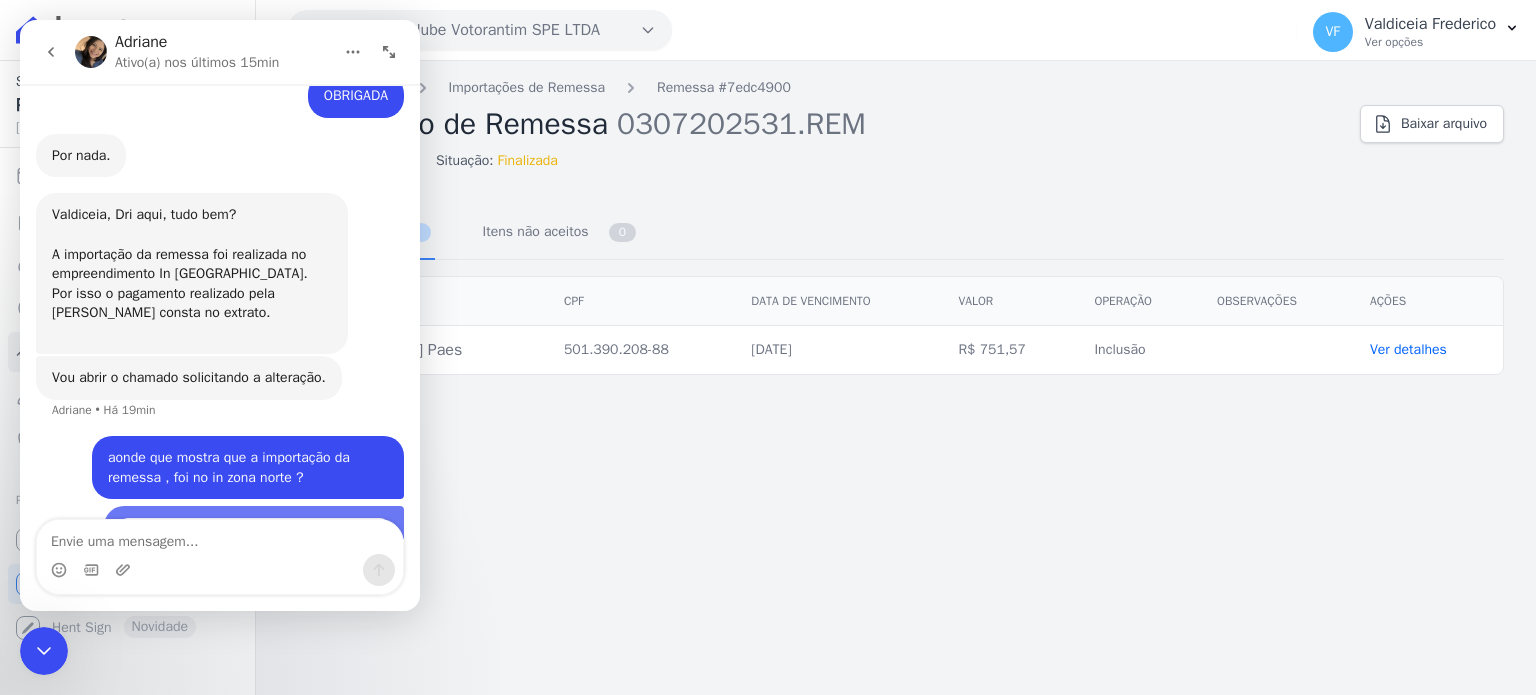 scroll, scrollTop: 861, scrollLeft: 0, axis: vertical 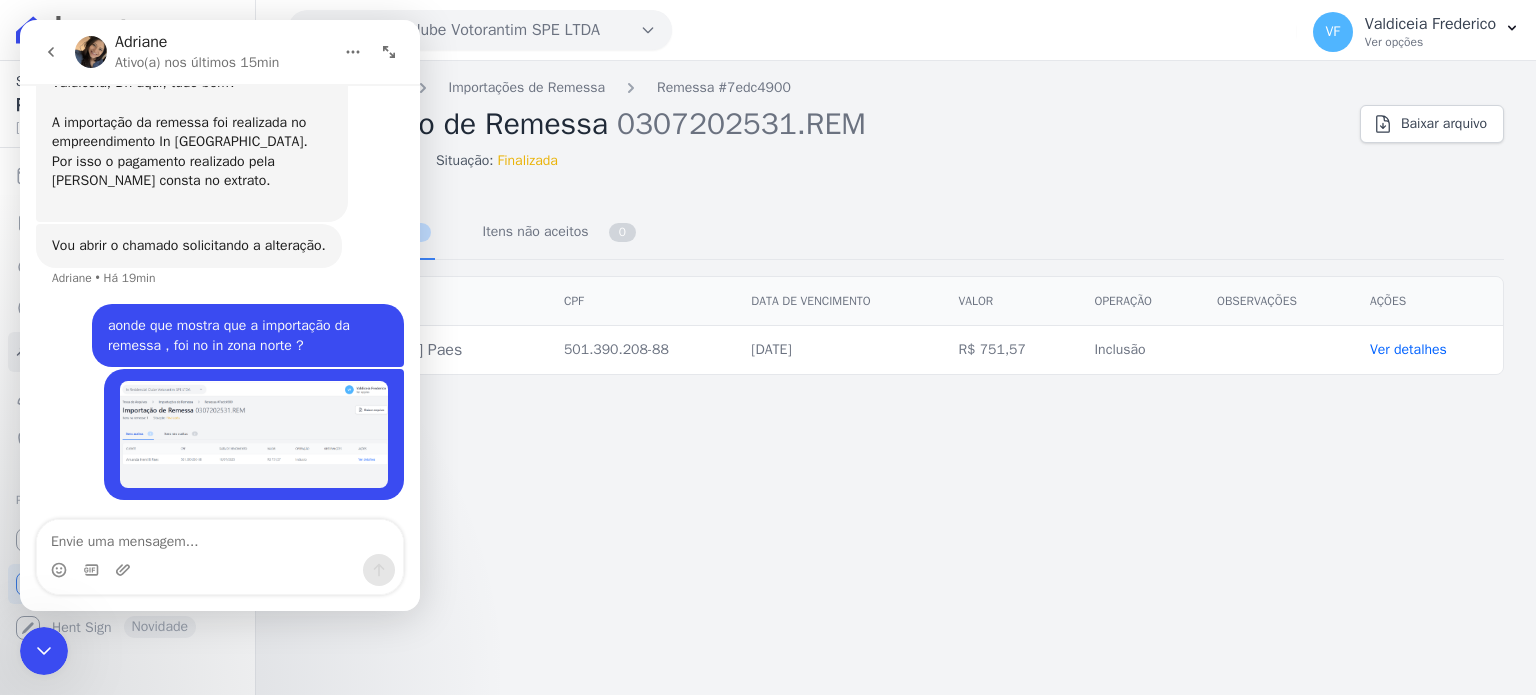 click on "Troca de Arquivos
Importações de Remessa
Remessa
#7edc4900
Importação de Remessa
0307202531.REM
Itens na remessa: 1
Situação:
Finalizada
Baixar arquivo
Itens aceitos
1
Itens não aceitos
0
Cliente
CPF" at bounding box center (896, 378) 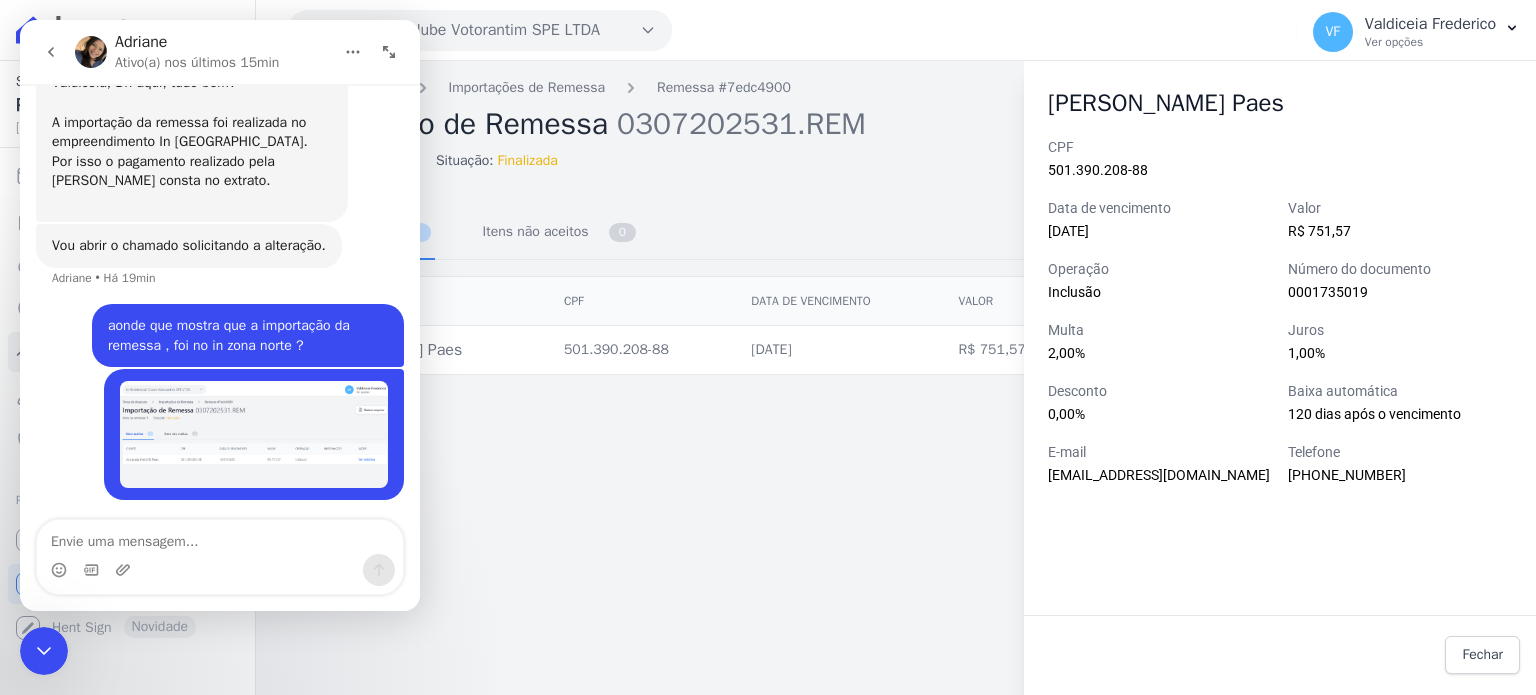 click on "Troca de Arquivos
Importações de Remessa
Remessa
#7edc4900
Importação de Remessa
0307202531.REM
Itens na remessa: 1
Situação:
Finalizada
Baixar arquivo
Itens aceitos
1
Itens não aceitos
0
Cliente
CPF" at bounding box center (896, 378) 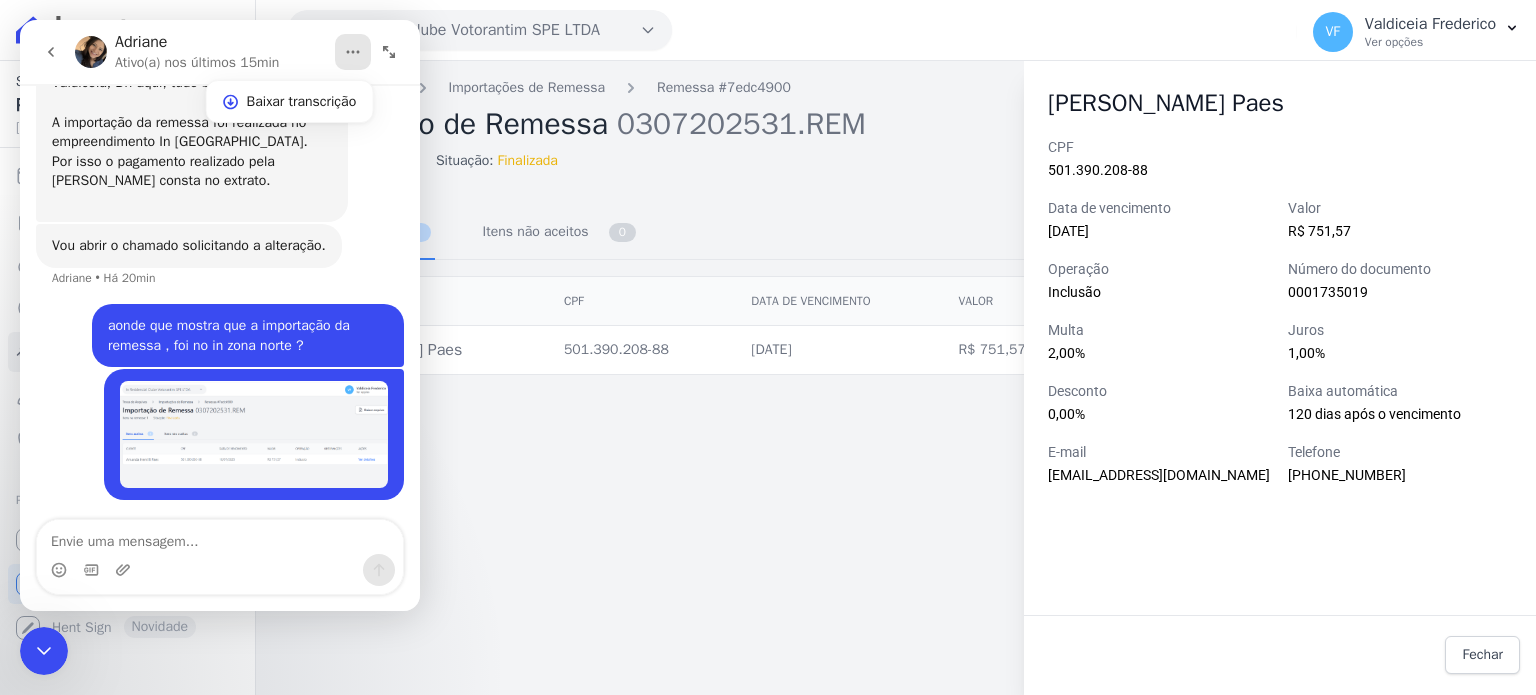 click on "Troca de Arquivos
Importações de Remessa
Remessa
#7edc4900
Importação de Remessa
0307202531.REM
Itens na remessa: 1
Situação:
Finalizada
Baixar arquivo
Itens aceitos
1
Itens não aceitos
0
Cliente
CPF" at bounding box center (896, 378) 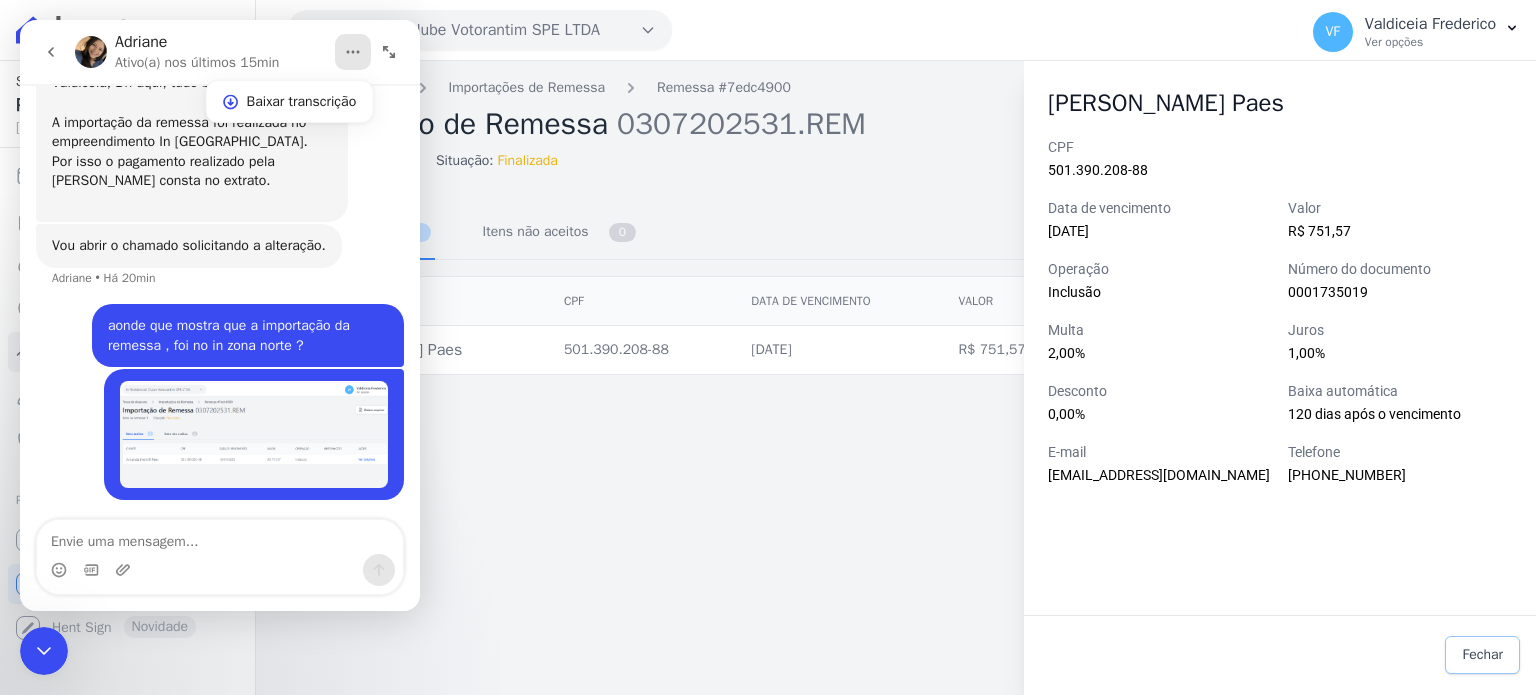 click on "Fechar" at bounding box center [1482, 655] 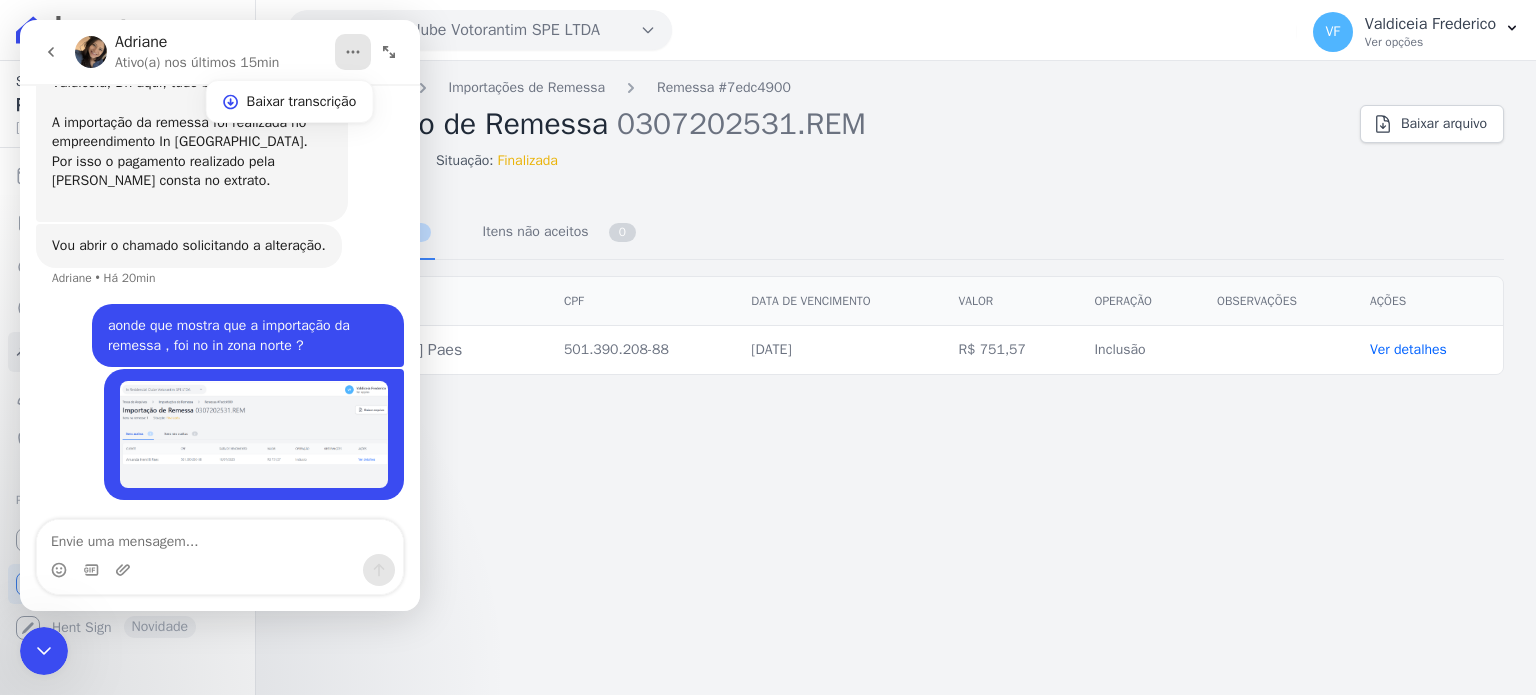 click at bounding box center (51, 52) 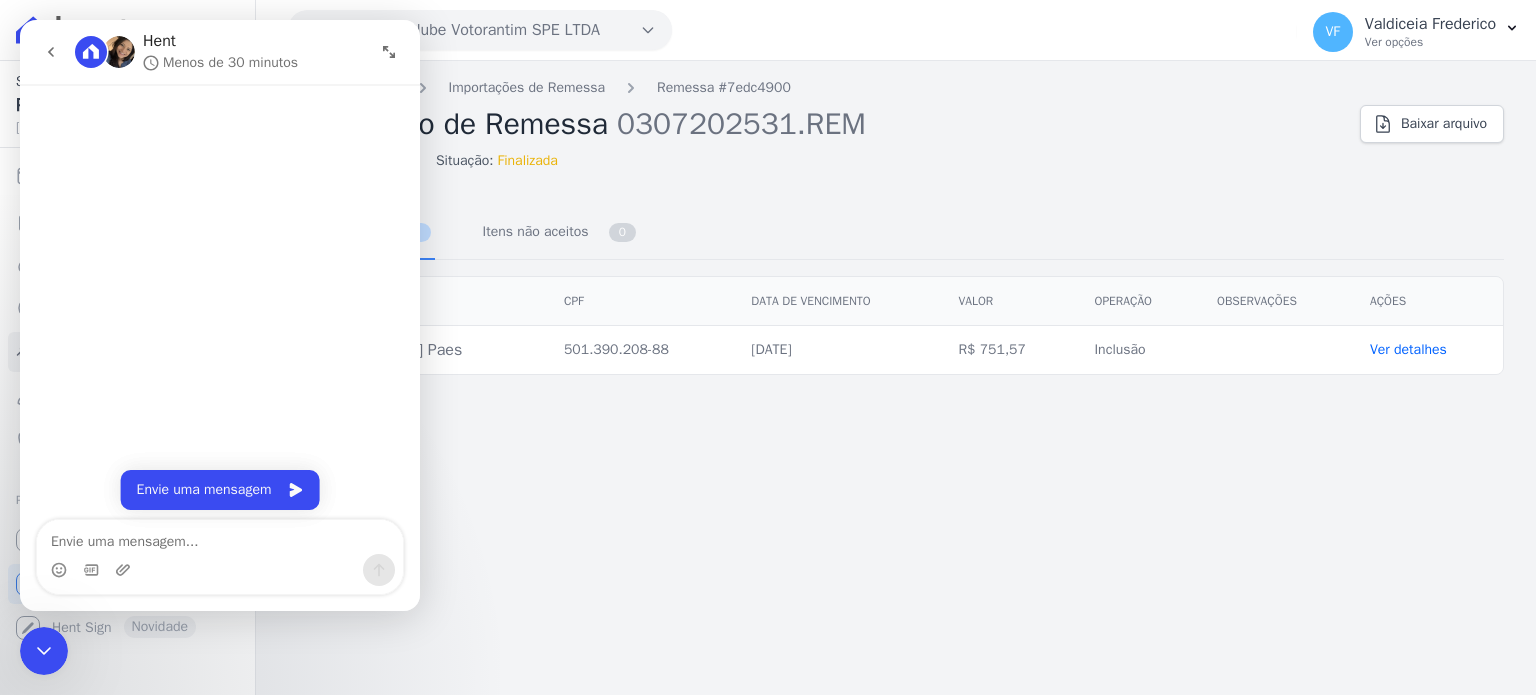 scroll, scrollTop: 0, scrollLeft: 0, axis: both 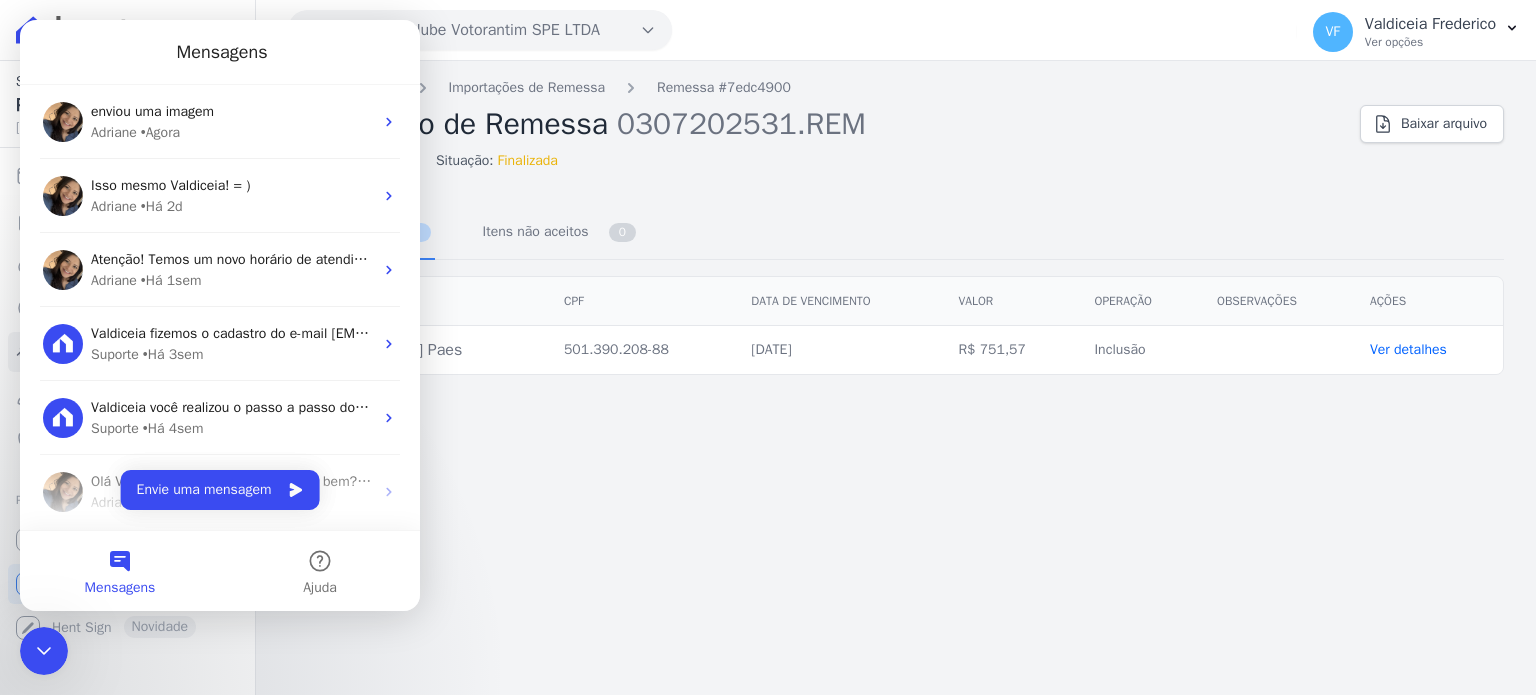 click on "Troca de Arquivos
Importações de Remessa
Remessa
#7edc4900
Importação de Remessa
0307202531.REM
Itens na remessa: 1
Situação:
Finalizada
Baixar arquivo
Itens aceitos
1
Itens não aceitos
0
Cliente
CPF" at bounding box center [896, 378] 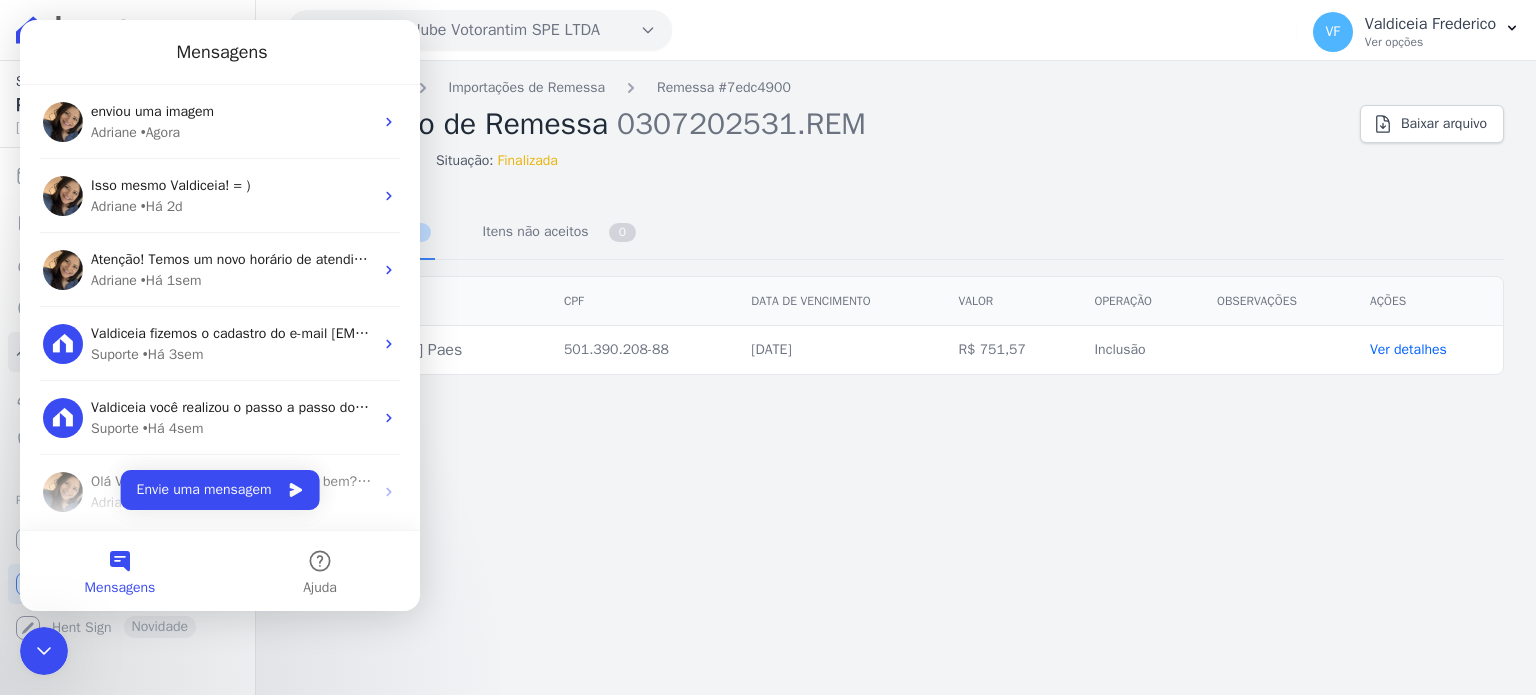 drag, startPoint x: 40, startPoint y: 635, endPoint x: 134, endPoint y: 1246, distance: 618.1885 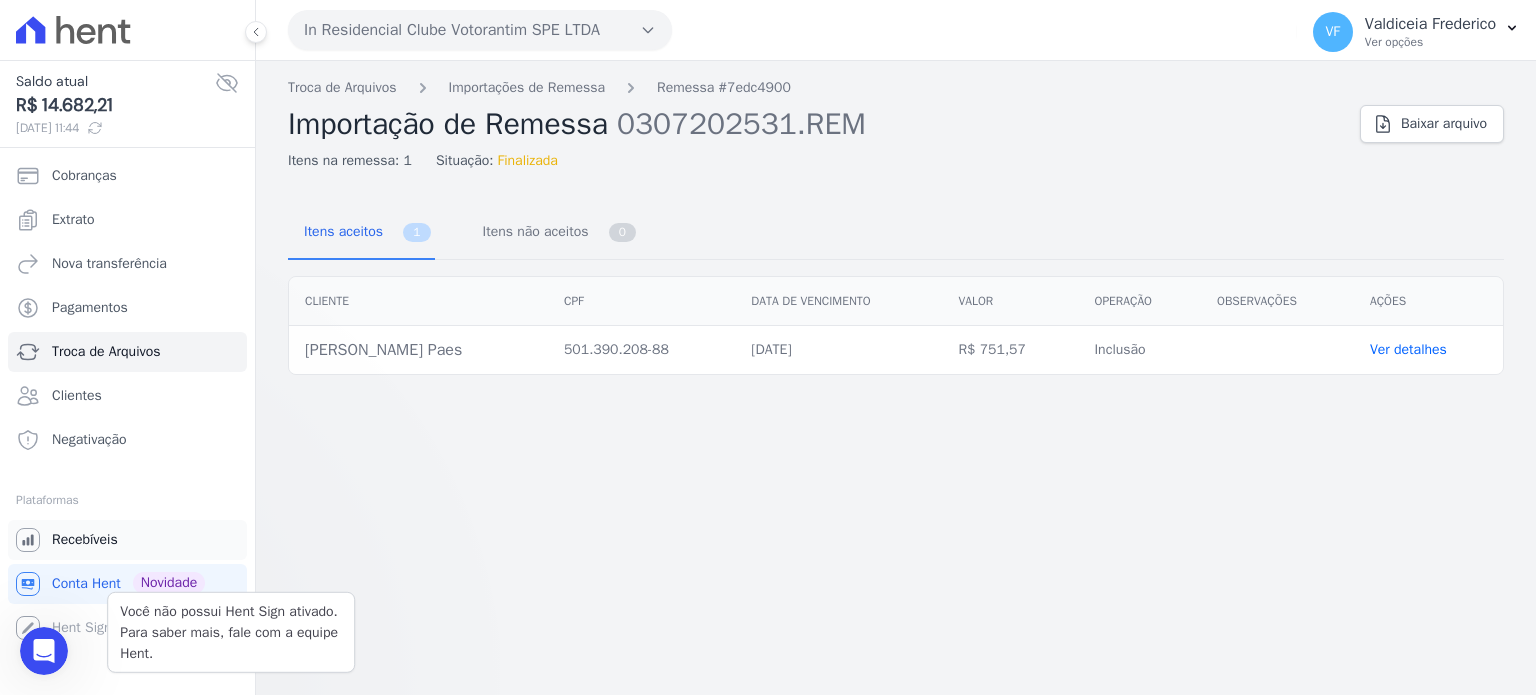 scroll, scrollTop: 0, scrollLeft: 0, axis: both 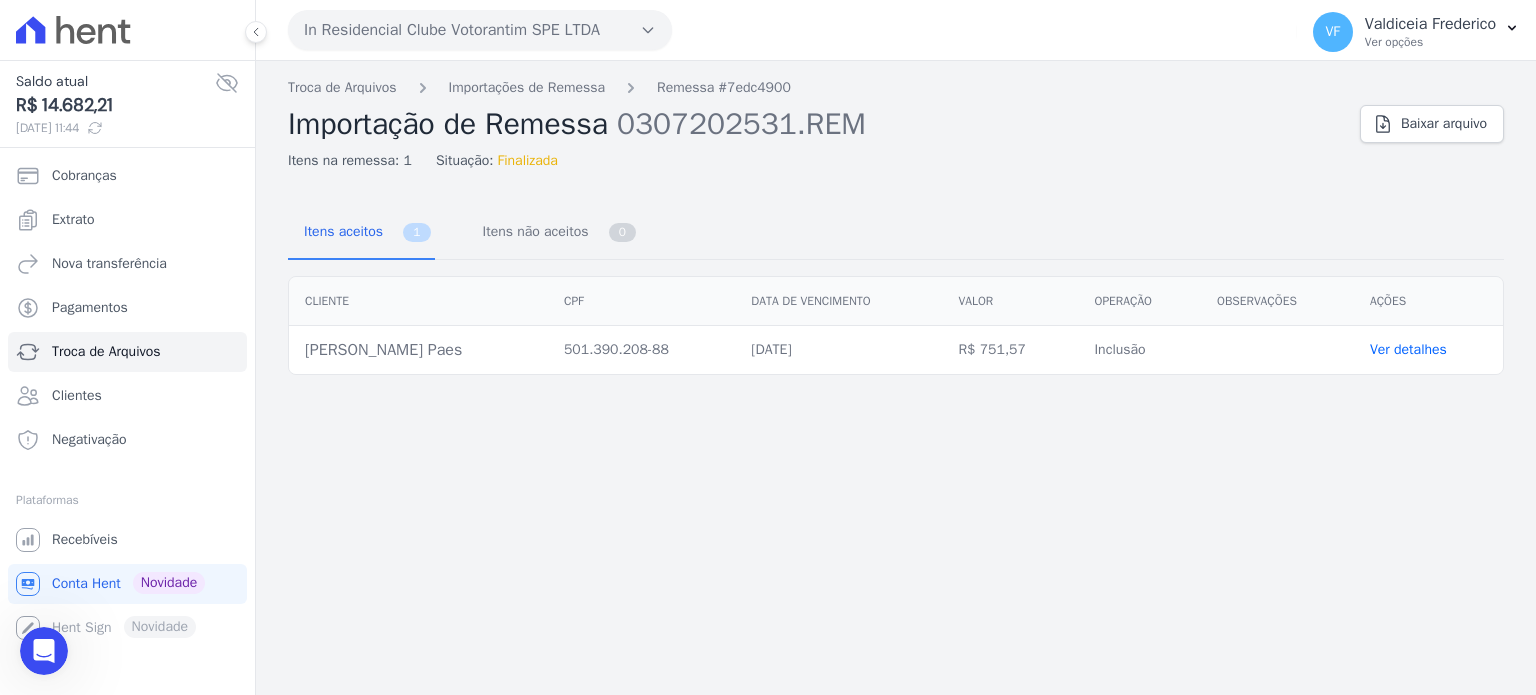 click on "Ver detalhes" at bounding box center (1408, 349) 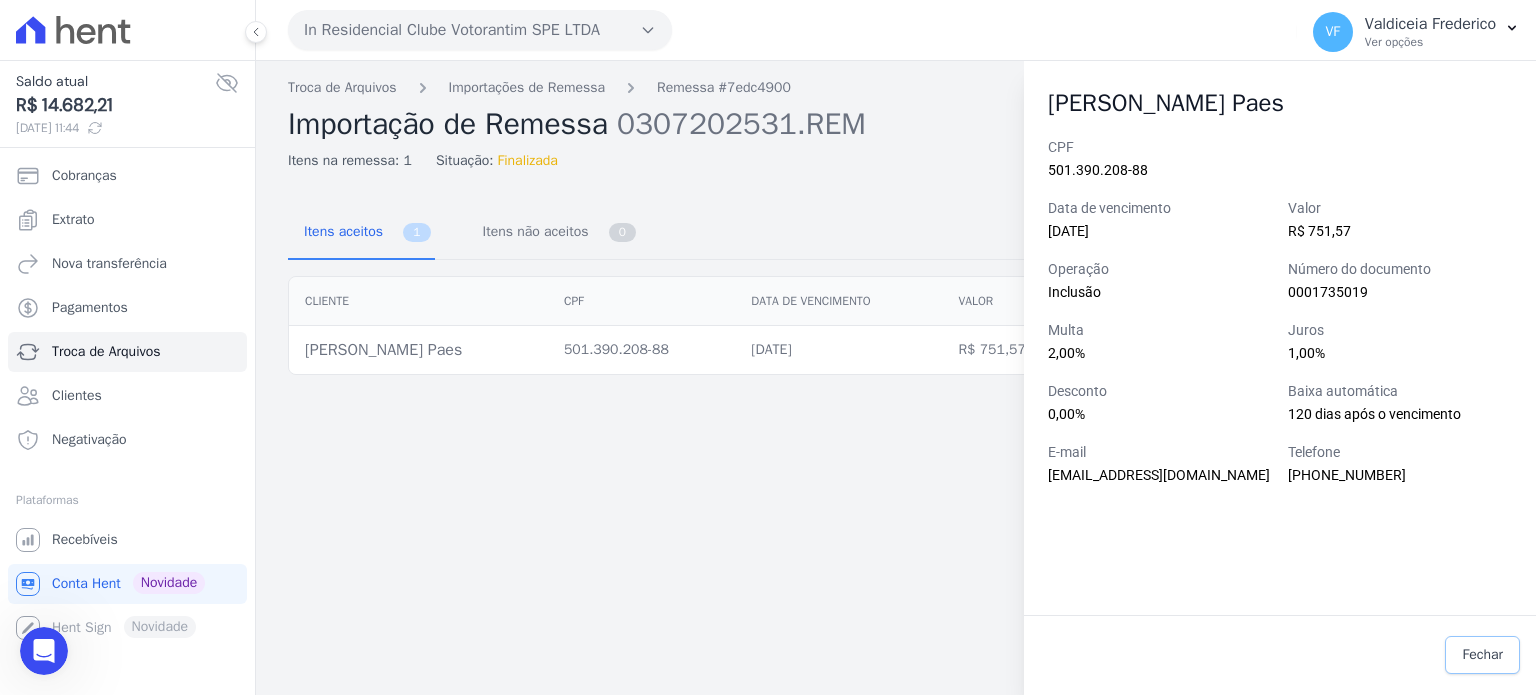 click on "Fechar" at bounding box center (1482, 655) 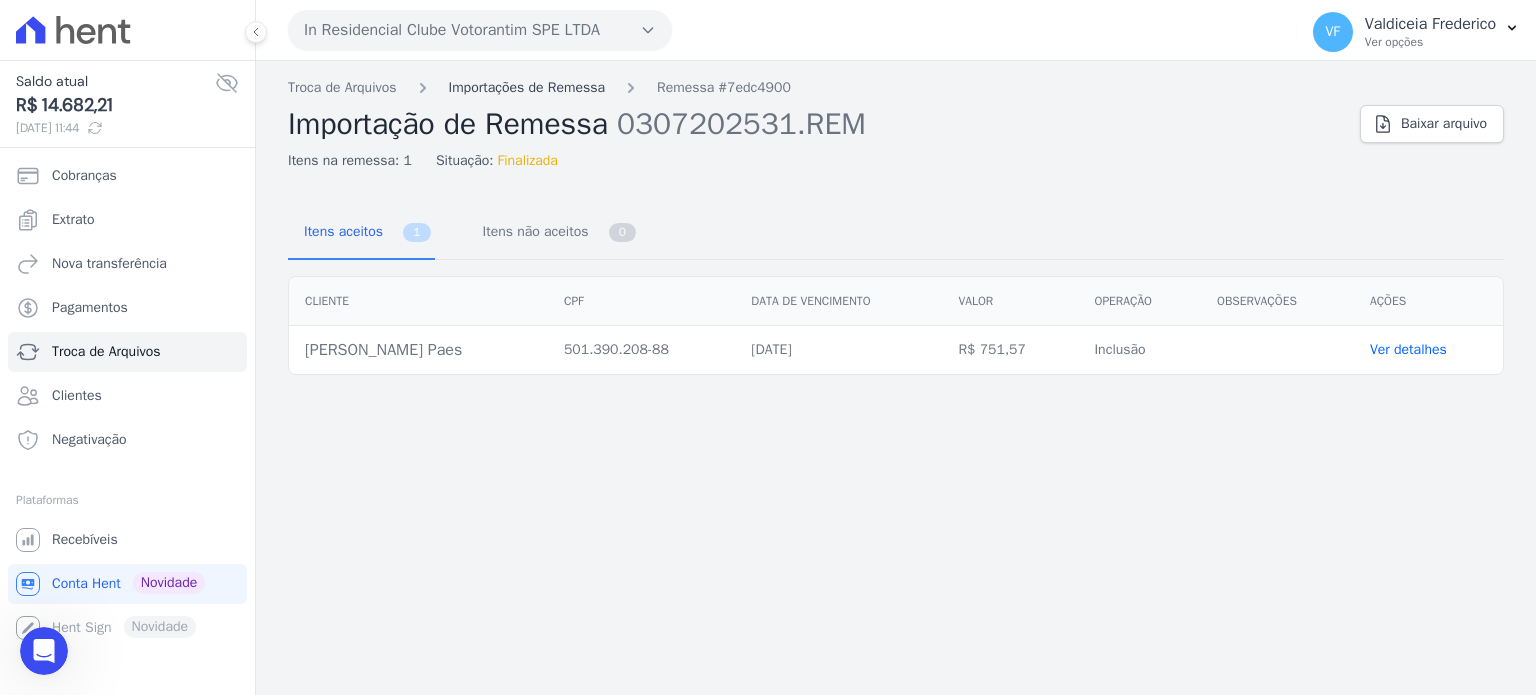click on "Importações de Remessa" at bounding box center (527, 87) 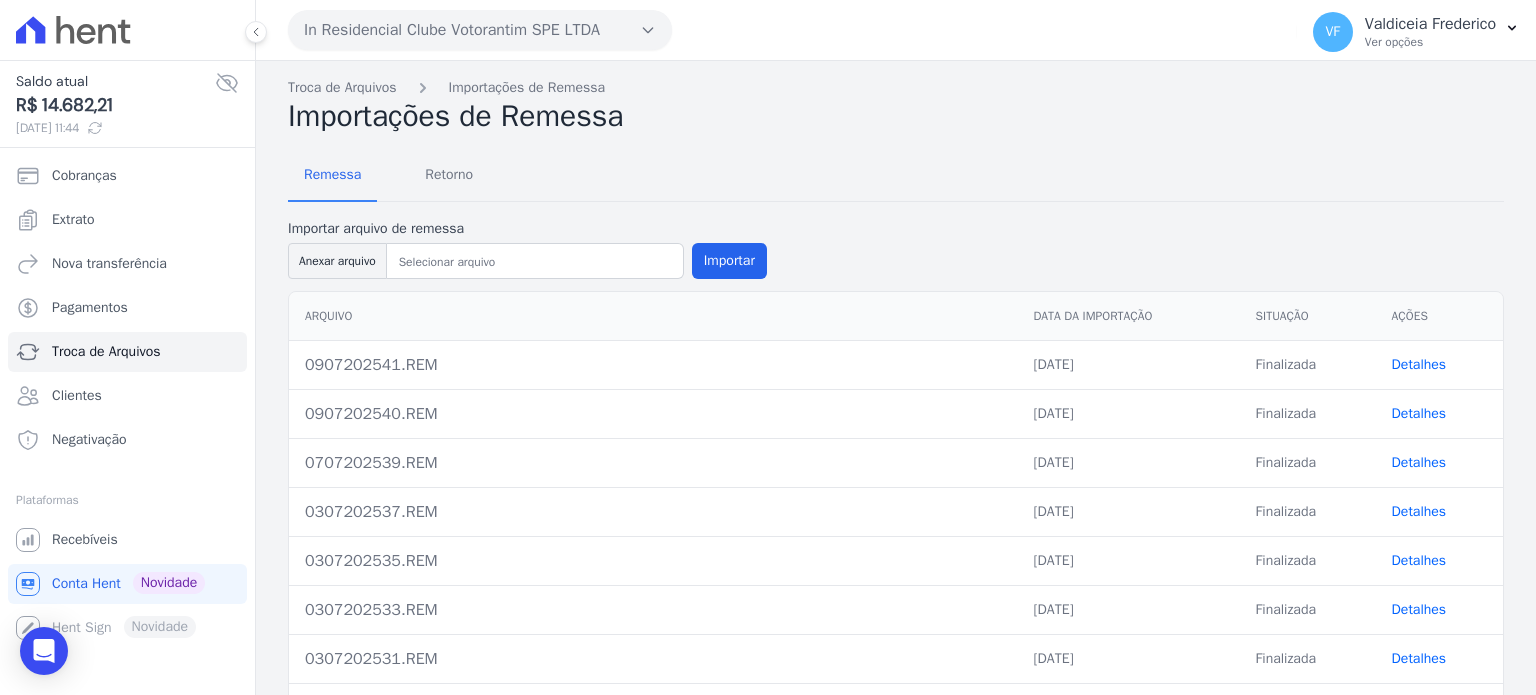 click on "In Residencial Clube Votorantim SPE LTDA" at bounding box center [480, 30] 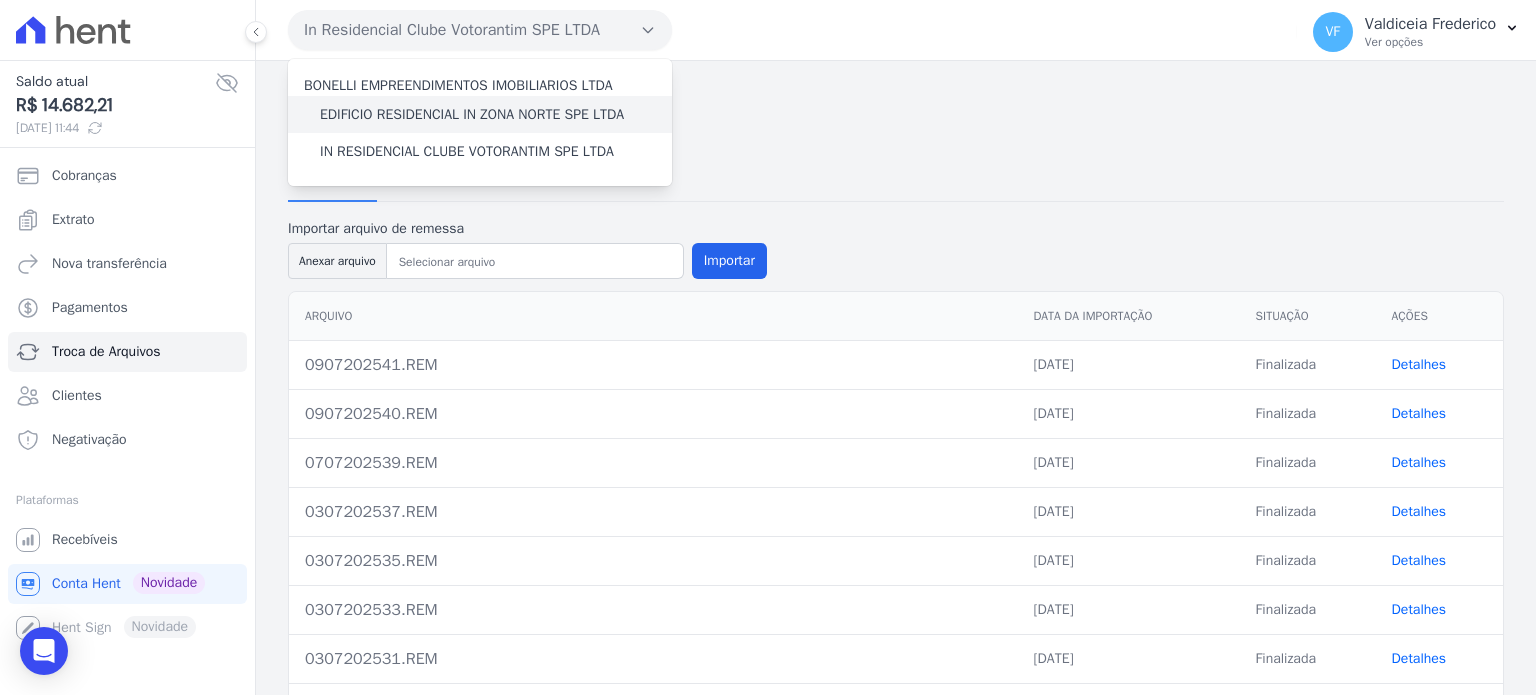 click on "EDIFICIO RESIDENCIAL IN ZONA NORTE SPE LTDA" at bounding box center (472, 114) 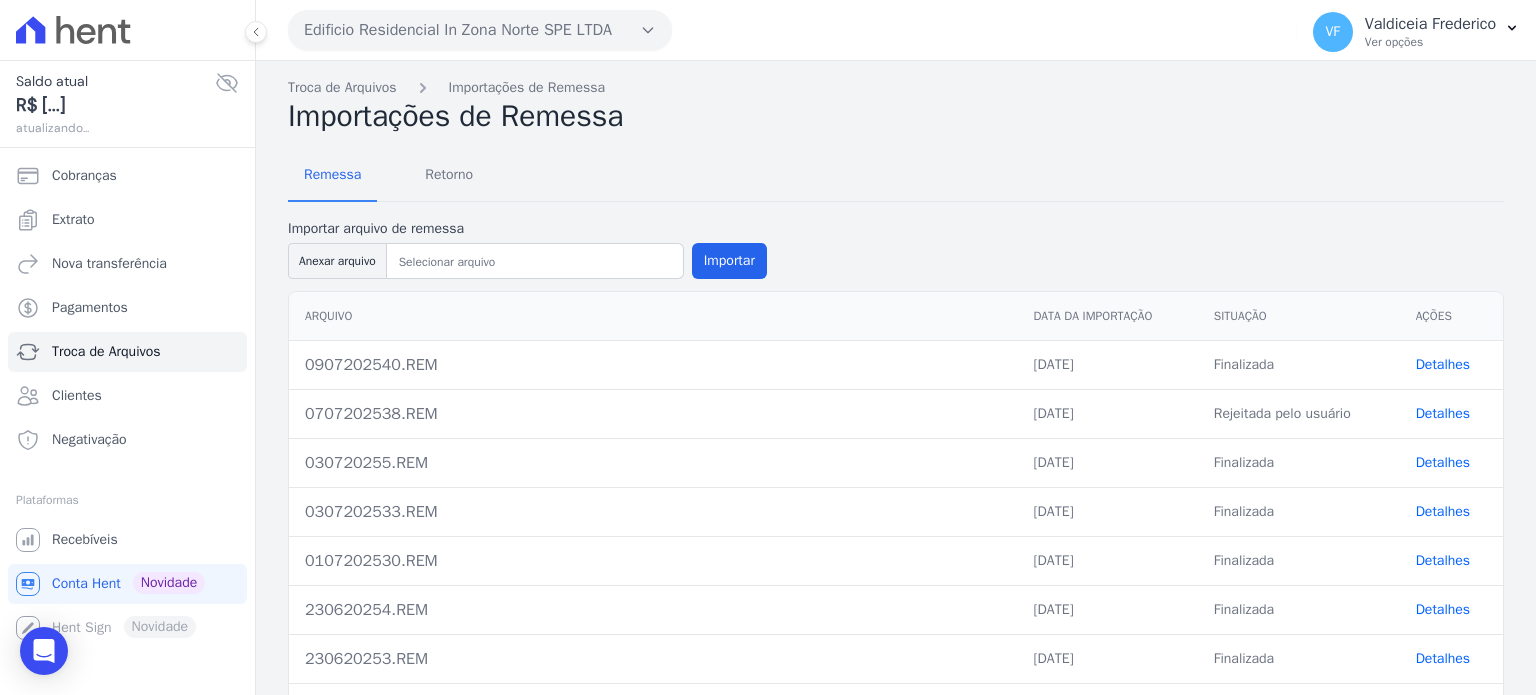 click on "Detalhes" at bounding box center [1443, 511] 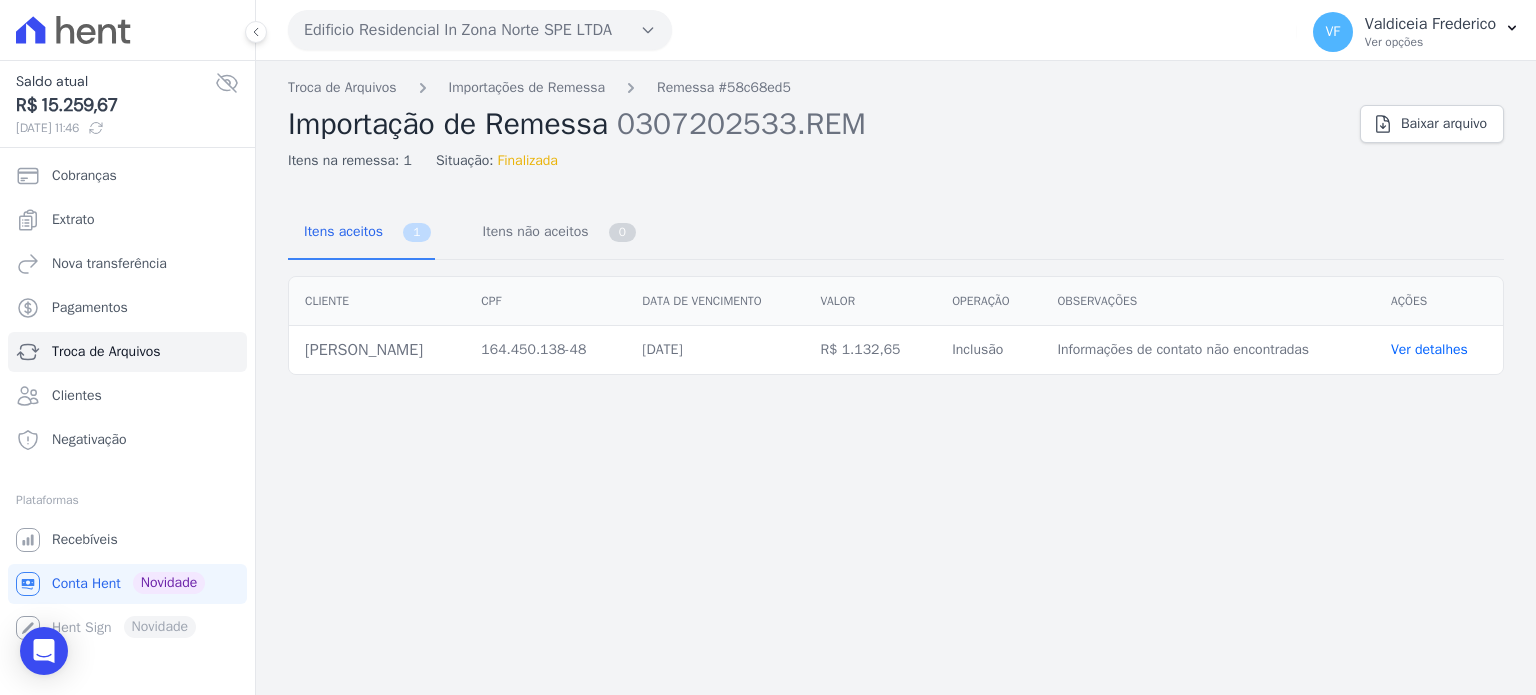 click on "Edificio Residencial In Zona Norte SPE LTDA" at bounding box center (480, 30) 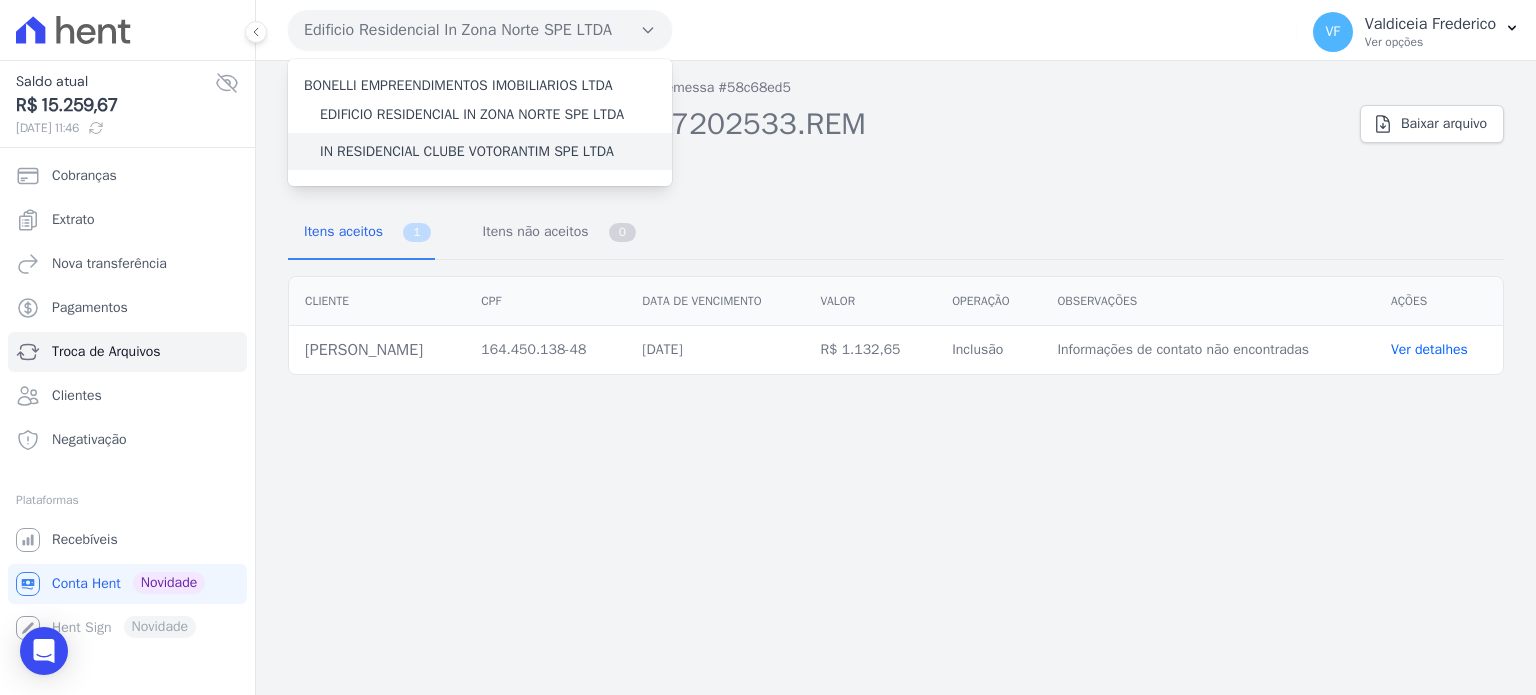 click on "IN RESIDENCIAL CLUBE VOTORANTIM SPE LTDA" at bounding box center (467, 151) 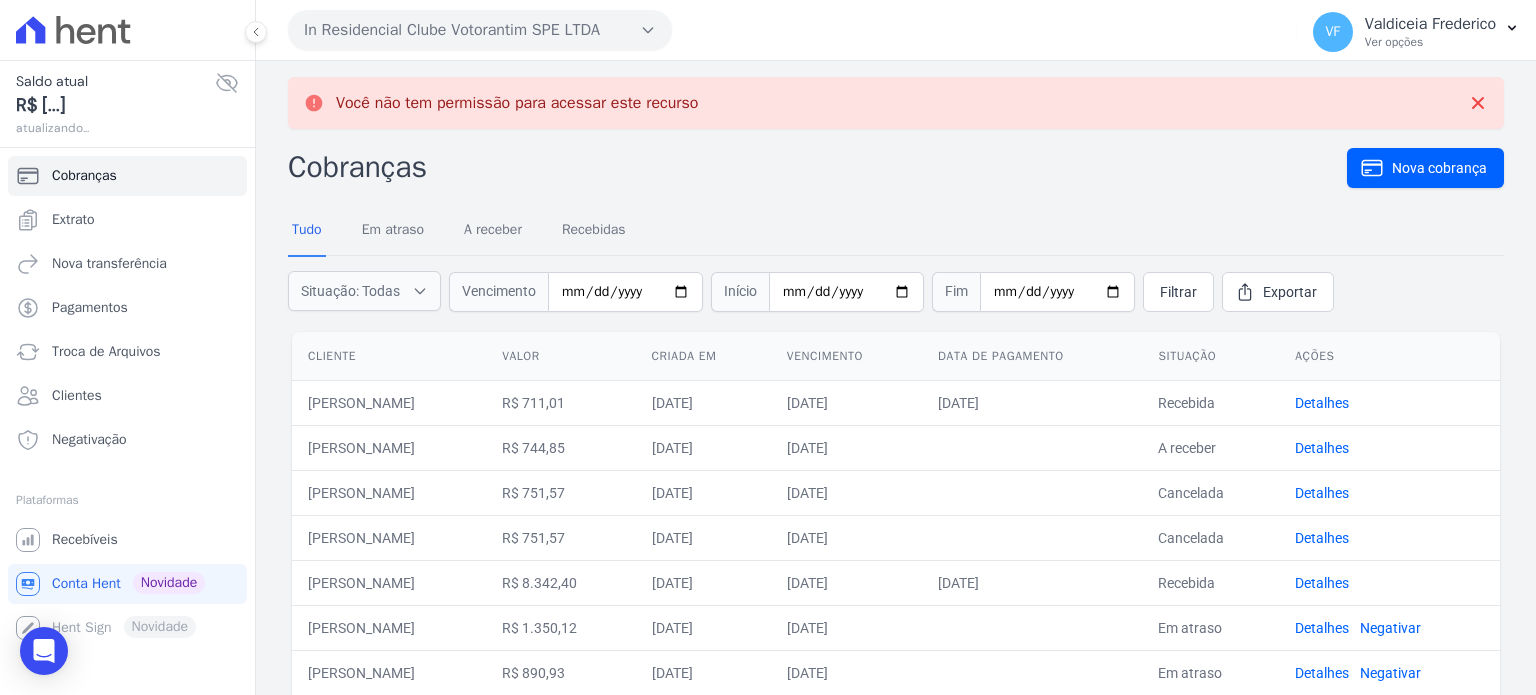 click on "In Residencial Clube Votorantim SPE LTDA" at bounding box center (480, 30) 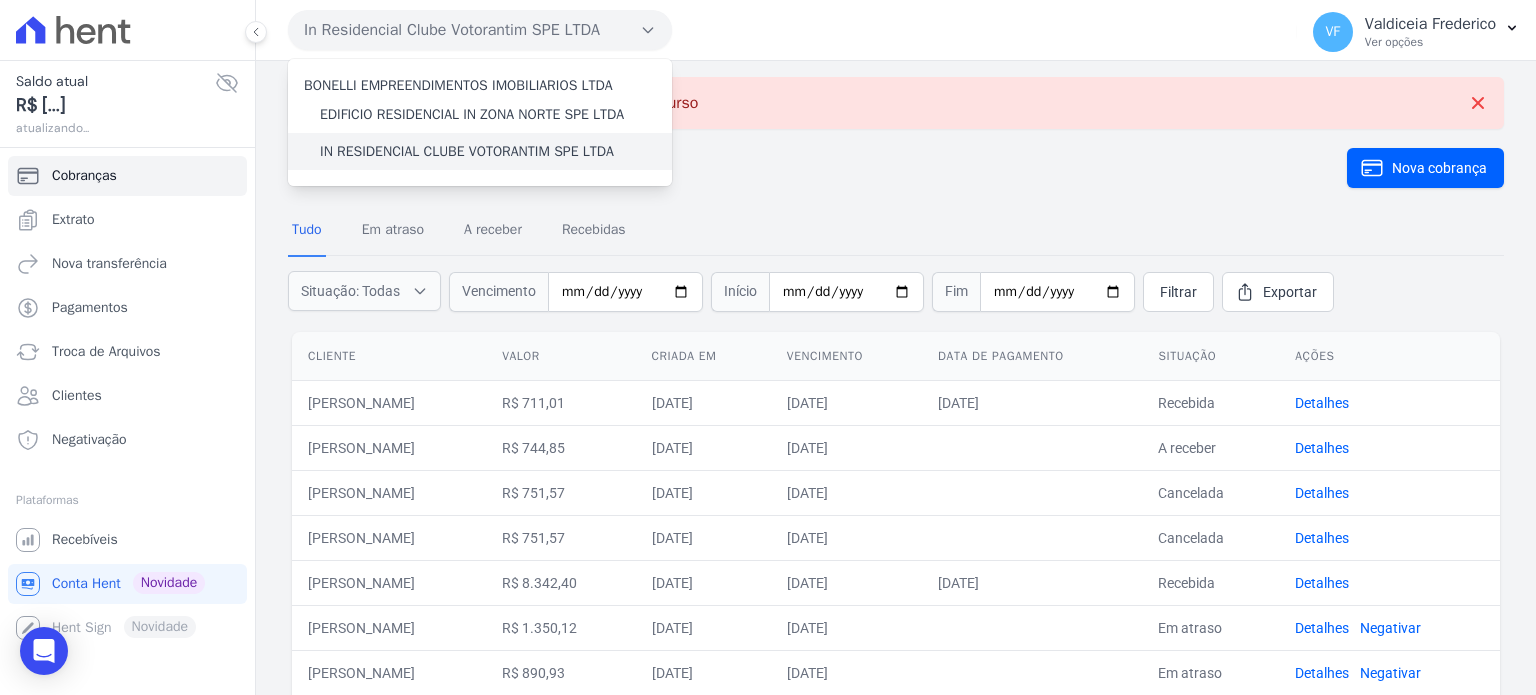 click on "IN RESIDENCIAL CLUBE VOTORANTIM SPE LTDA" at bounding box center [467, 151] 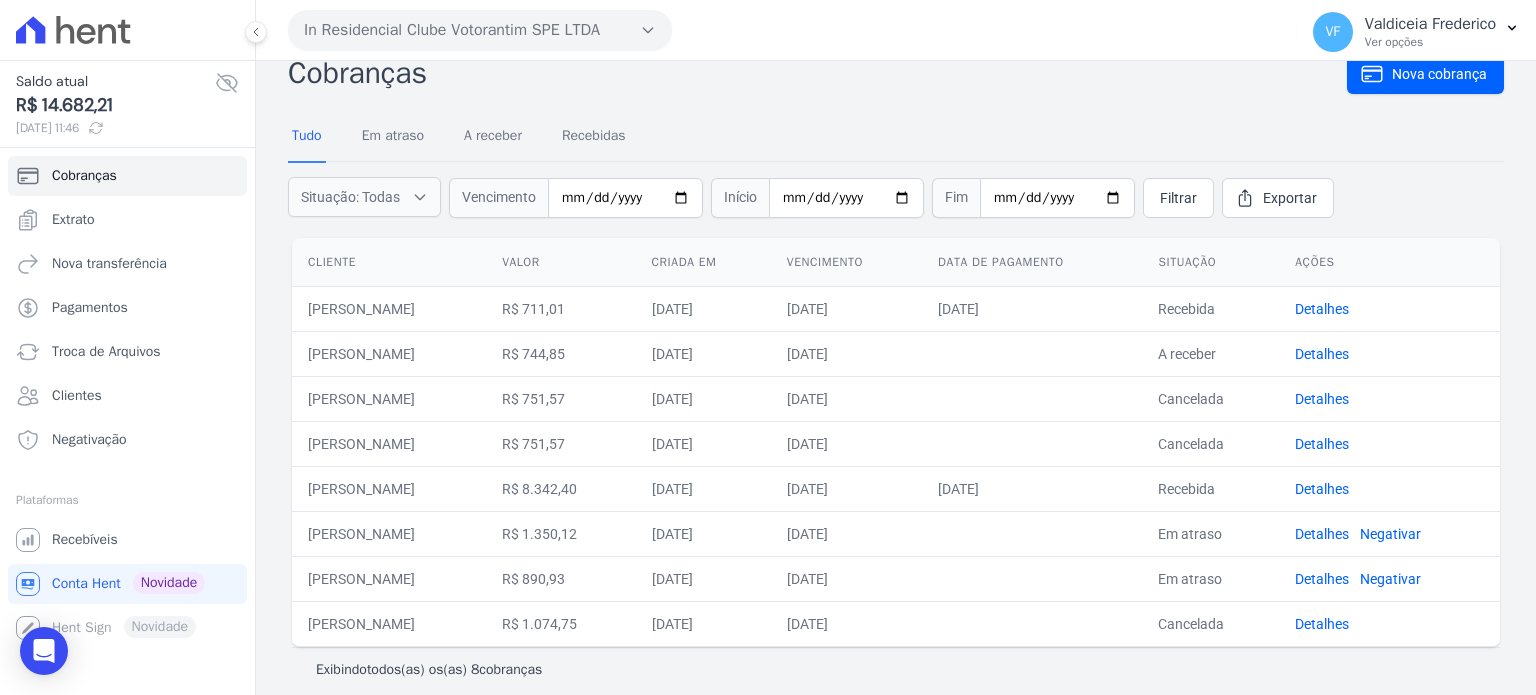 scroll, scrollTop: 39, scrollLeft: 0, axis: vertical 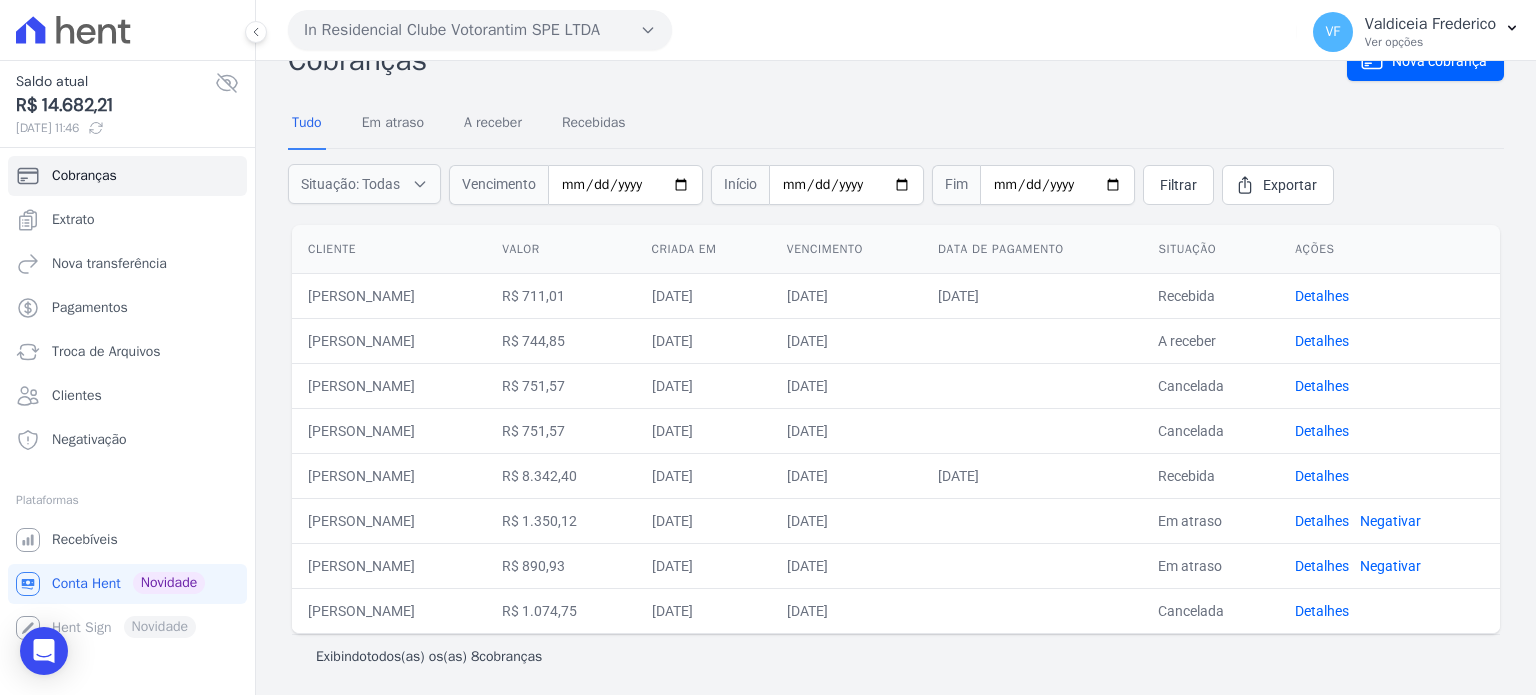 click on "Cliente" at bounding box center [389, 249] 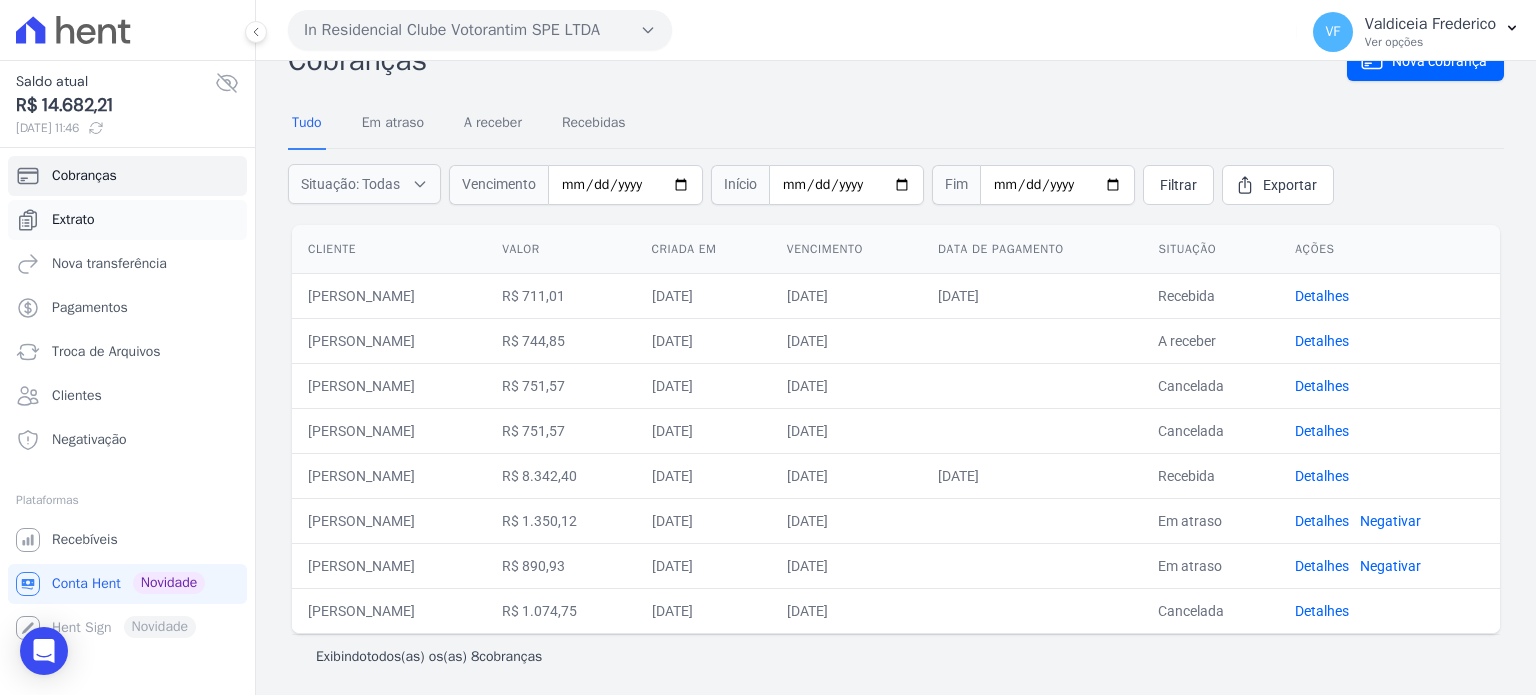 click on "Extrato" at bounding box center [73, 220] 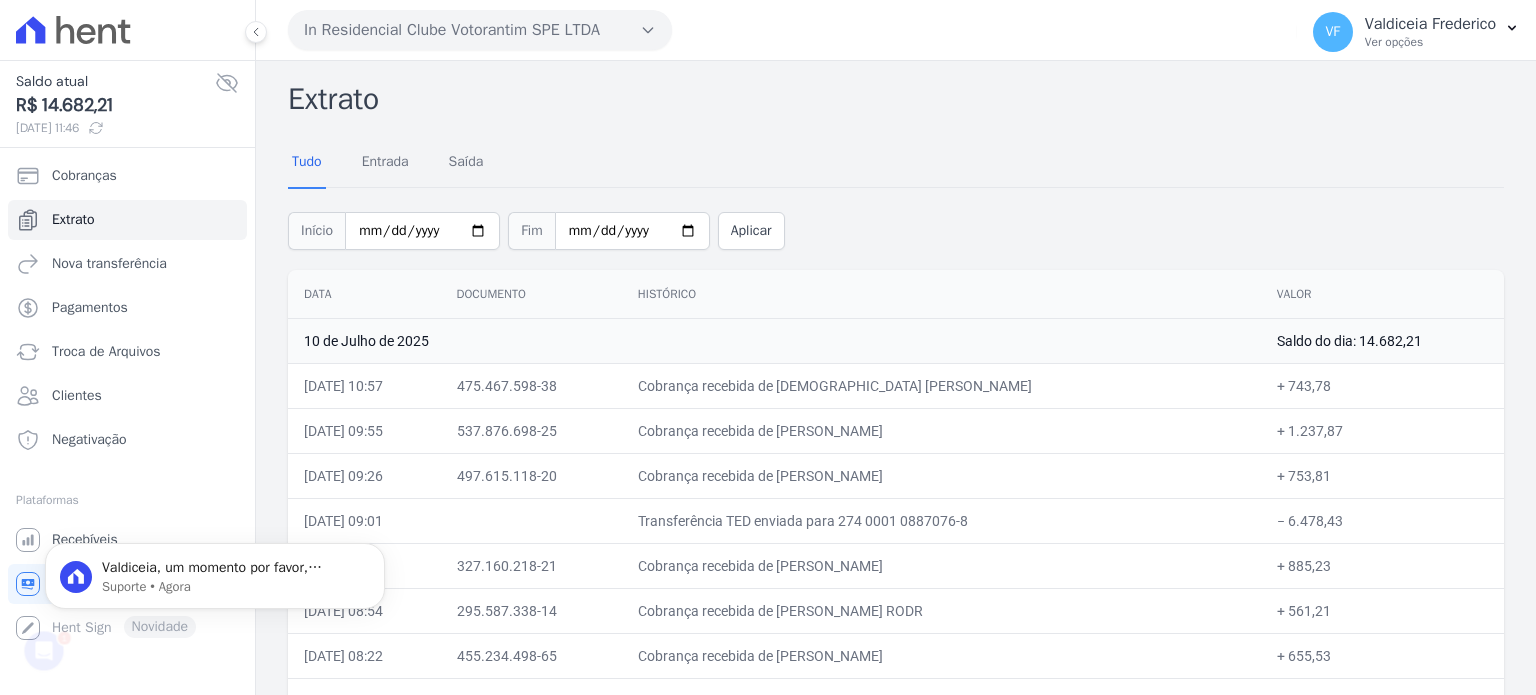 scroll, scrollTop: 0, scrollLeft: 0, axis: both 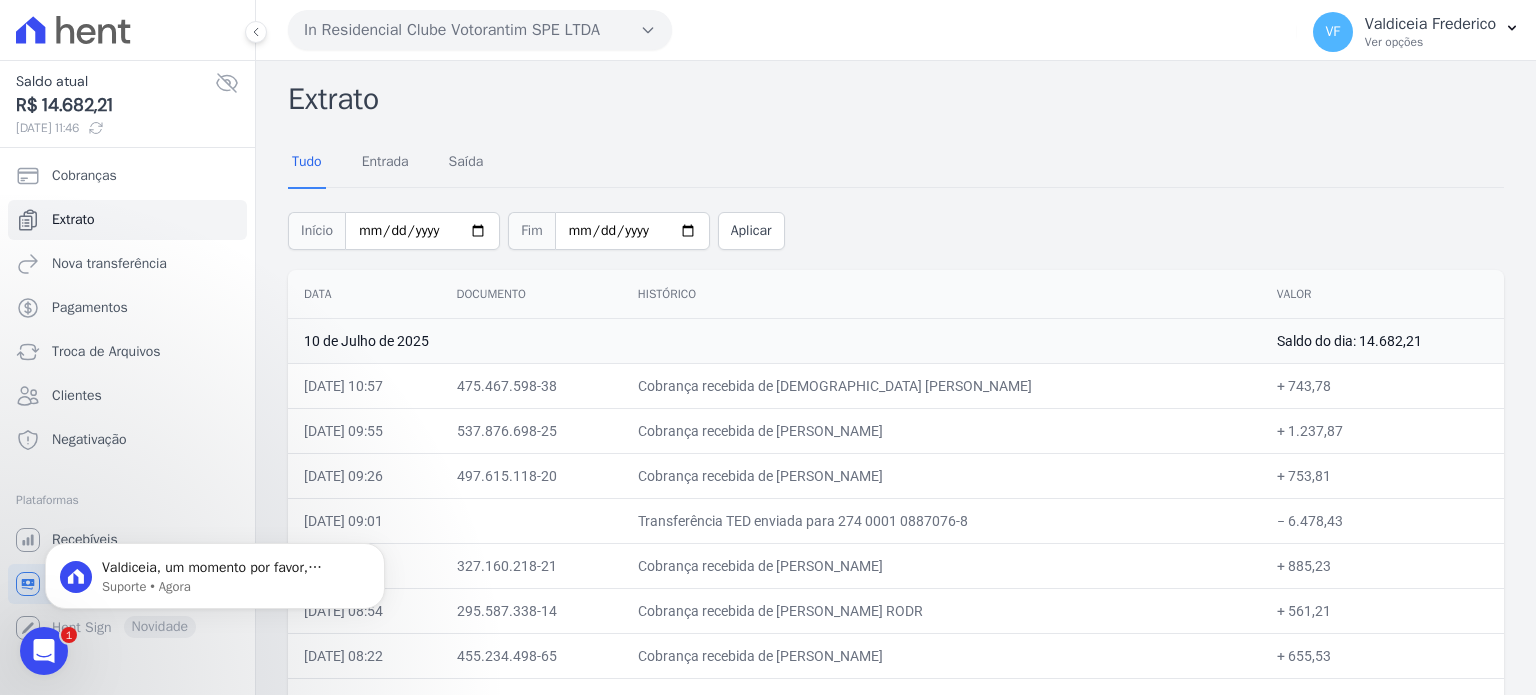 click at bounding box center (44, 651) 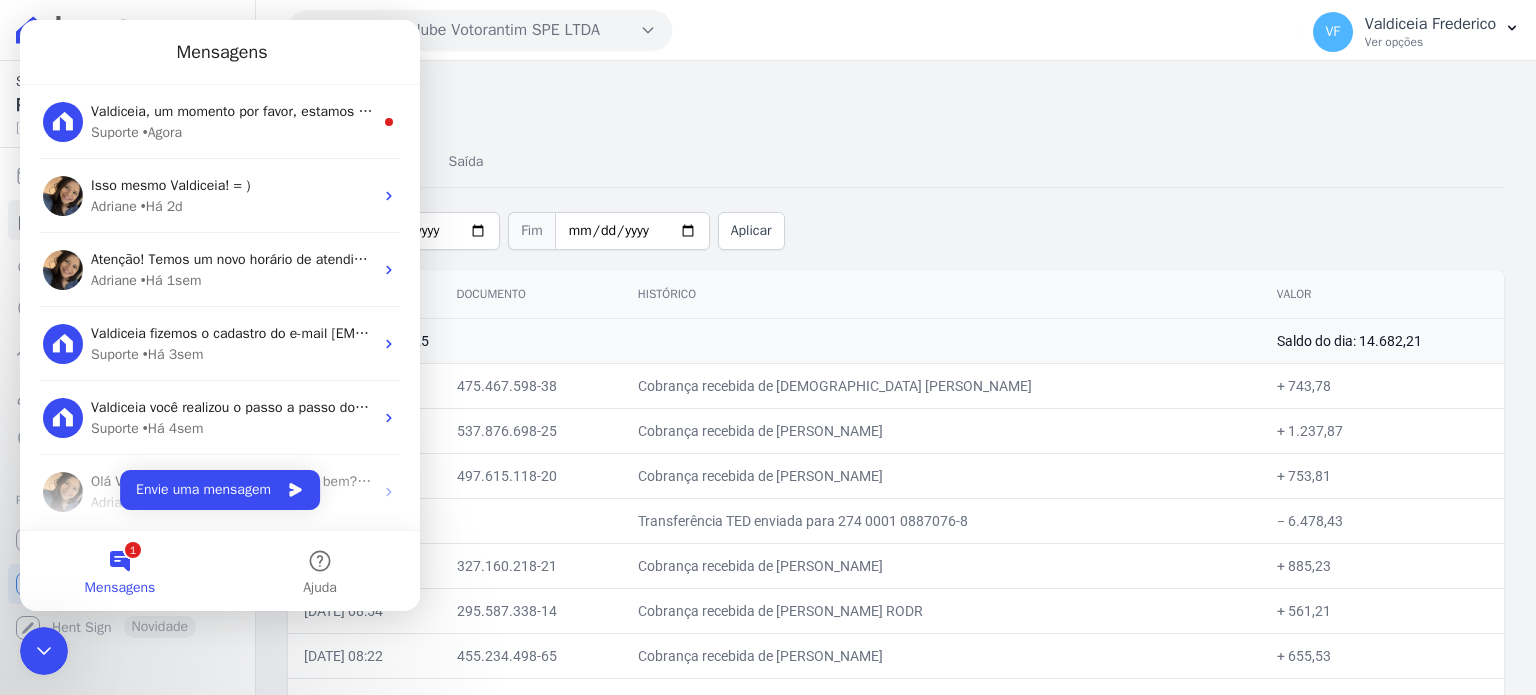scroll, scrollTop: 0, scrollLeft: 0, axis: both 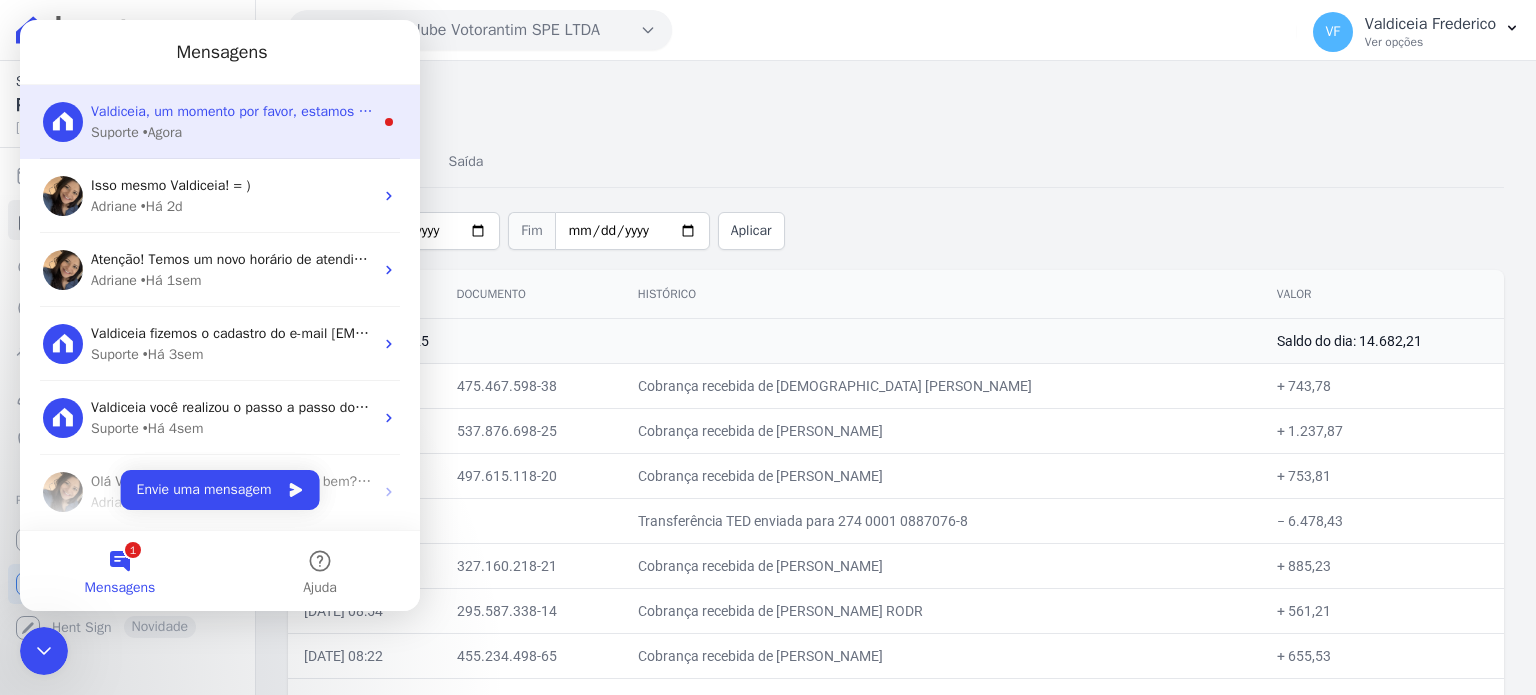 click on "•  Agora" at bounding box center (162, 132) 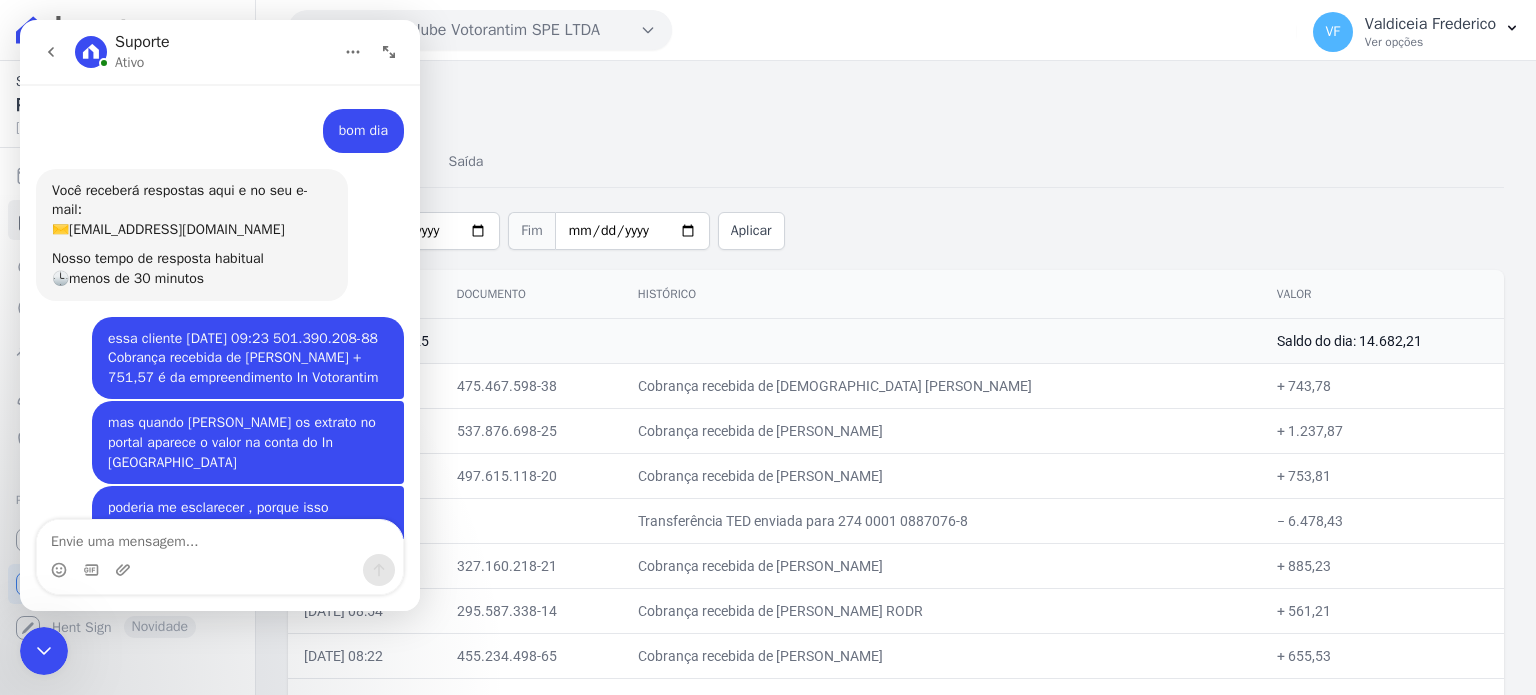 scroll, scrollTop: 3, scrollLeft: 0, axis: vertical 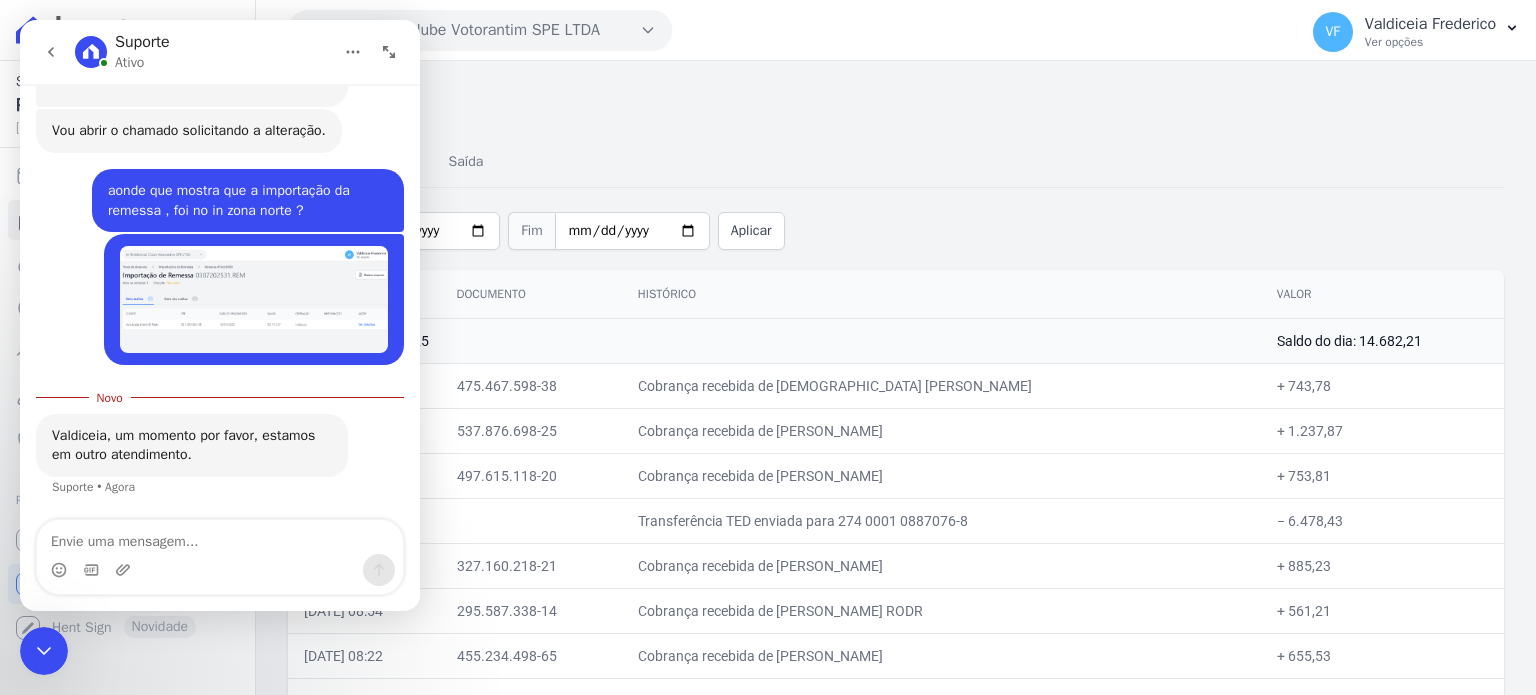 click at bounding box center (254, 299) 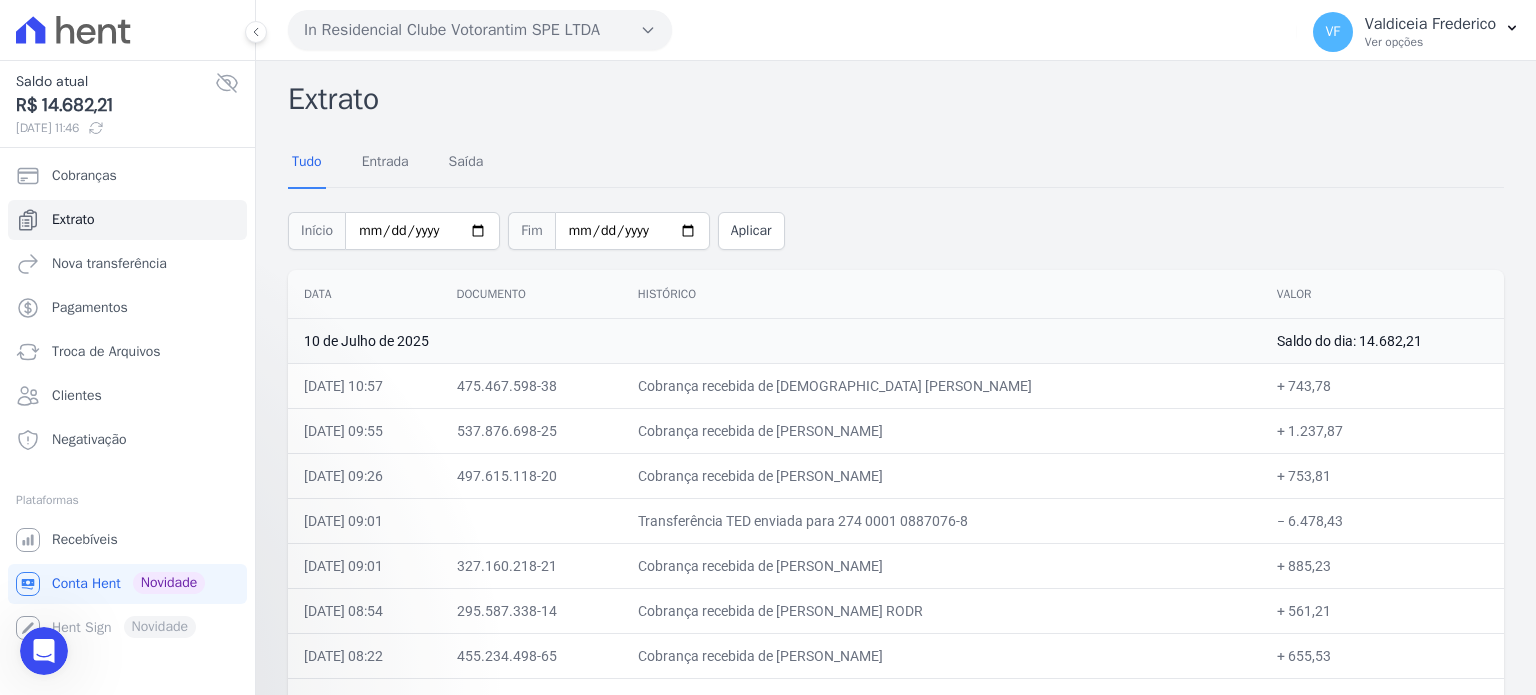 scroll, scrollTop: 0, scrollLeft: 0, axis: both 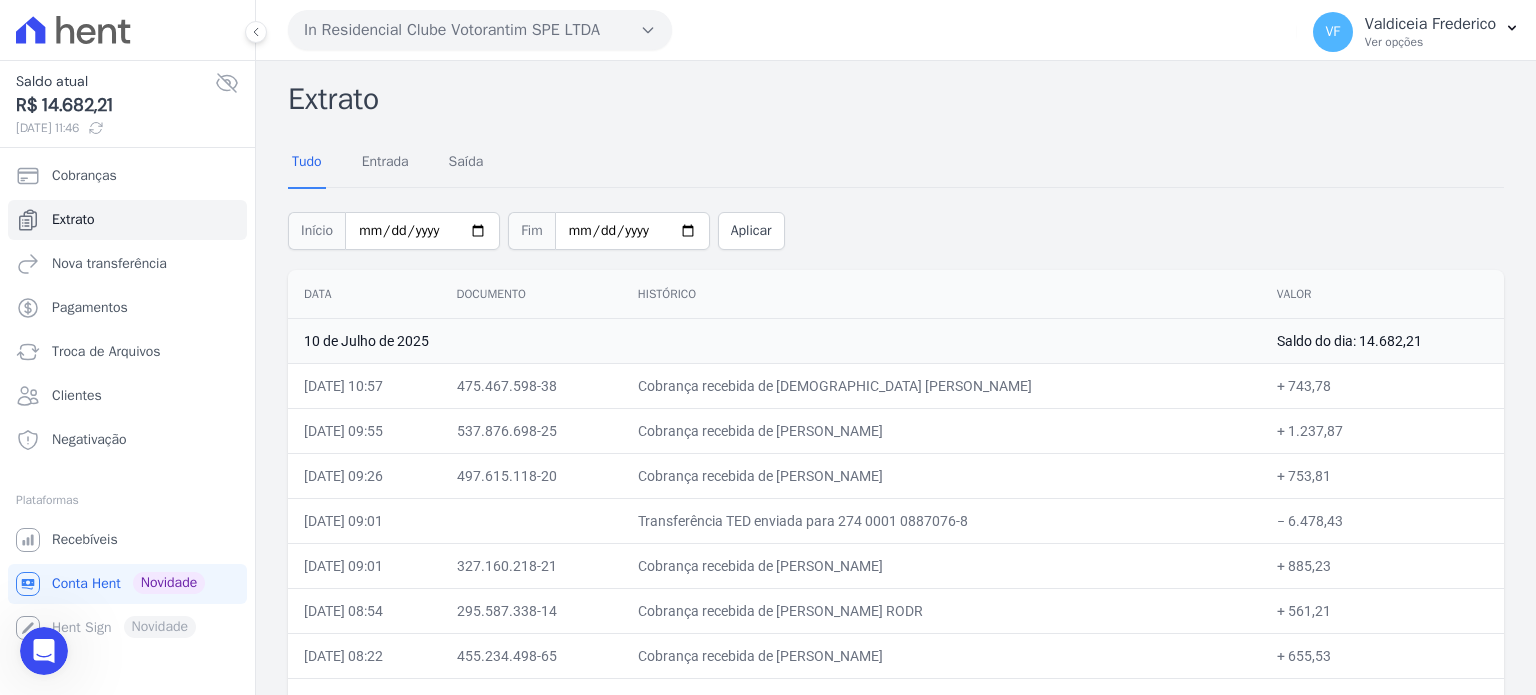 click 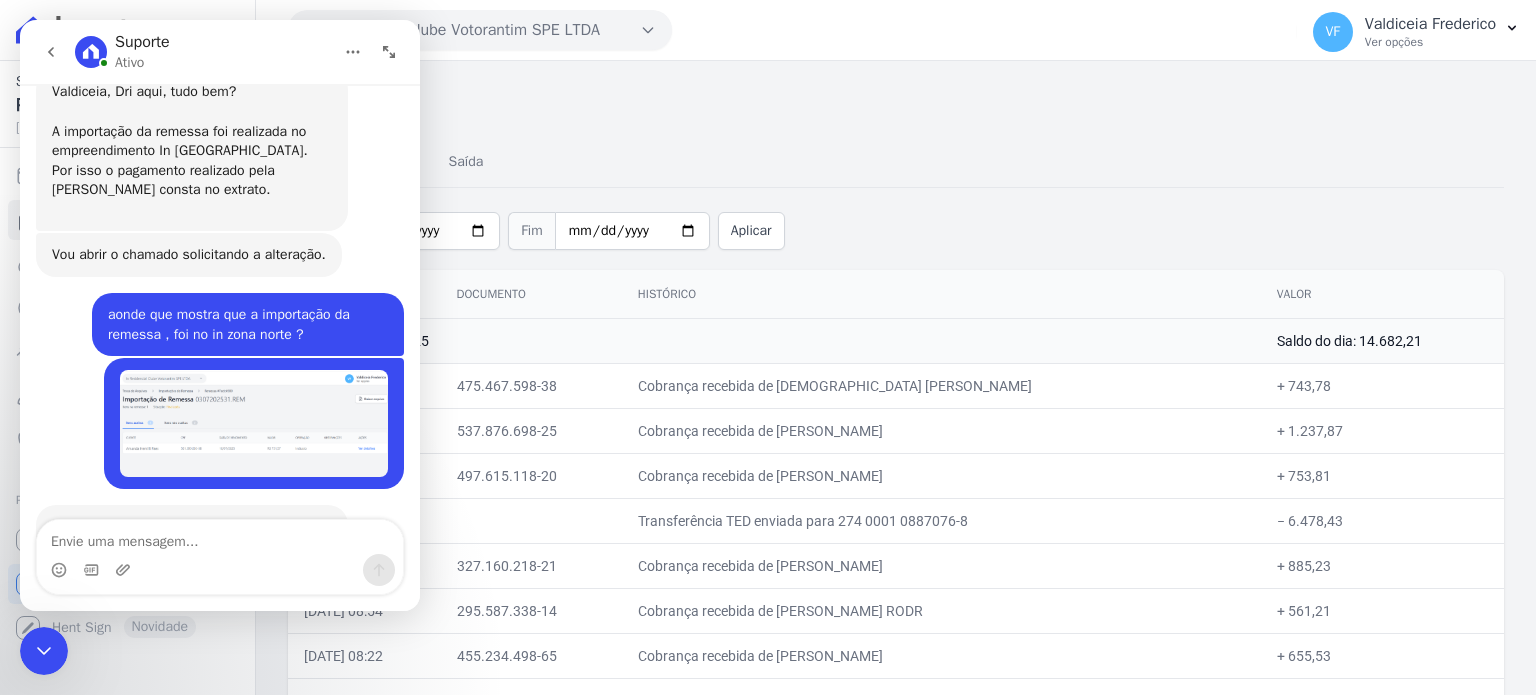 scroll, scrollTop: 940, scrollLeft: 0, axis: vertical 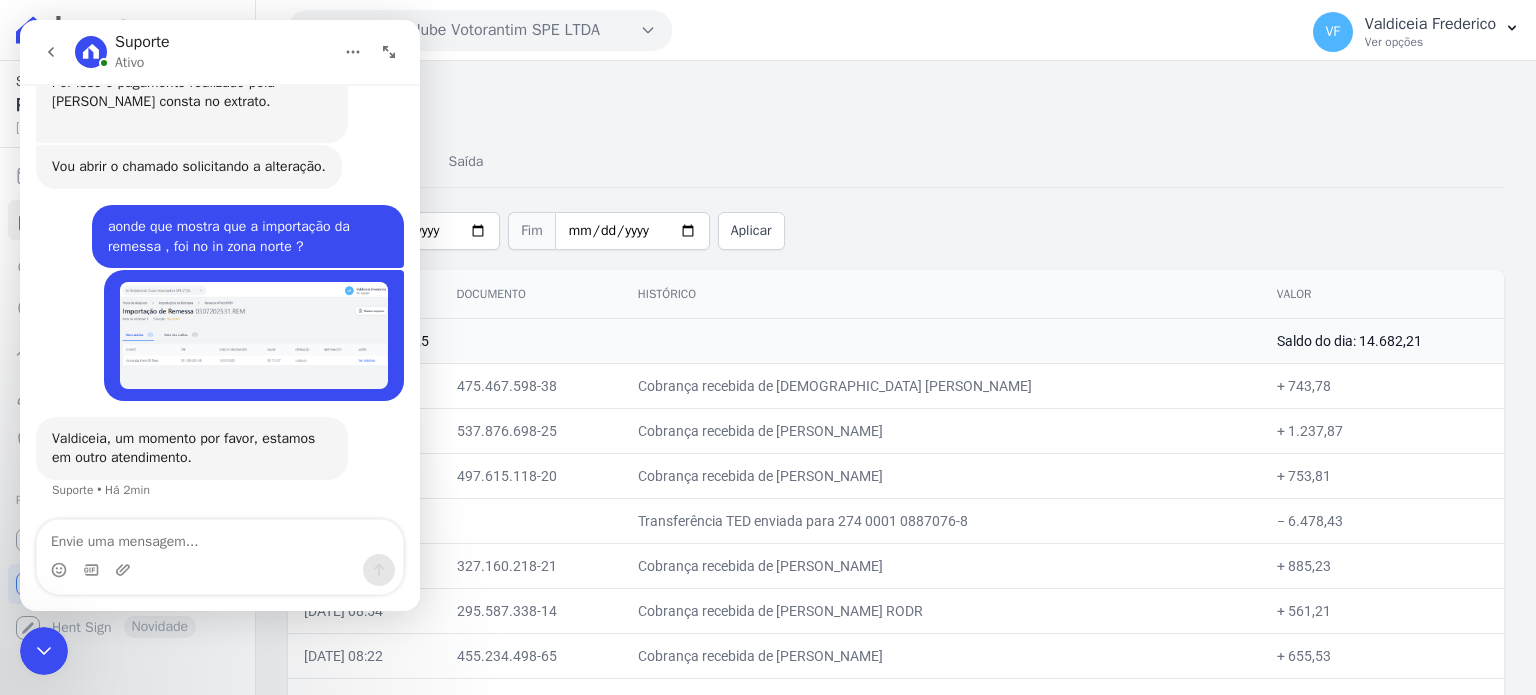 click 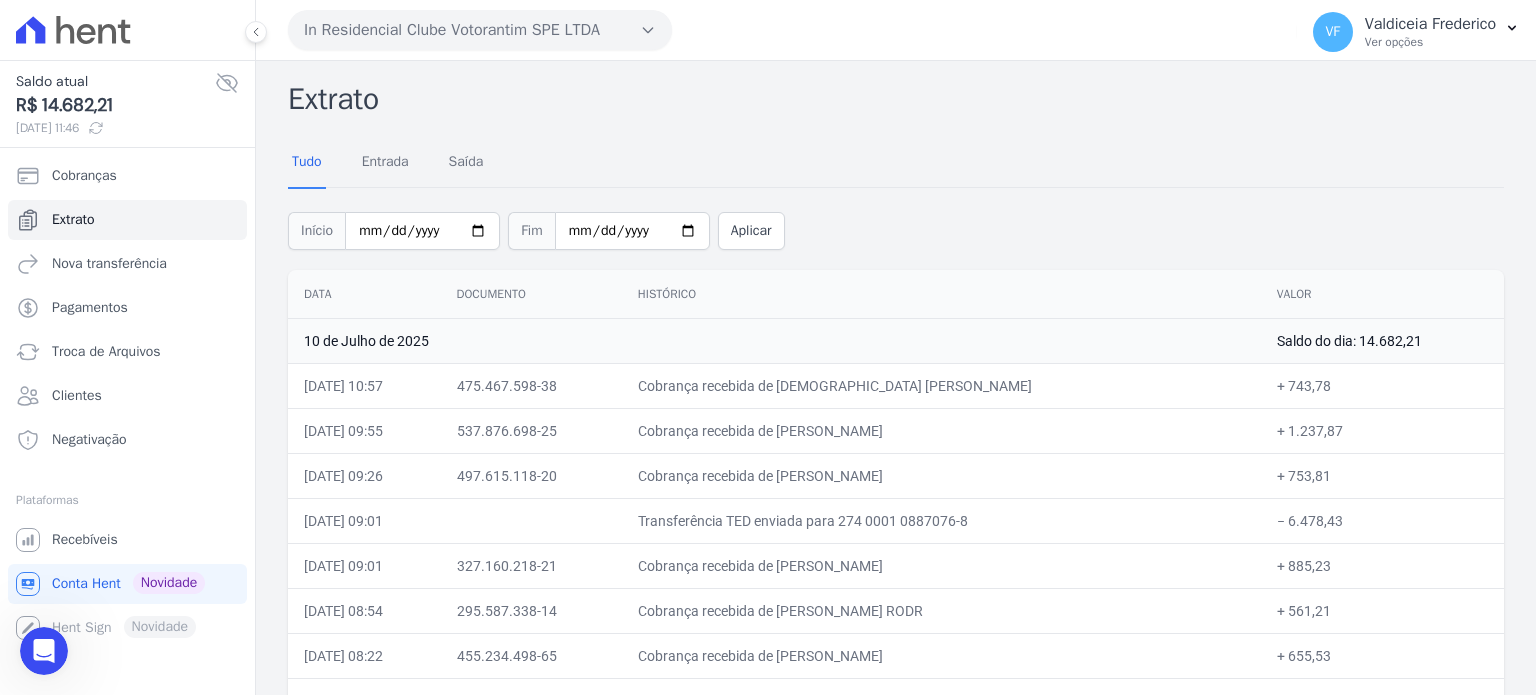 click 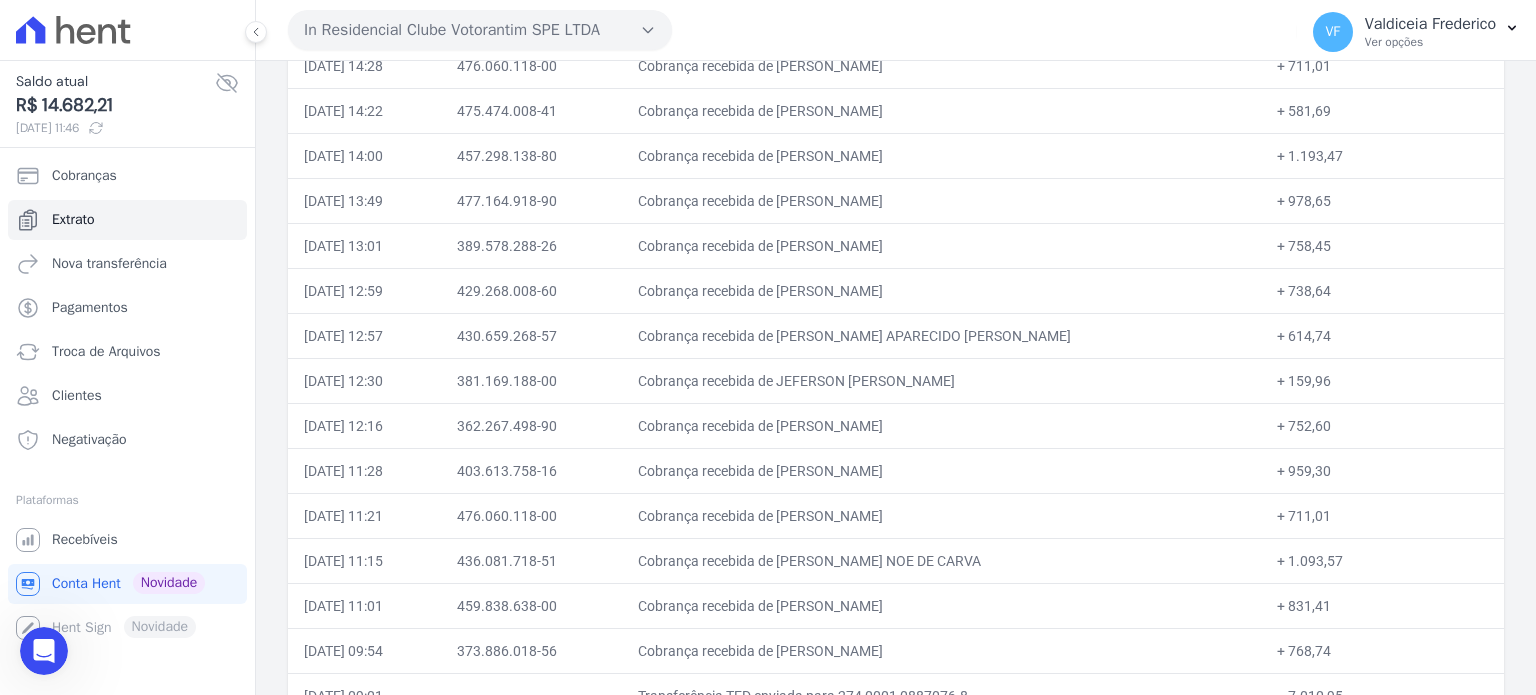 scroll, scrollTop: 2600, scrollLeft: 0, axis: vertical 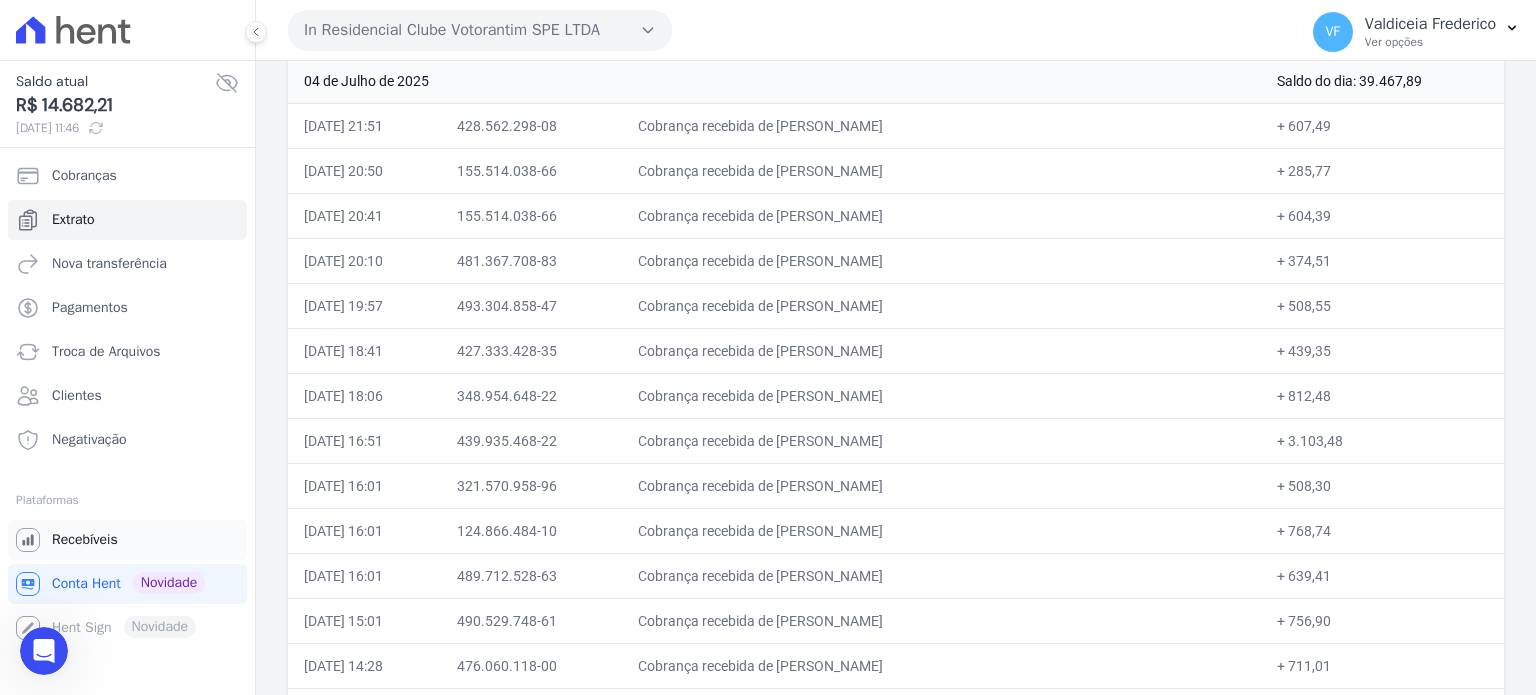 click on "Recebíveis" at bounding box center (85, 540) 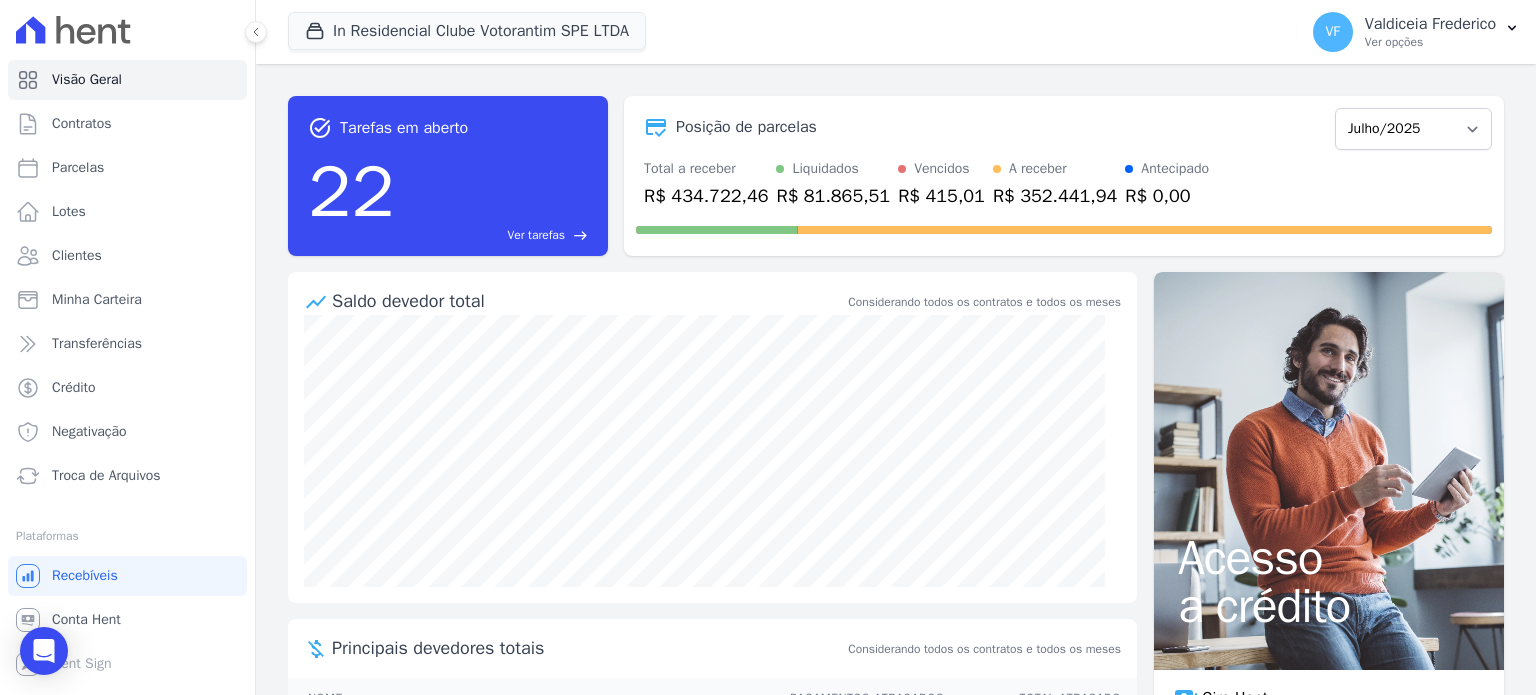click 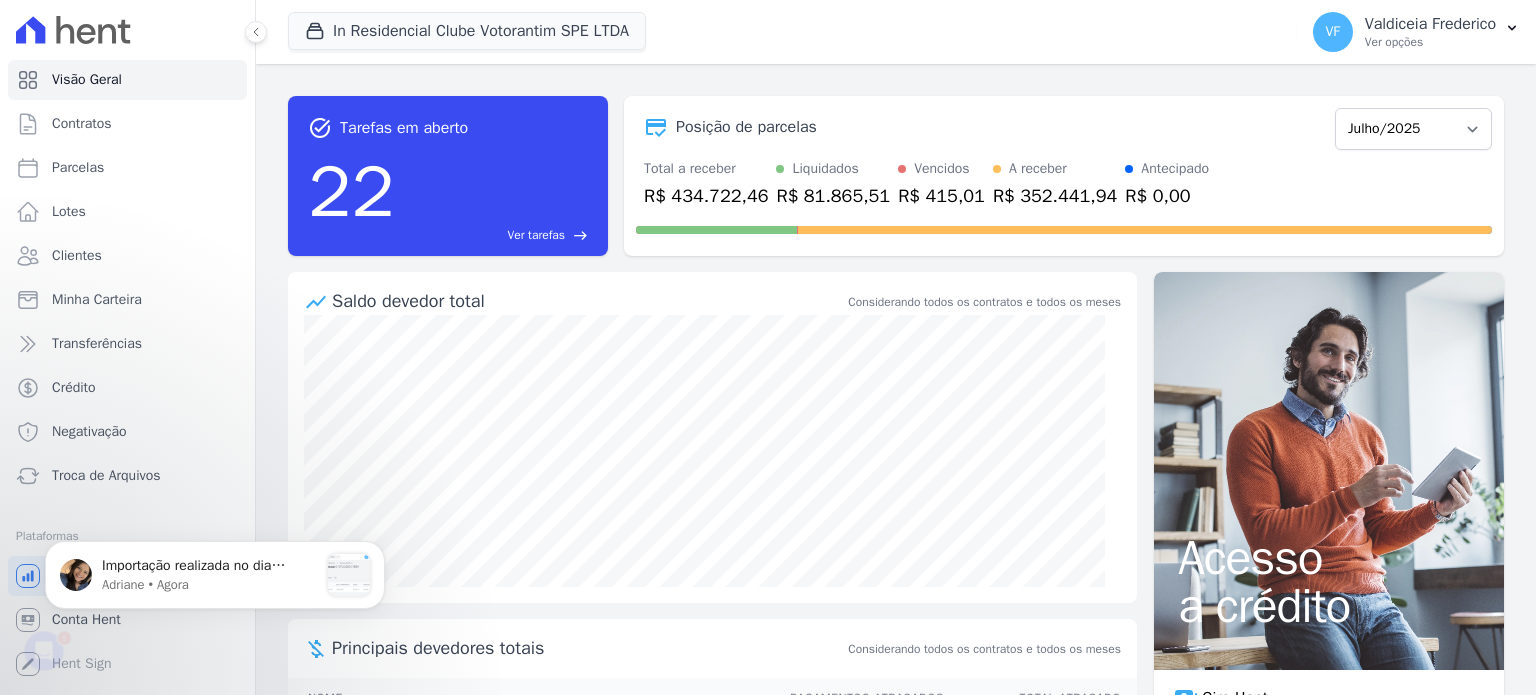 scroll, scrollTop: 0, scrollLeft: 0, axis: both 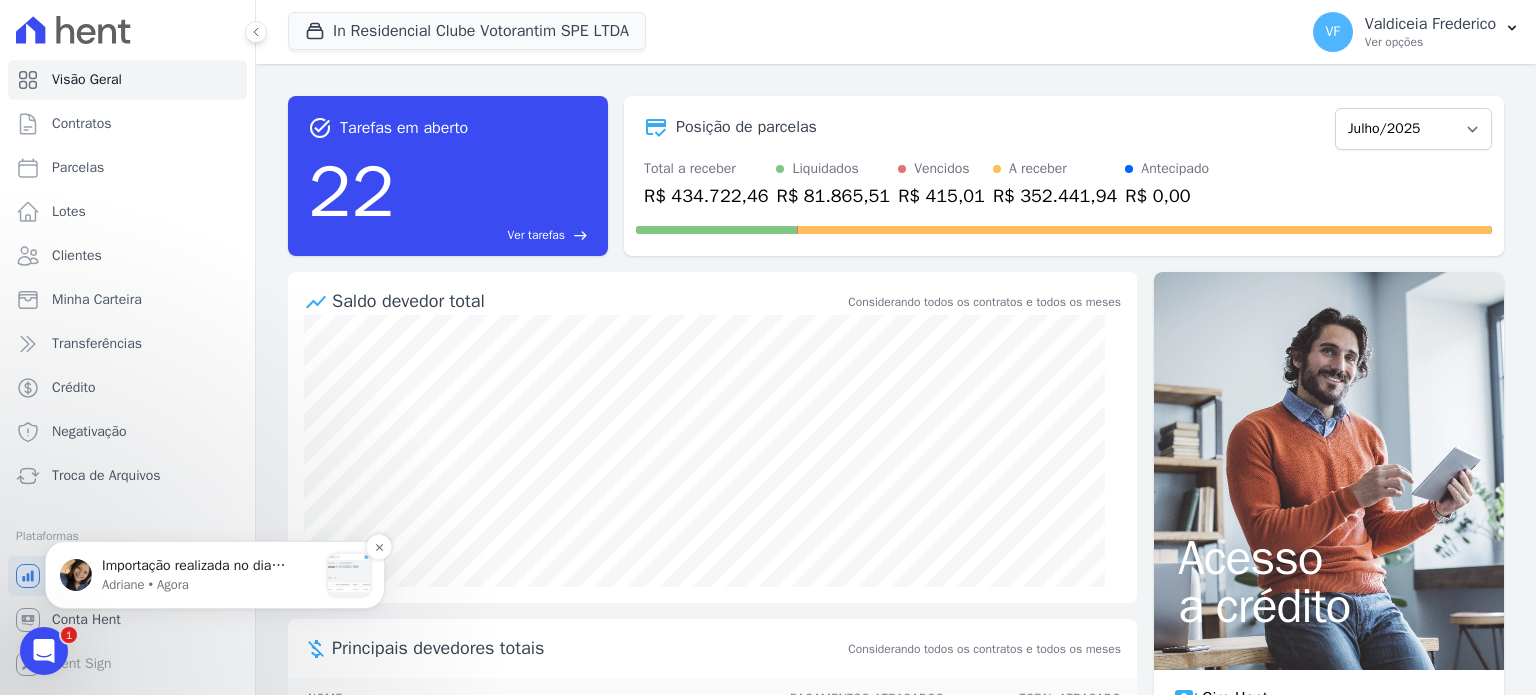 click on "Adriane • Agora" at bounding box center (210, 585) 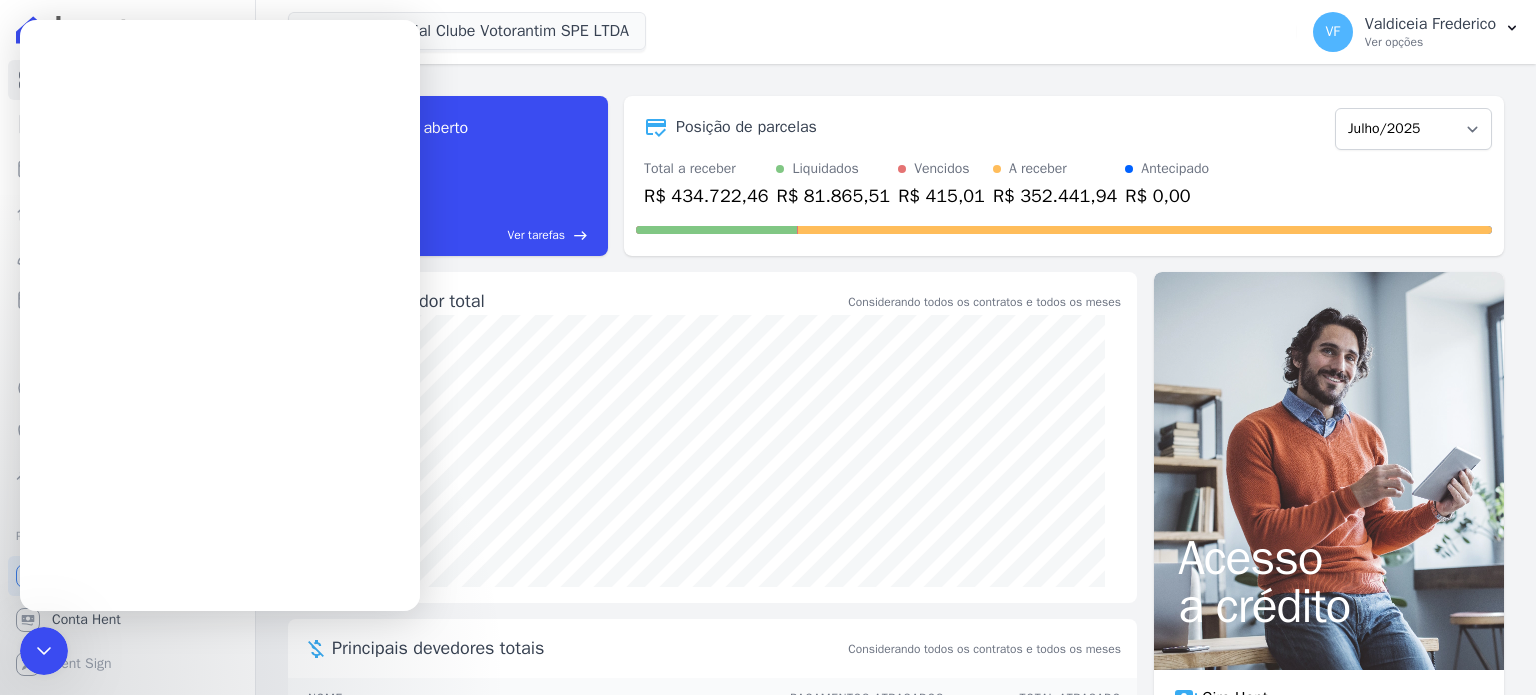 scroll, scrollTop: 0, scrollLeft: 0, axis: both 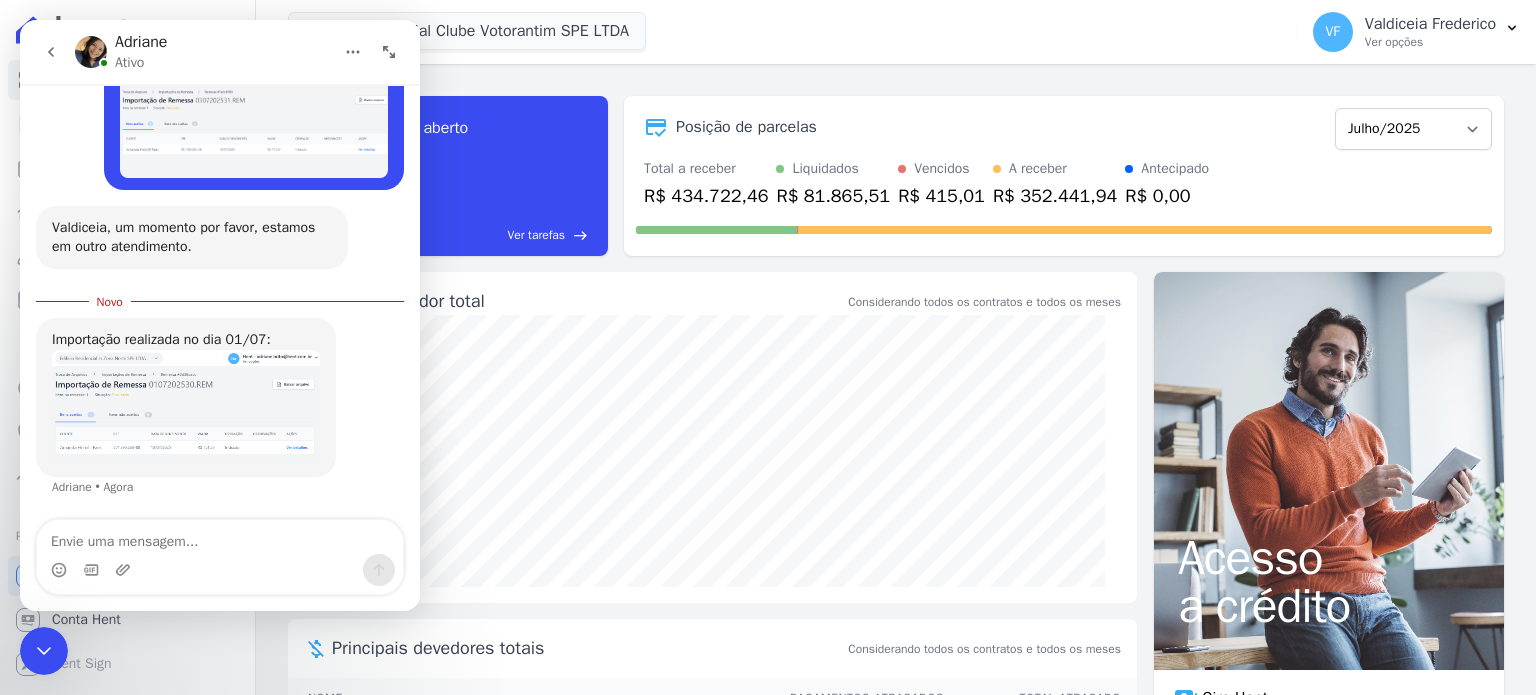 click at bounding box center [186, 408] 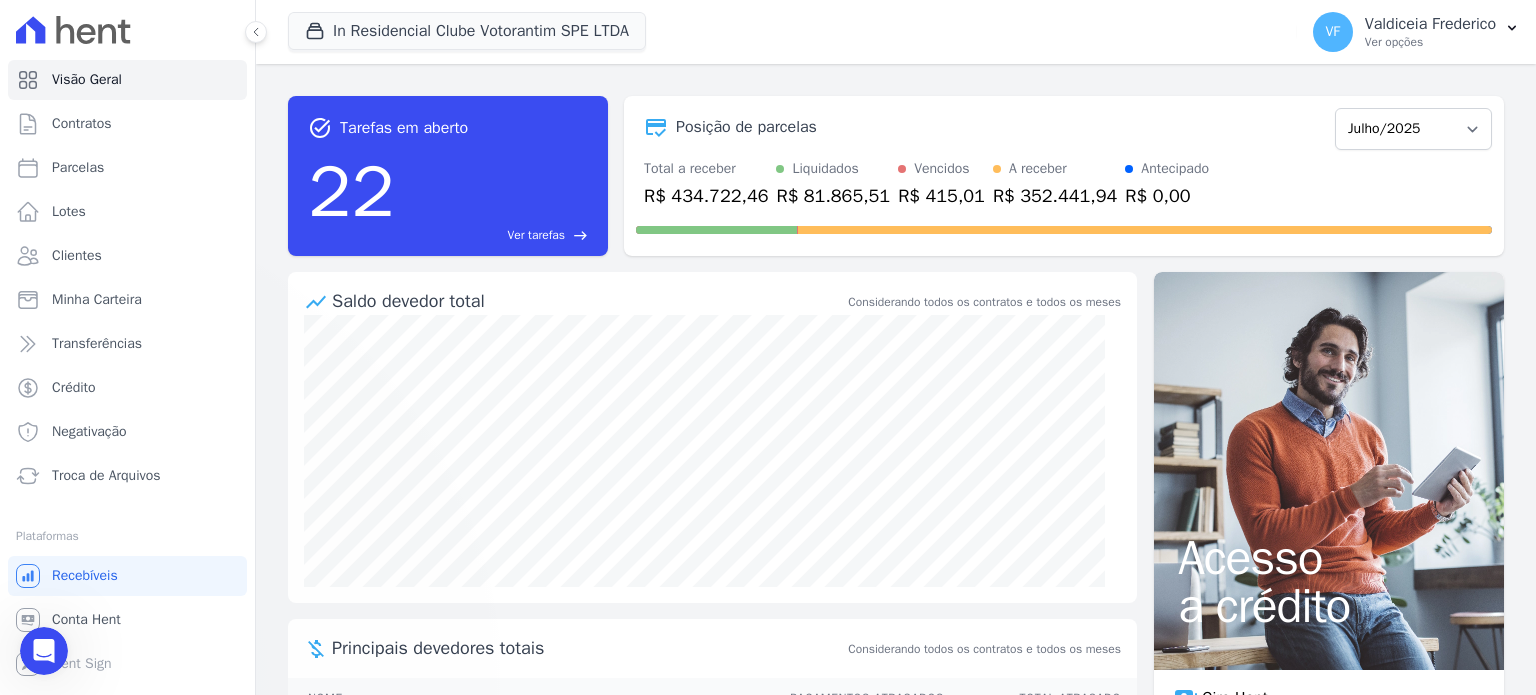 scroll, scrollTop: 0, scrollLeft: 0, axis: both 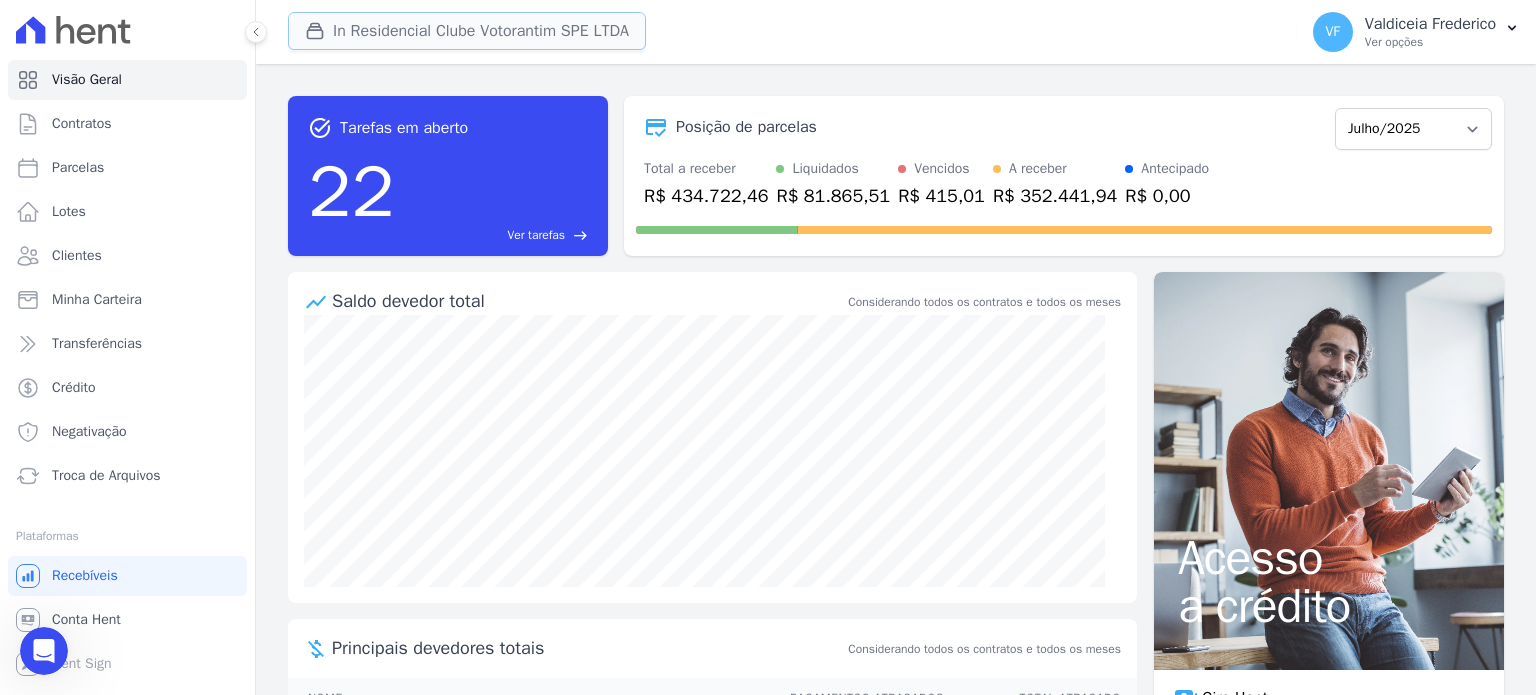 click on "In Residencial Clube Votorantim SPE LTDA" at bounding box center (467, 31) 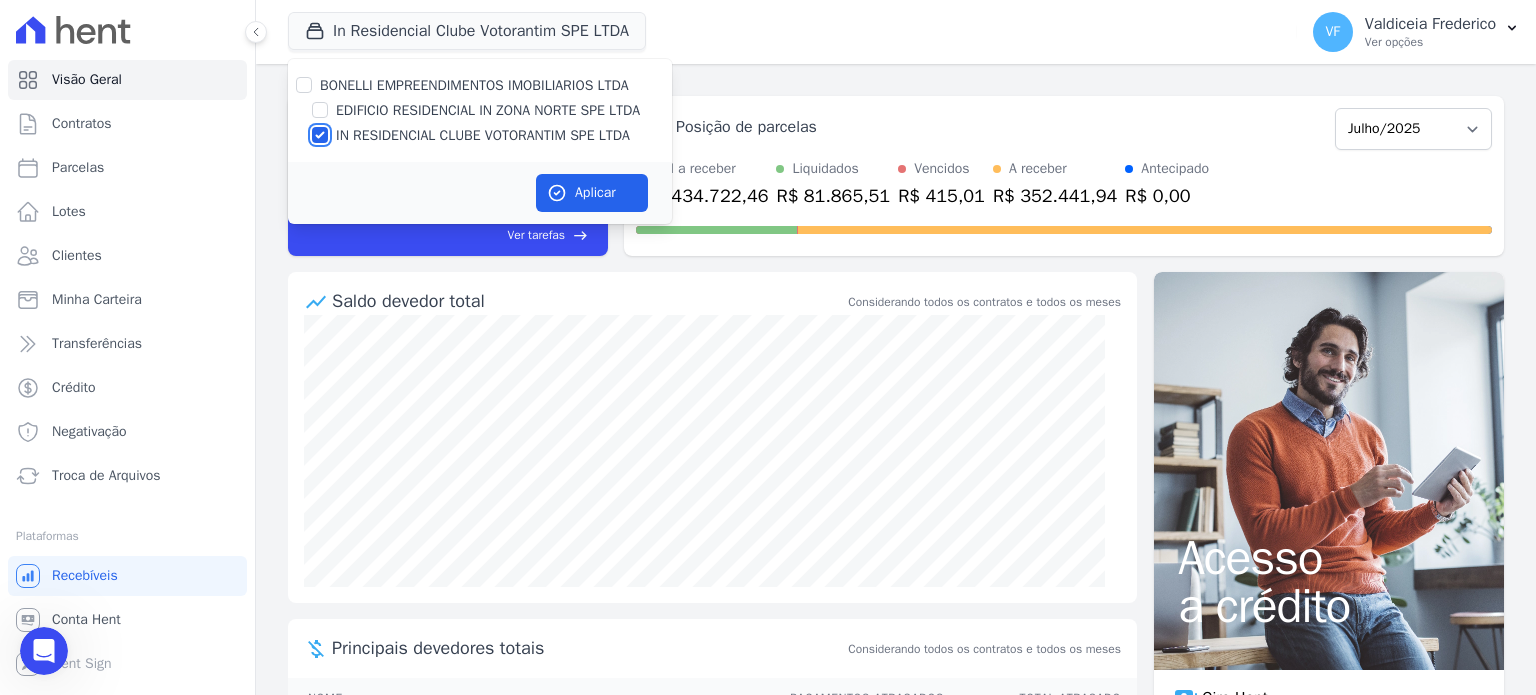 drag, startPoint x: 324, startPoint y: 129, endPoint x: 325, endPoint y: 115, distance: 14.035668 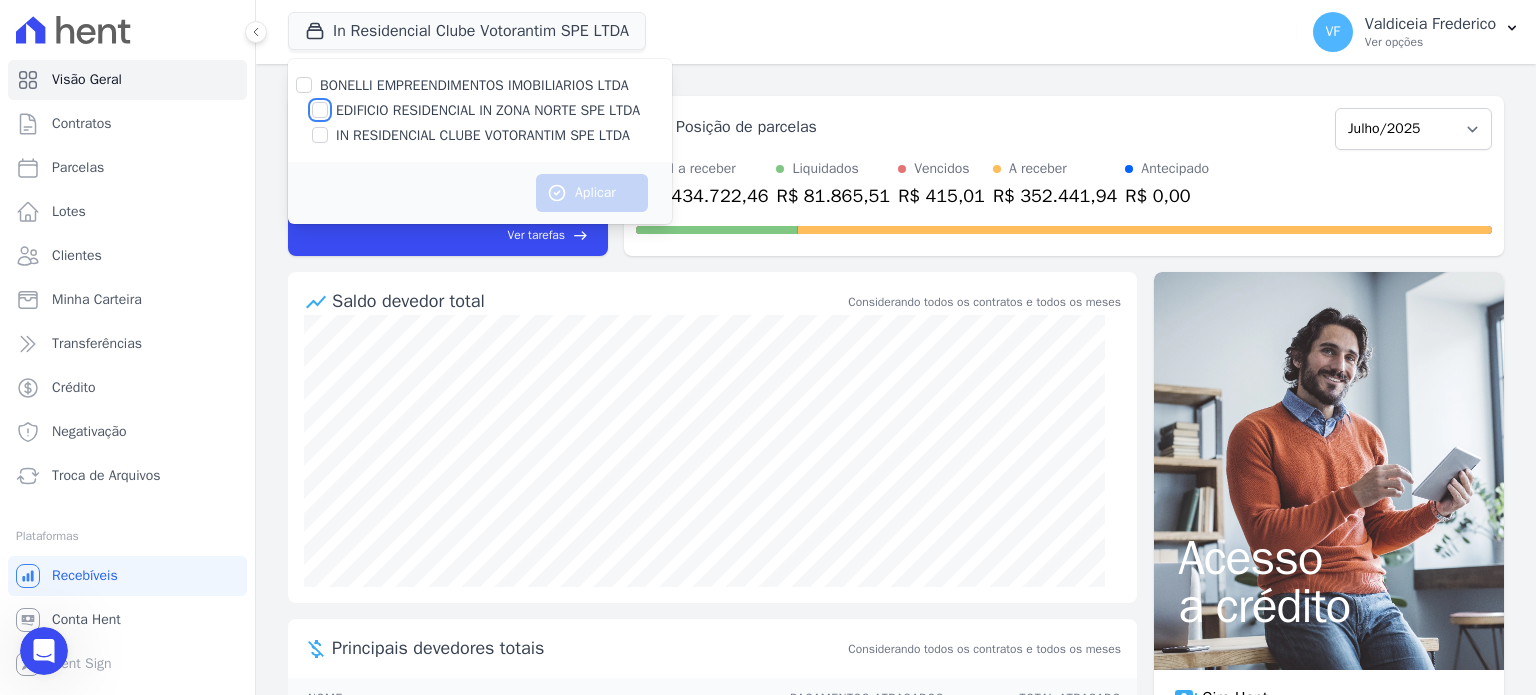 click on "EDIFICIO RESIDENCIAL IN ZONA NORTE SPE LTDA" at bounding box center (320, 110) 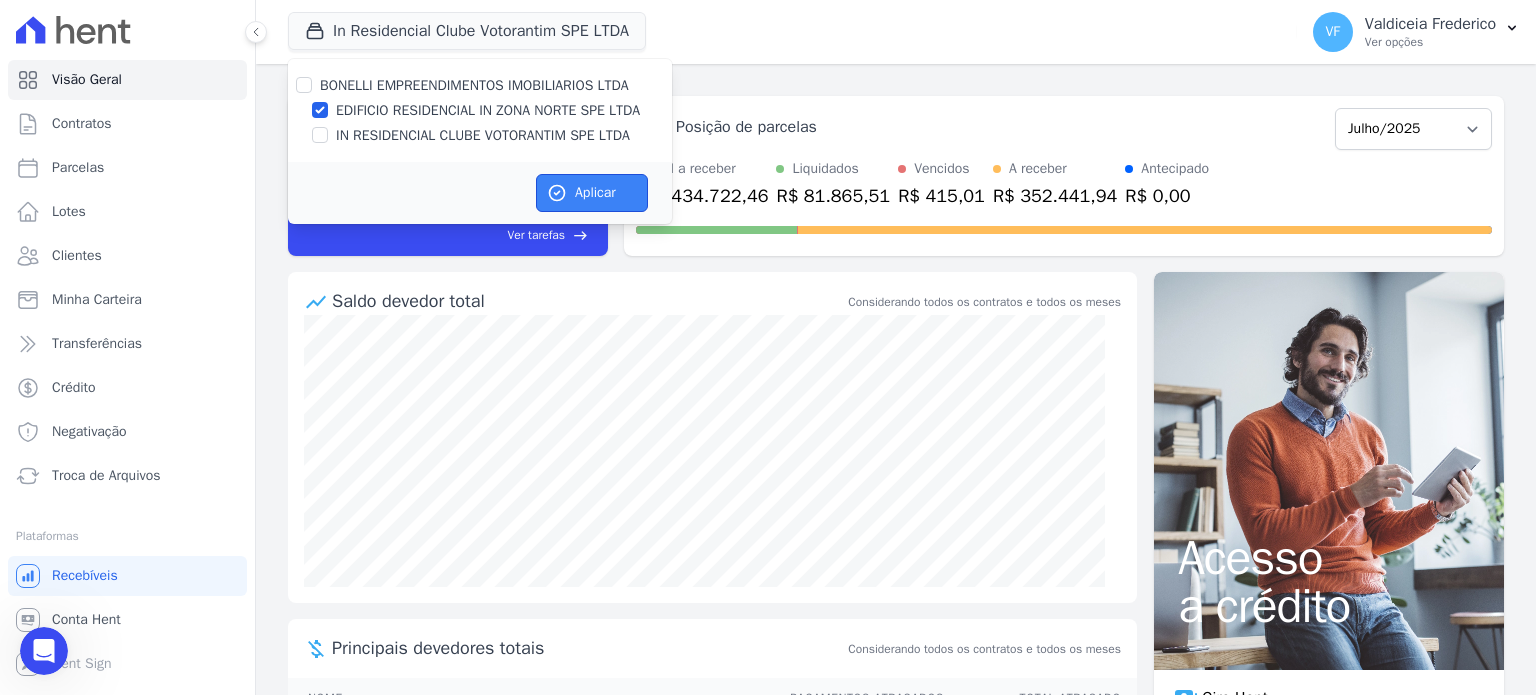 click on "Aplicar" at bounding box center (592, 193) 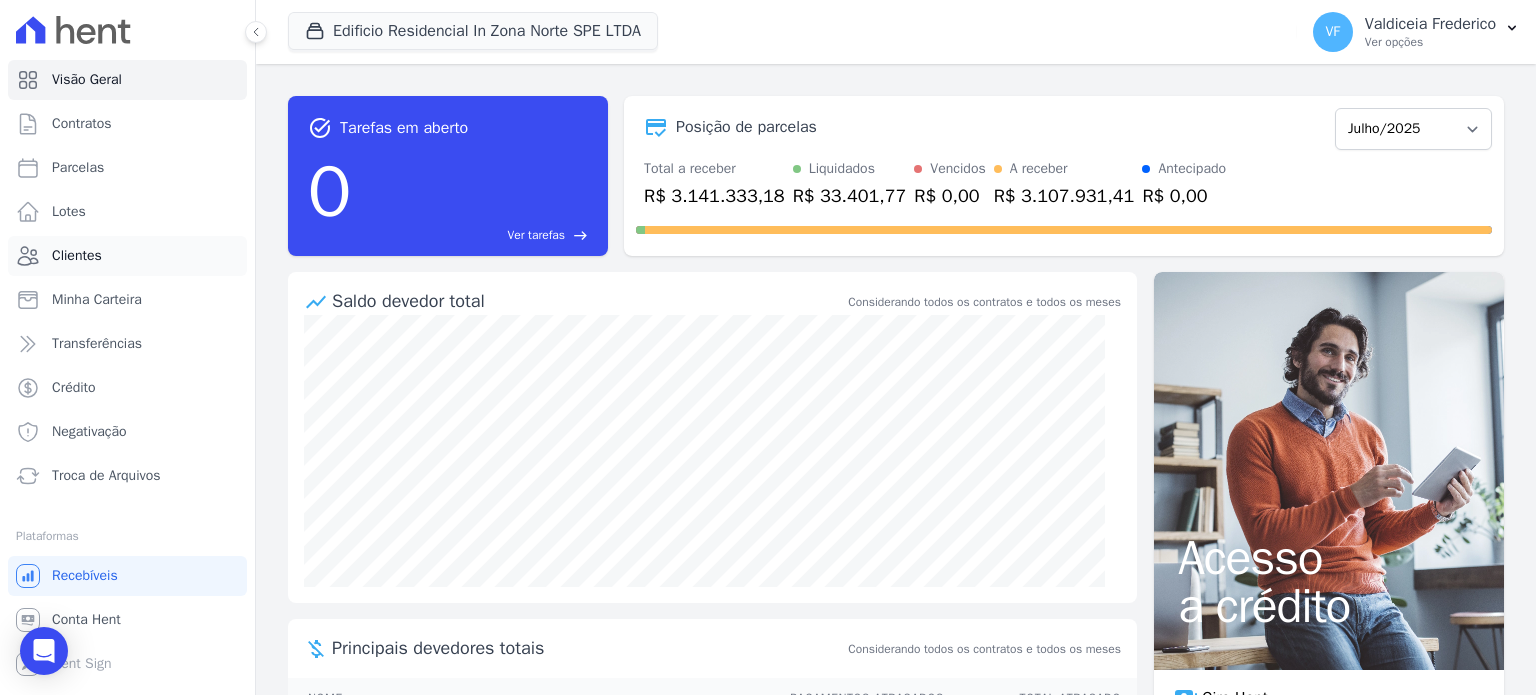 click on "Clientes" at bounding box center (77, 256) 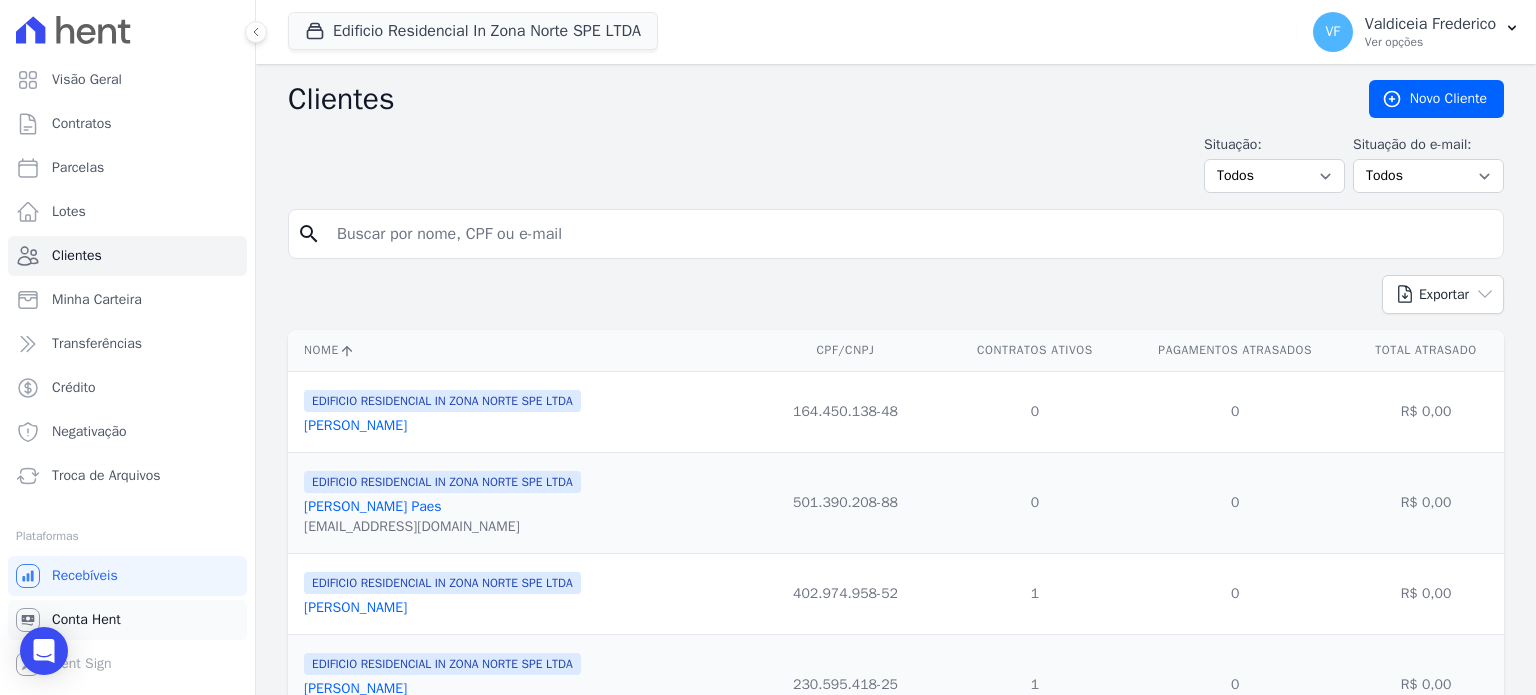 click on "Conta Hent" at bounding box center (86, 620) 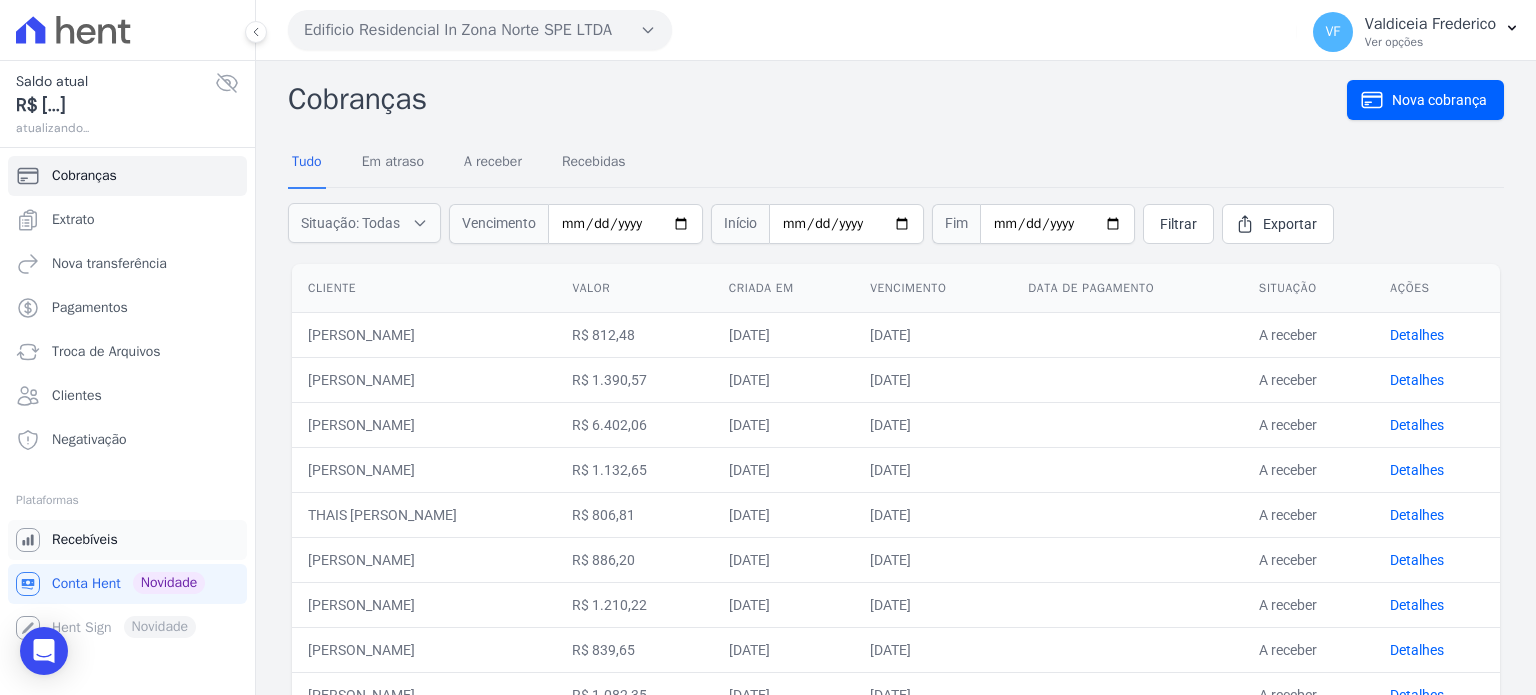 click on "Recebíveis" at bounding box center [85, 540] 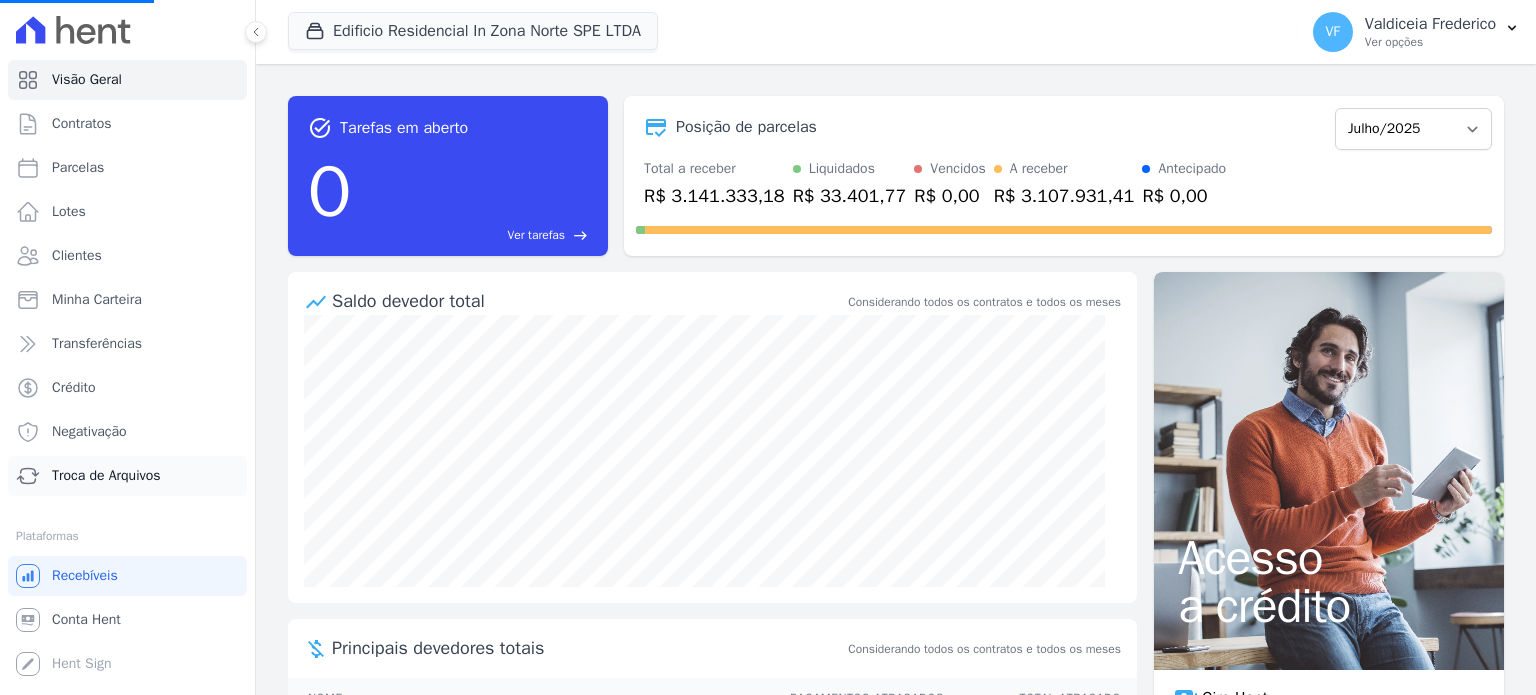 click on "Troca de Arquivos" at bounding box center [106, 476] 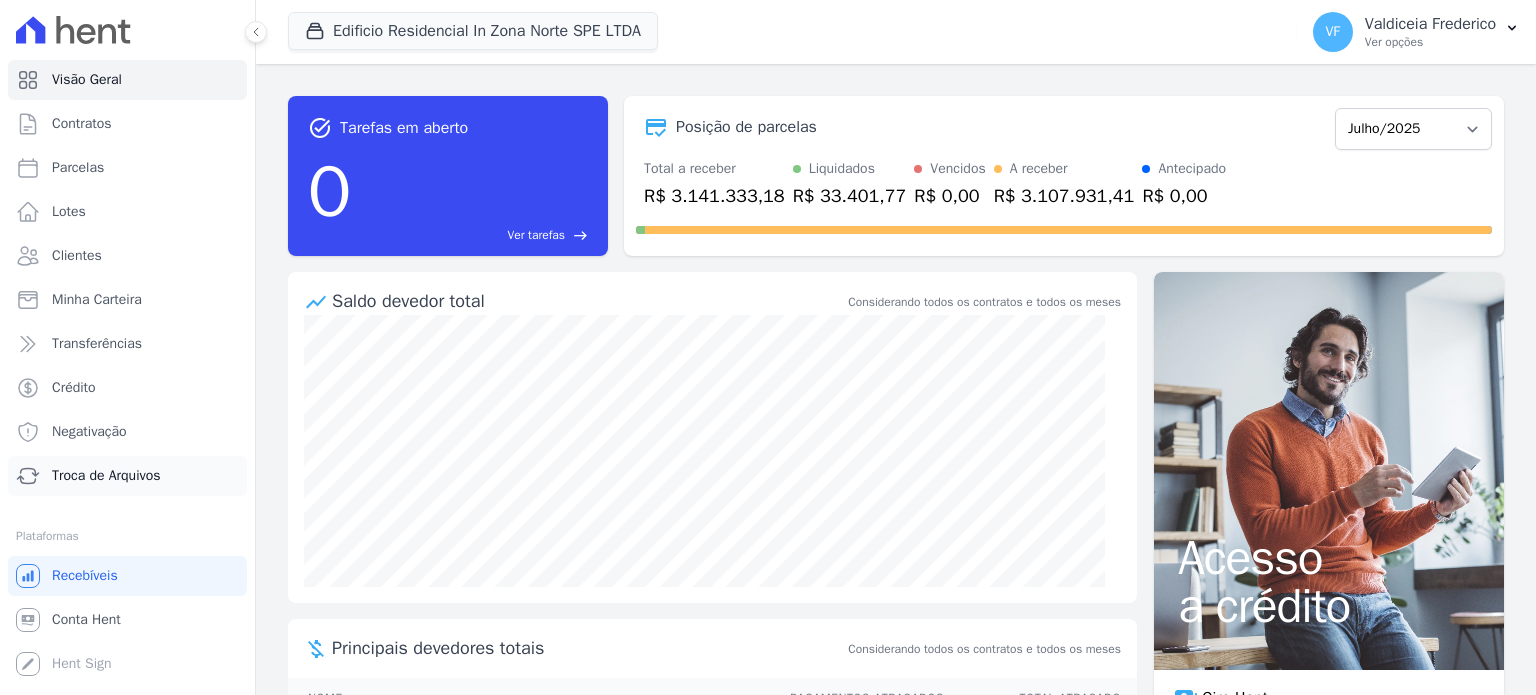 click on "Troca de Arquivos" at bounding box center [106, 476] 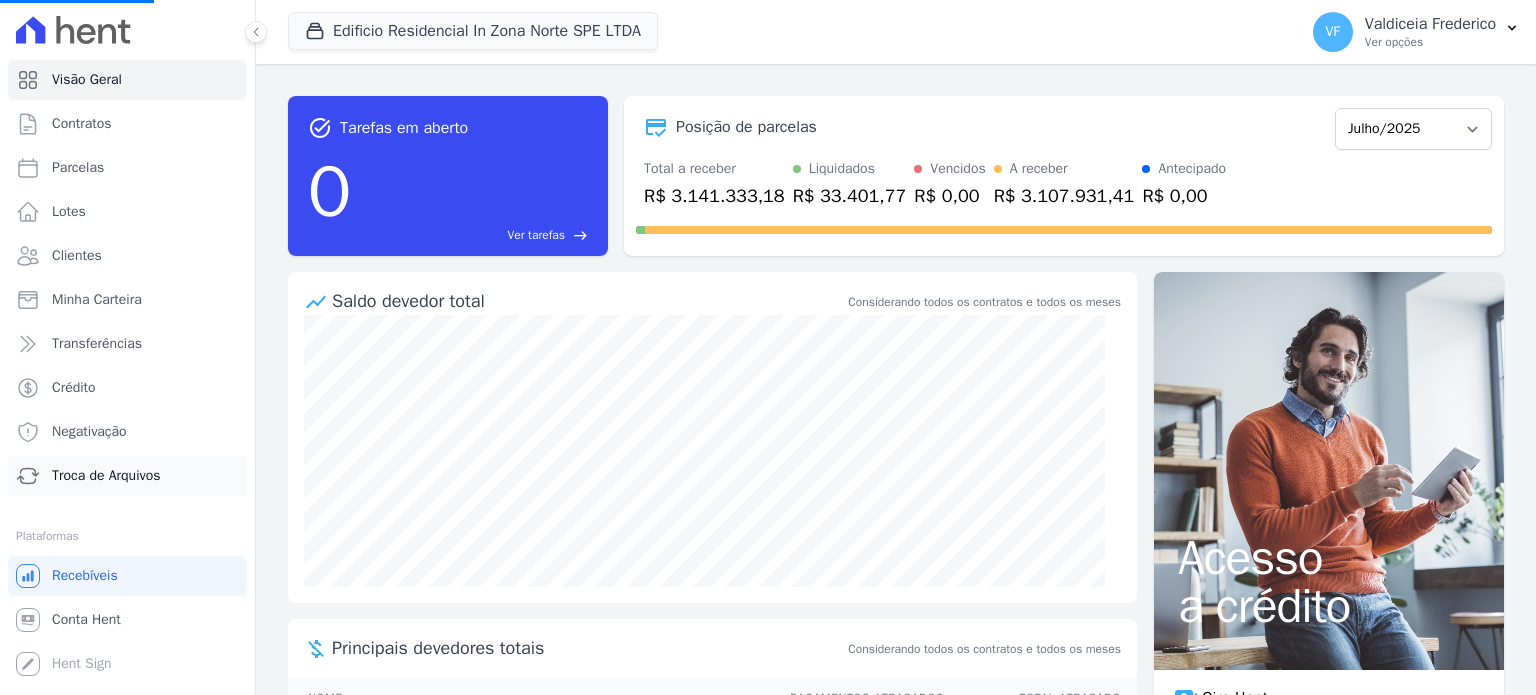 click on "Troca de Arquivos" at bounding box center [127, 476] 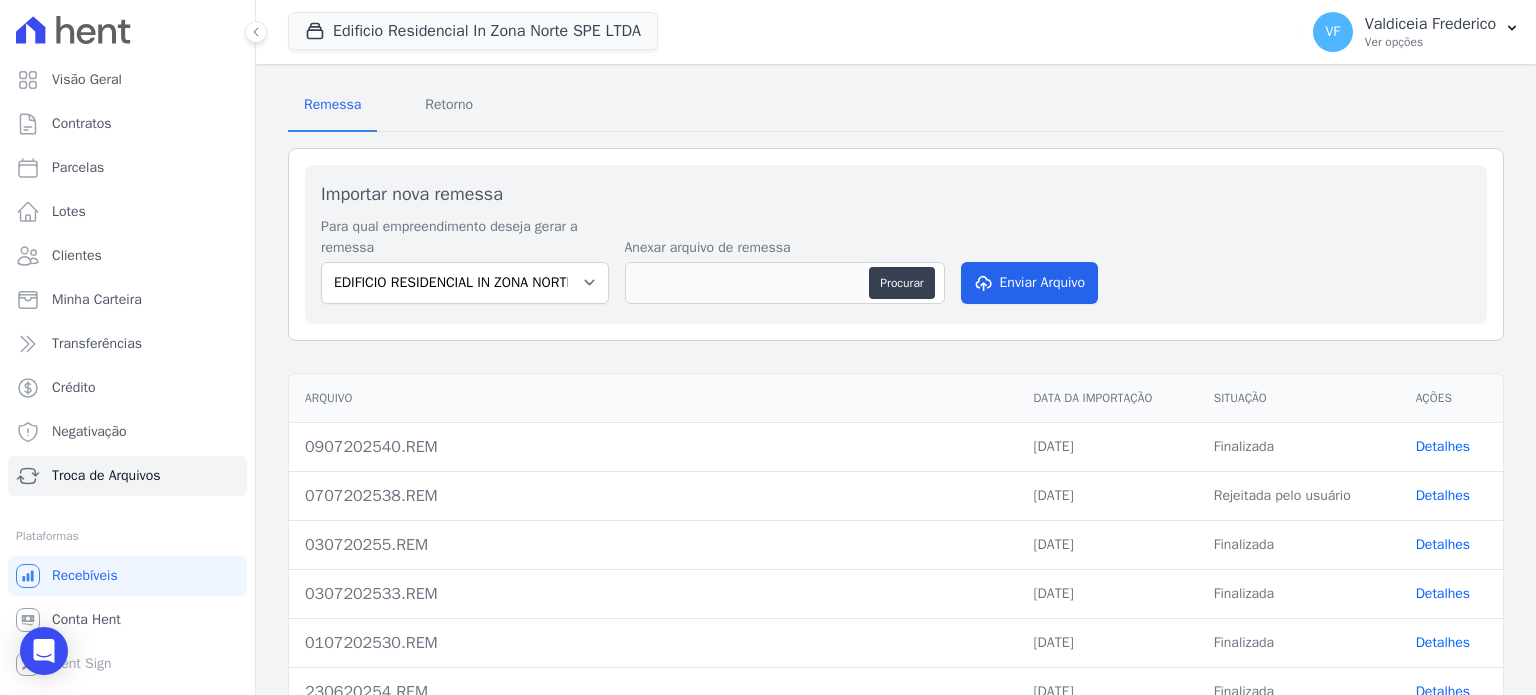 scroll, scrollTop: 300, scrollLeft: 0, axis: vertical 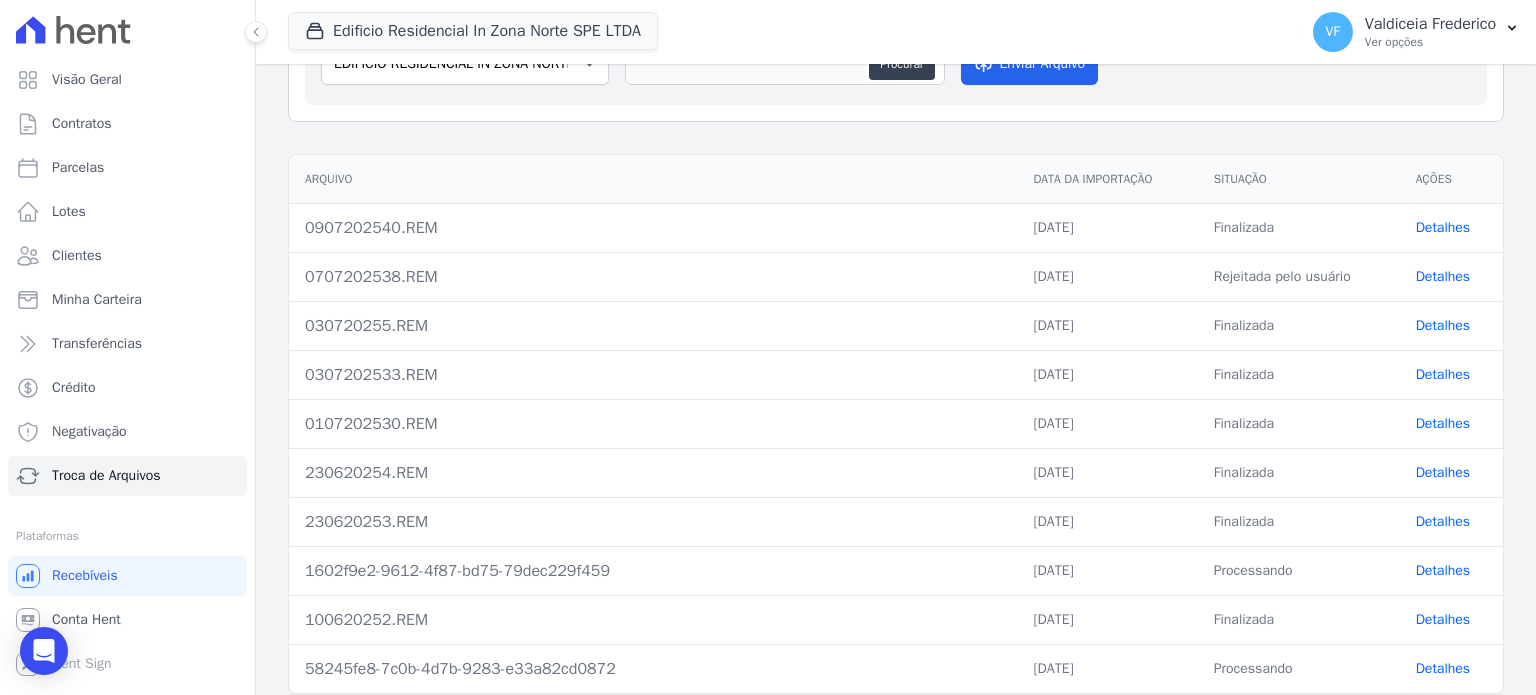 click on "Detalhes" at bounding box center [1443, 423] 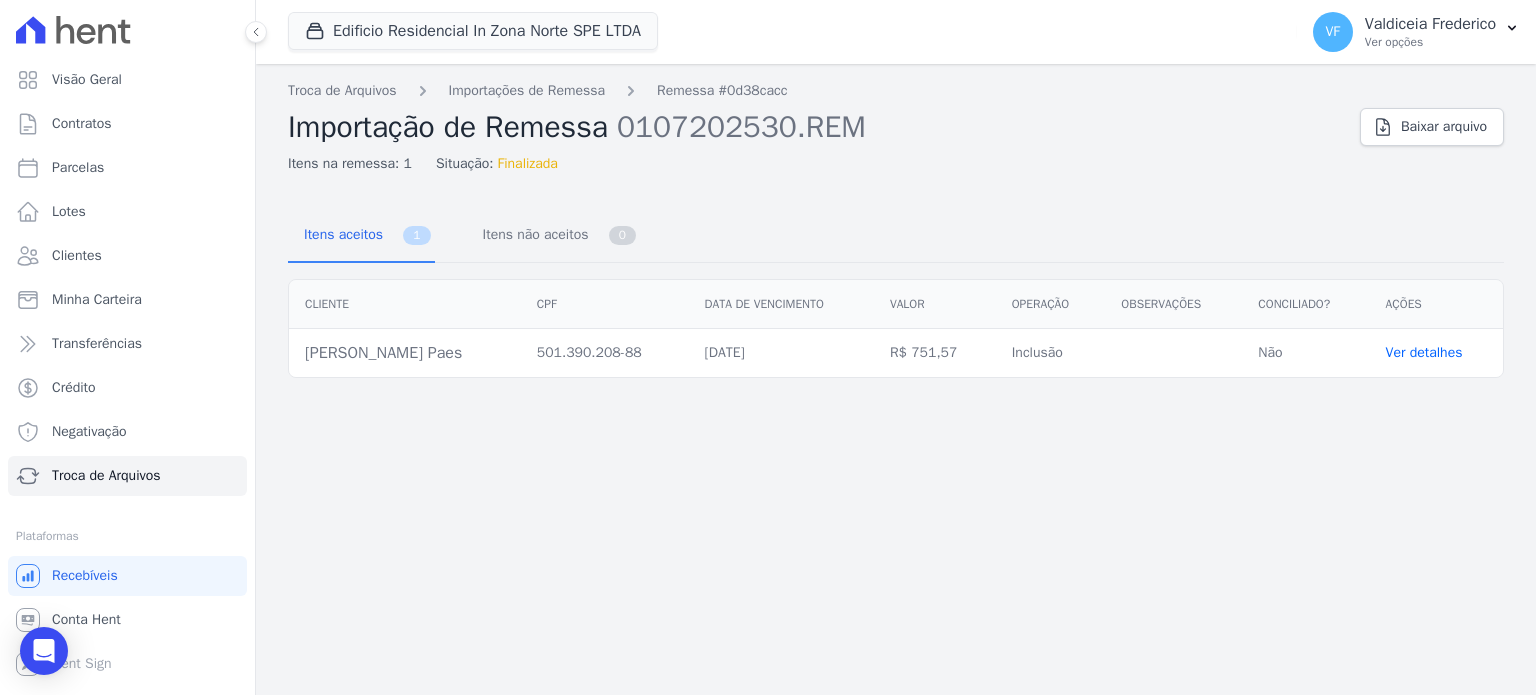 click on "Ver detalhes" at bounding box center (1436, 353) 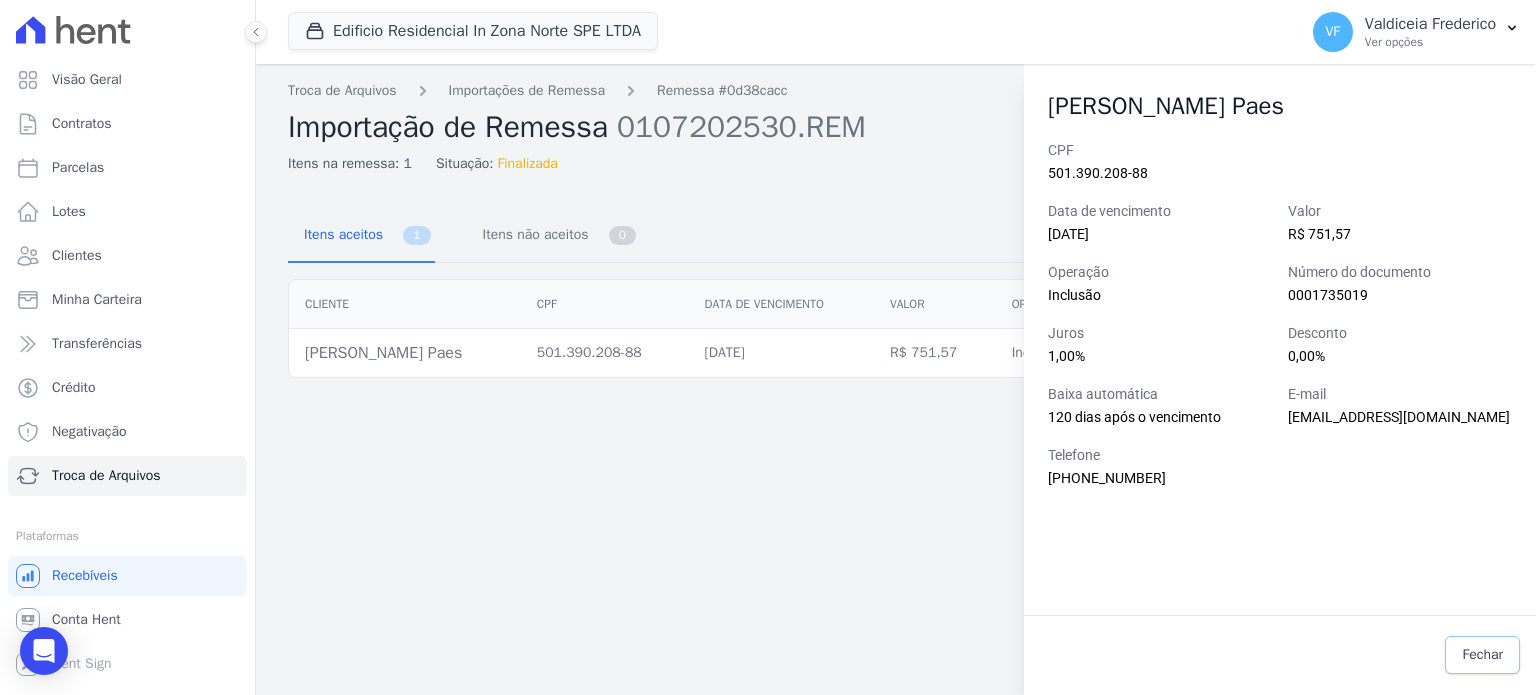 click on "Fechar" at bounding box center [1482, 655] 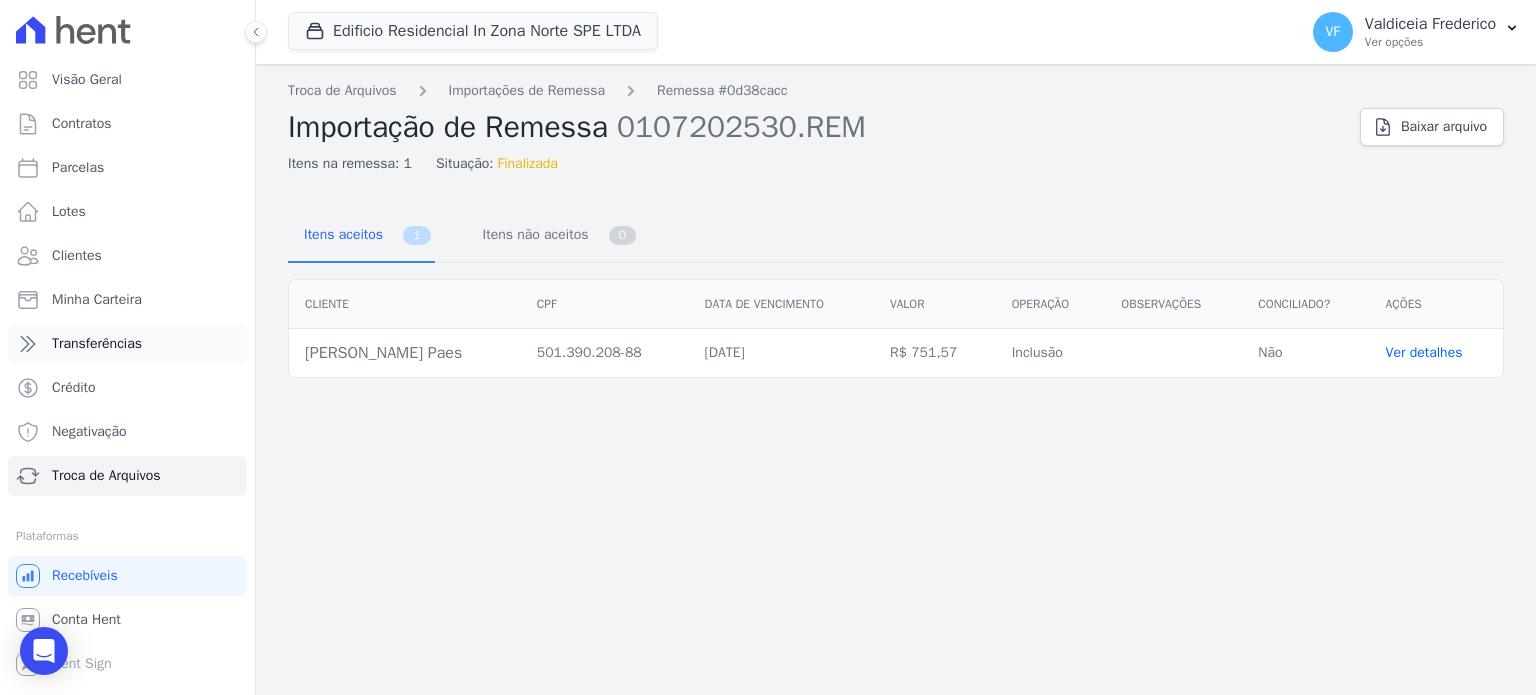 click on "Transferências" at bounding box center (97, 344) 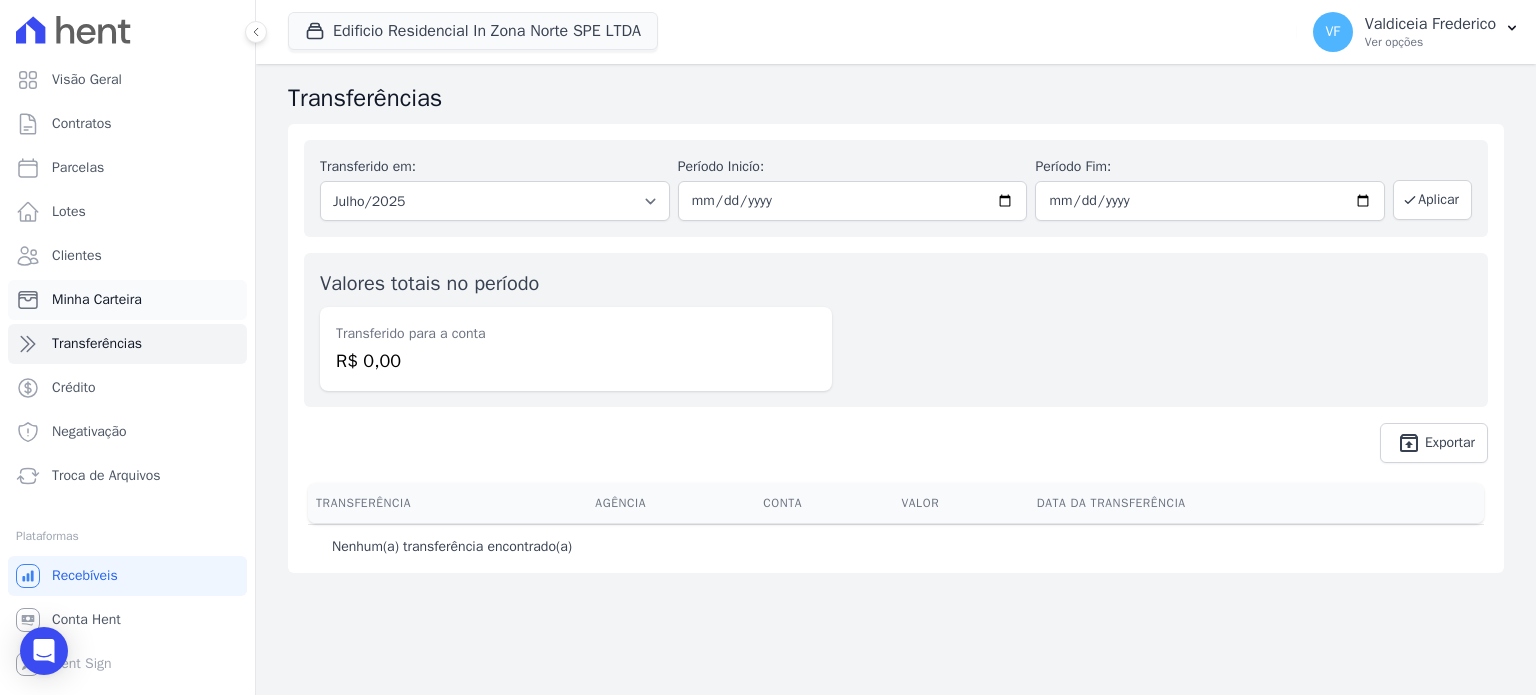 click on "Minha Carteira" at bounding box center (97, 300) 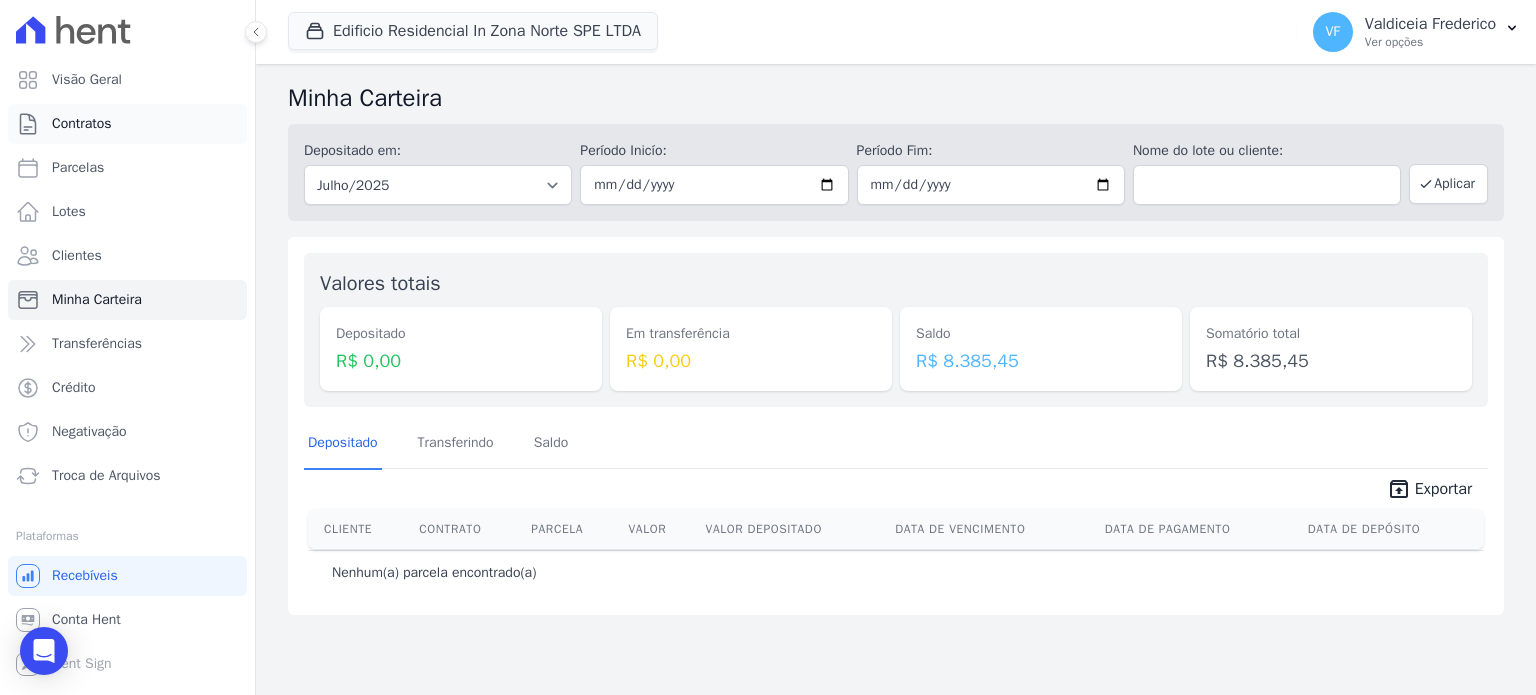 click on "Contratos" at bounding box center [127, 124] 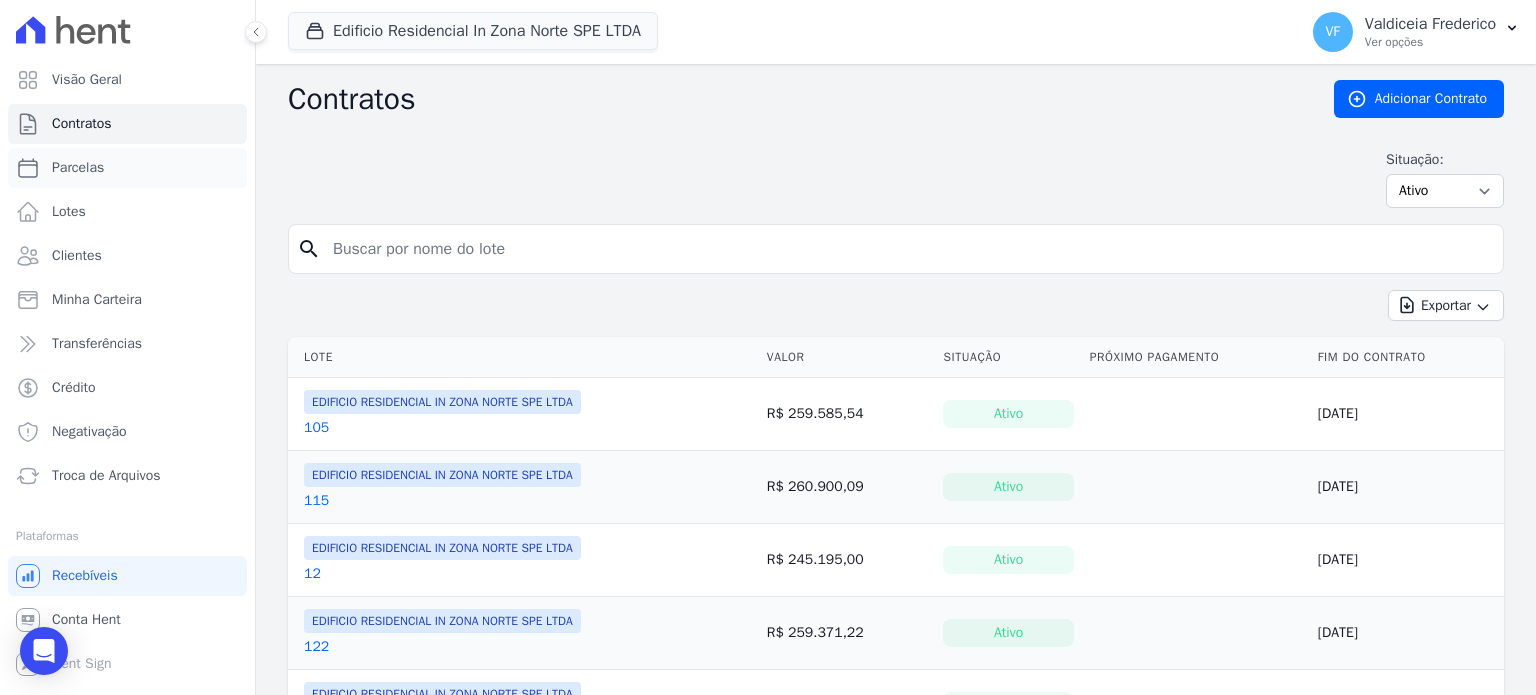 click on "Parcelas" at bounding box center [127, 168] 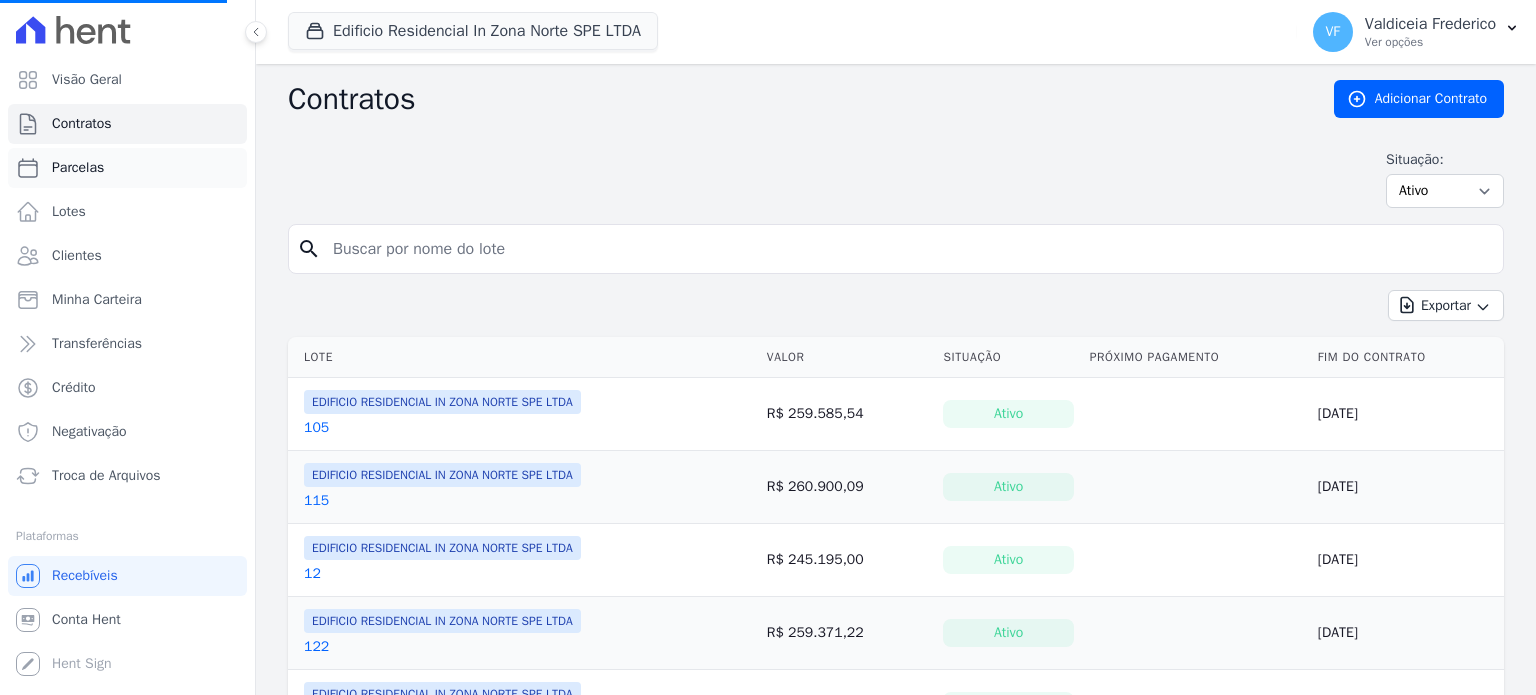 select 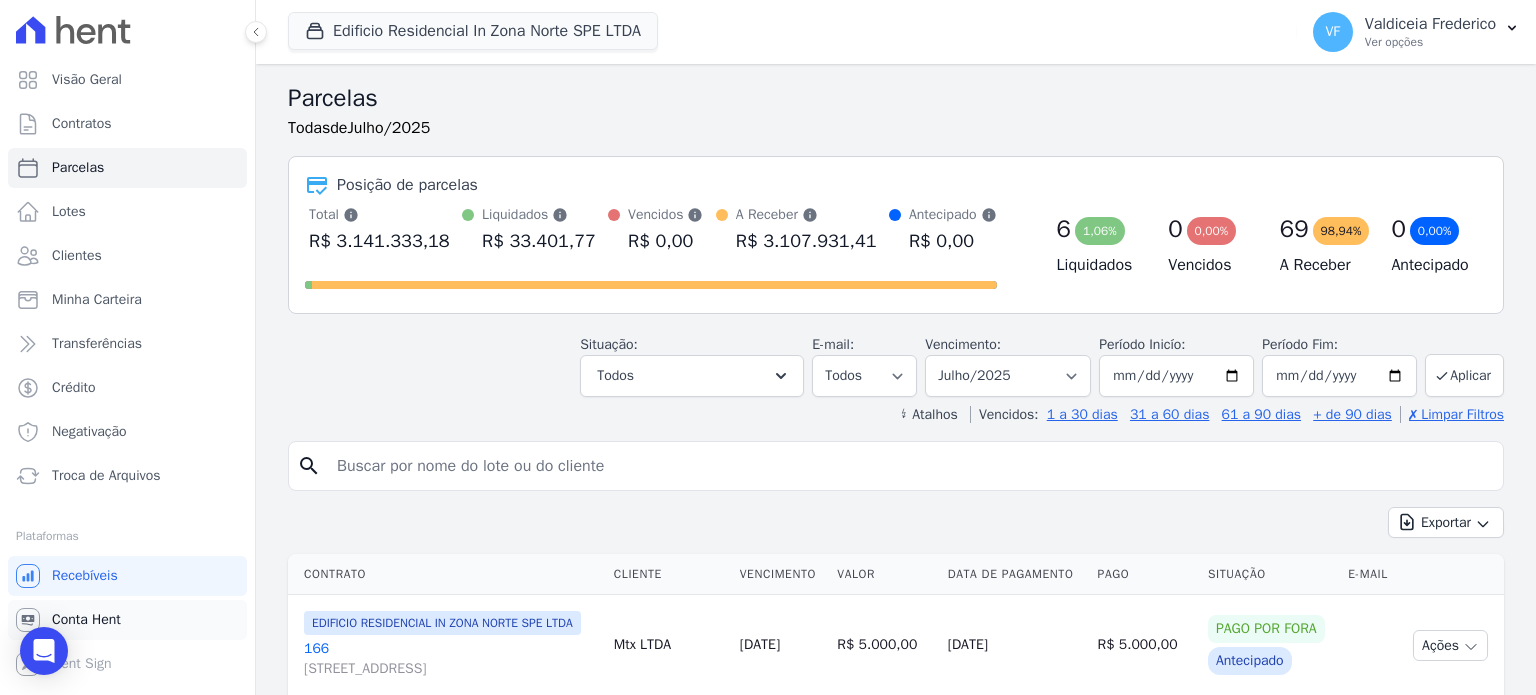 click on "Conta Hent" at bounding box center (86, 620) 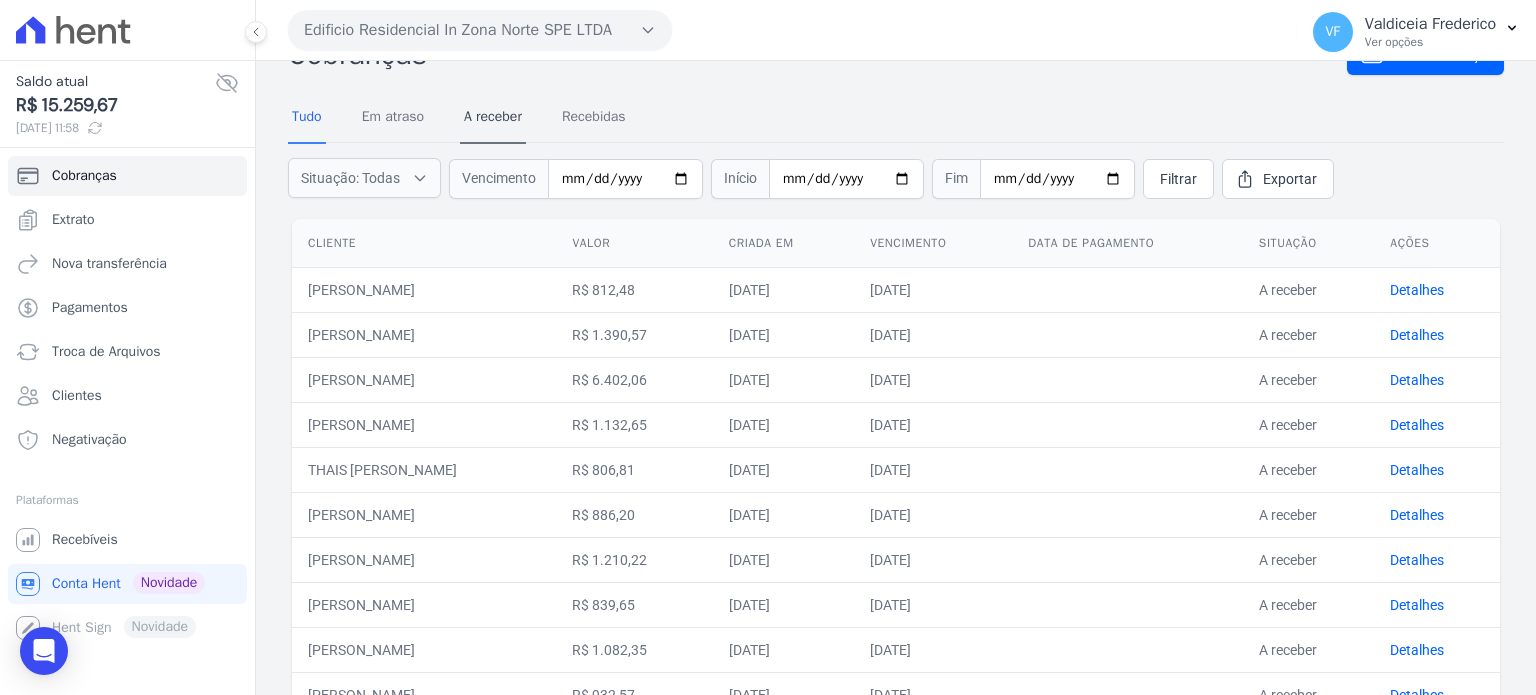 scroll, scrollTop: 0, scrollLeft: 0, axis: both 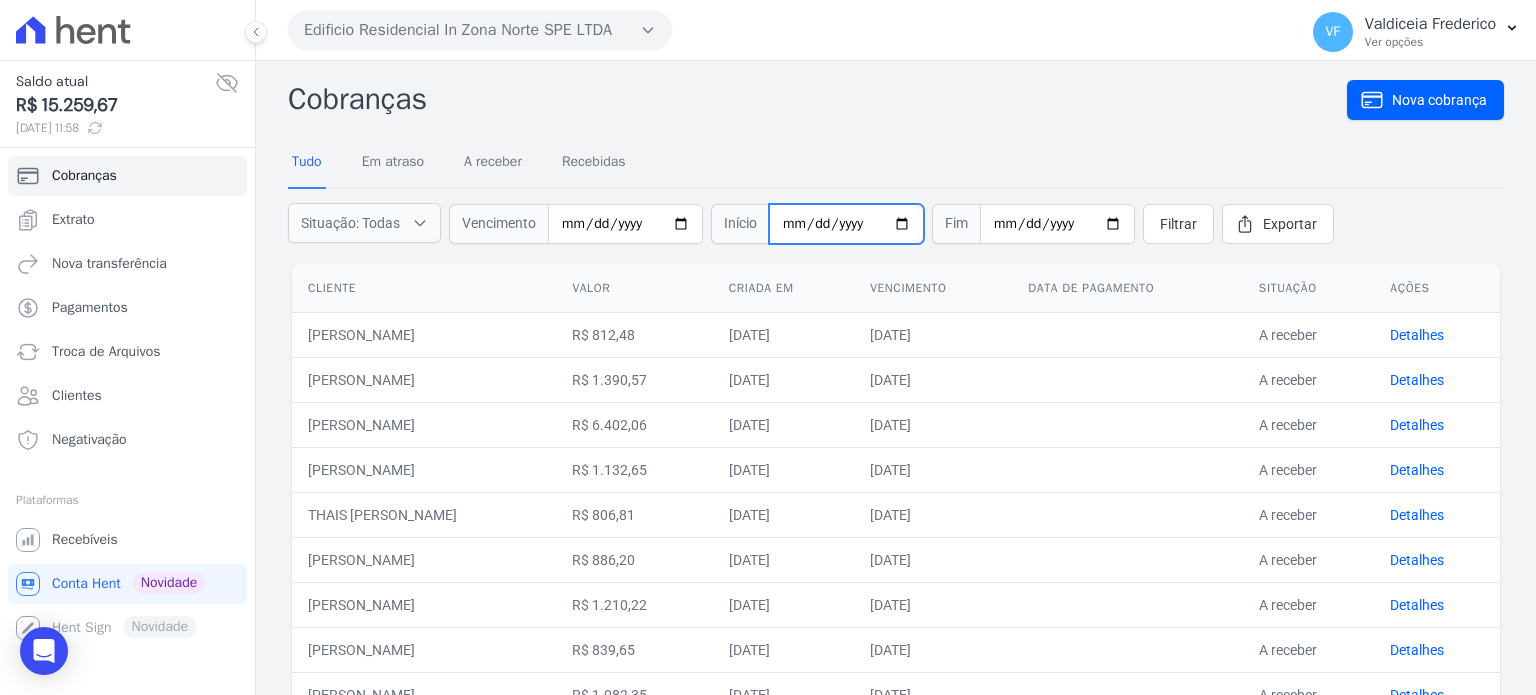 click at bounding box center [846, 224] 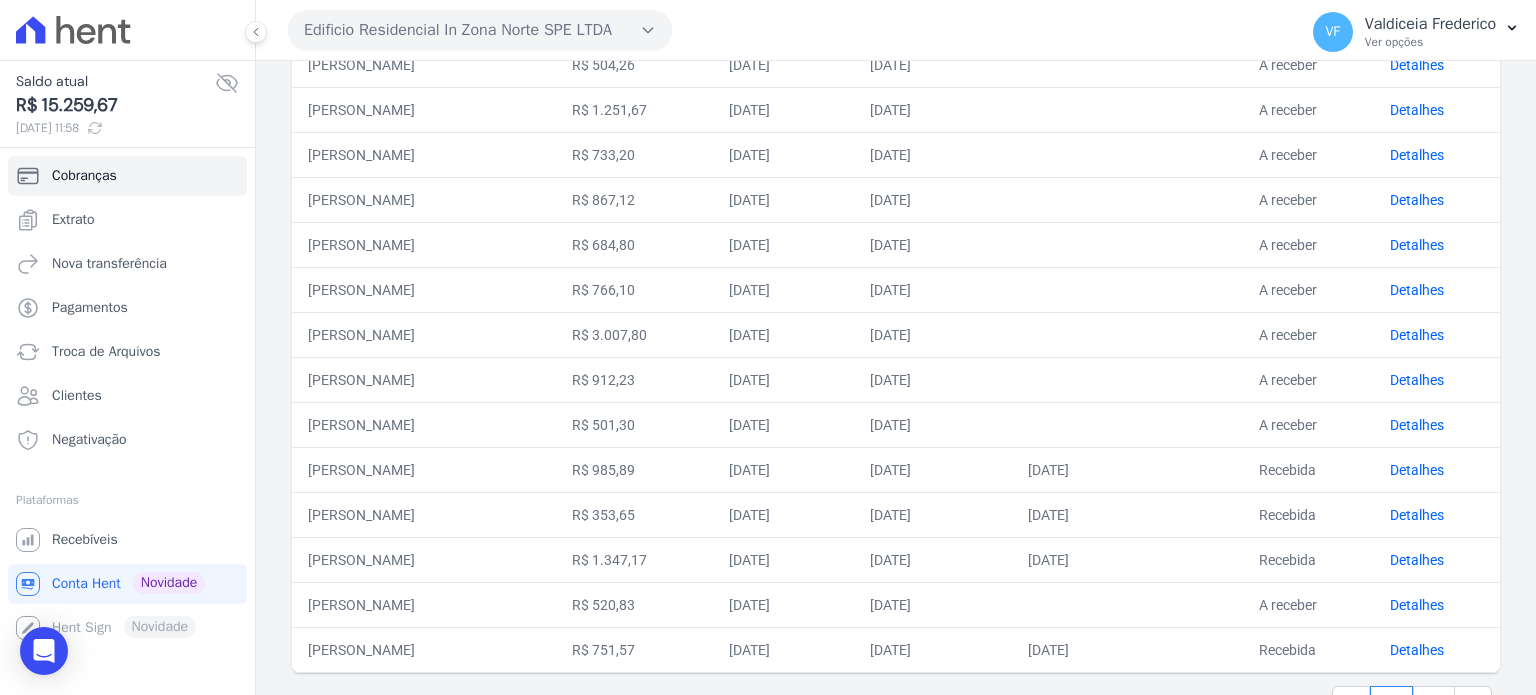 scroll, scrollTop: 826, scrollLeft: 0, axis: vertical 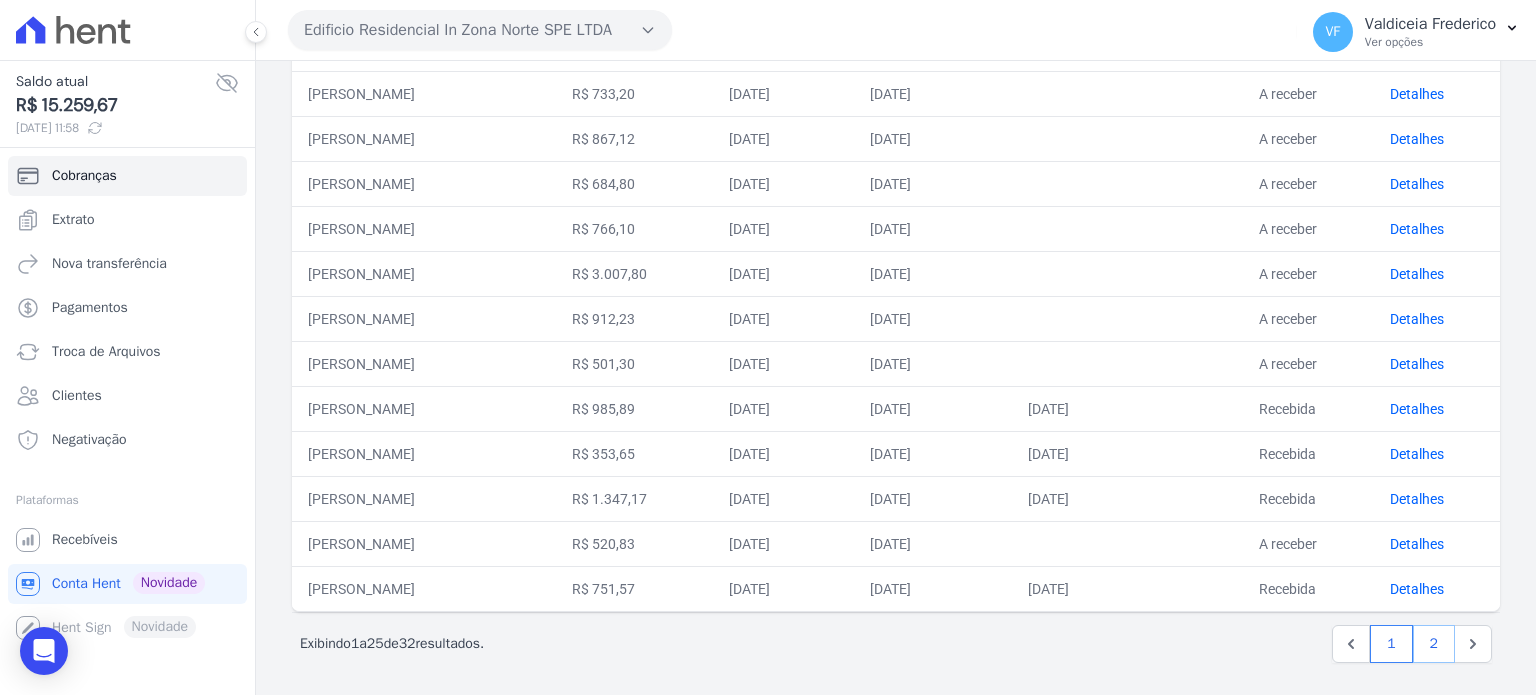 click on "2" at bounding box center [1434, 644] 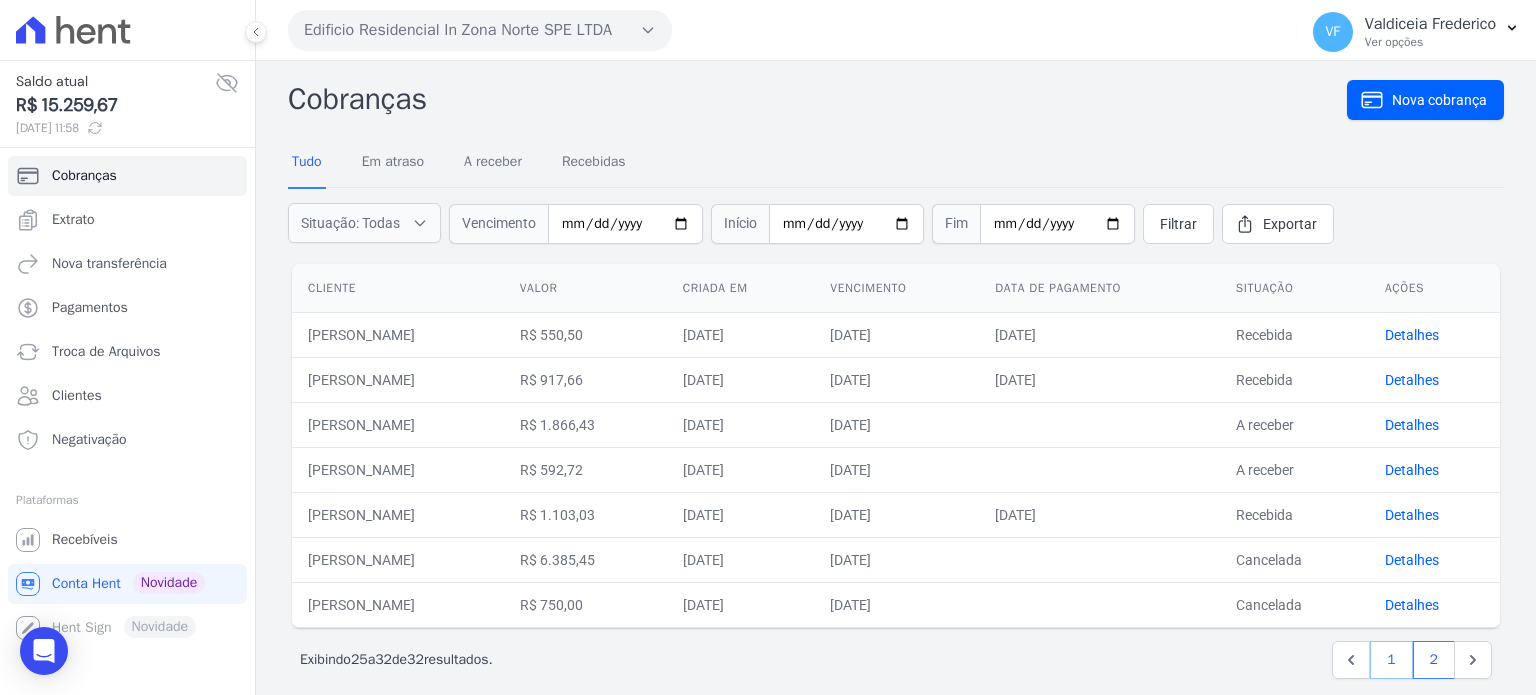 click on "1" at bounding box center [1391, 660] 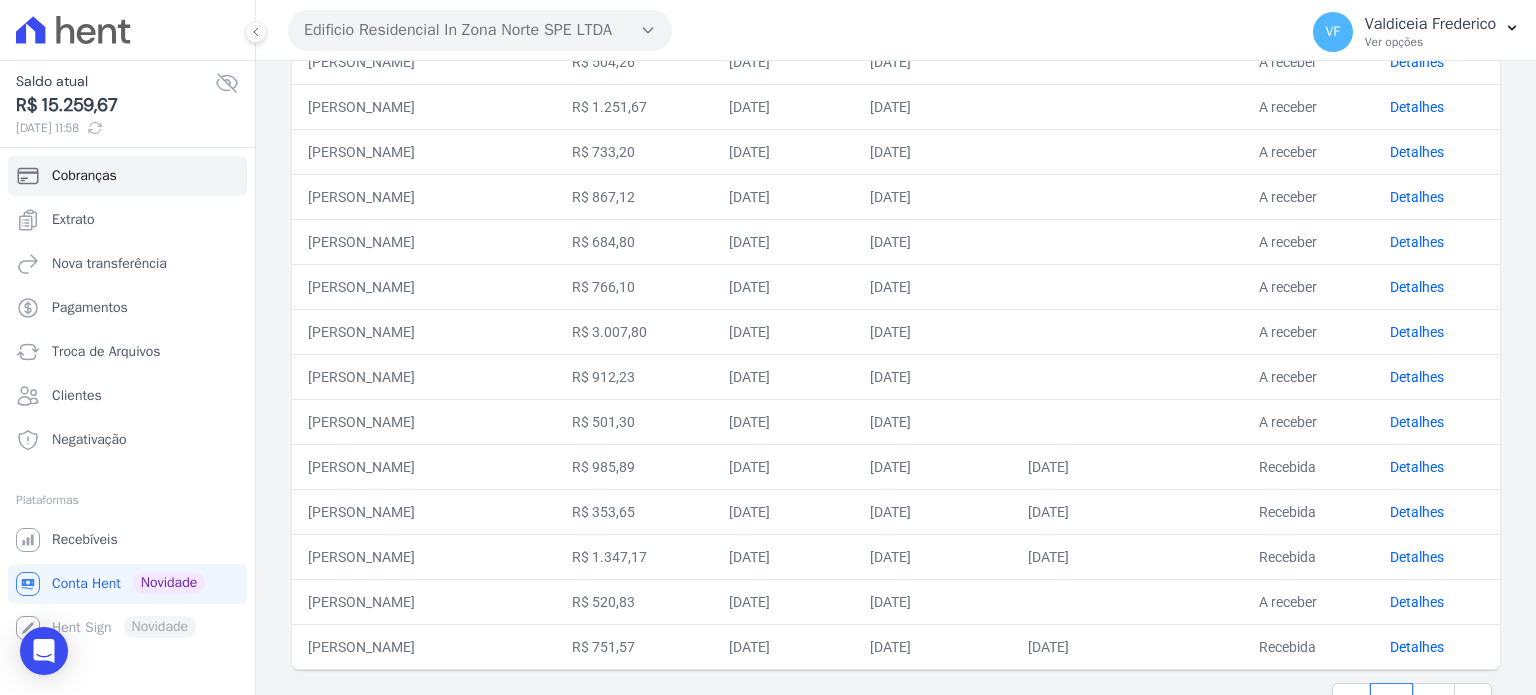 scroll, scrollTop: 826, scrollLeft: 0, axis: vertical 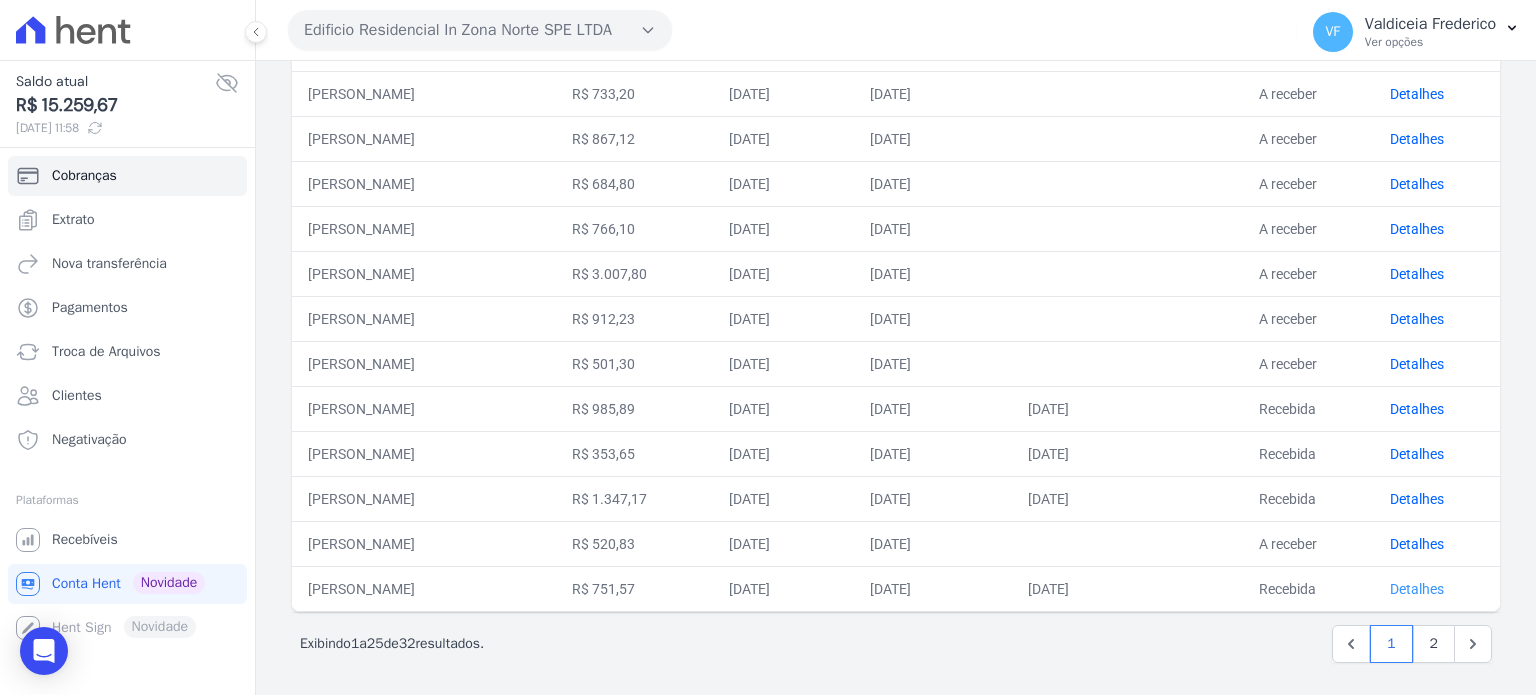 click on "Detalhes" at bounding box center (1417, 589) 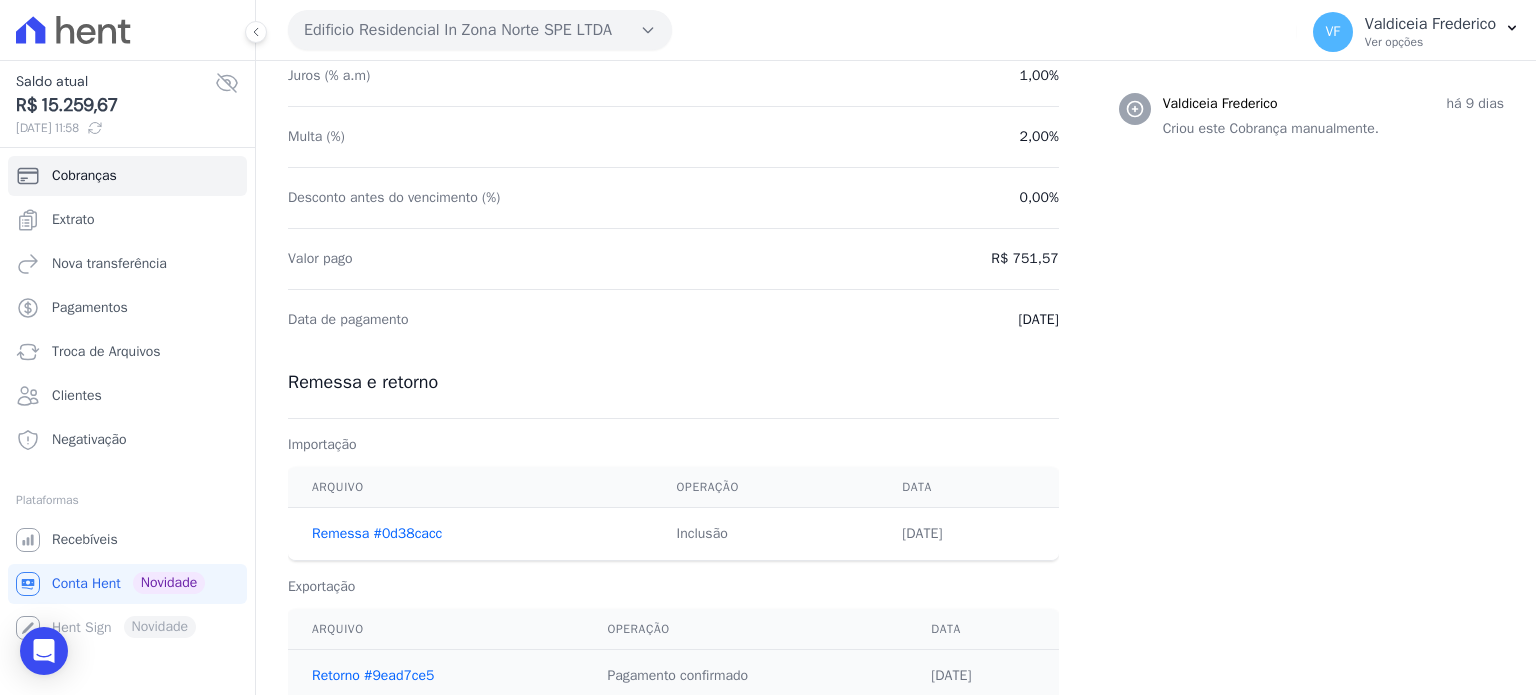 scroll, scrollTop: 500, scrollLeft: 0, axis: vertical 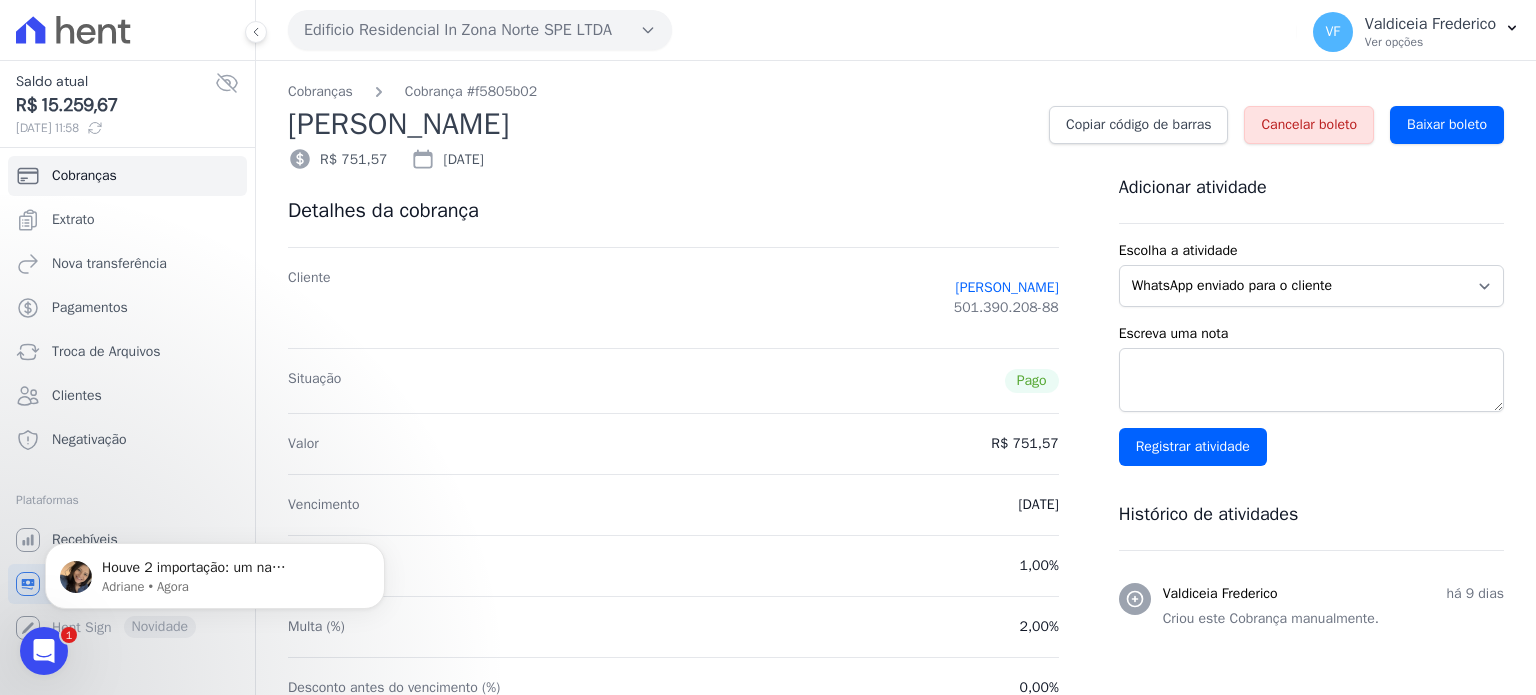 click on "10/07/2025" at bounding box center [1038, 505] 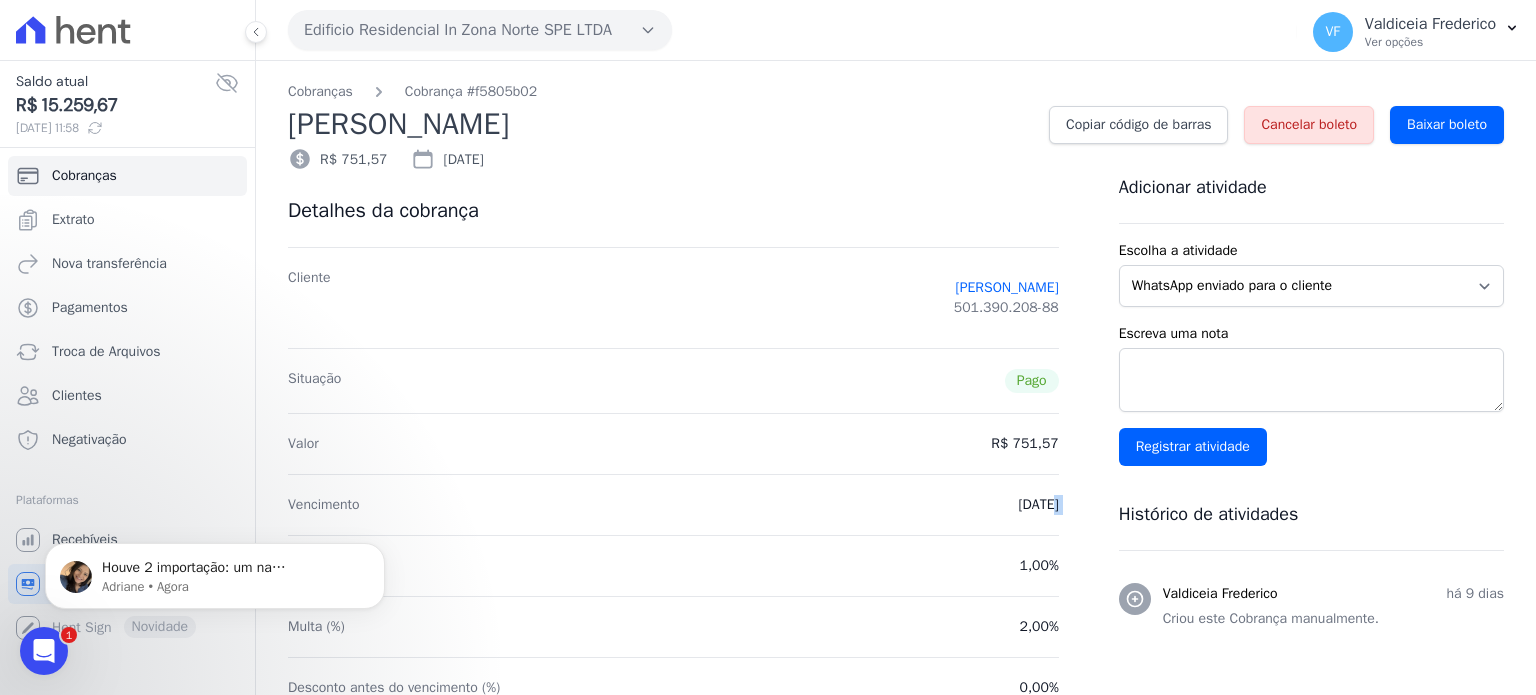 click on "10/07/2025" at bounding box center [1038, 505] 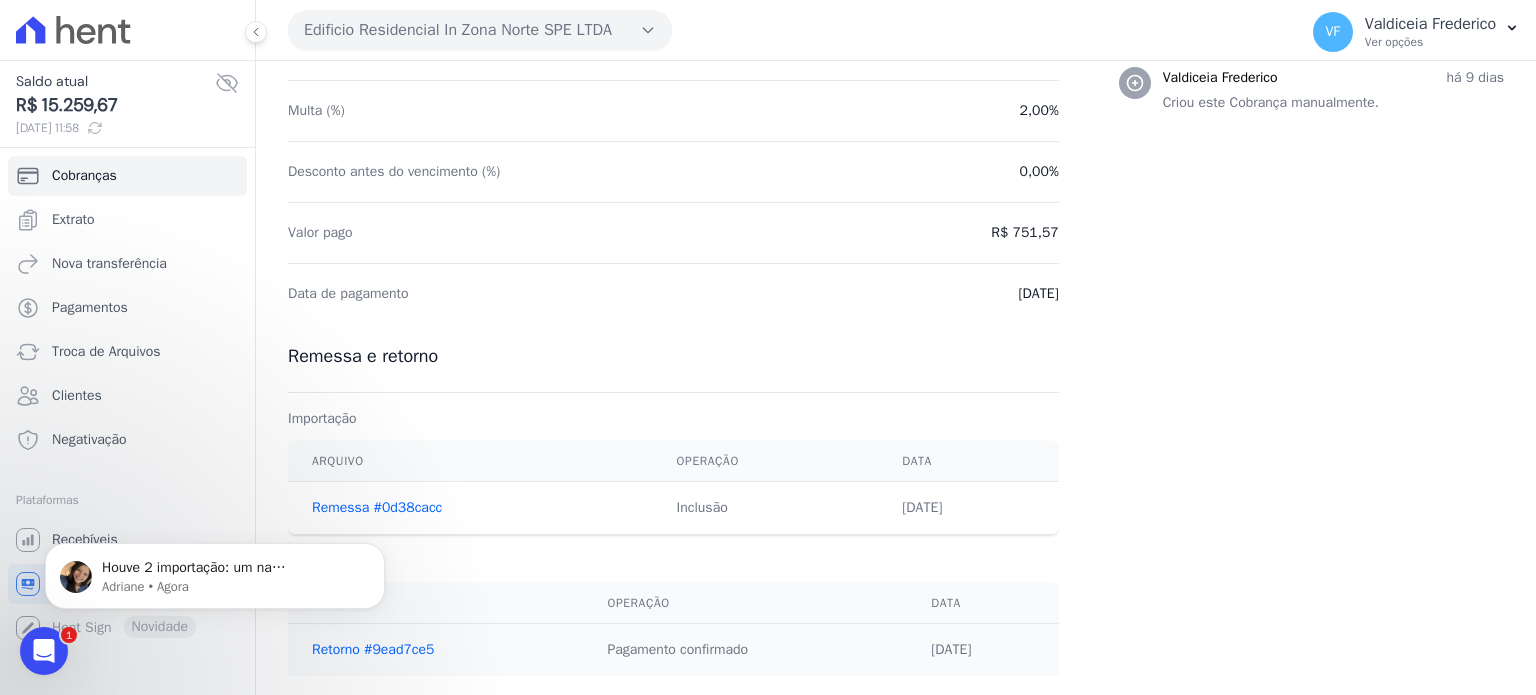scroll, scrollTop: 583, scrollLeft: 0, axis: vertical 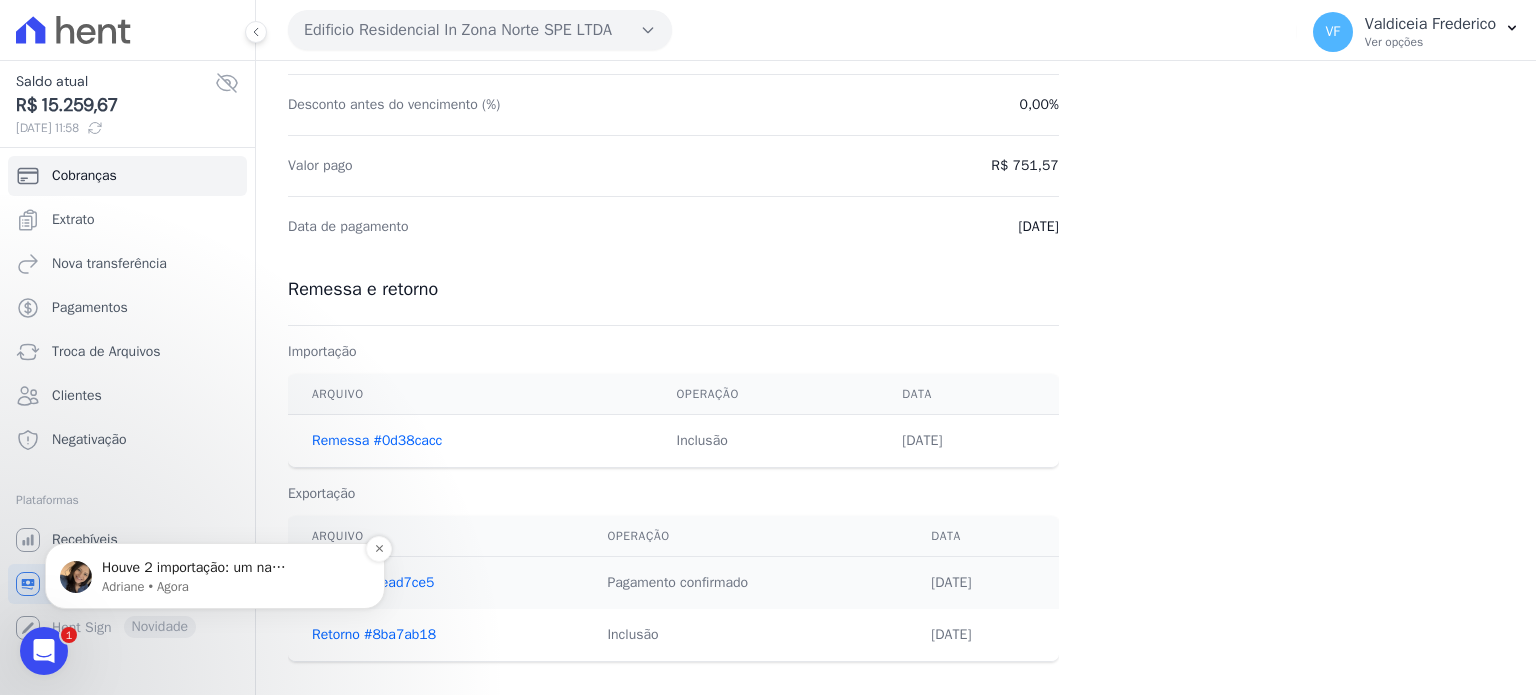 click on "Houve 2 importação: um na empreendimento Votorantim e outra no In Zona Norte.  A cliente realizou o pagamento da cobrança que esta no In Zona Norte." at bounding box center [231, 568] 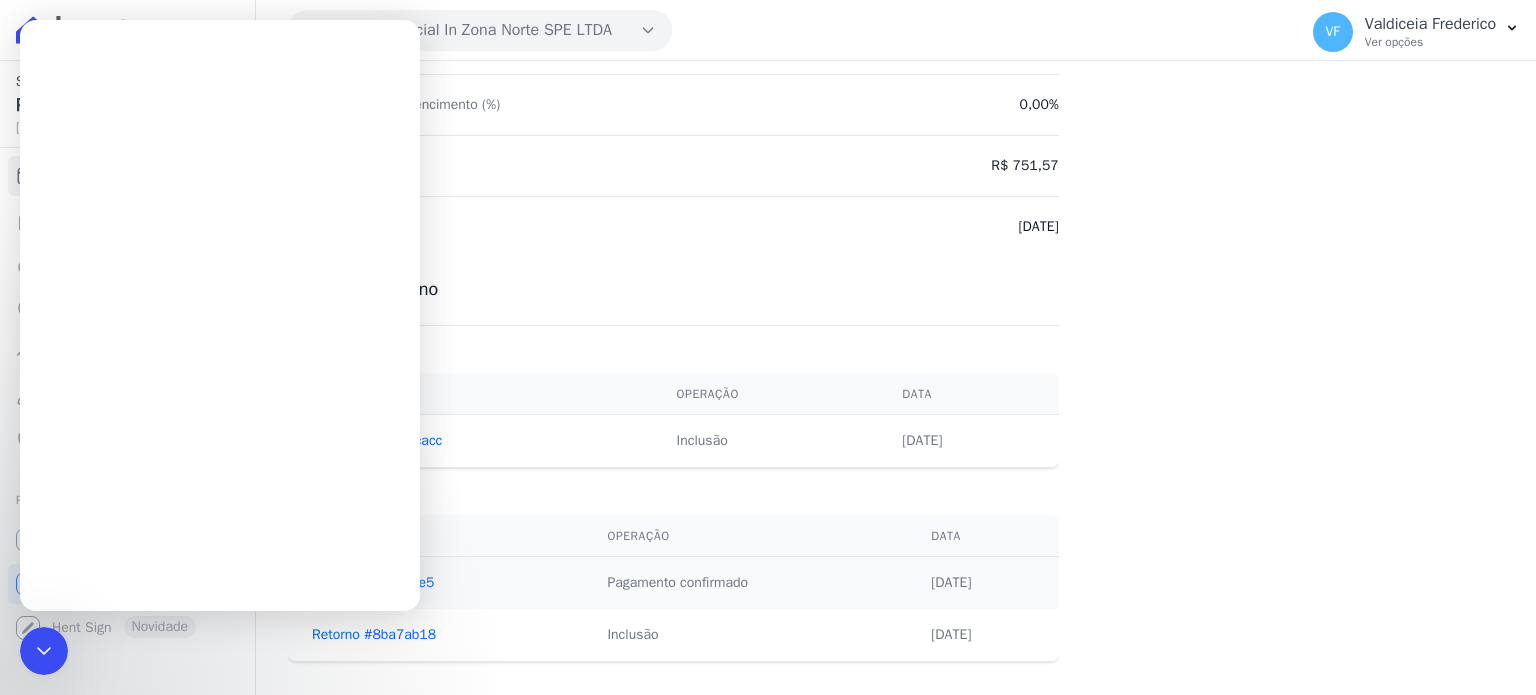 scroll, scrollTop: 0, scrollLeft: 0, axis: both 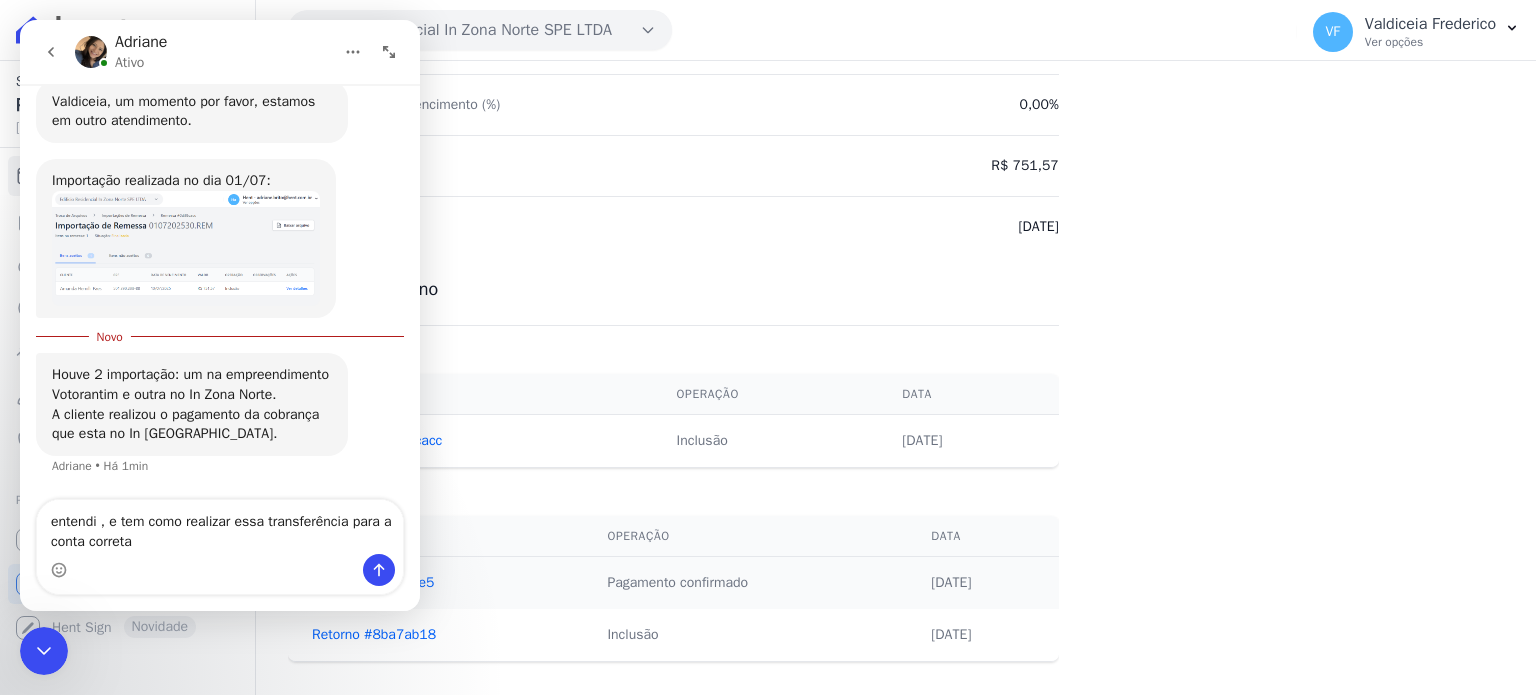 type on "entendi , e tem como realizar essa transferência para a conta correta" 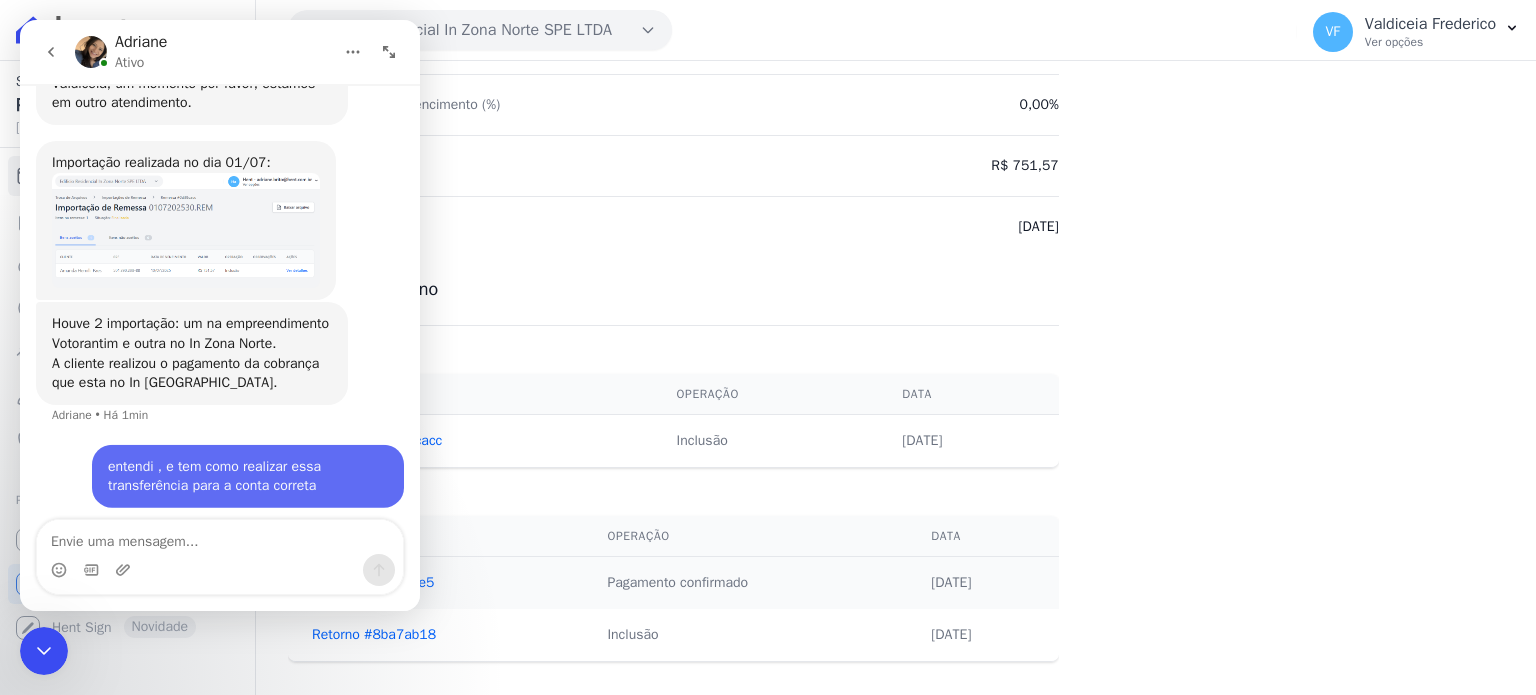 scroll, scrollTop: 1319, scrollLeft: 0, axis: vertical 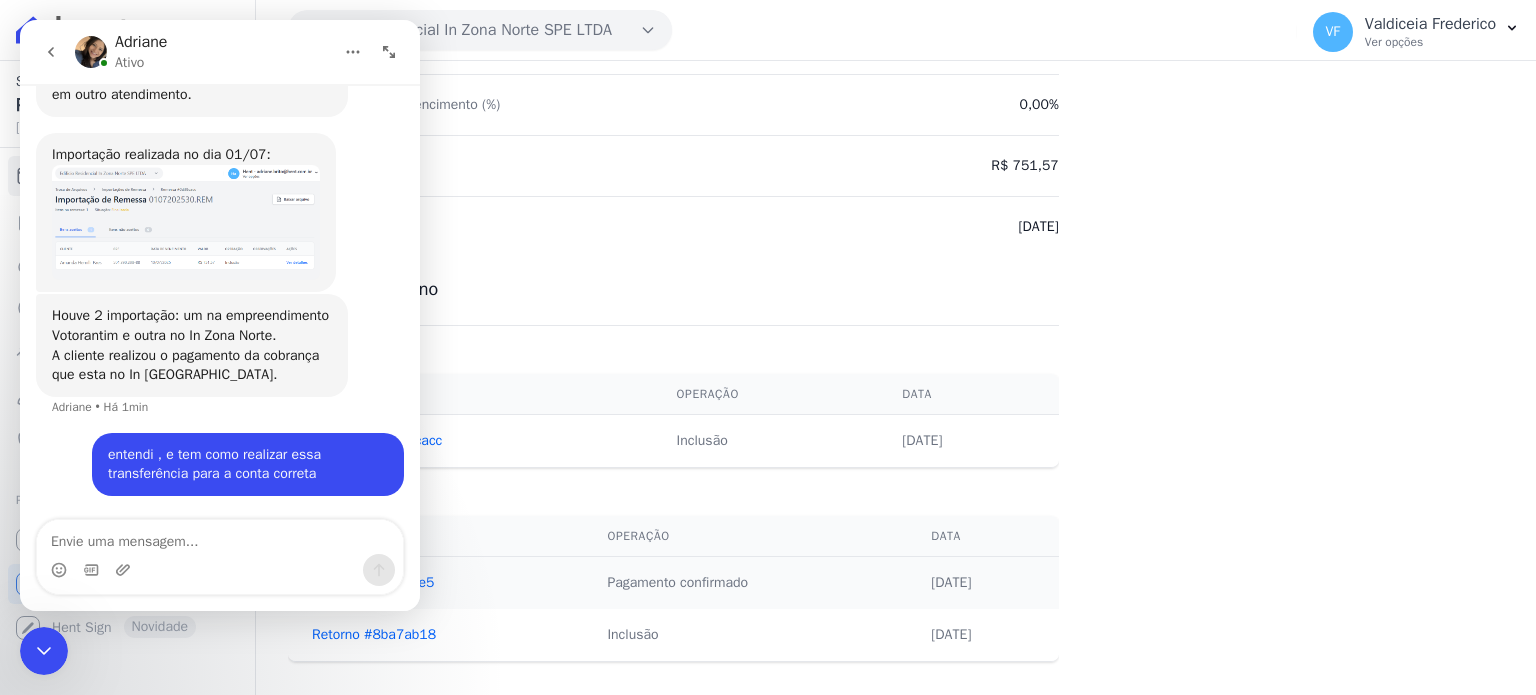 type on "?" 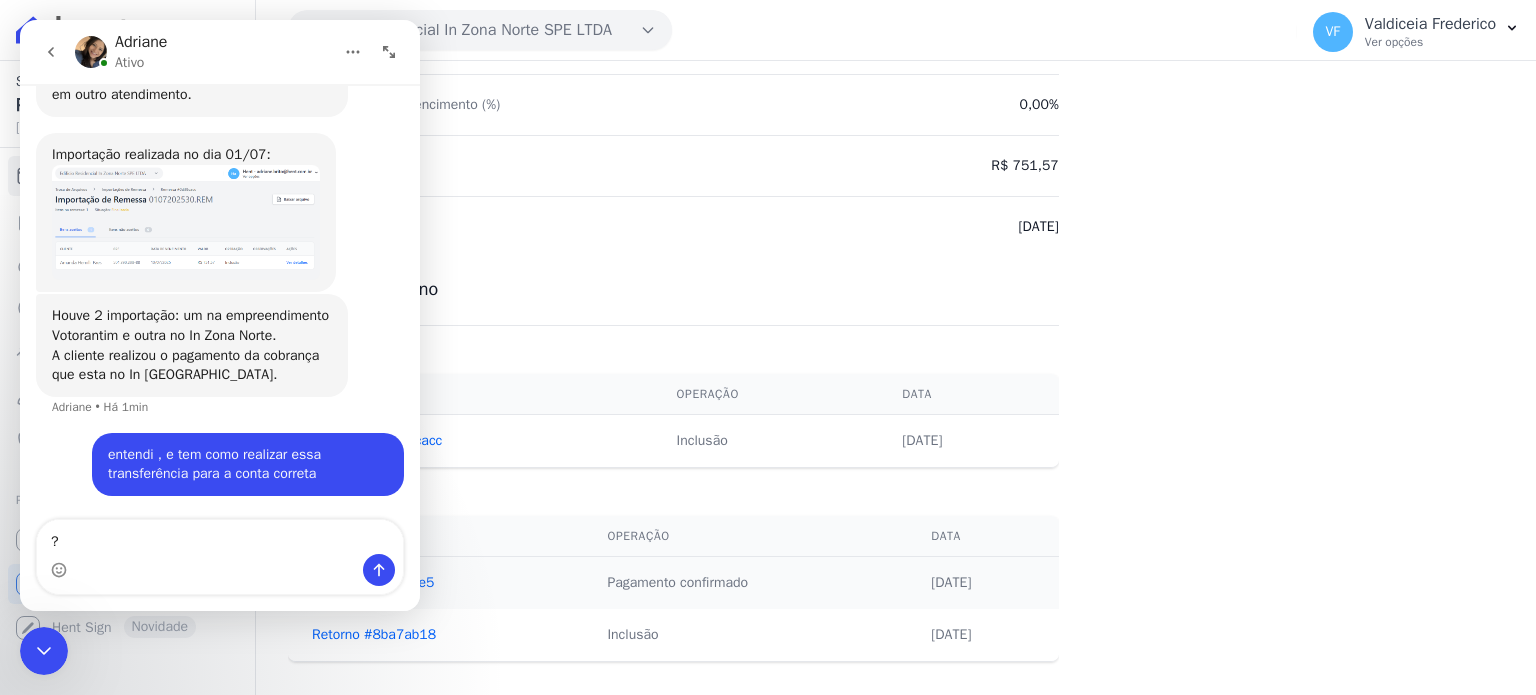 type 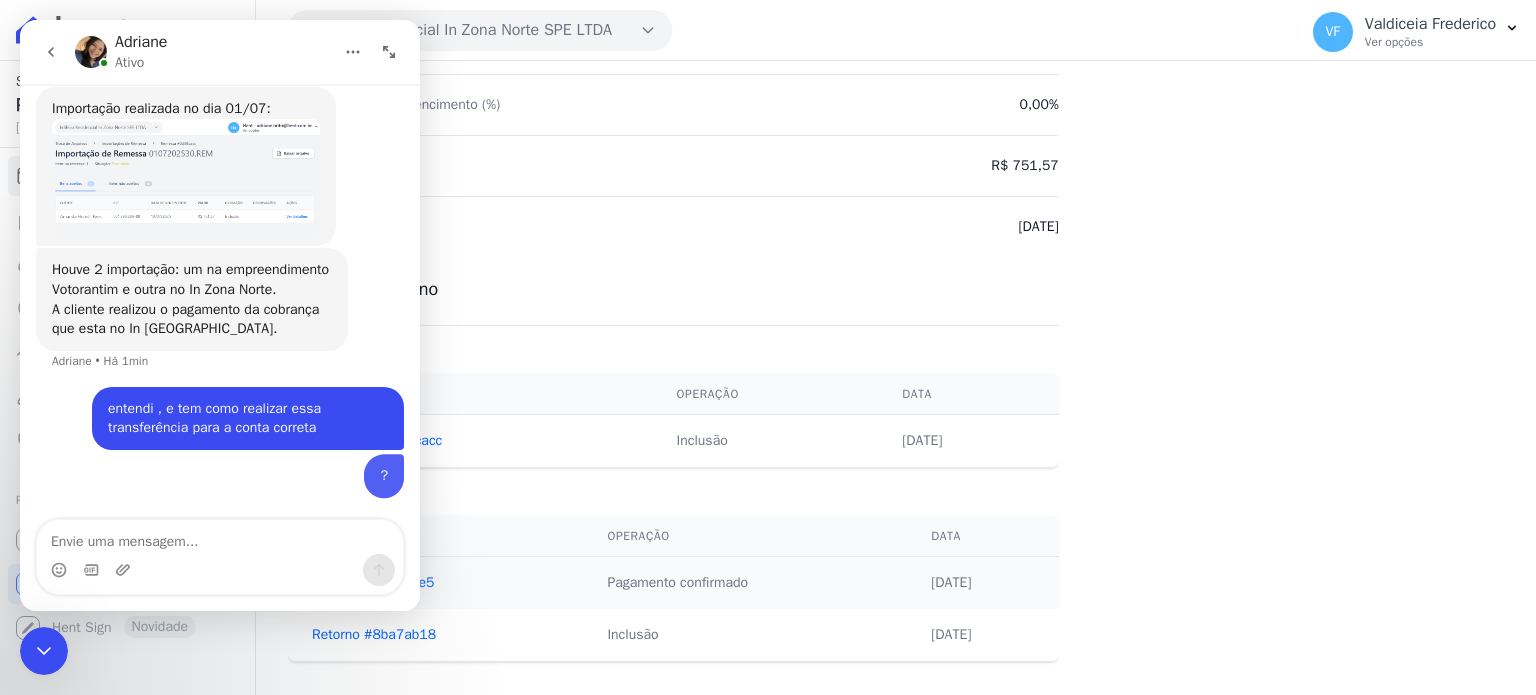 scroll, scrollTop: 1364, scrollLeft: 0, axis: vertical 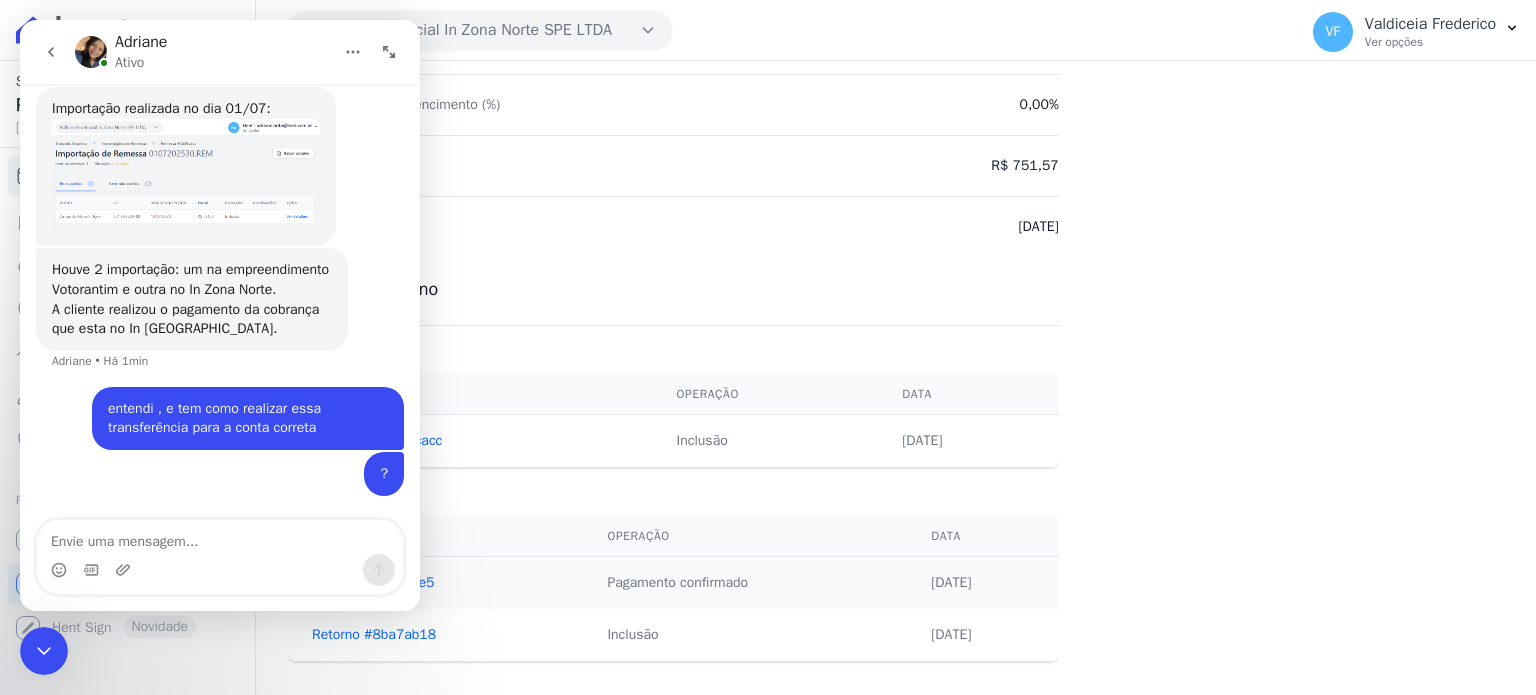 click at bounding box center (44, 651) 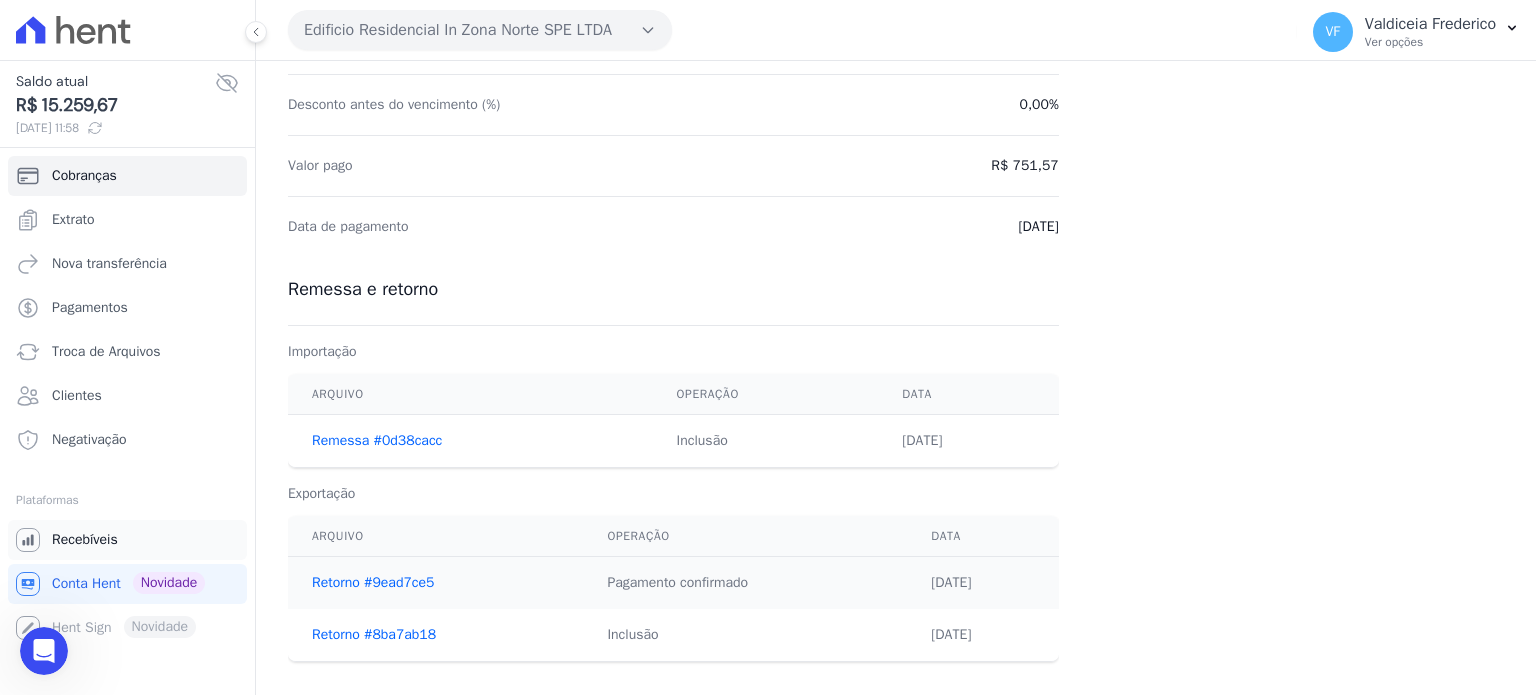 scroll, scrollTop: 0, scrollLeft: 0, axis: both 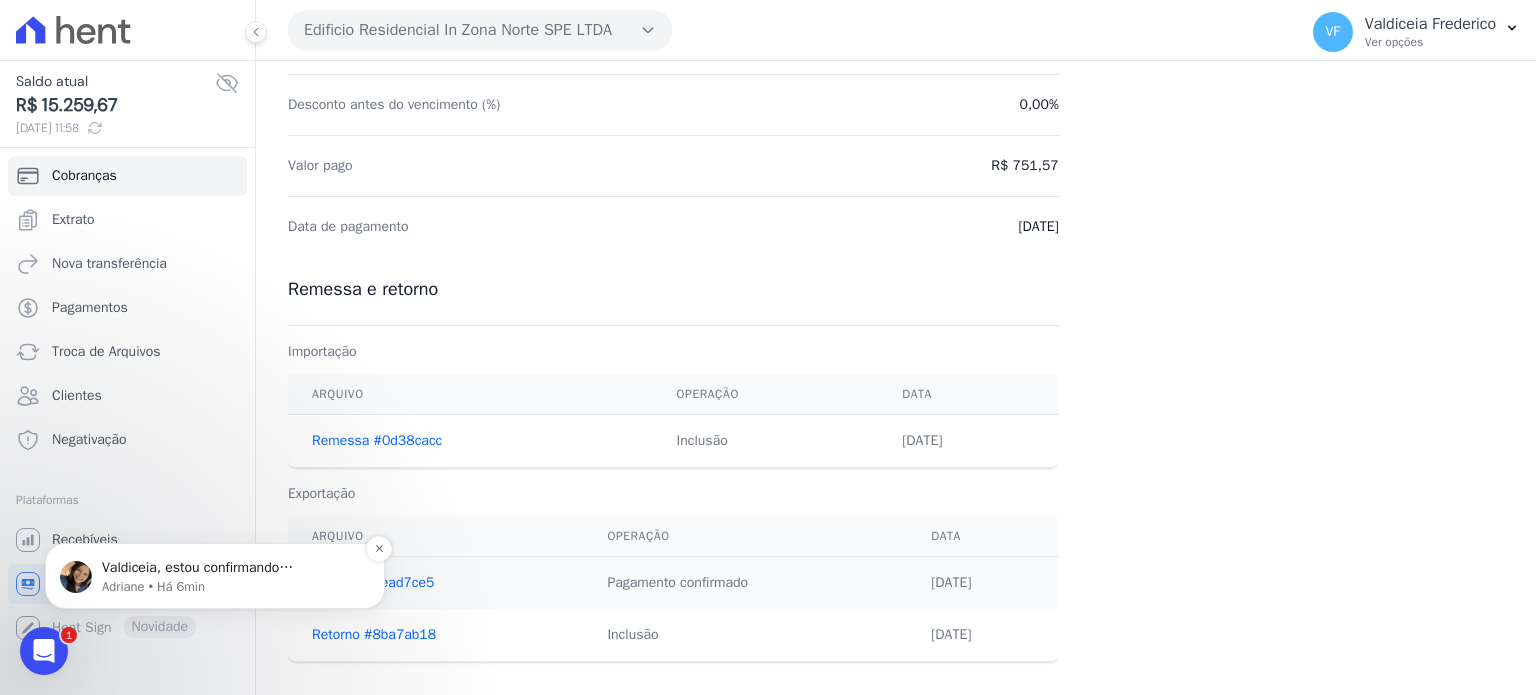 click on "Valdiceia, estou confirmando internamente essa possibilidade. Um momento por favor = )" at bounding box center (231, 568) 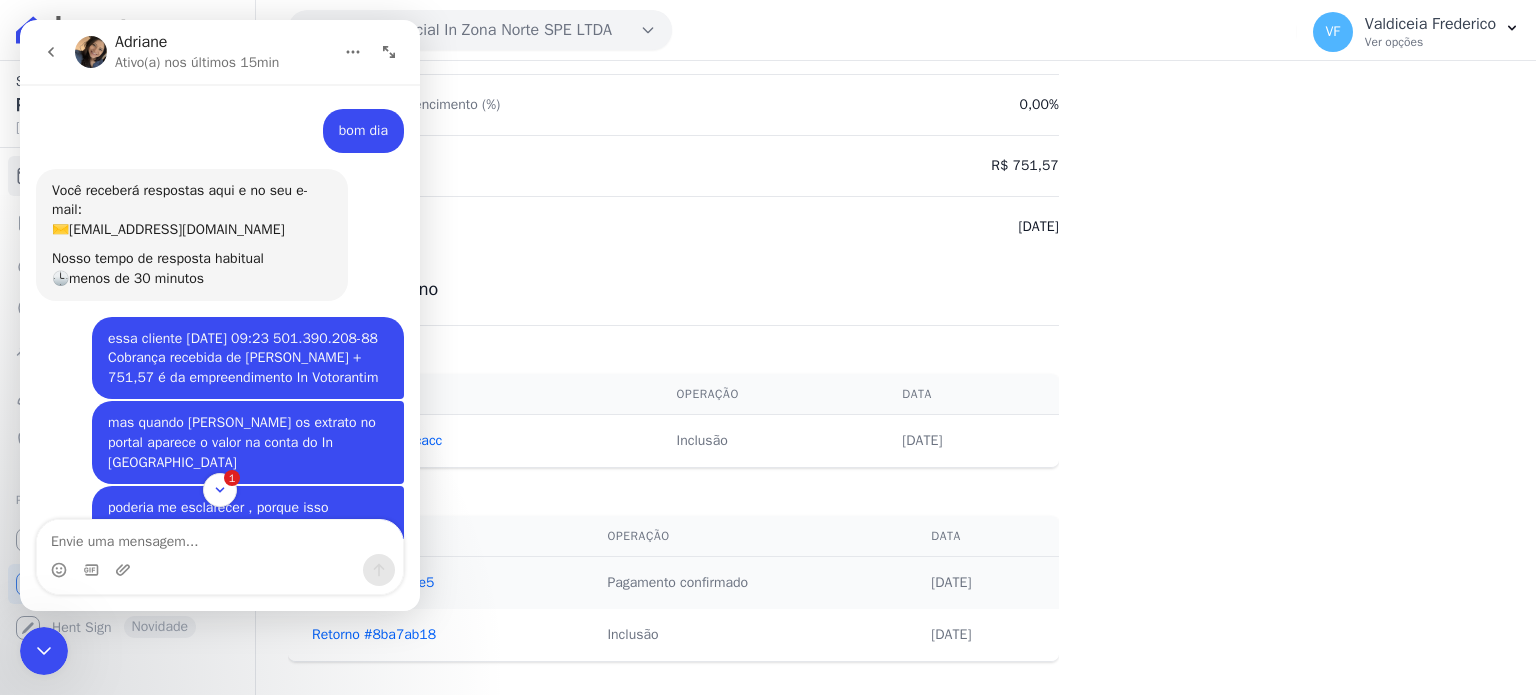 scroll, scrollTop: 3, scrollLeft: 0, axis: vertical 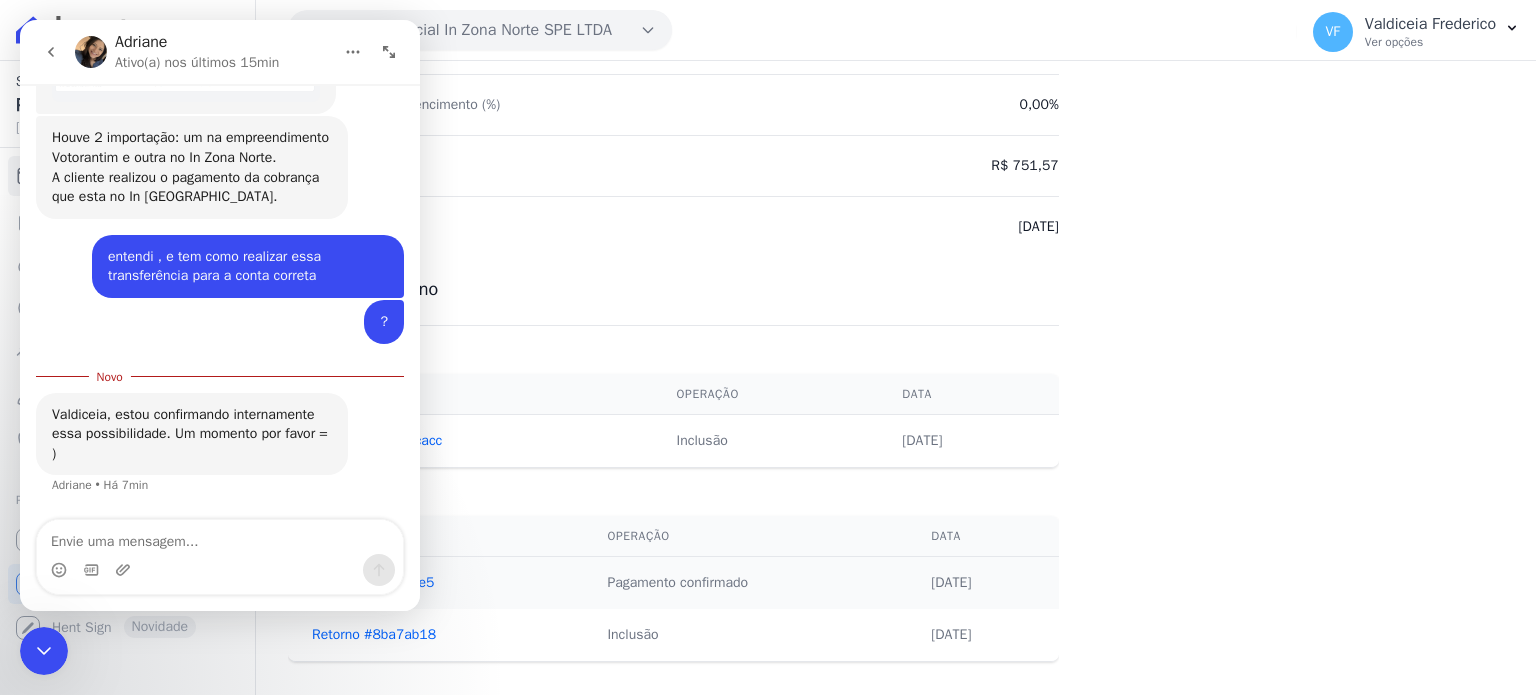 click 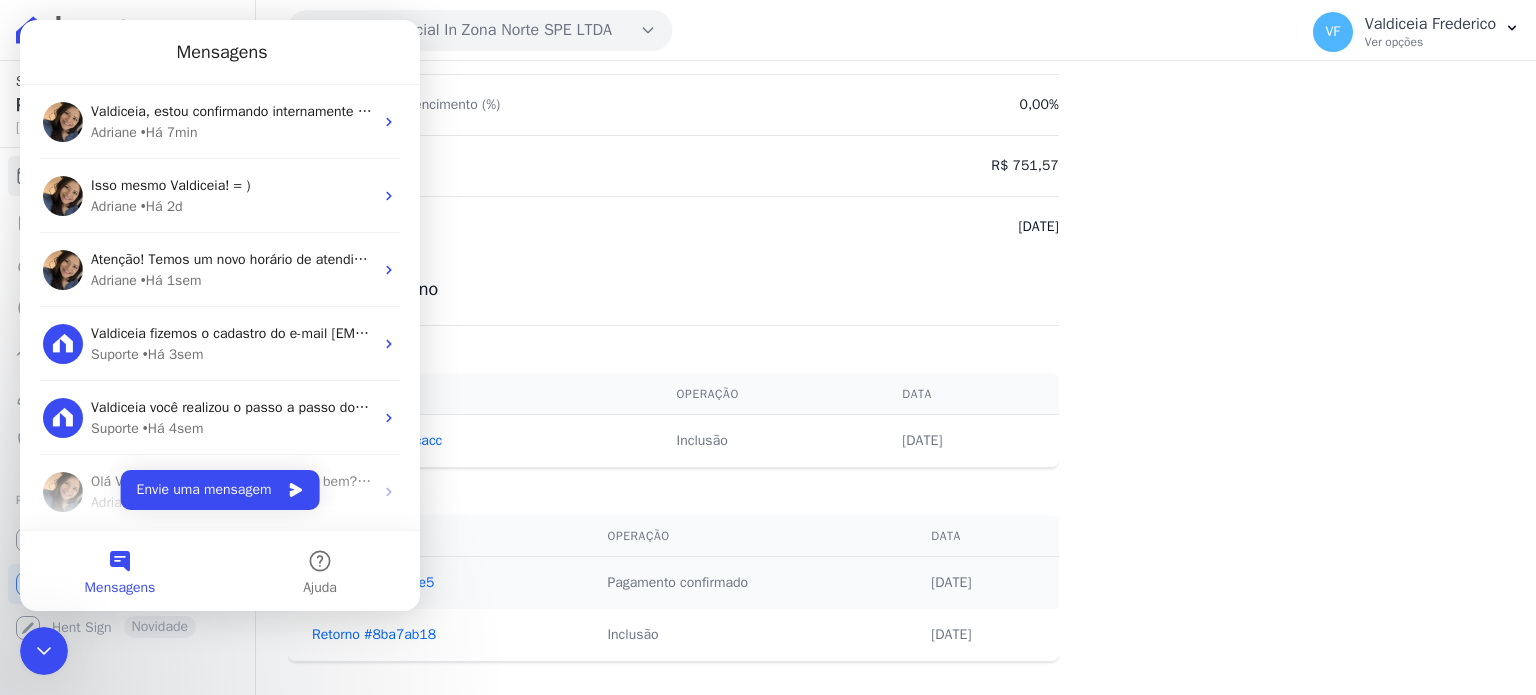 scroll, scrollTop: 2, scrollLeft: 0, axis: vertical 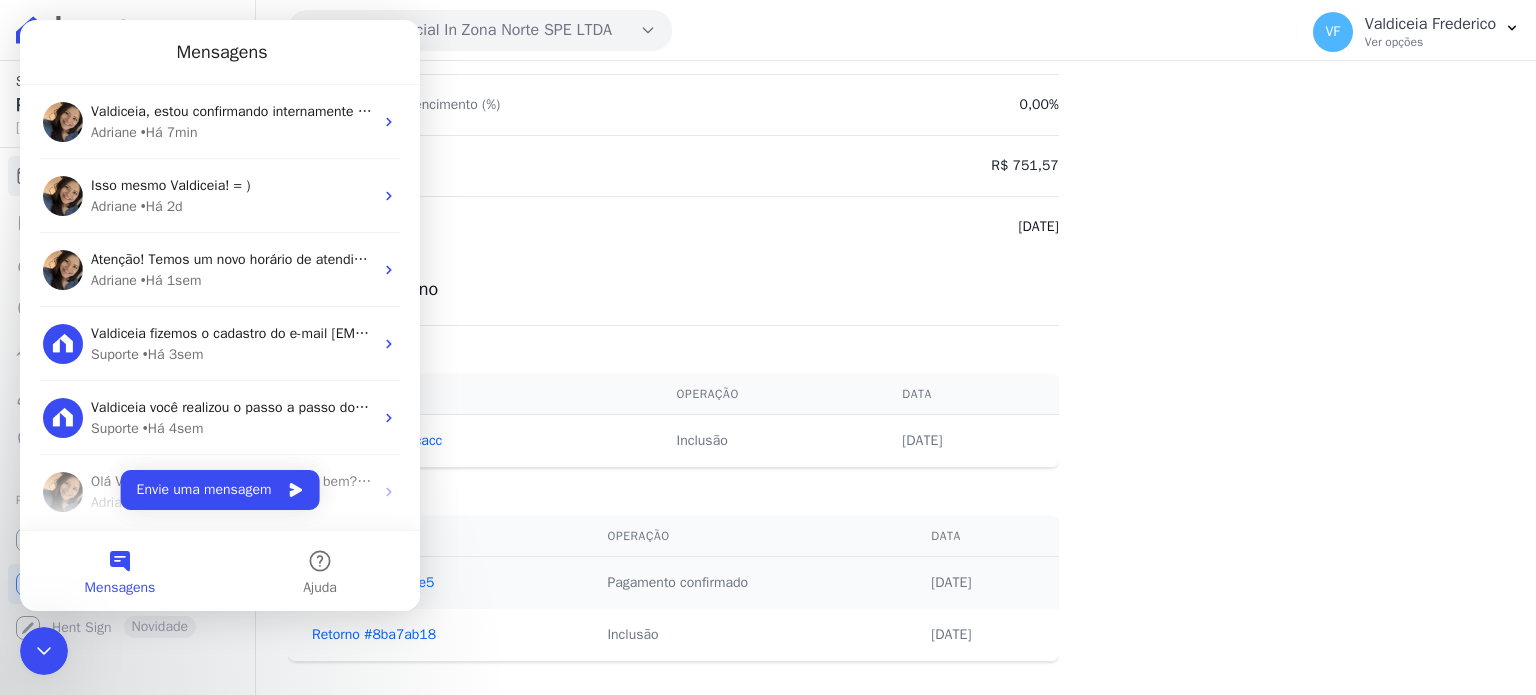 click on "Adicionar atividade
Escolha a atividade
WhatsApp enviado para o cliente
Adicionar um comentário
Ligação feita para o cliente
E-mail enviado para o cliente
Cobrança criada
Negativação solicitada
Correção monetária realizada
Cliente atualizado
Translation missing: pt-BR.views.activity.kind.file
Escreva uma nota
Registrar atividade
Histórico de atividades
Valdiceia Frederico
há 9 dias
Criou este Cobrança manualmente." at bounding box center (1327, 137) 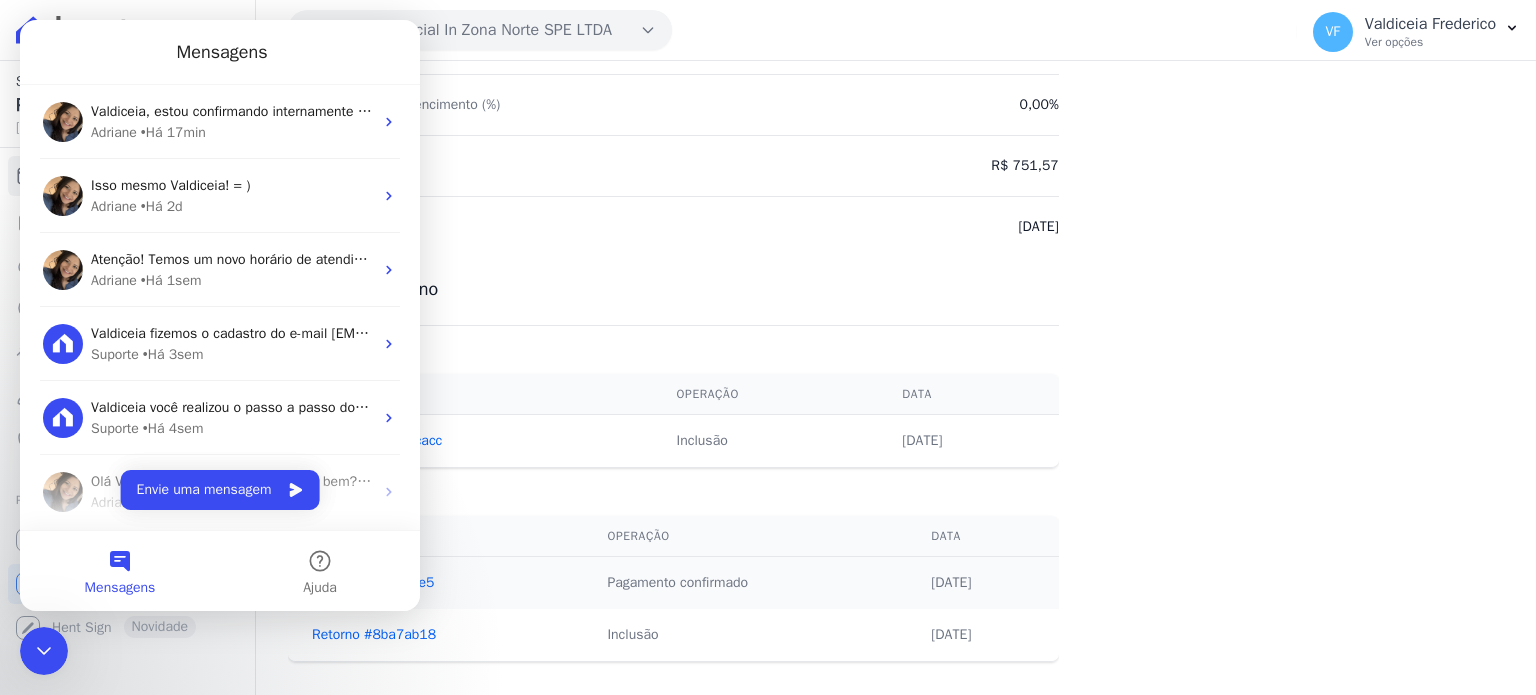 click on "Remessa e retorno
Importação
Arquivo
Operação
Data
Remessa #0d38cacc
Inclusão
01/07/2025
Exportação
Arquivo
Operação
Data
Retorno #9ead7ce5
Pagamento confirmado" at bounding box center [673, 469] 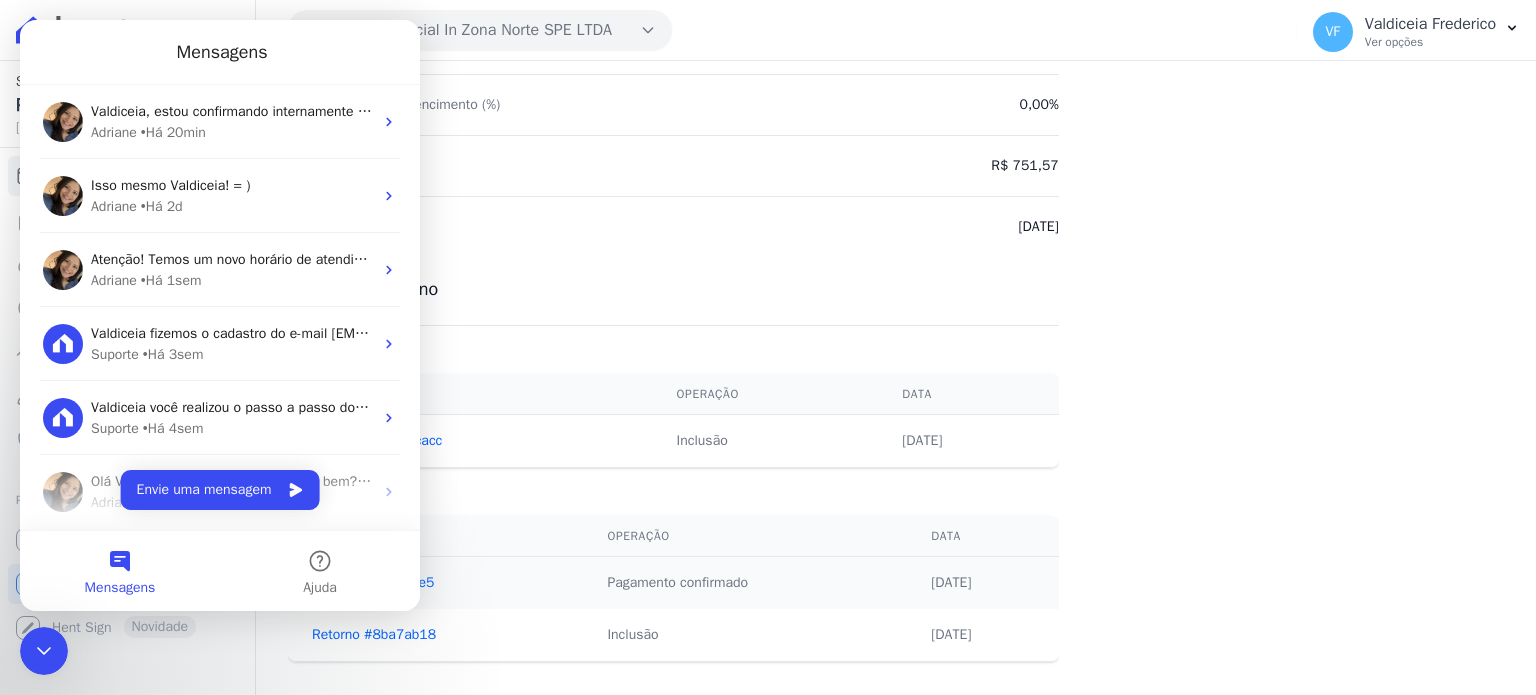 click on "Valor pago
R$ 751,57" at bounding box center [673, 165] 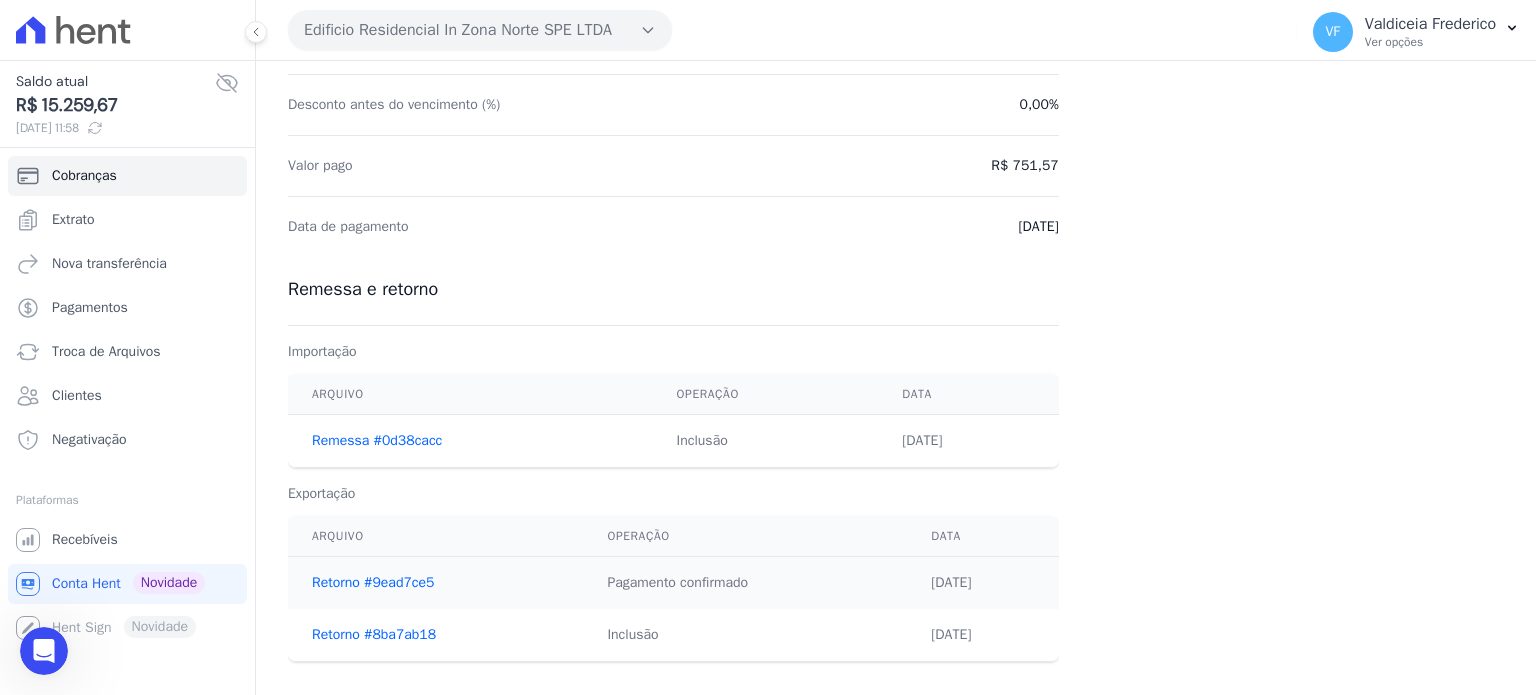 click at bounding box center (127, 30) 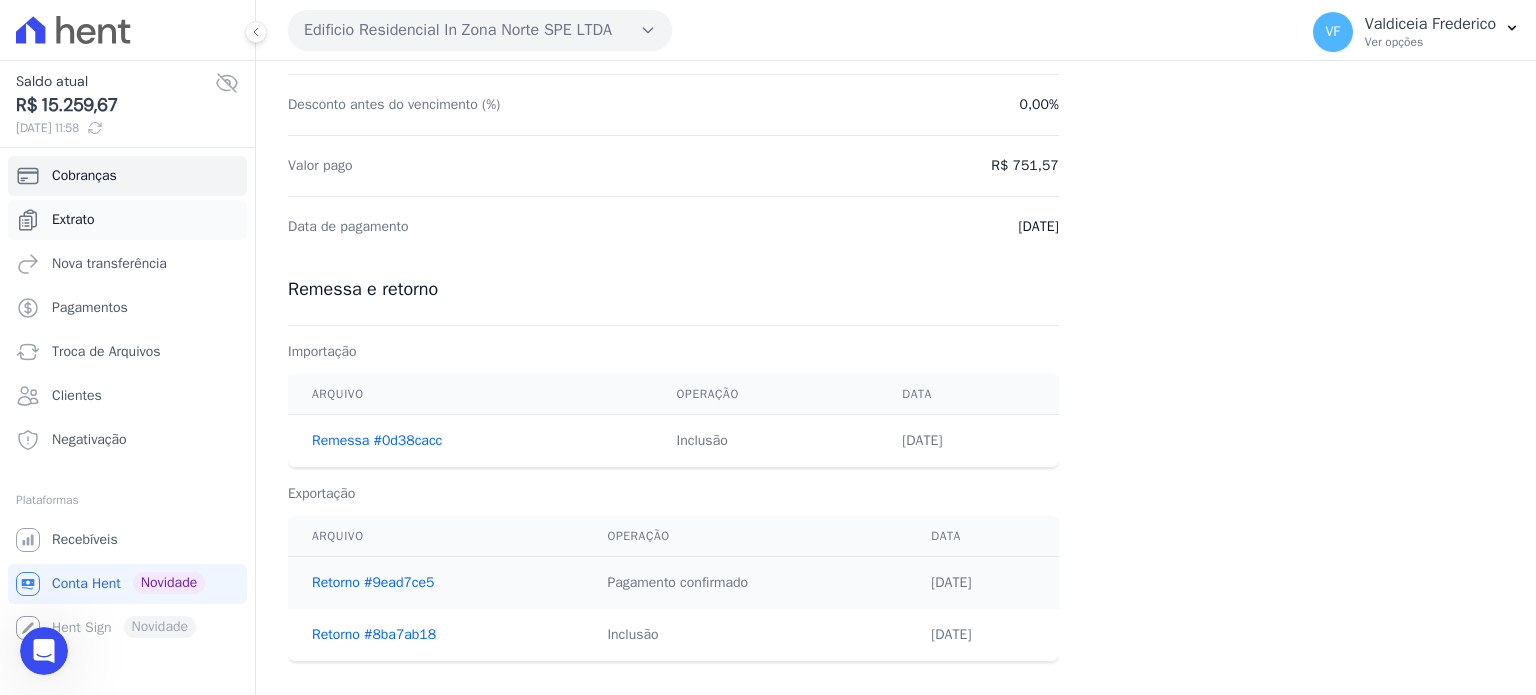 click on "Extrato" at bounding box center [127, 220] 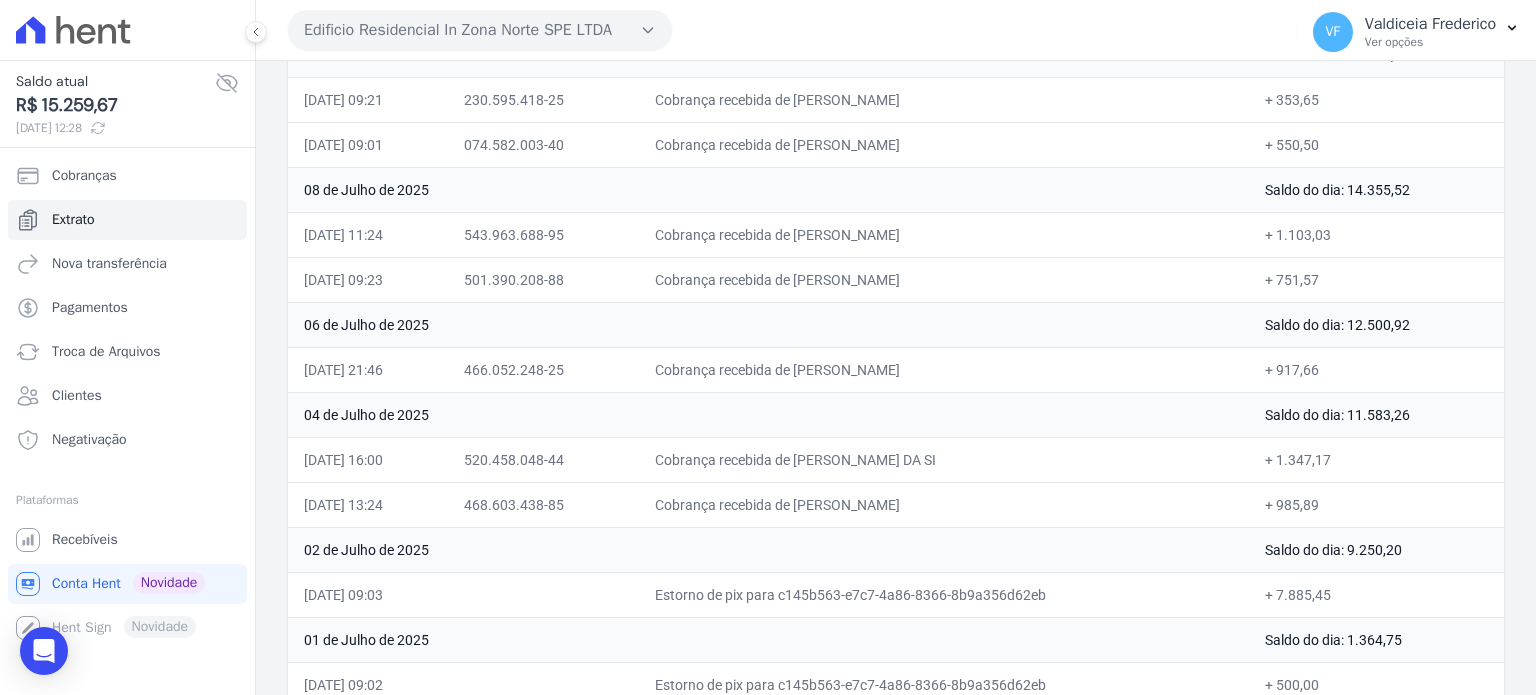 scroll, scrollTop: 300, scrollLeft: 0, axis: vertical 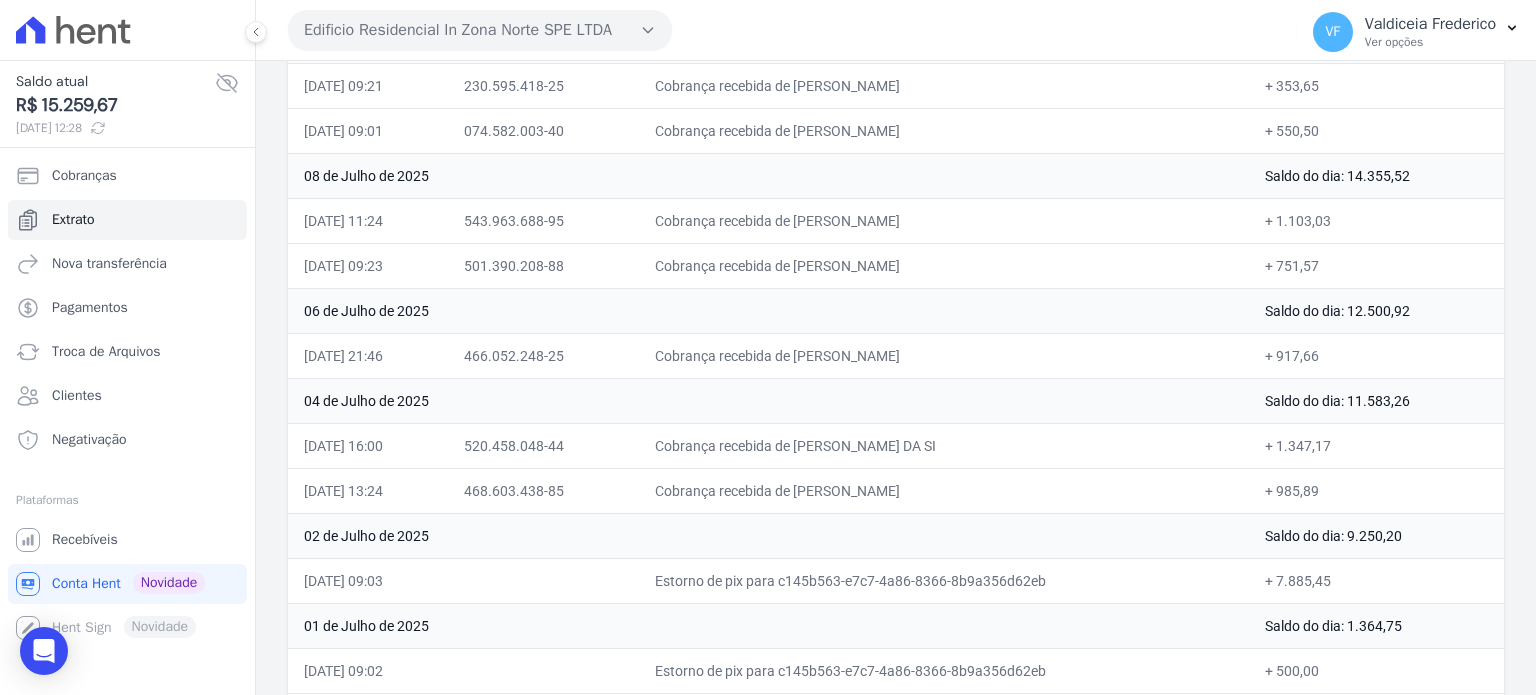 click on "+
751,57" at bounding box center (1376, 265) 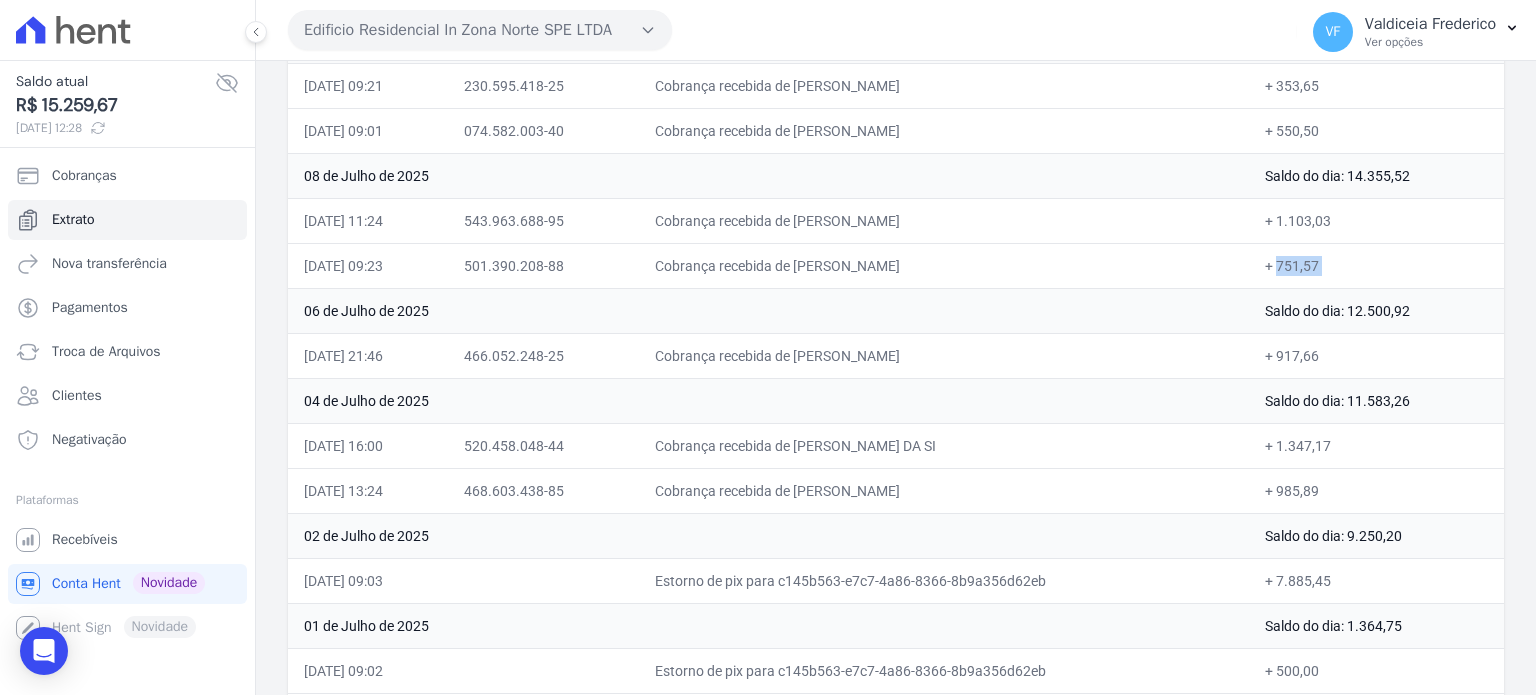 click on "+
751,57" at bounding box center [1376, 265] 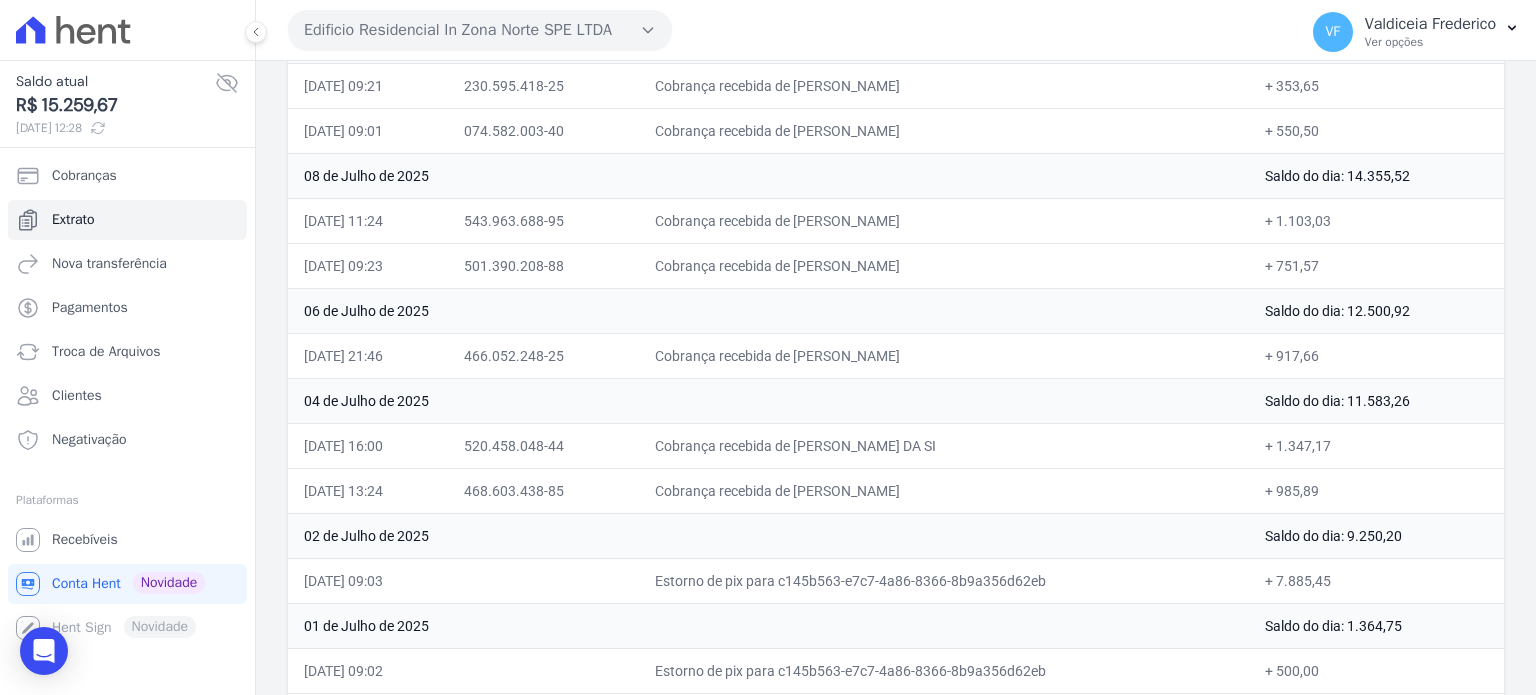 click on "+
751,57" at bounding box center [1376, 265] 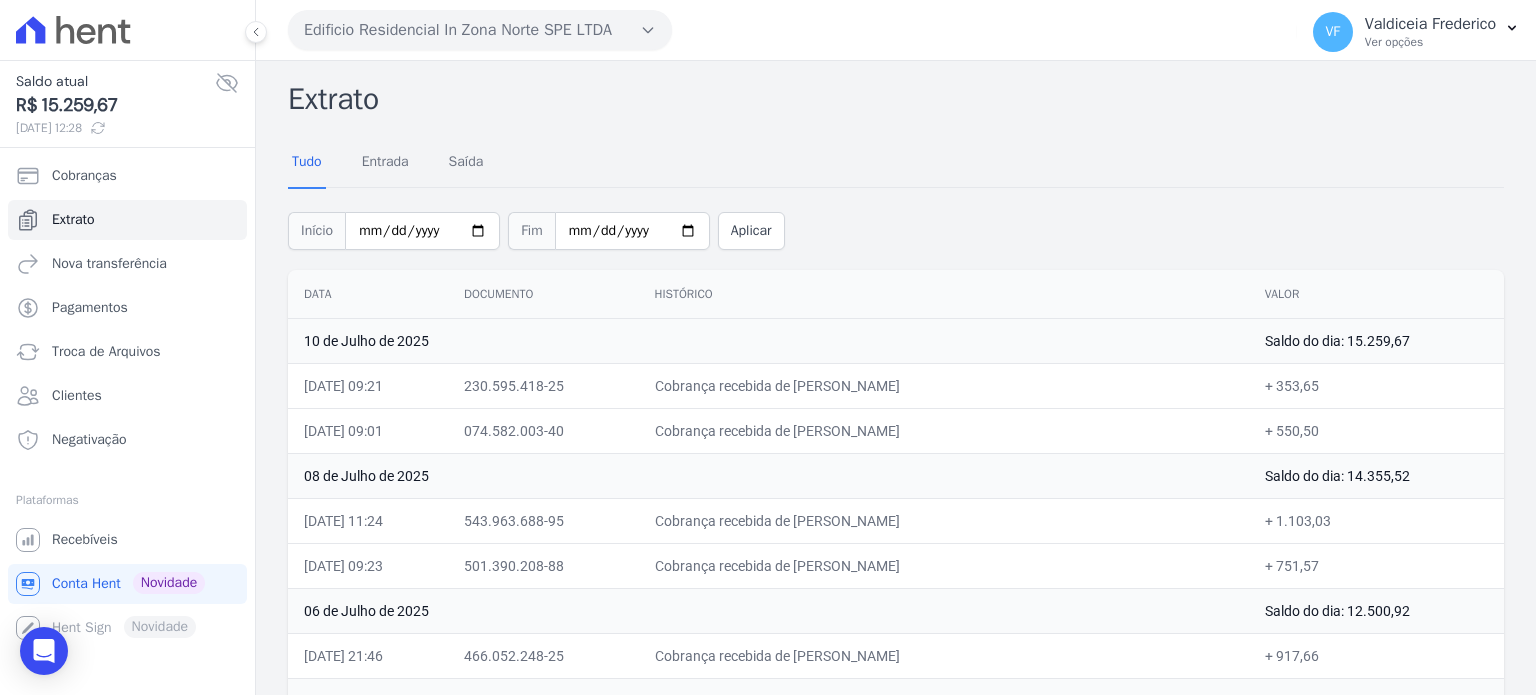scroll, scrollTop: 0, scrollLeft: 0, axis: both 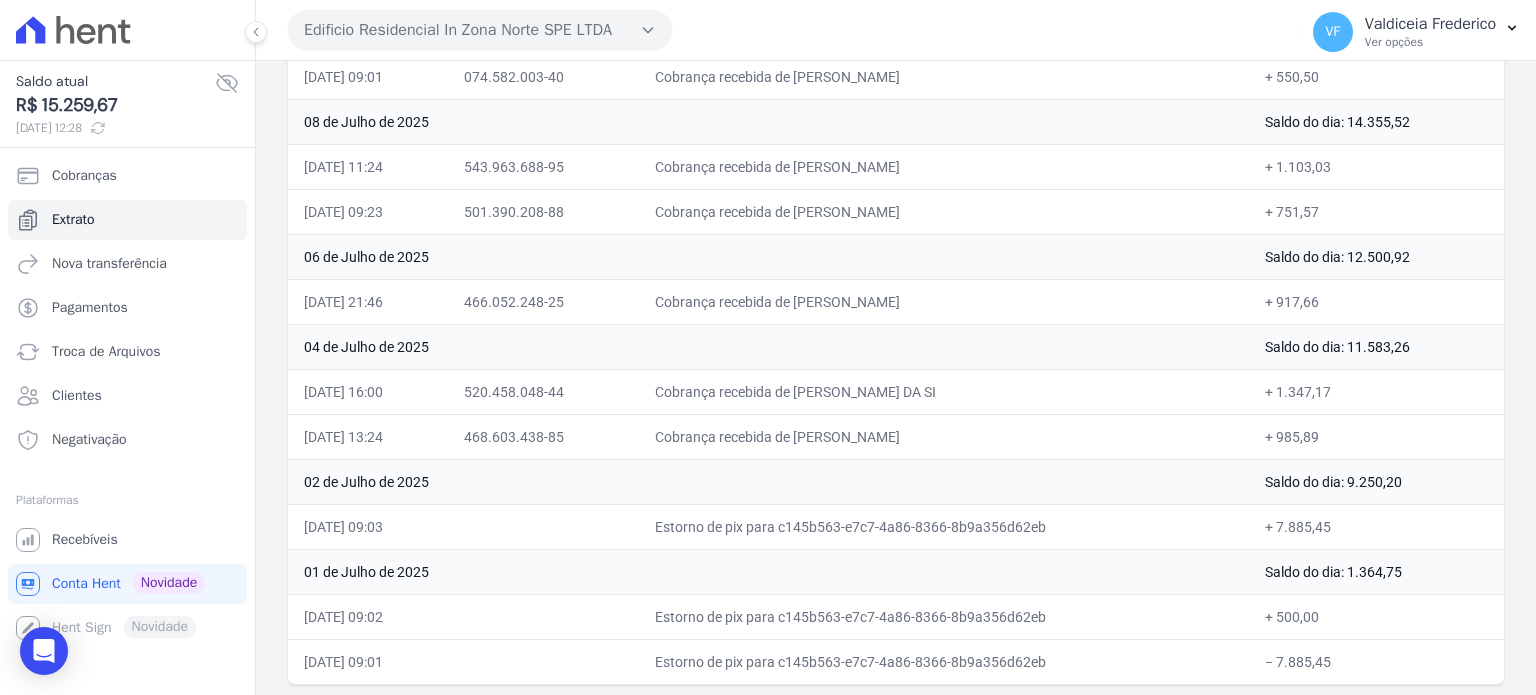 click 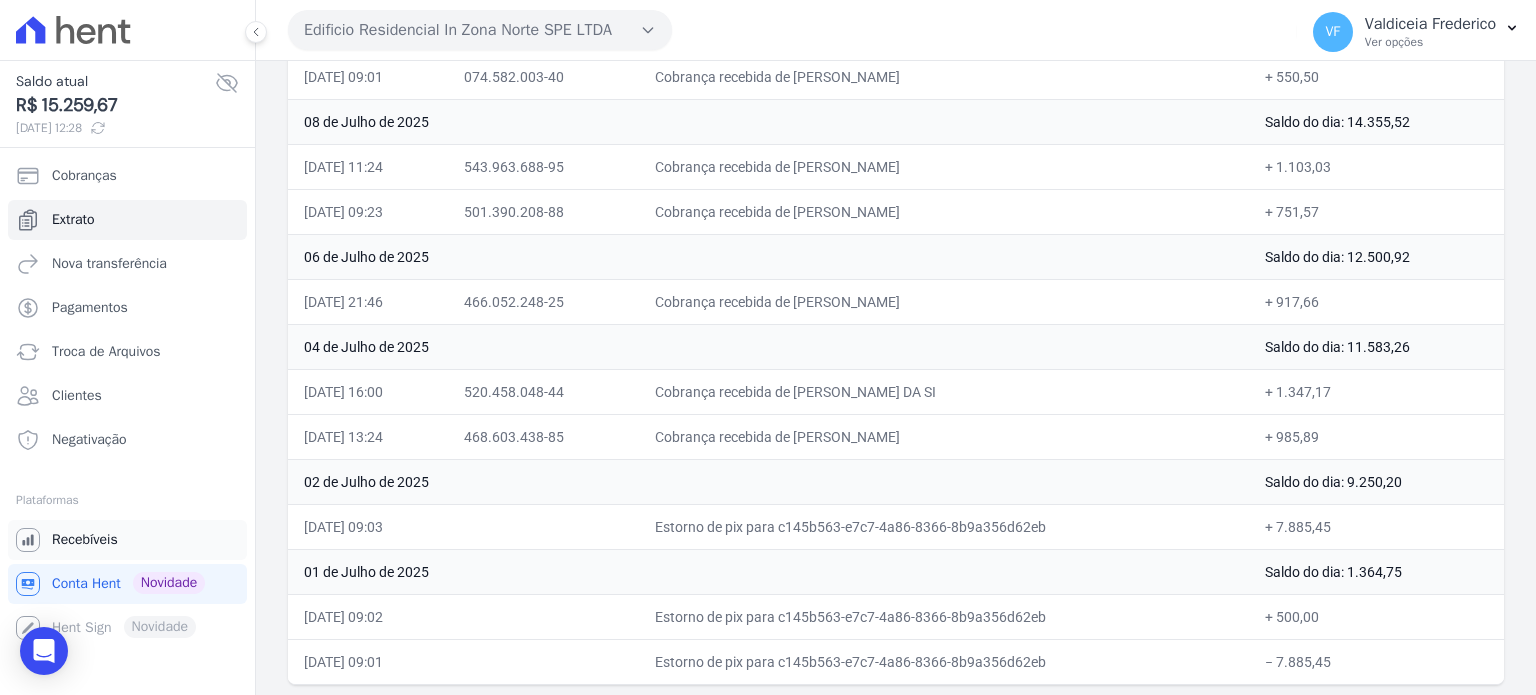 click on "Recebíveis" at bounding box center [85, 540] 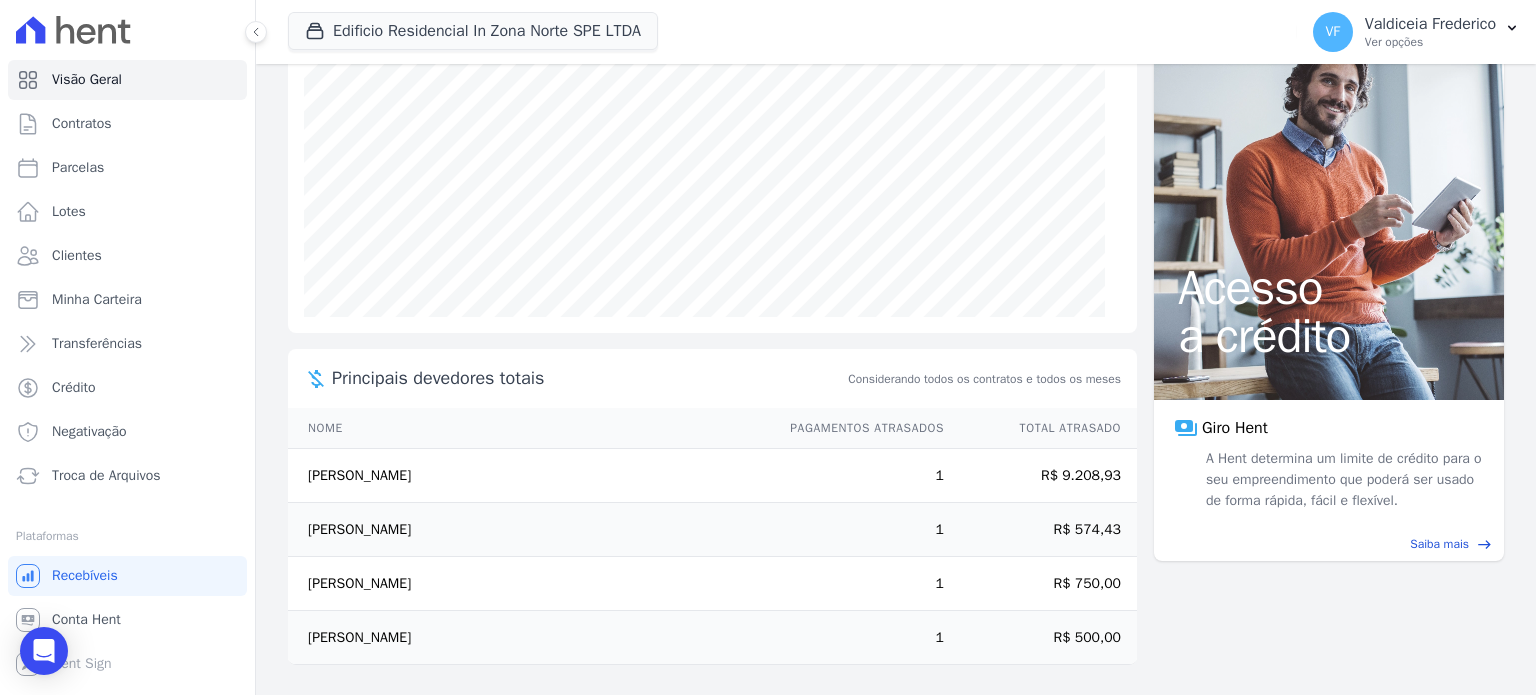 scroll, scrollTop: 271, scrollLeft: 0, axis: vertical 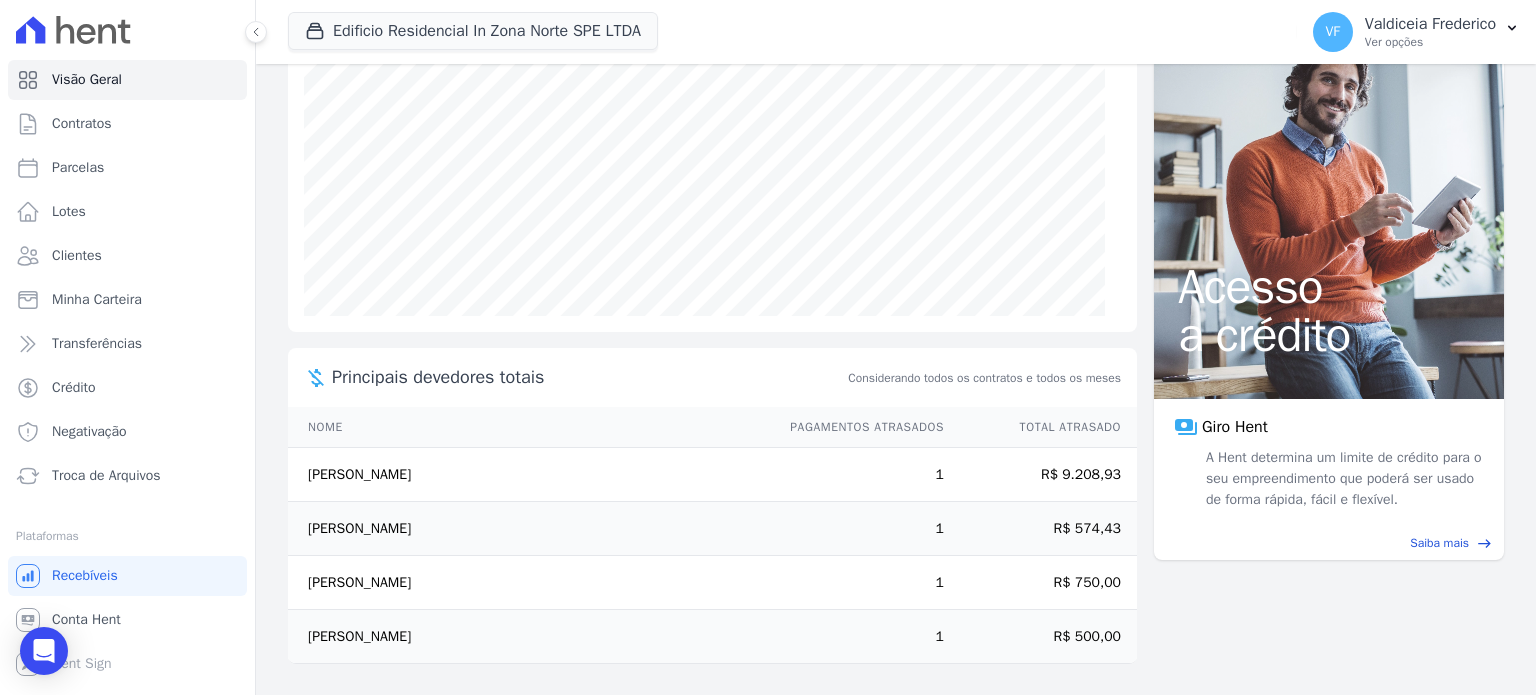 click 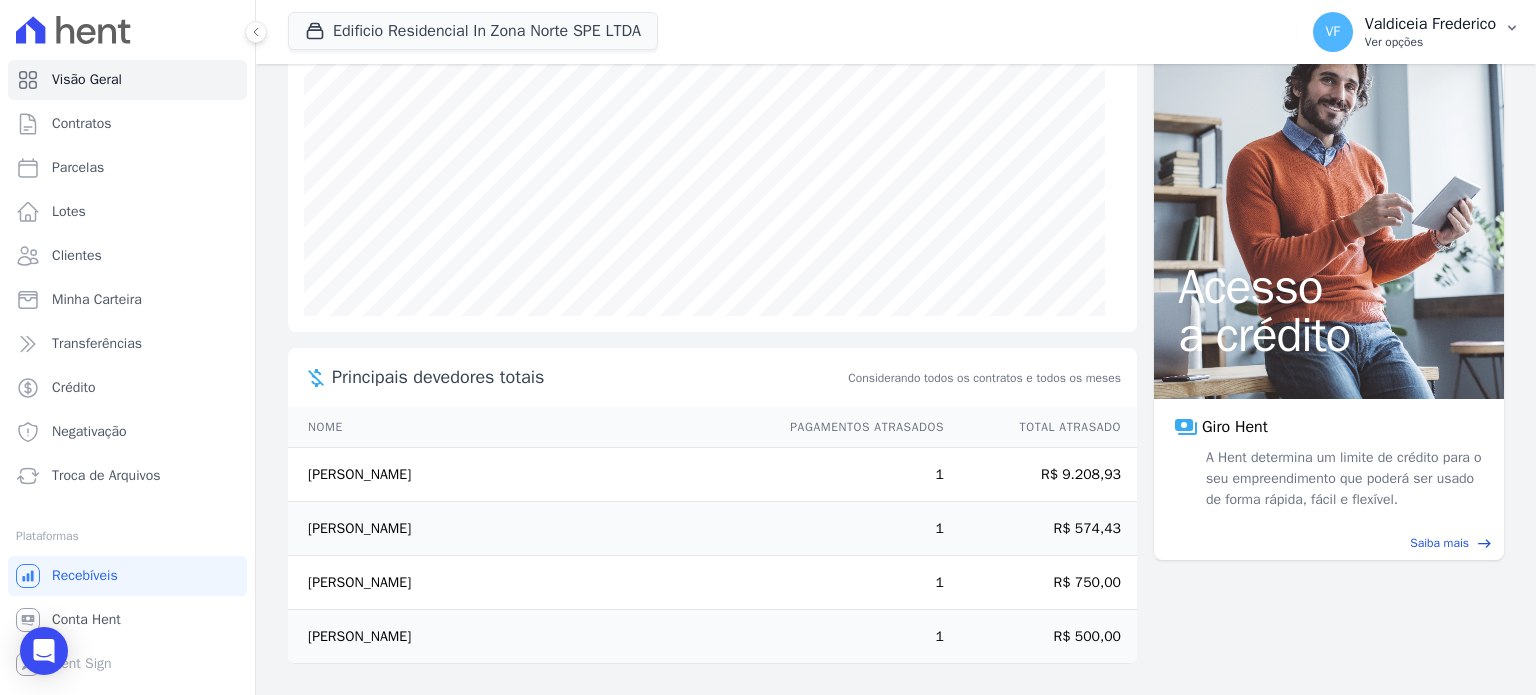 click on "Ver opções" at bounding box center [1430, 42] 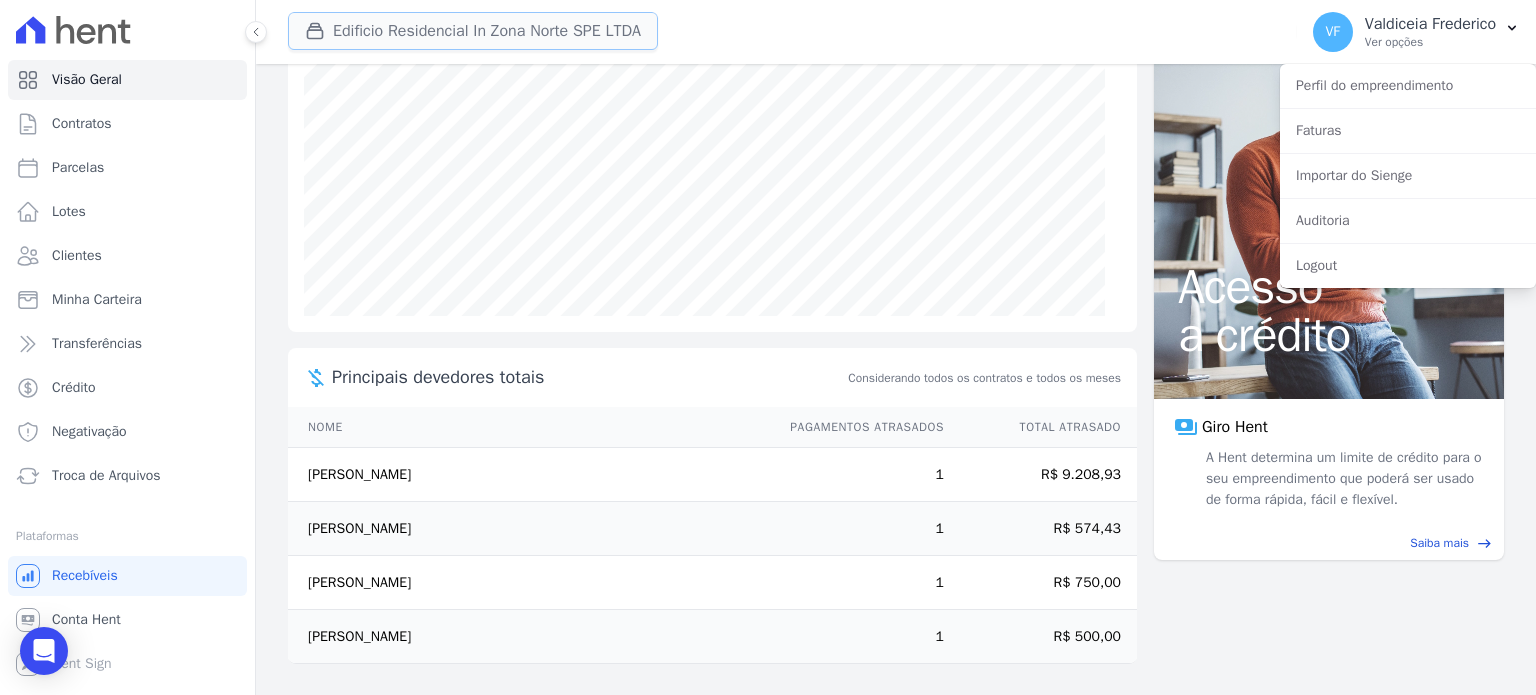 click on "Edificio Residencial In Zona Norte SPE LTDA" at bounding box center (473, 31) 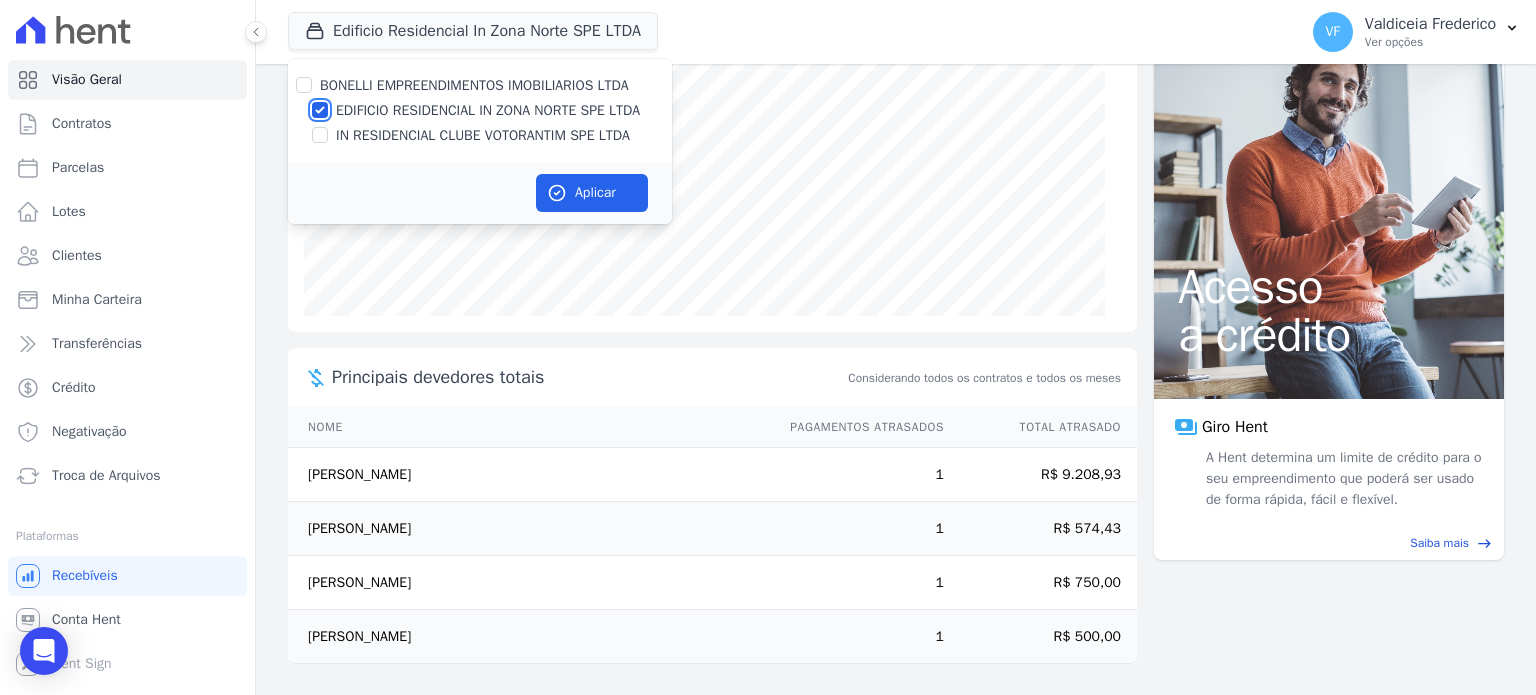 click on "EDIFICIO RESIDENCIAL IN ZONA NORTE SPE LTDA" at bounding box center [320, 110] 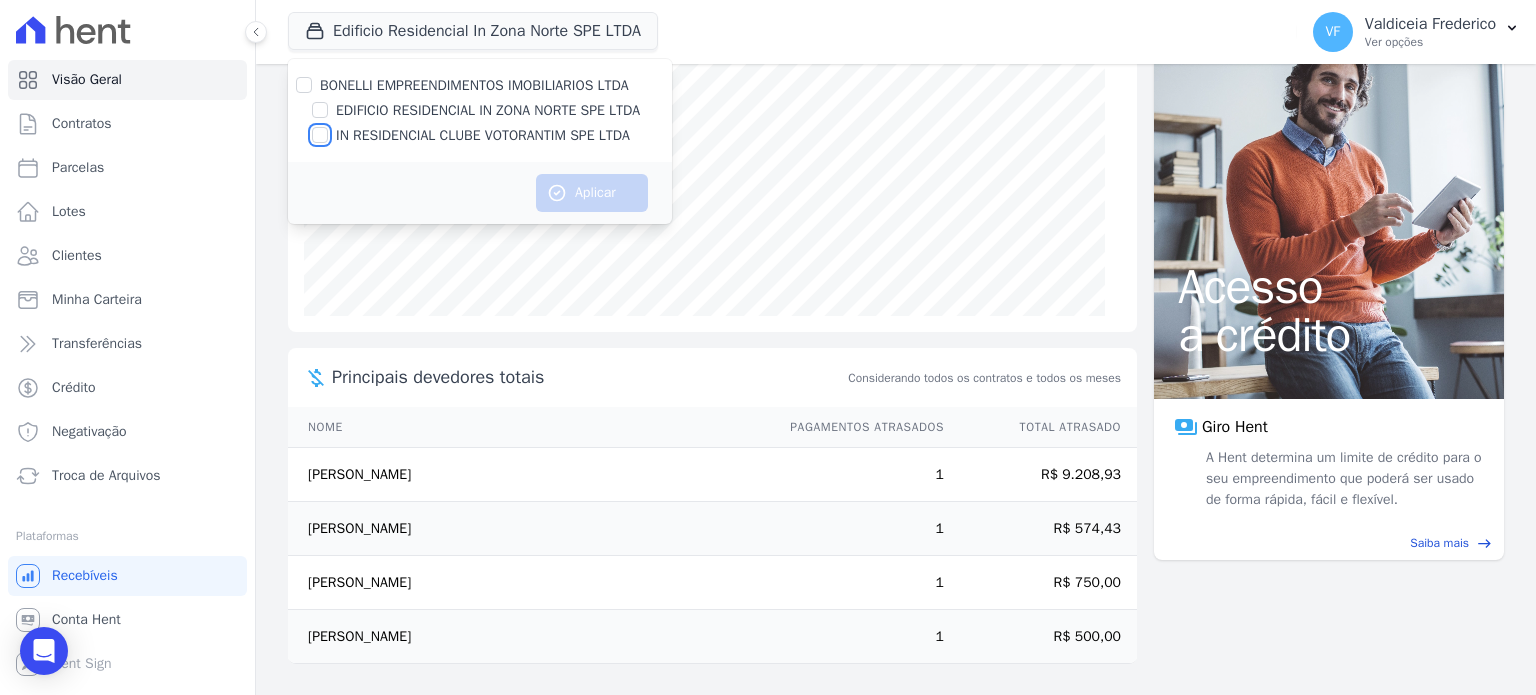 click on "IN RESIDENCIAL CLUBE VOTORANTIM SPE LTDA" at bounding box center (320, 135) 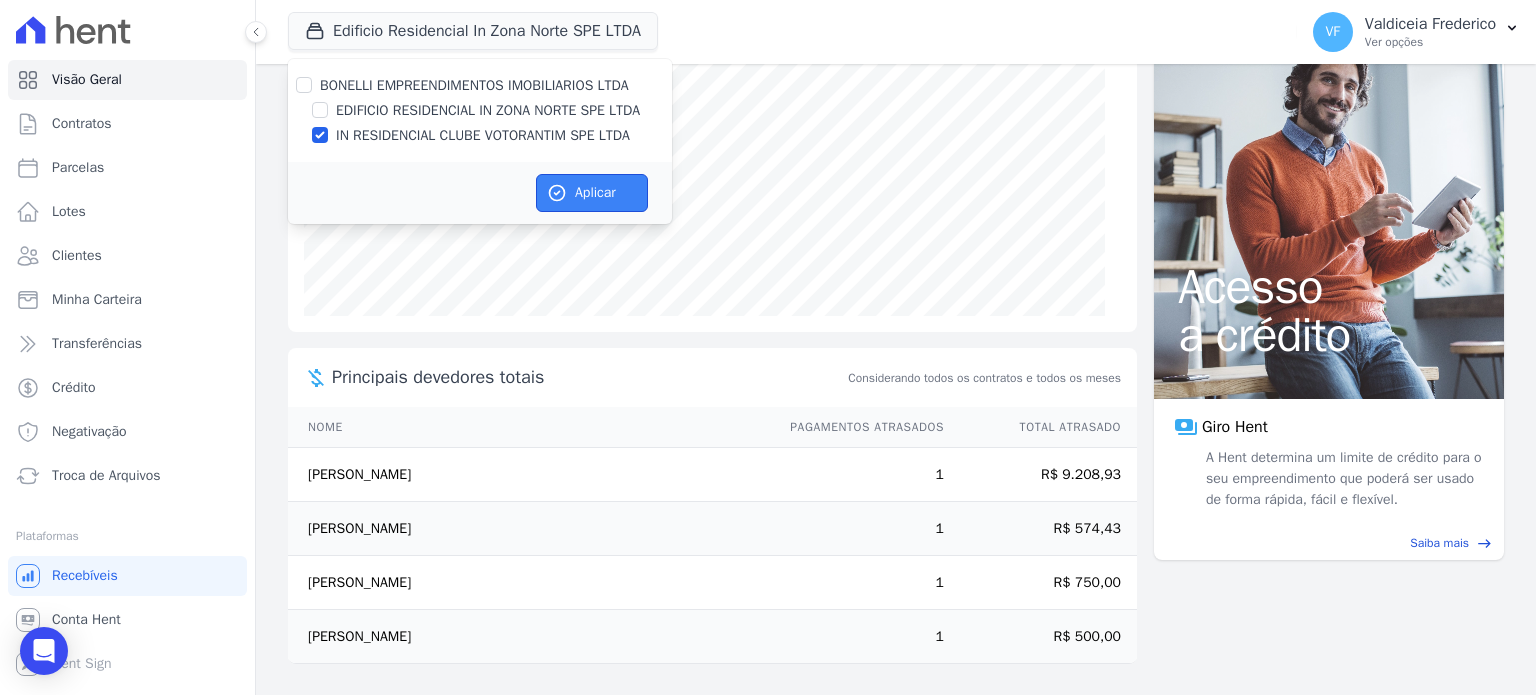 click on "Aplicar" at bounding box center [592, 193] 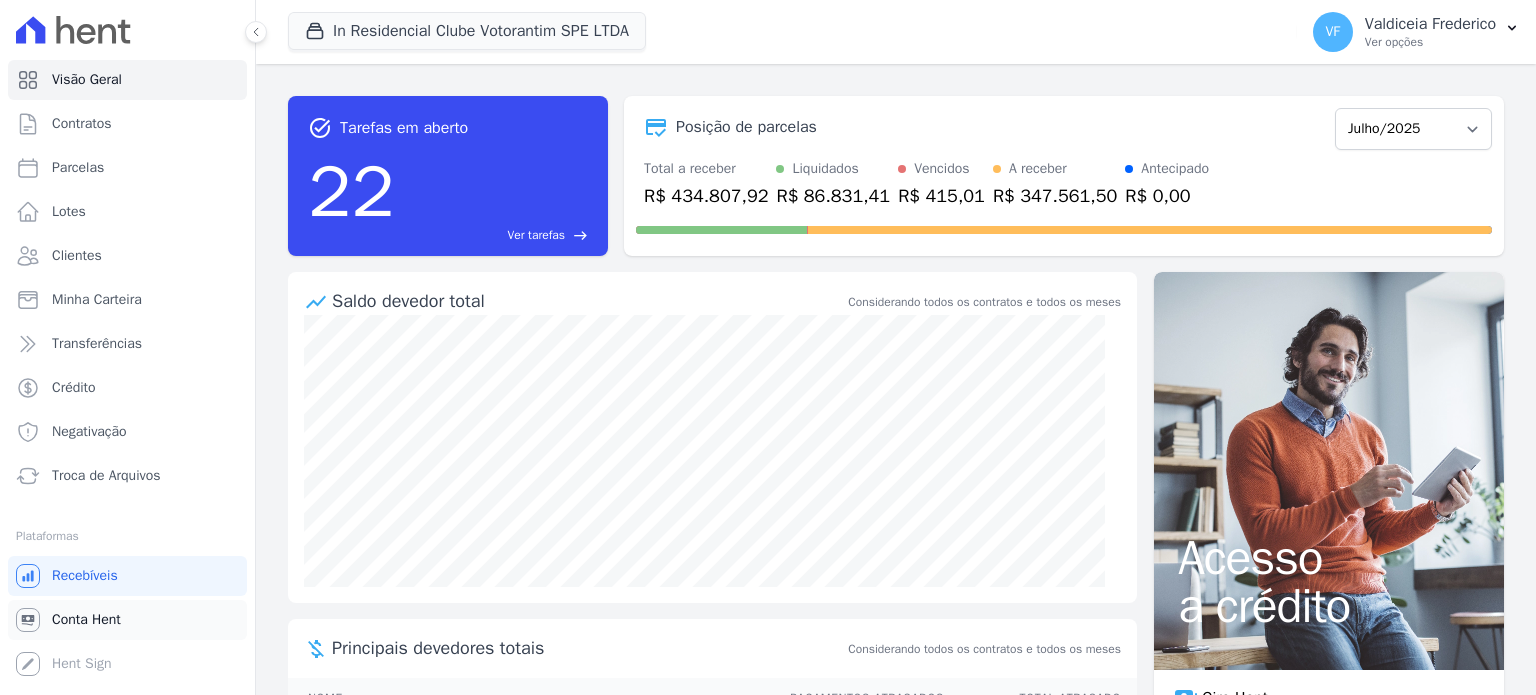 click on "Conta Hent" at bounding box center (127, 620) 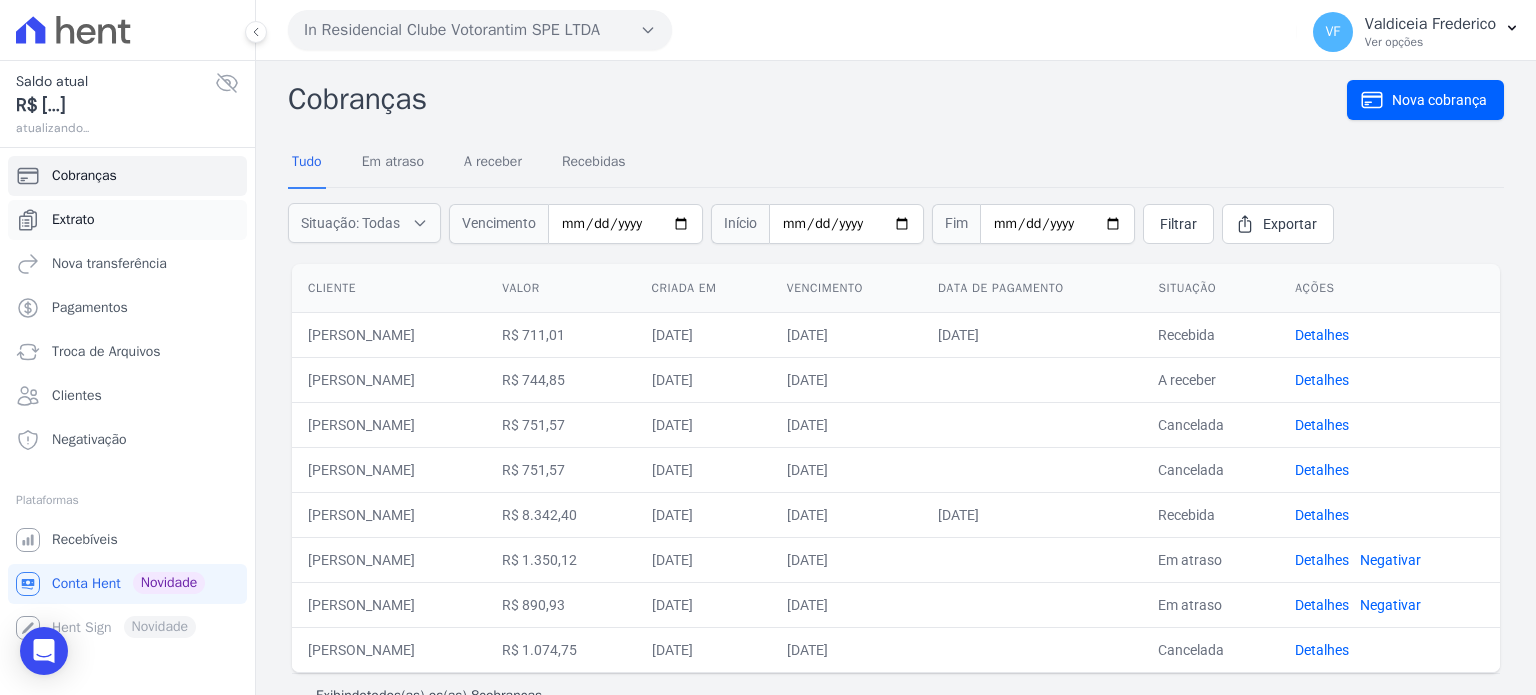 click on "Extrato" at bounding box center [73, 220] 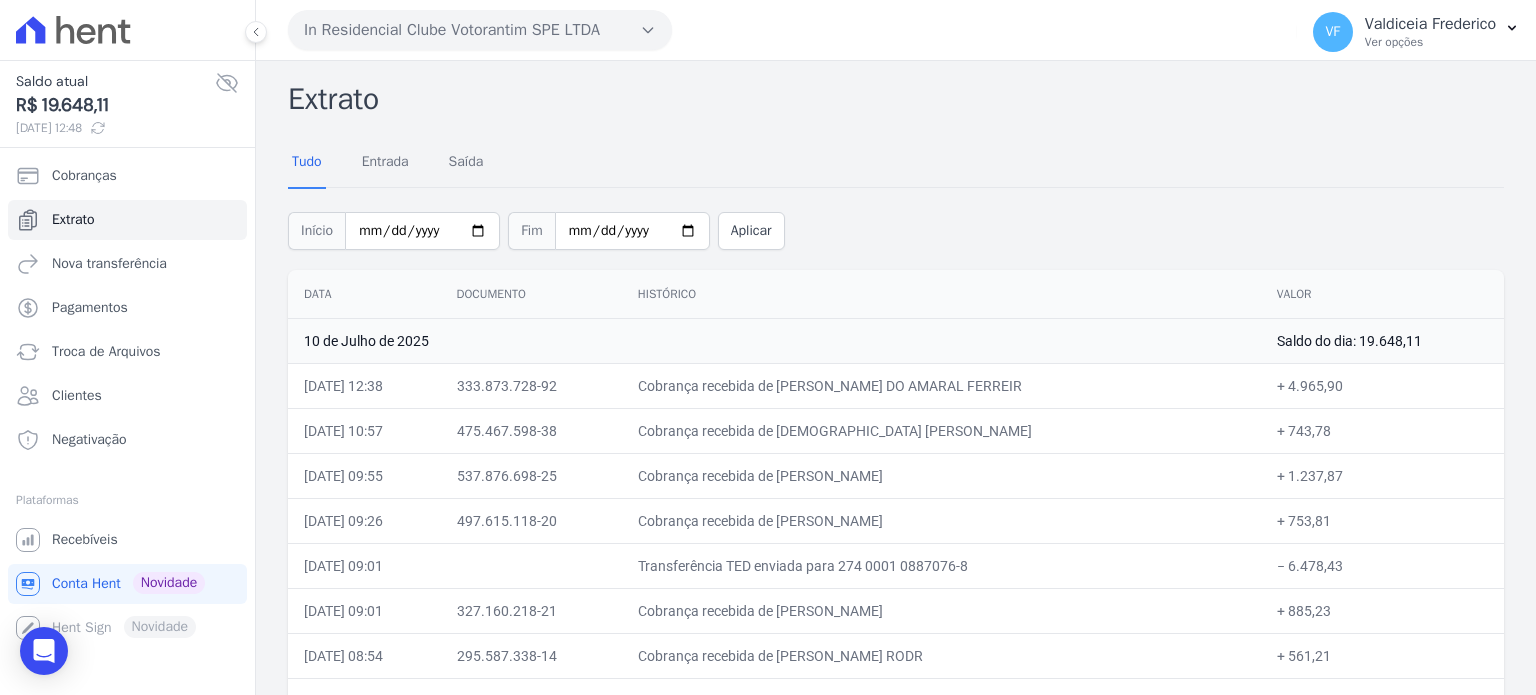 click on "Data" at bounding box center [364, 294] 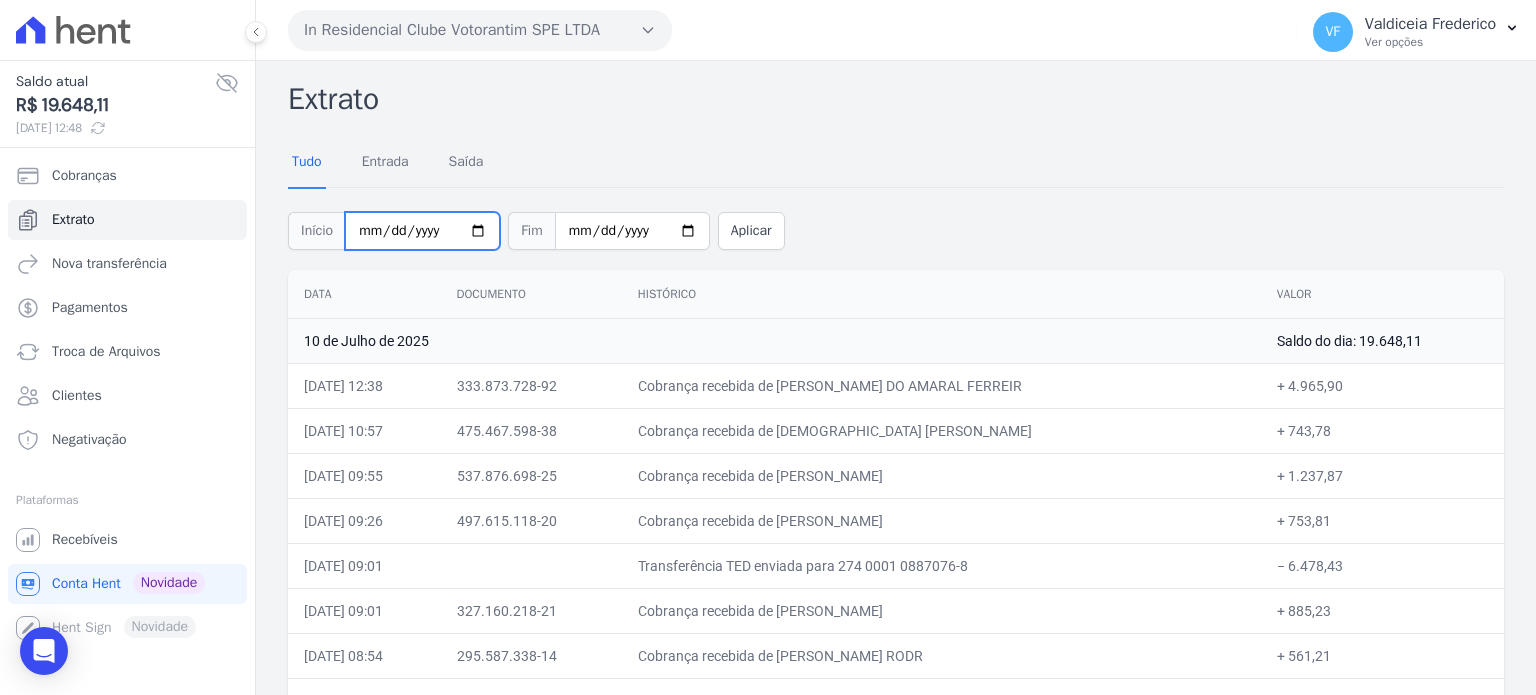 click on "2025-07-01" at bounding box center (422, 231) 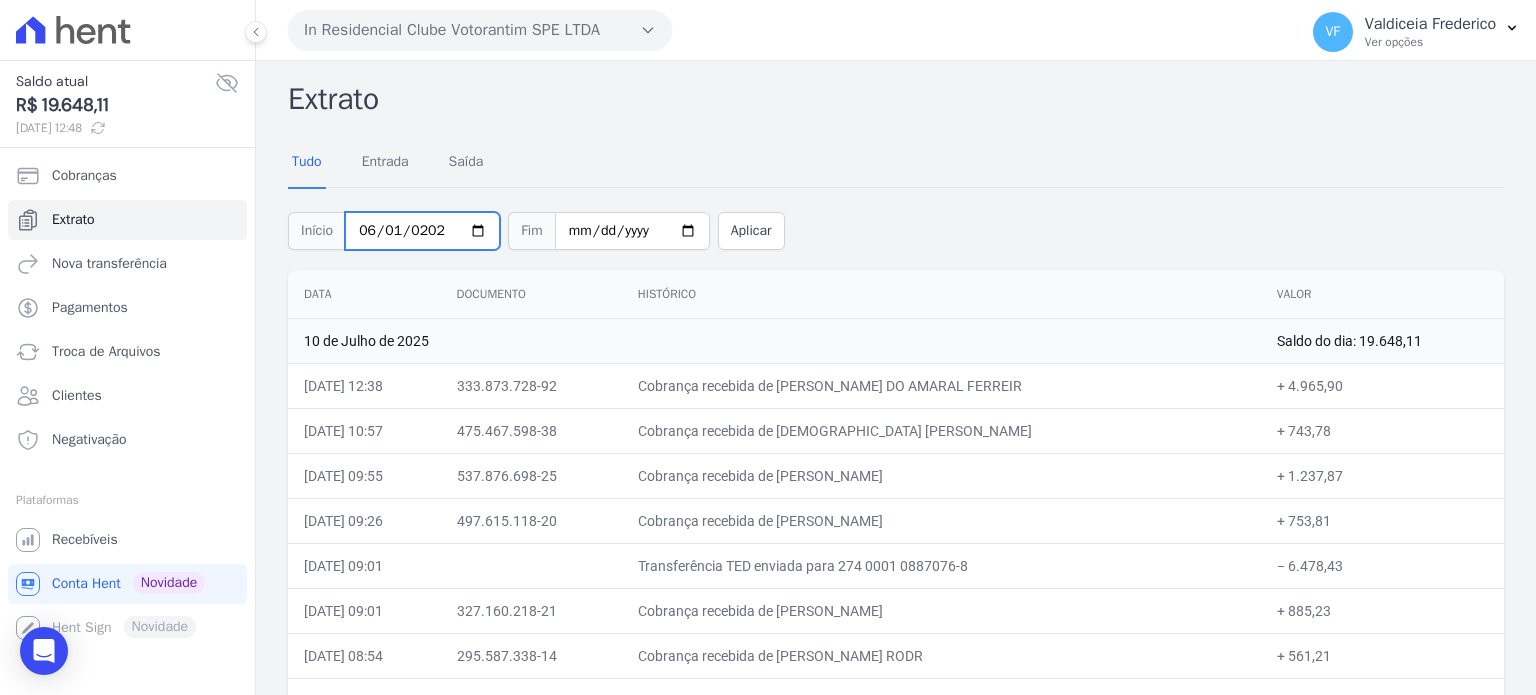 type on "2025-06-01" 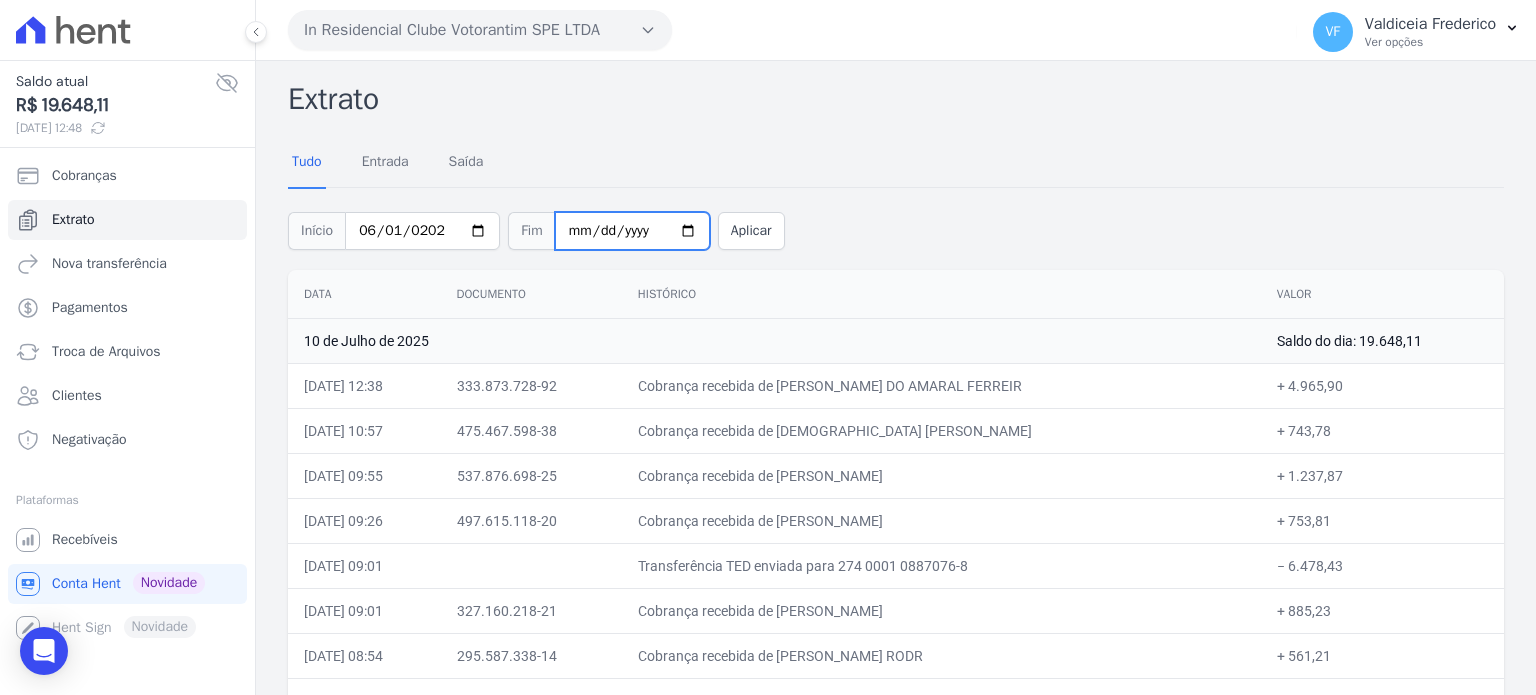 type on "2025-07-01" 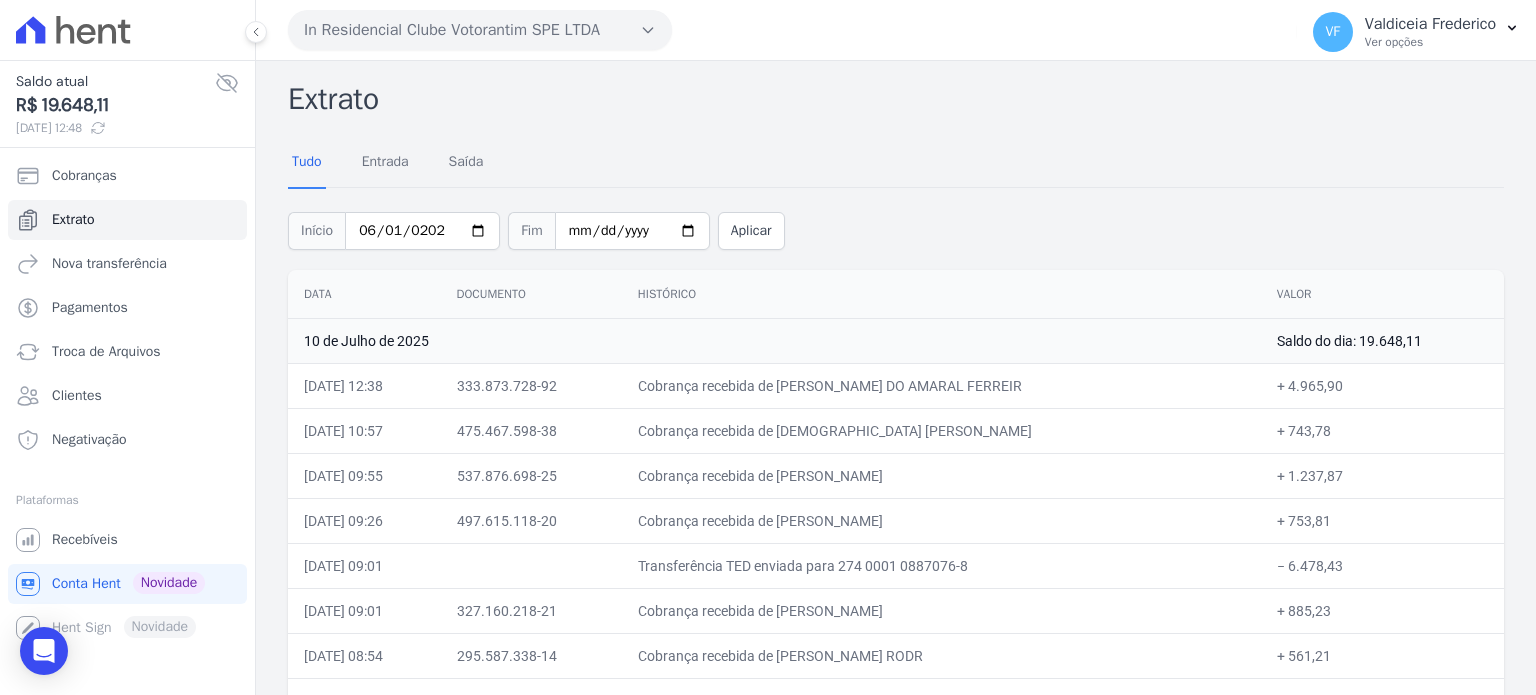 click on "Início
2025-06-01
Fim
2025-06-01
Aplicar" at bounding box center [896, 228] 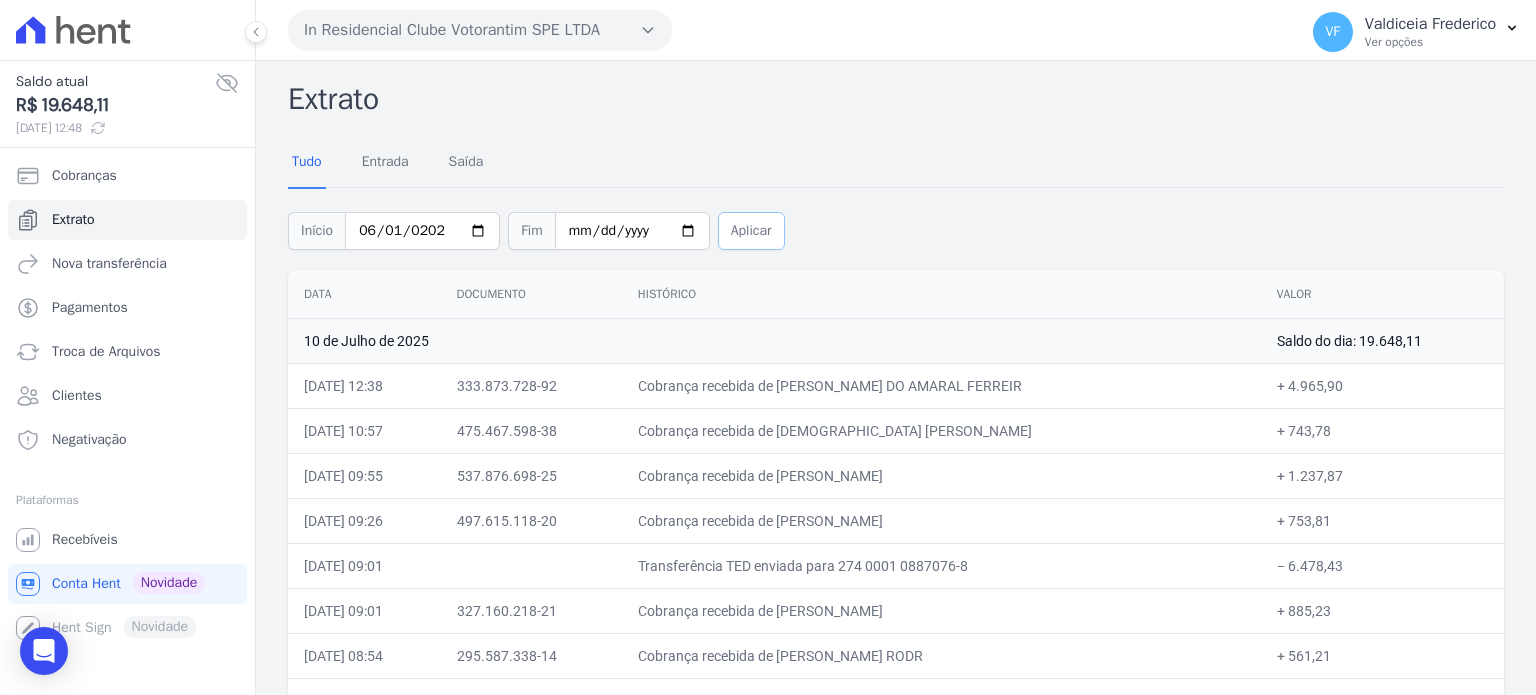 click on "Aplicar" at bounding box center [751, 231] 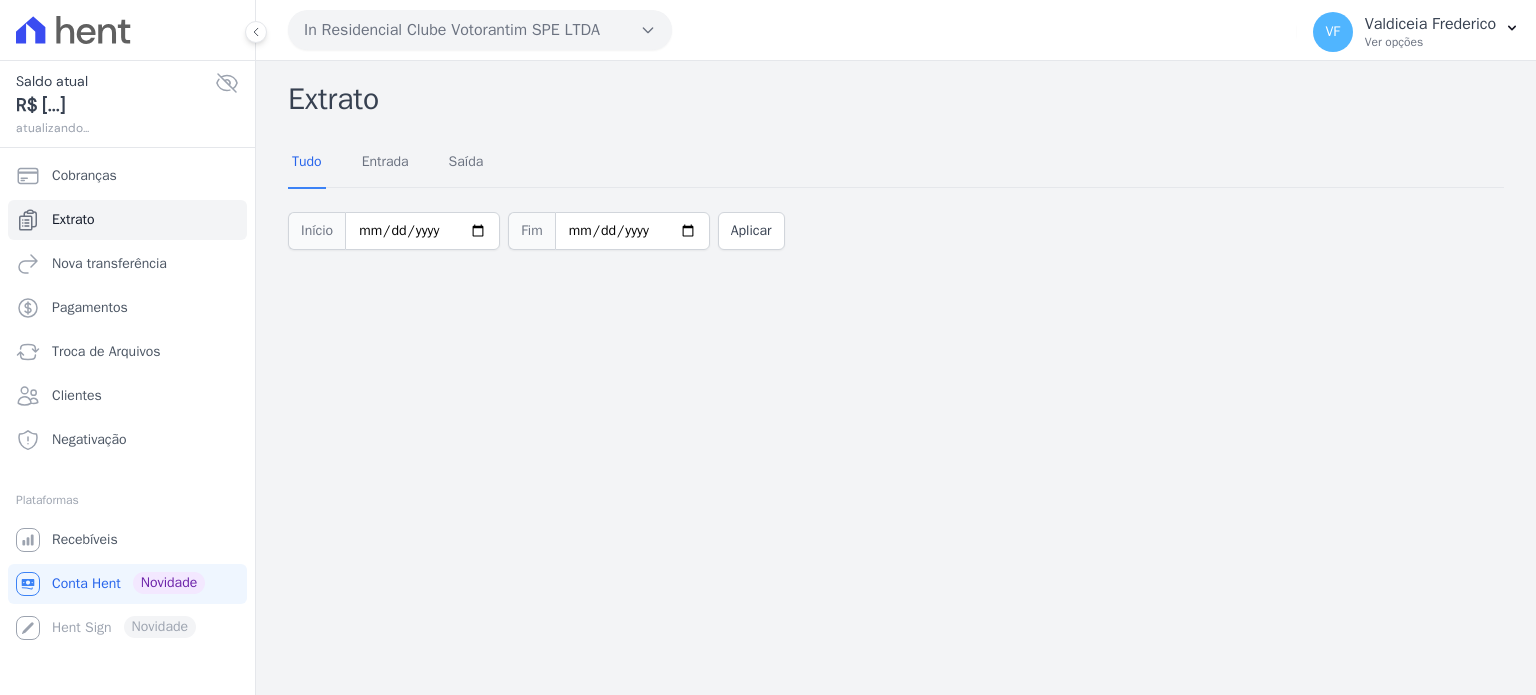 scroll, scrollTop: 0, scrollLeft: 0, axis: both 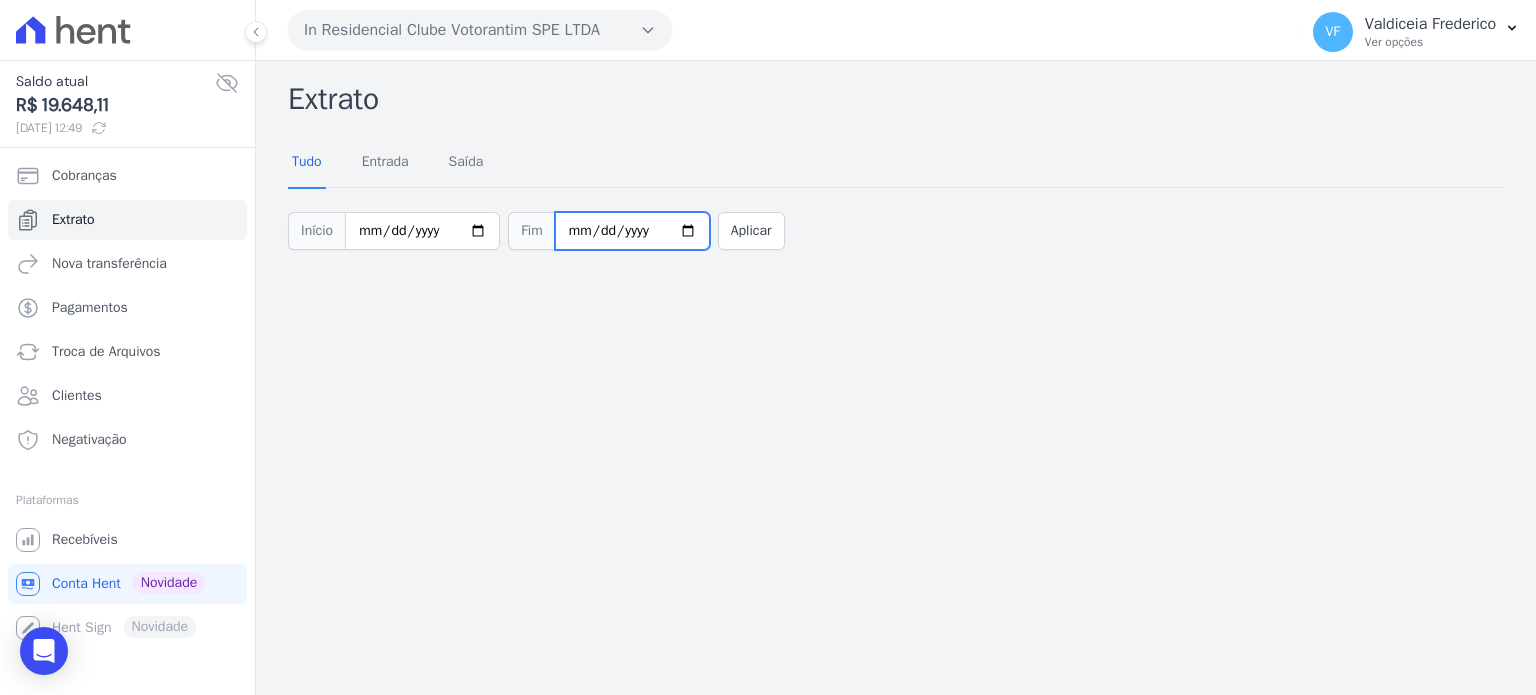 click on "2025-06-01" at bounding box center (632, 231) 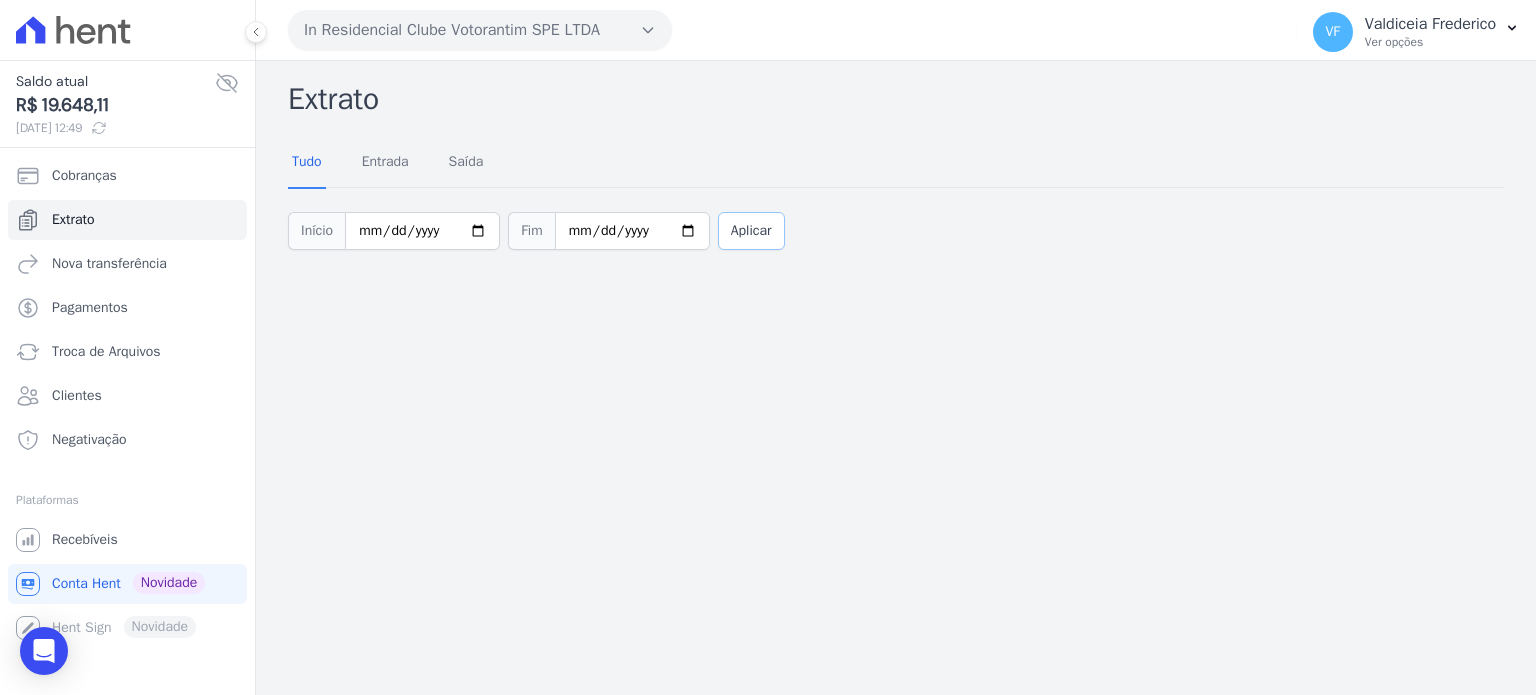 click on "Aplicar" at bounding box center (751, 231) 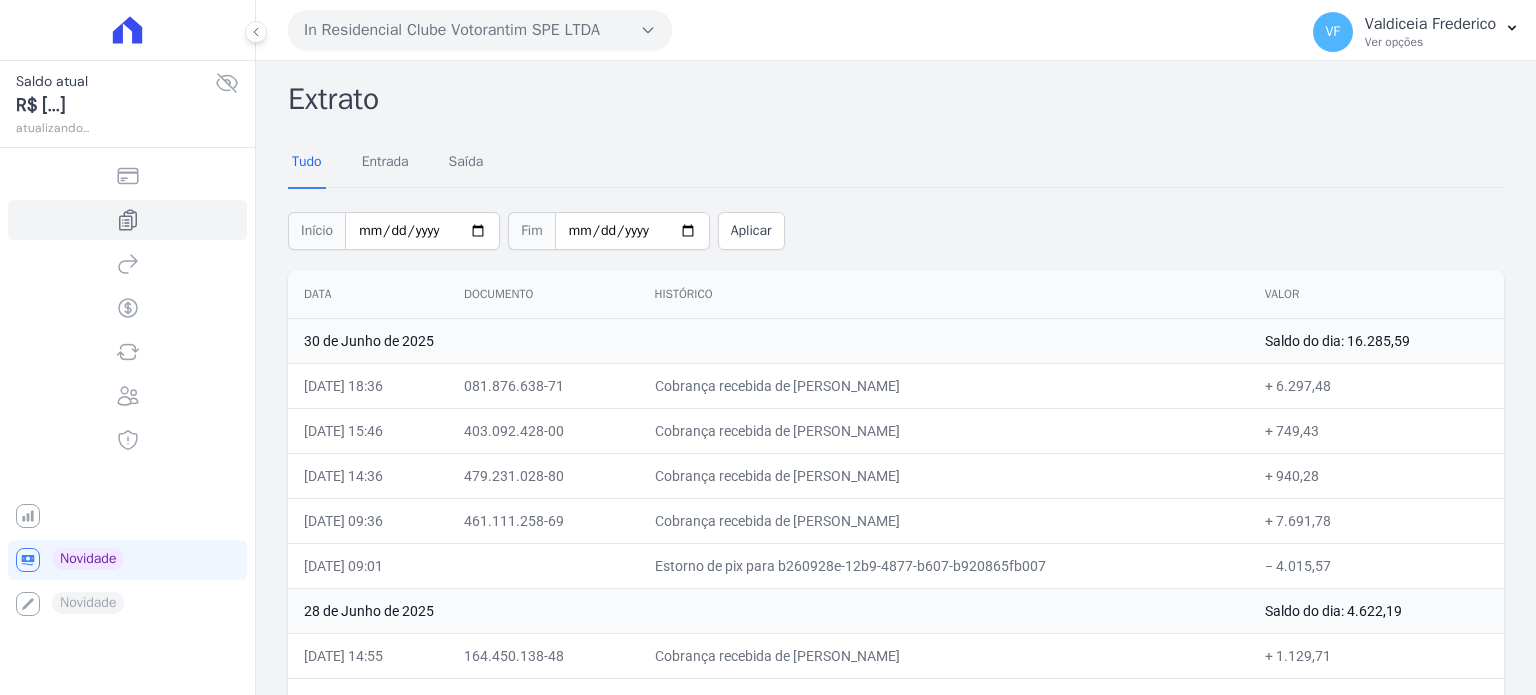 scroll, scrollTop: 0, scrollLeft: 0, axis: both 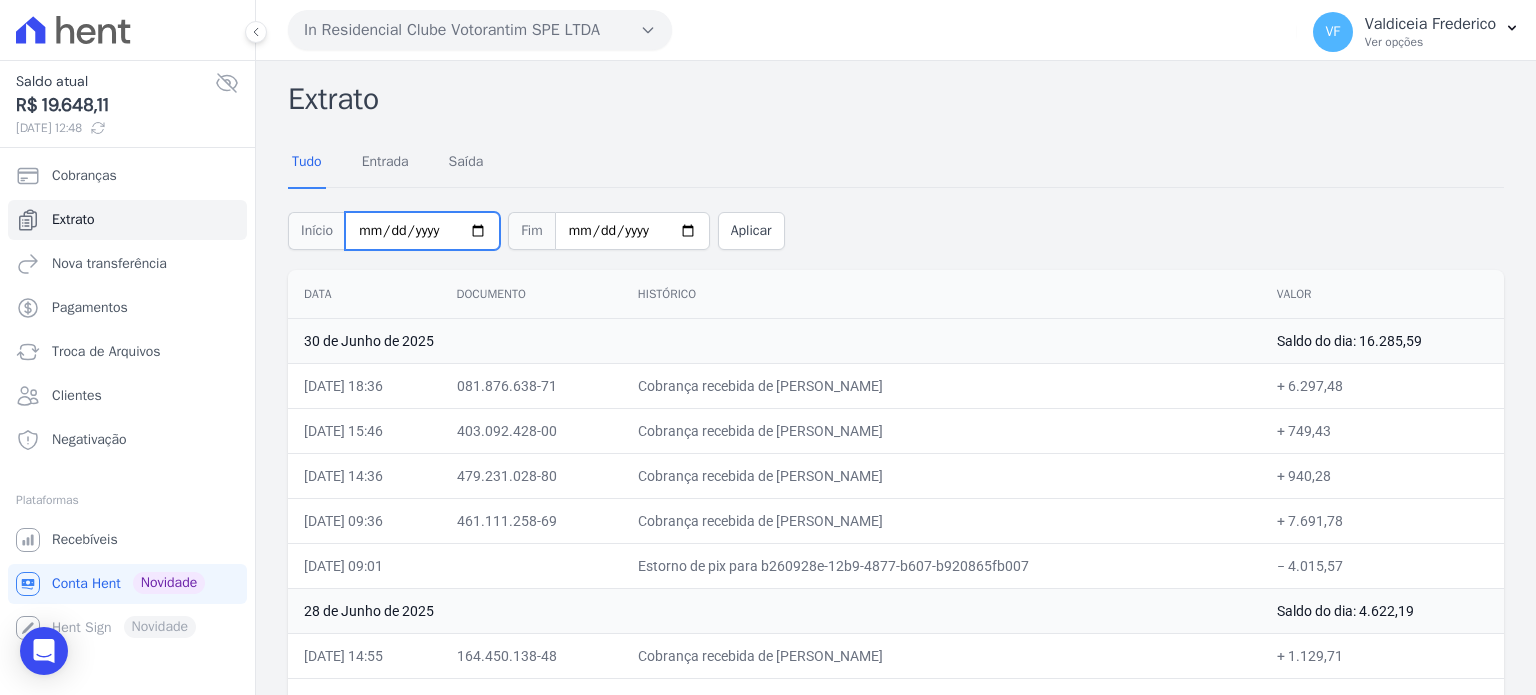 click on "2025-06-01" at bounding box center (422, 231) 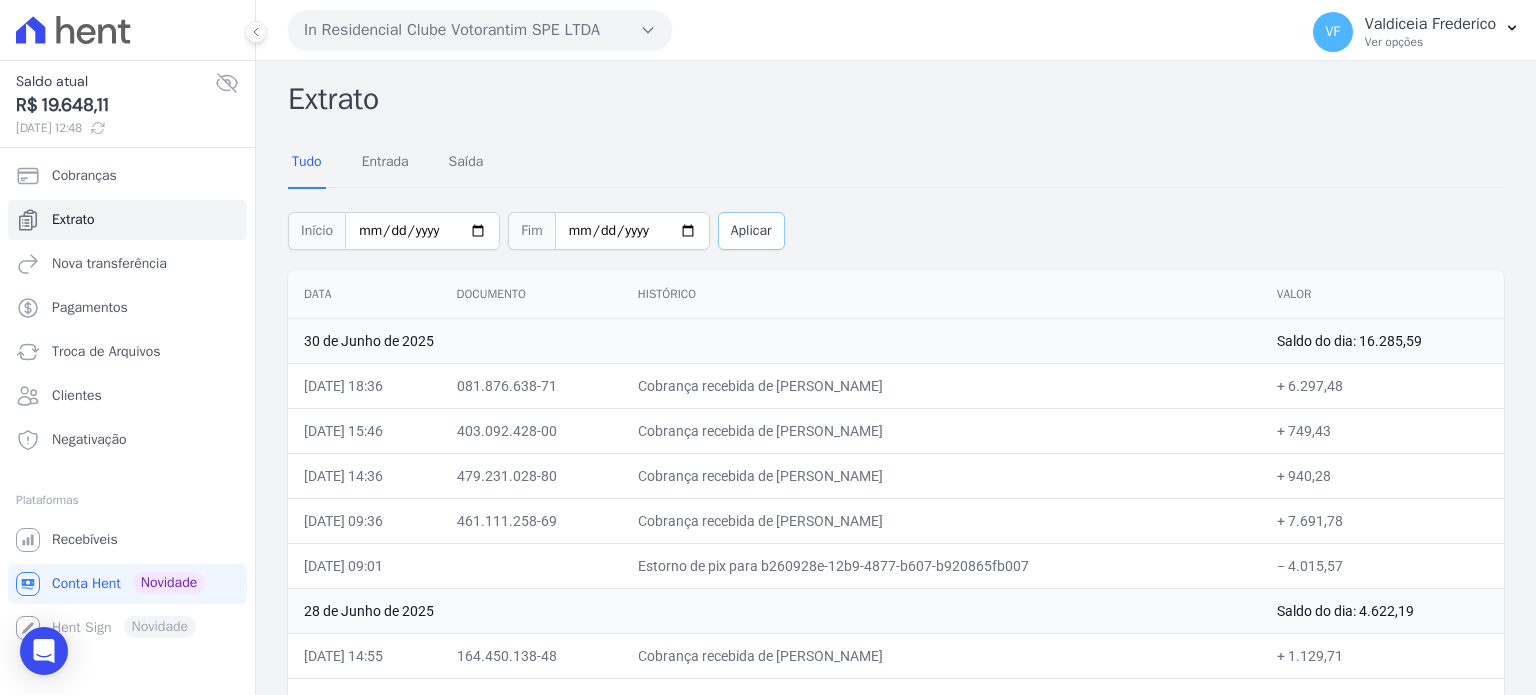click on "Aplicar" at bounding box center (751, 231) 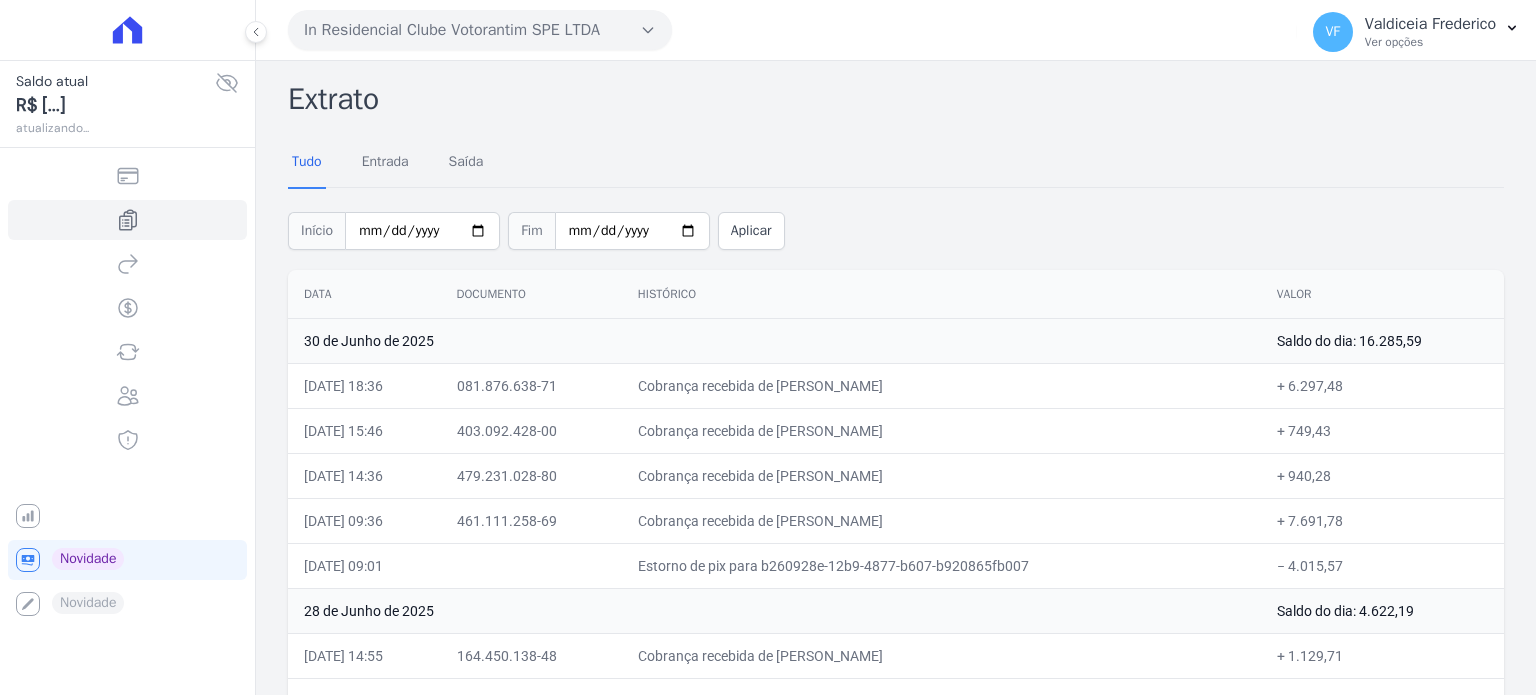 scroll, scrollTop: 0, scrollLeft: 0, axis: both 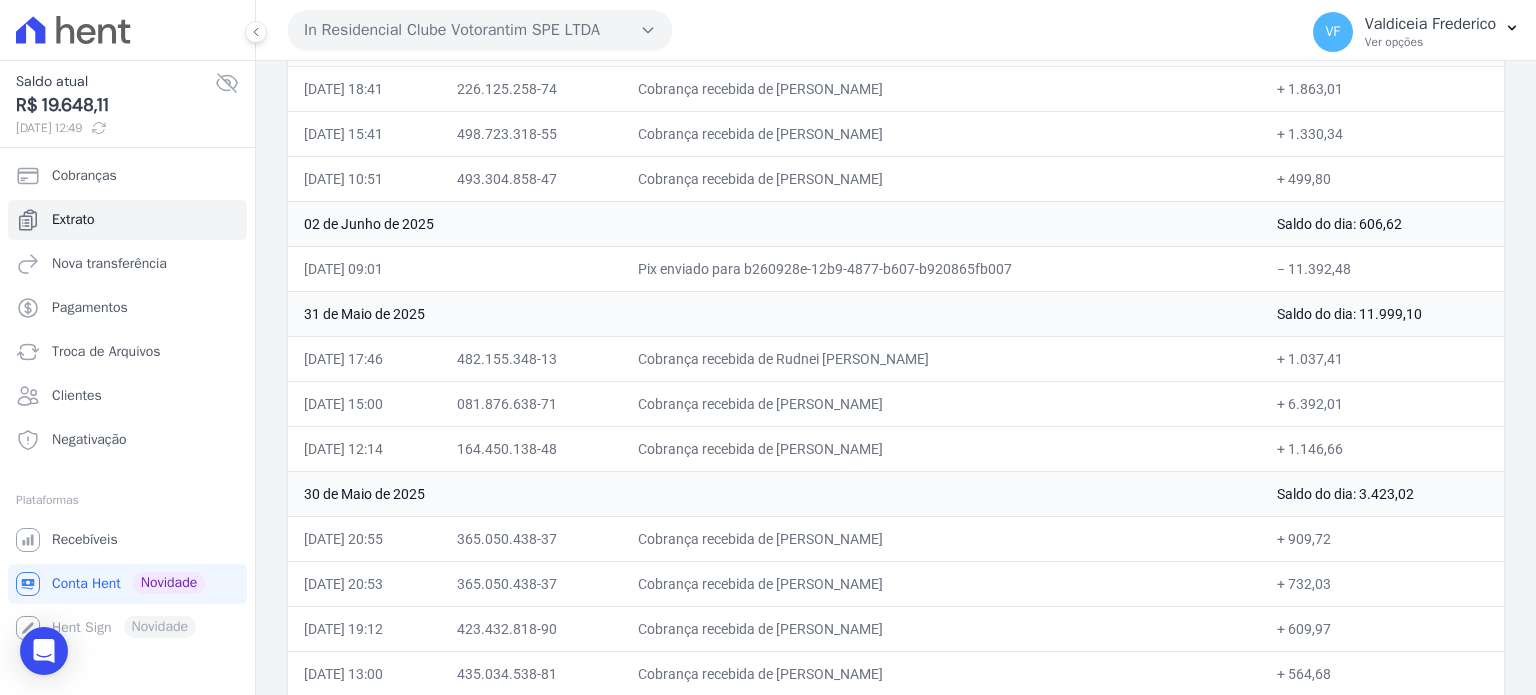drag, startPoint x: 1346, startPoint y: 263, endPoint x: 1424, endPoint y: 264, distance: 78.00641 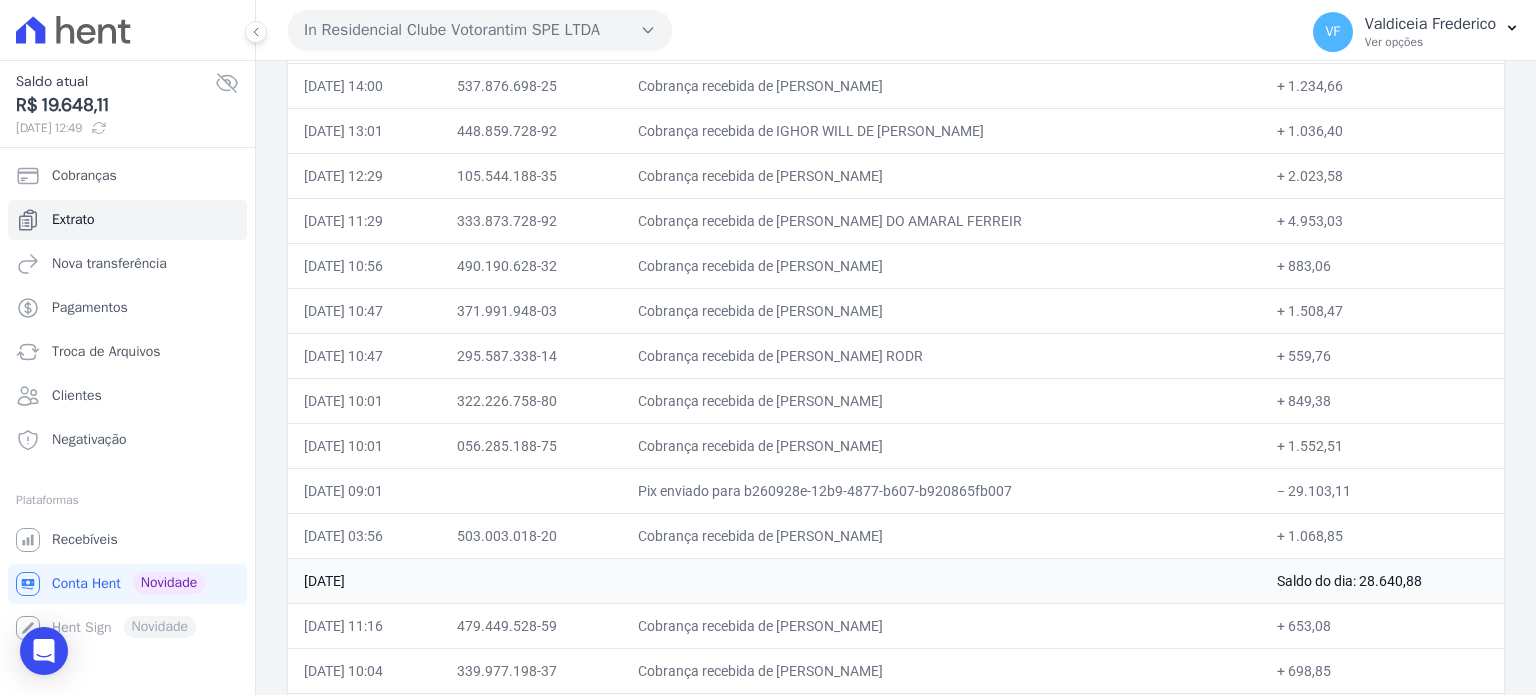 scroll, scrollTop: 6837, scrollLeft: 0, axis: vertical 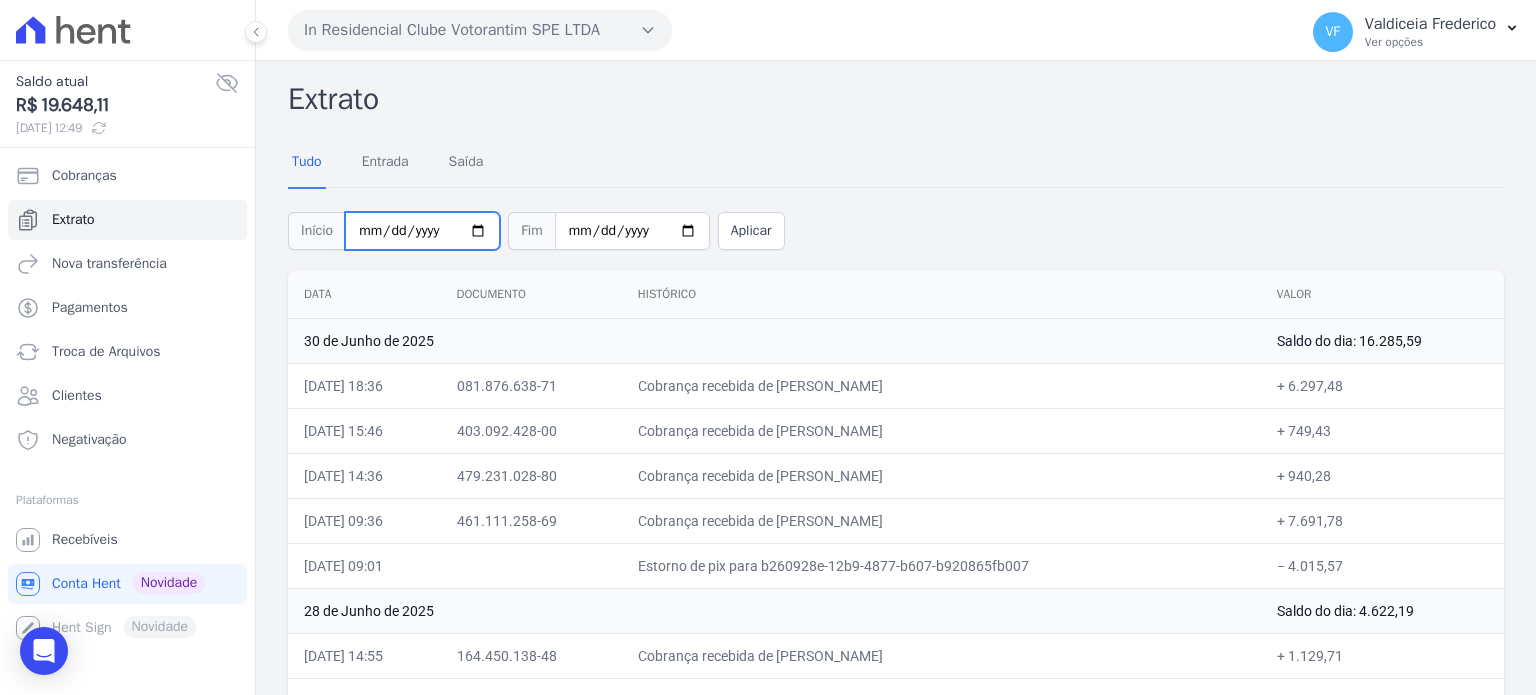 click on "2025-05-30" at bounding box center [422, 231] 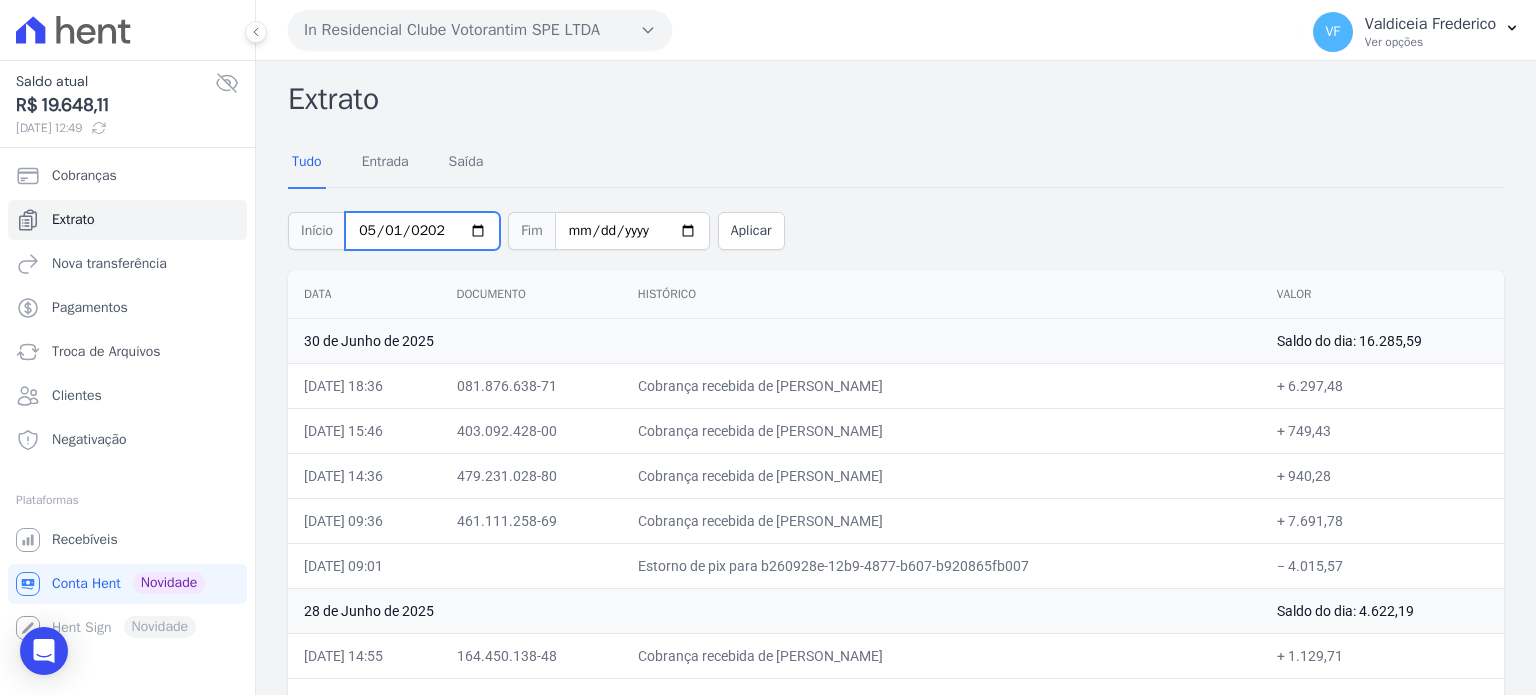 type on "[DATE]" 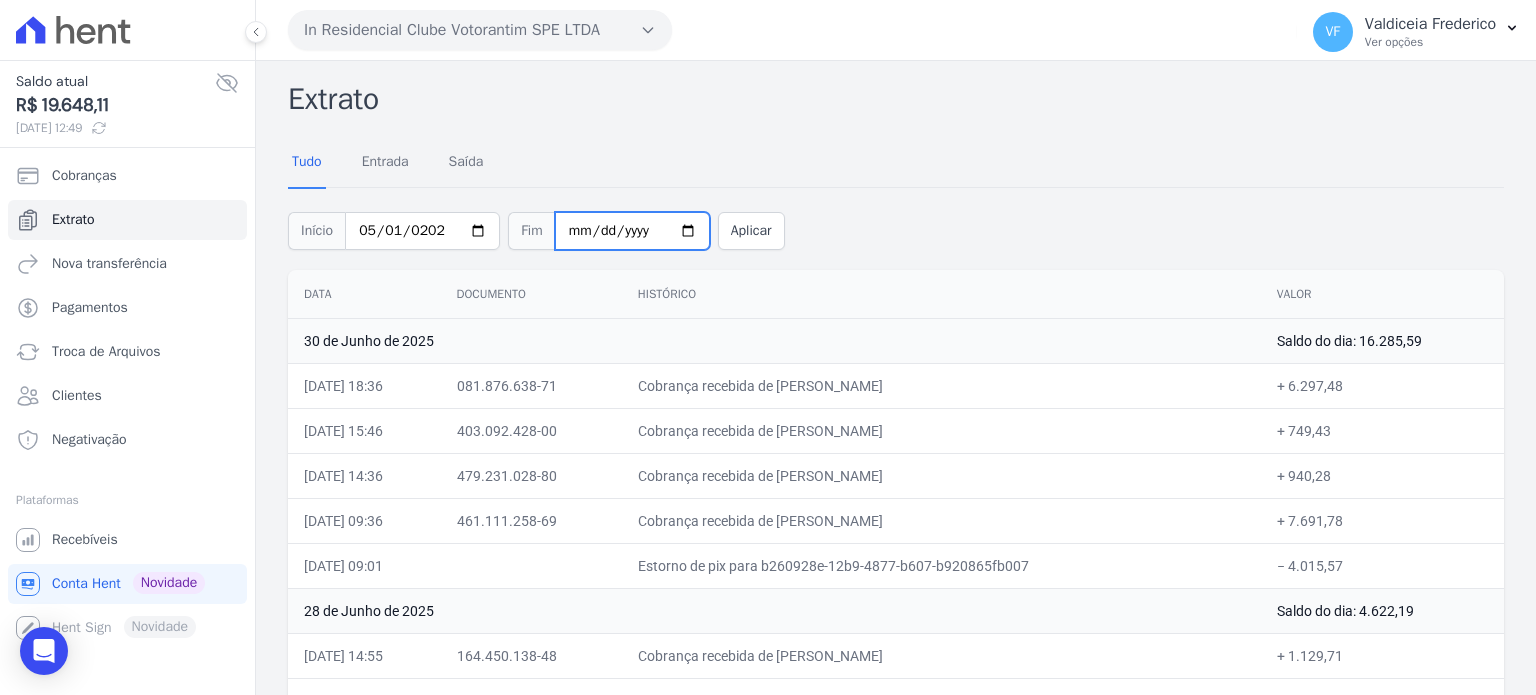 type on "2025-06-03" 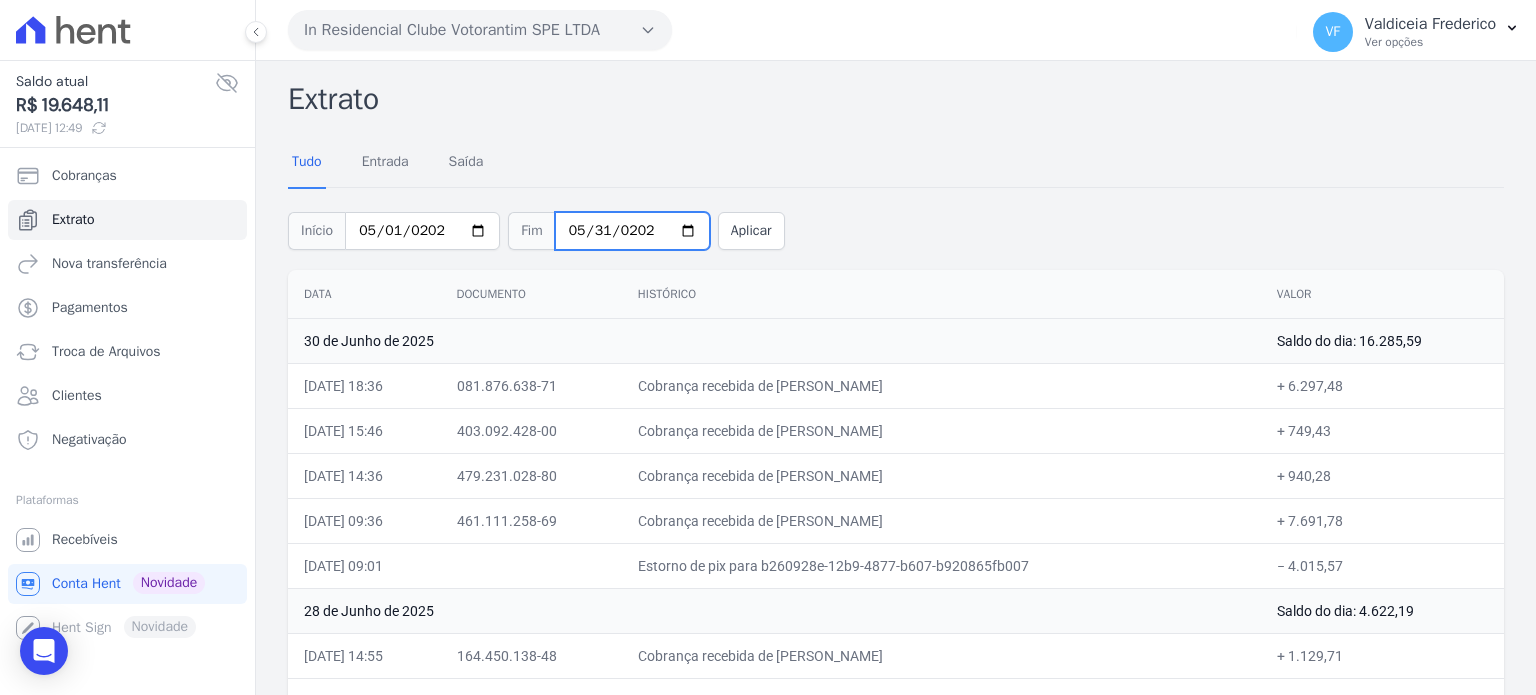 type on "[DATE]" 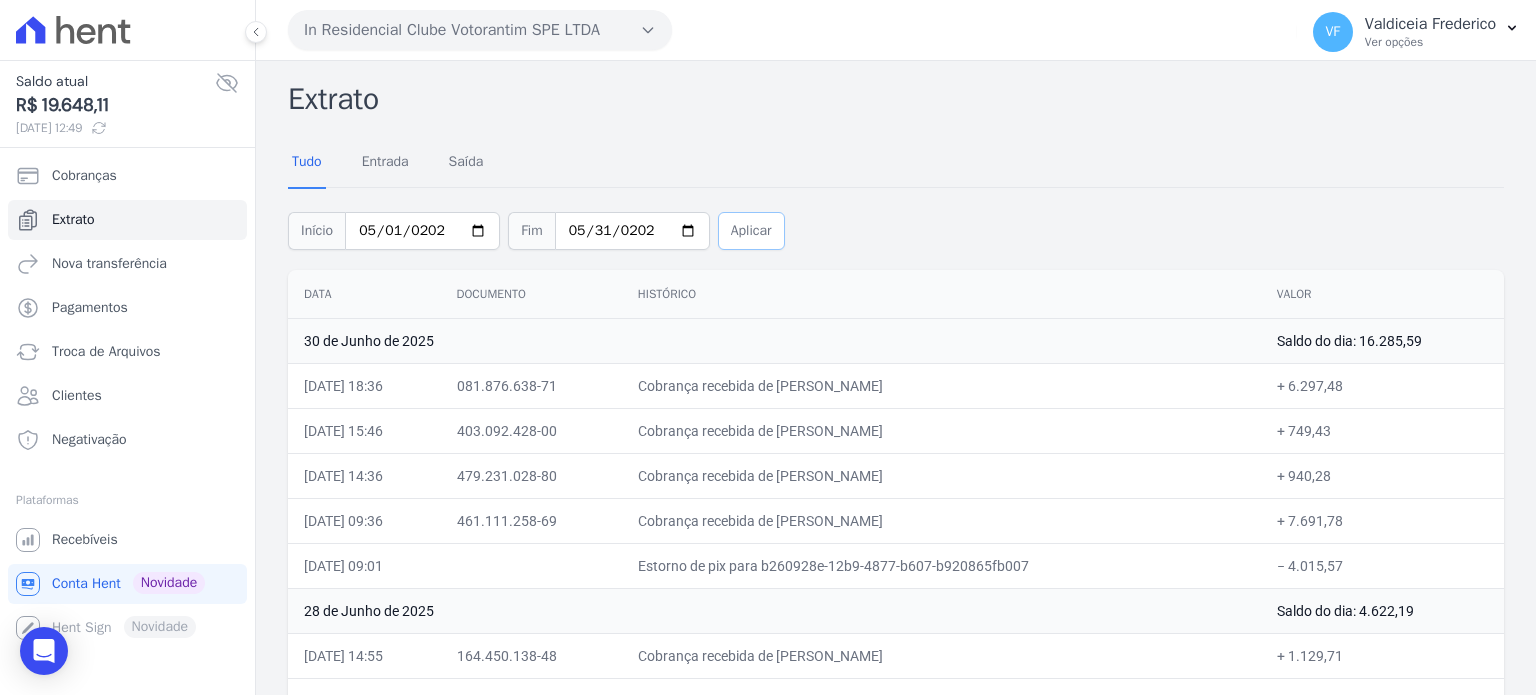 click on "Aplicar" at bounding box center [751, 231] 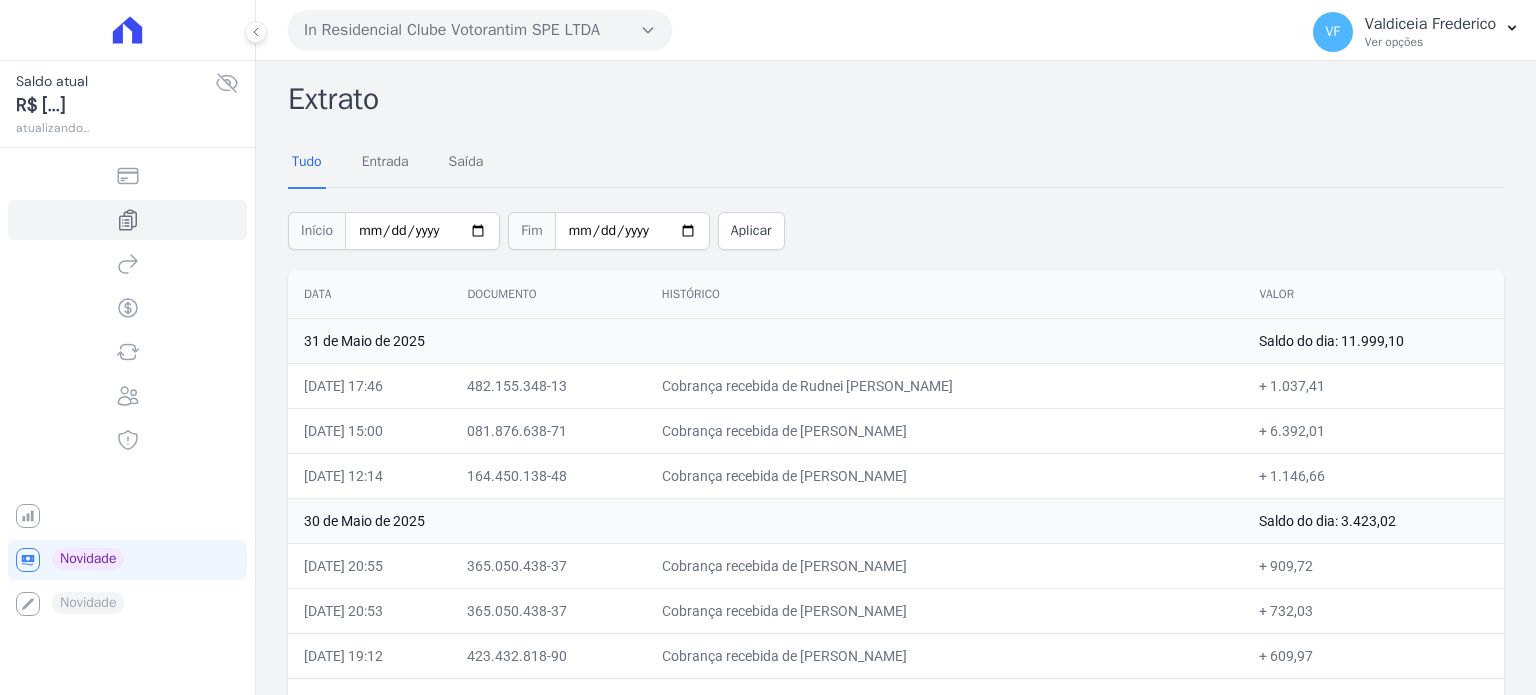 scroll, scrollTop: 0, scrollLeft: 0, axis: both 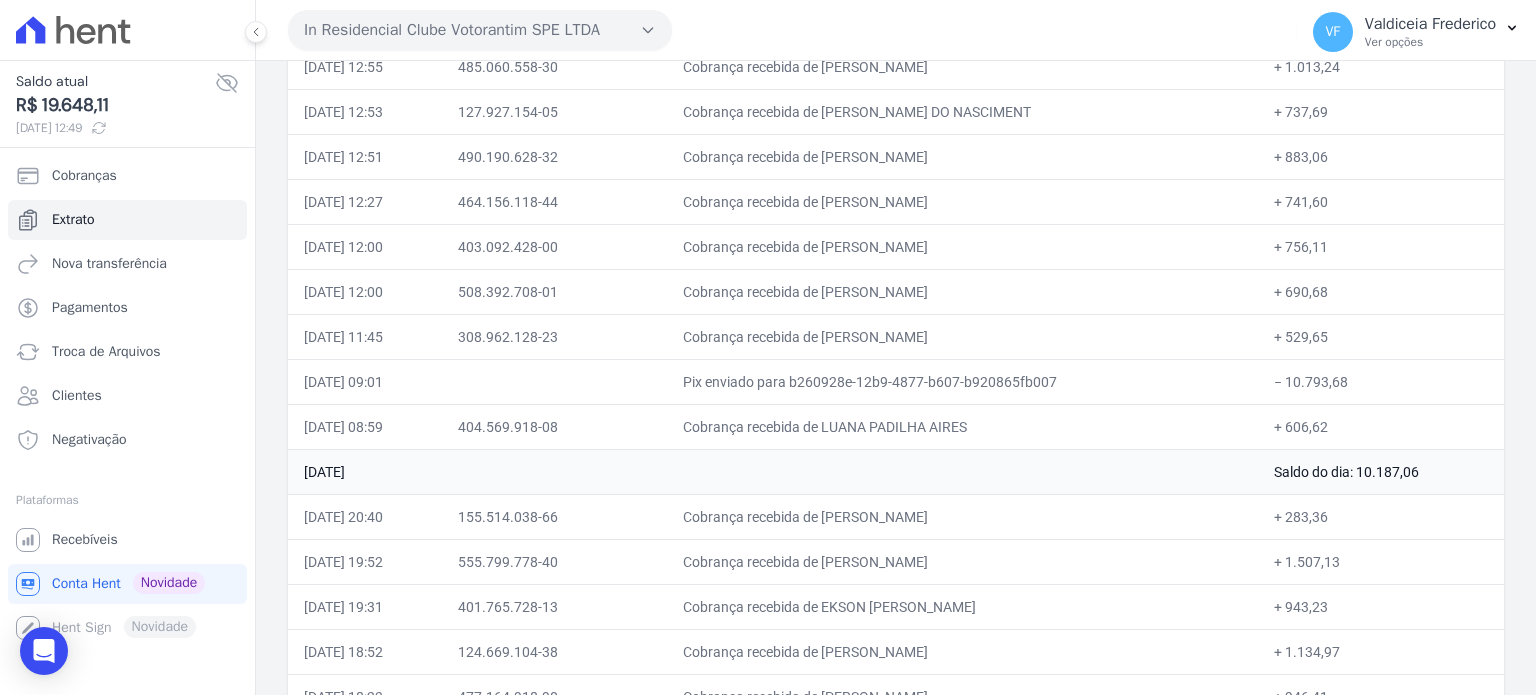drag, startPoint x: 1012, startPoint y: 554, endPoint x: 1001, endPoint y: 523, distance: 32.89377 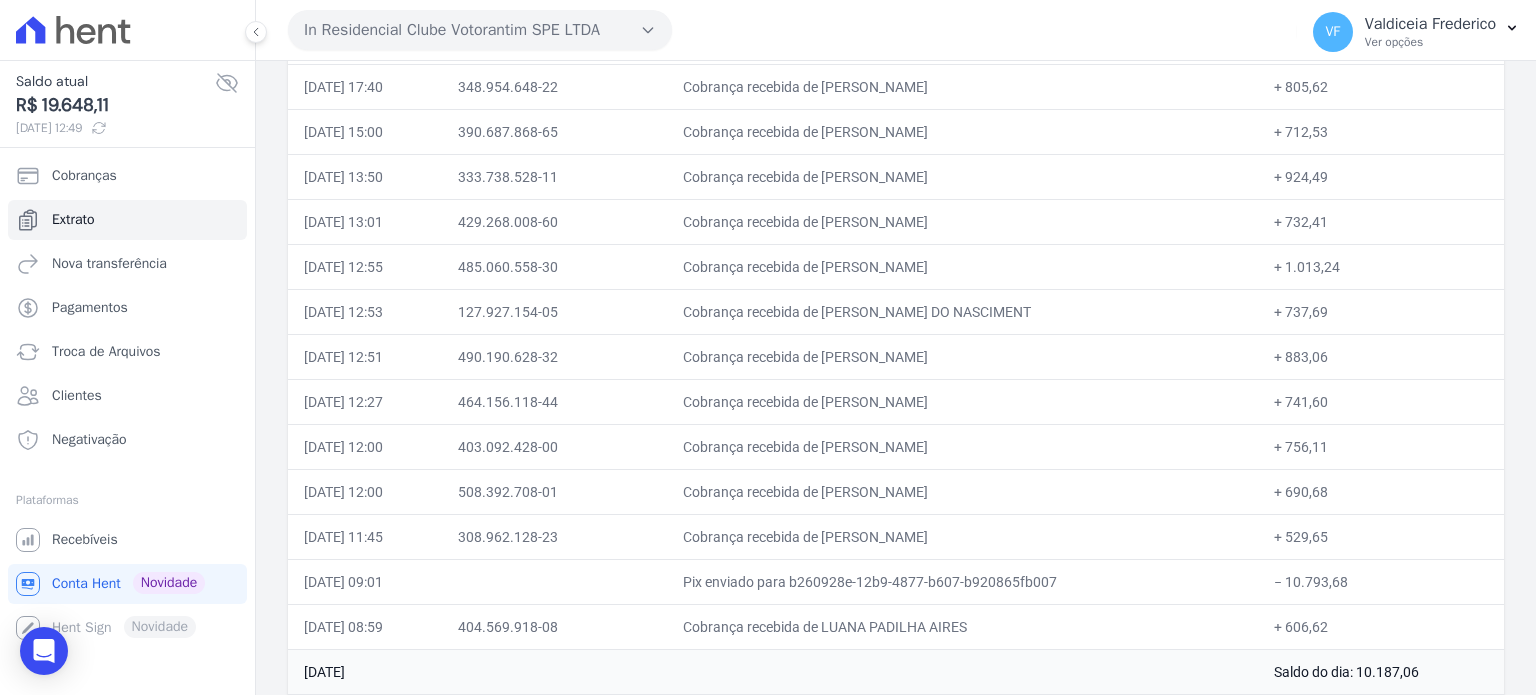 scroll, scrollTop: 8479, scrollLeft: 0, axis: vertical 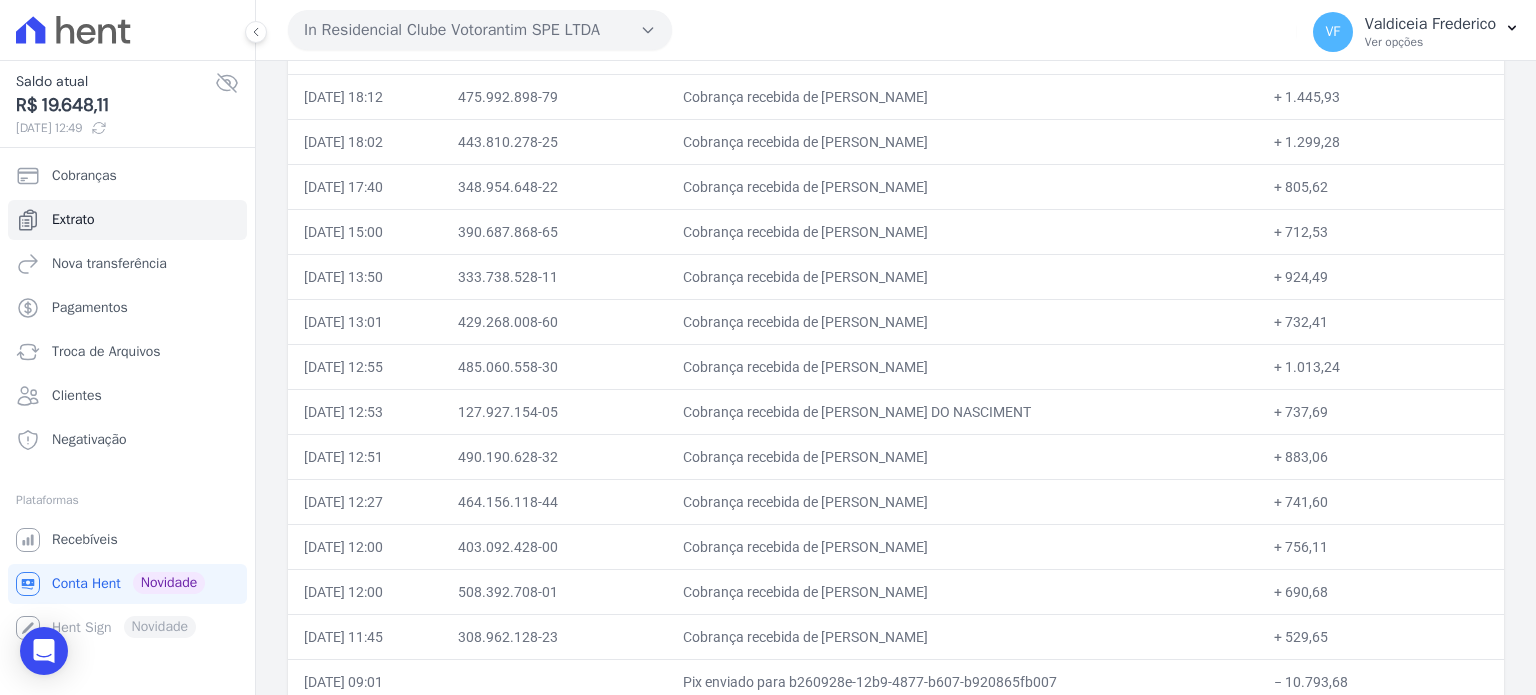 click on "+
712,53" at bounding box center (1381, 231) 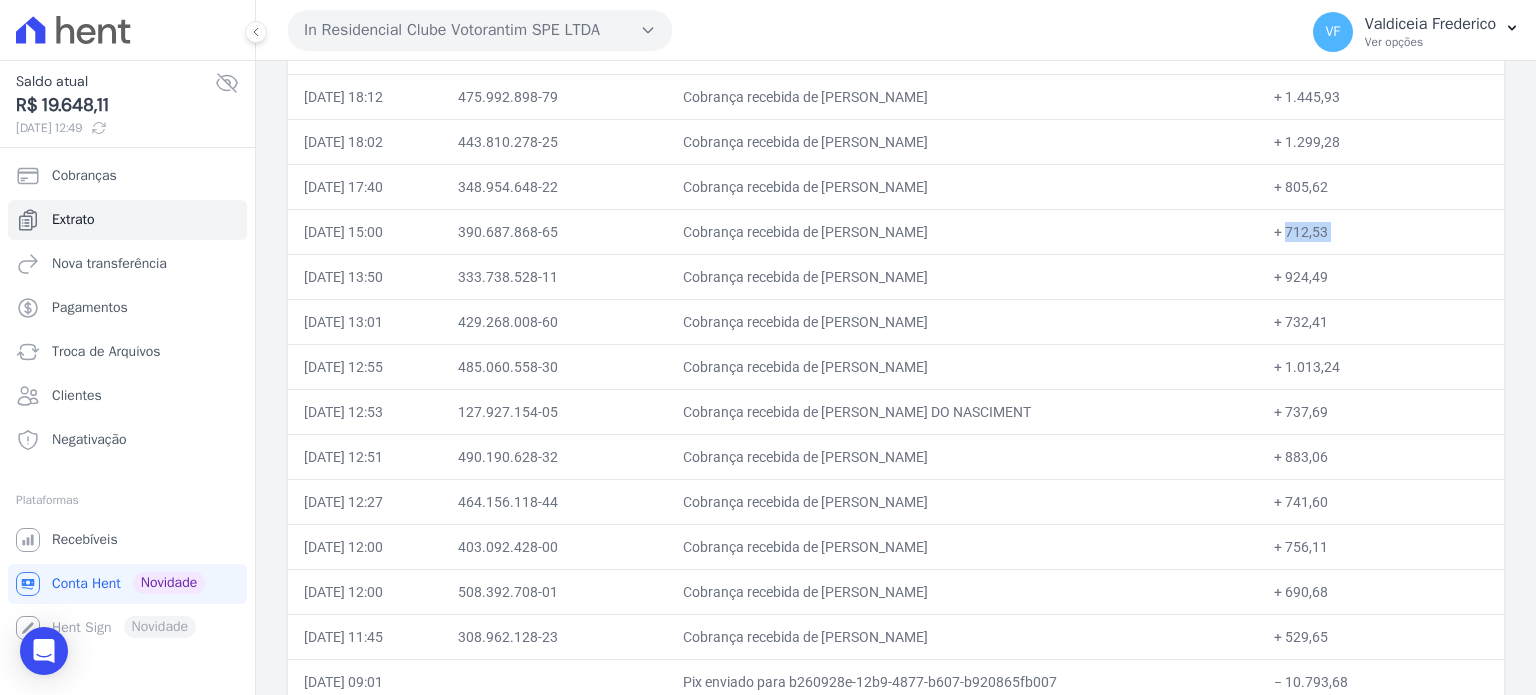 click on "+
712,53" at bounding box center (1381, 231) 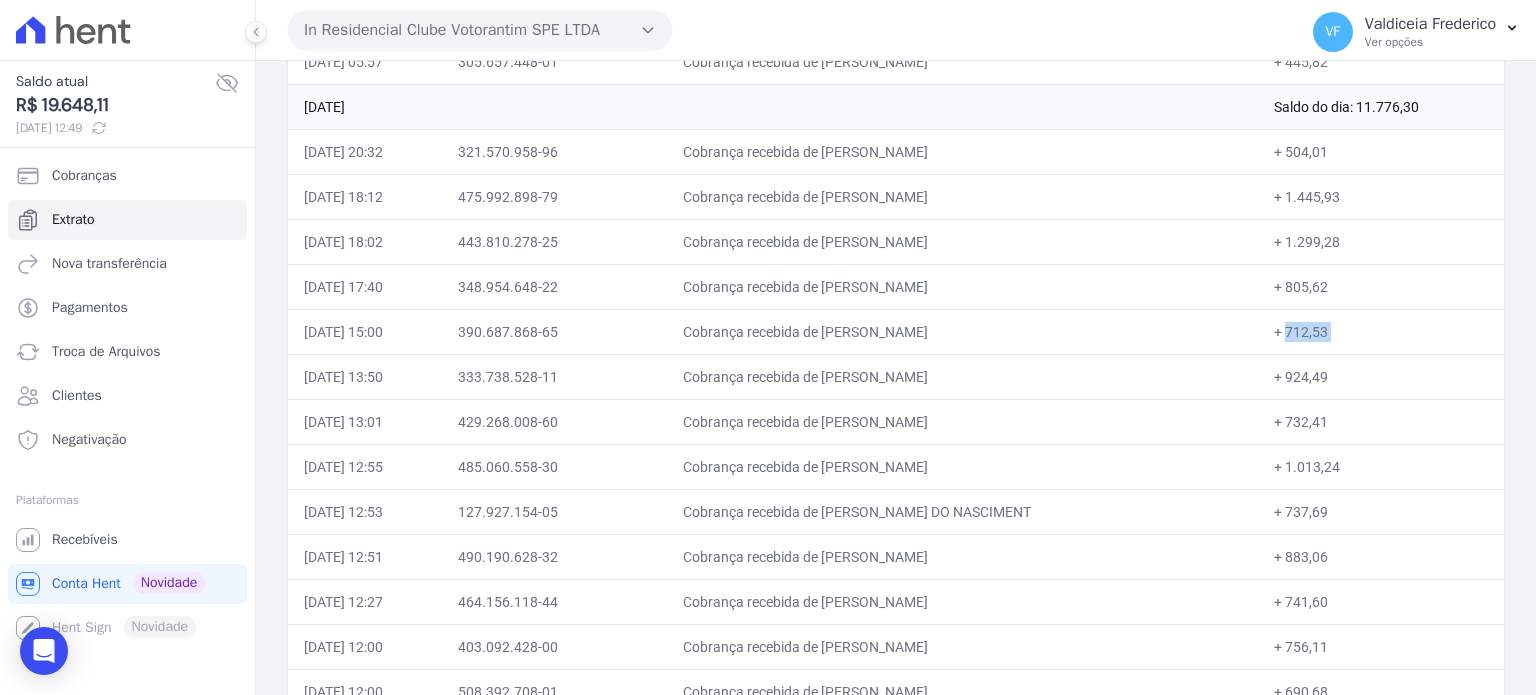 click on "+
712,53" at bounding box center (1381, 331) 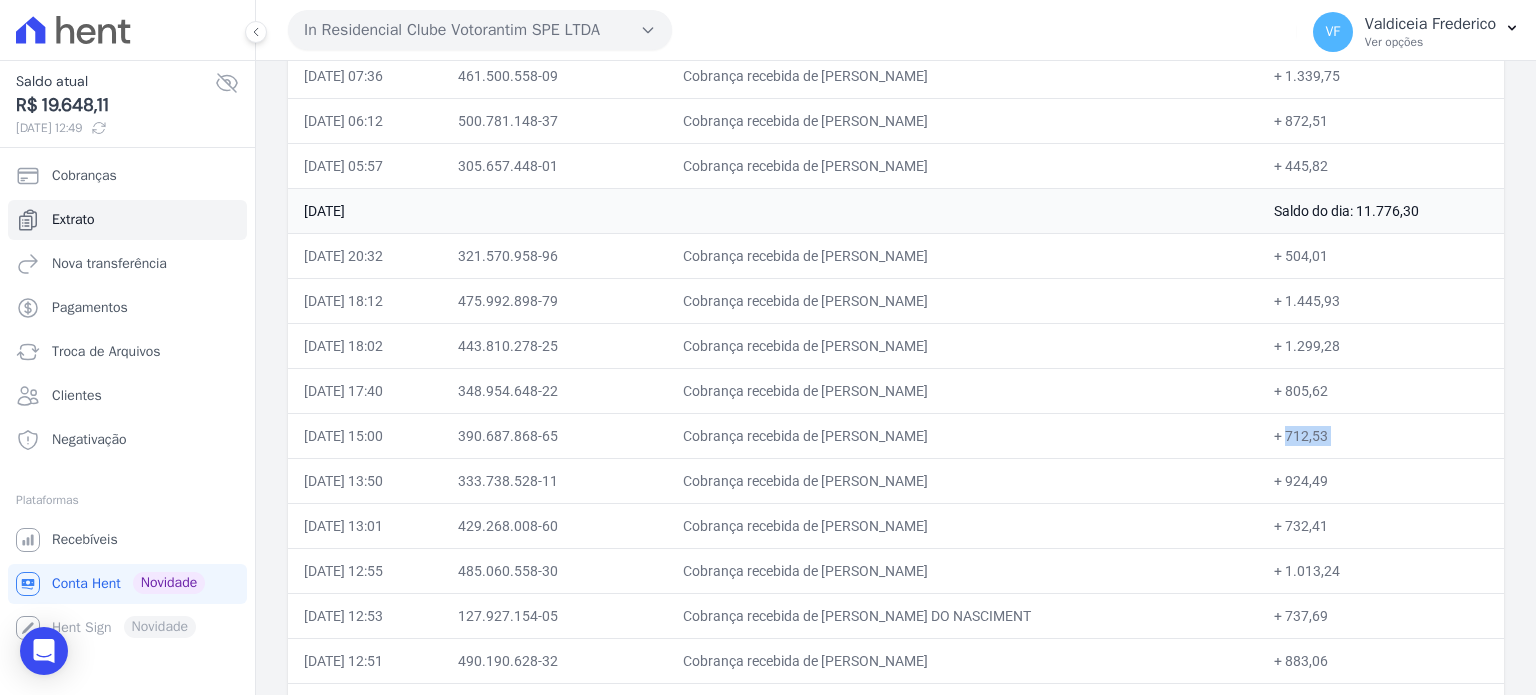 scroll, scrollTop: 8179, scrollLeft: 0, axis: vertical 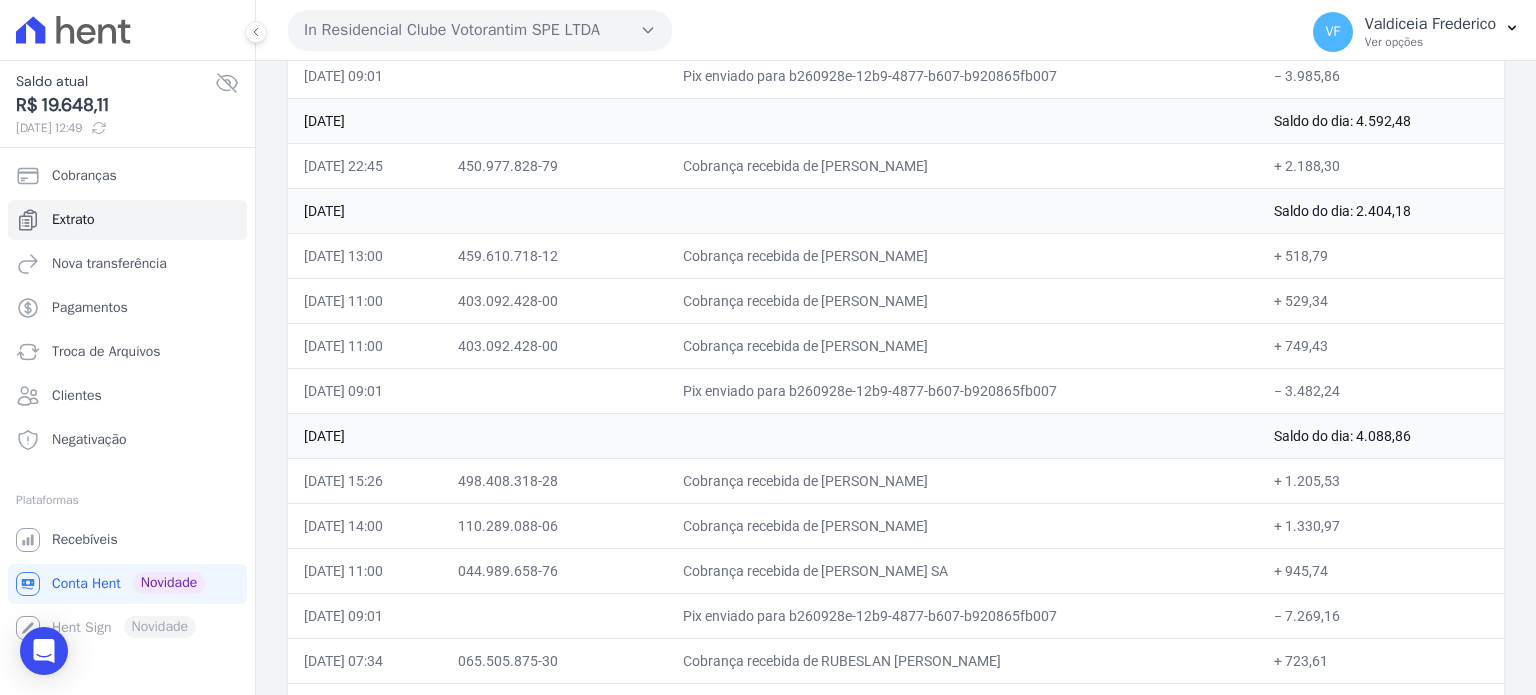 click on "Saldo do dia:  4.088,86" at bounding box center (1381, 435) 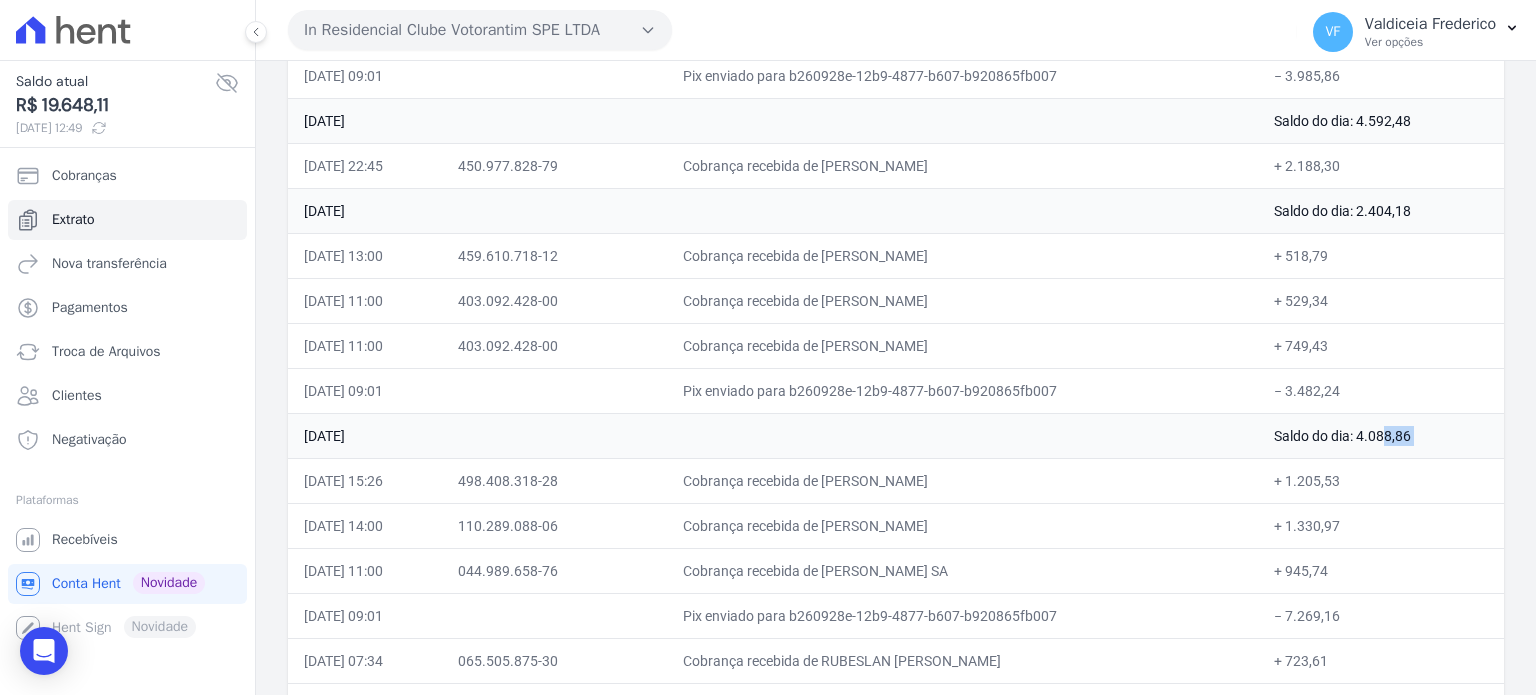 click on "Saldo do dia:  4.088,86" at bounding box center (1381, 435) 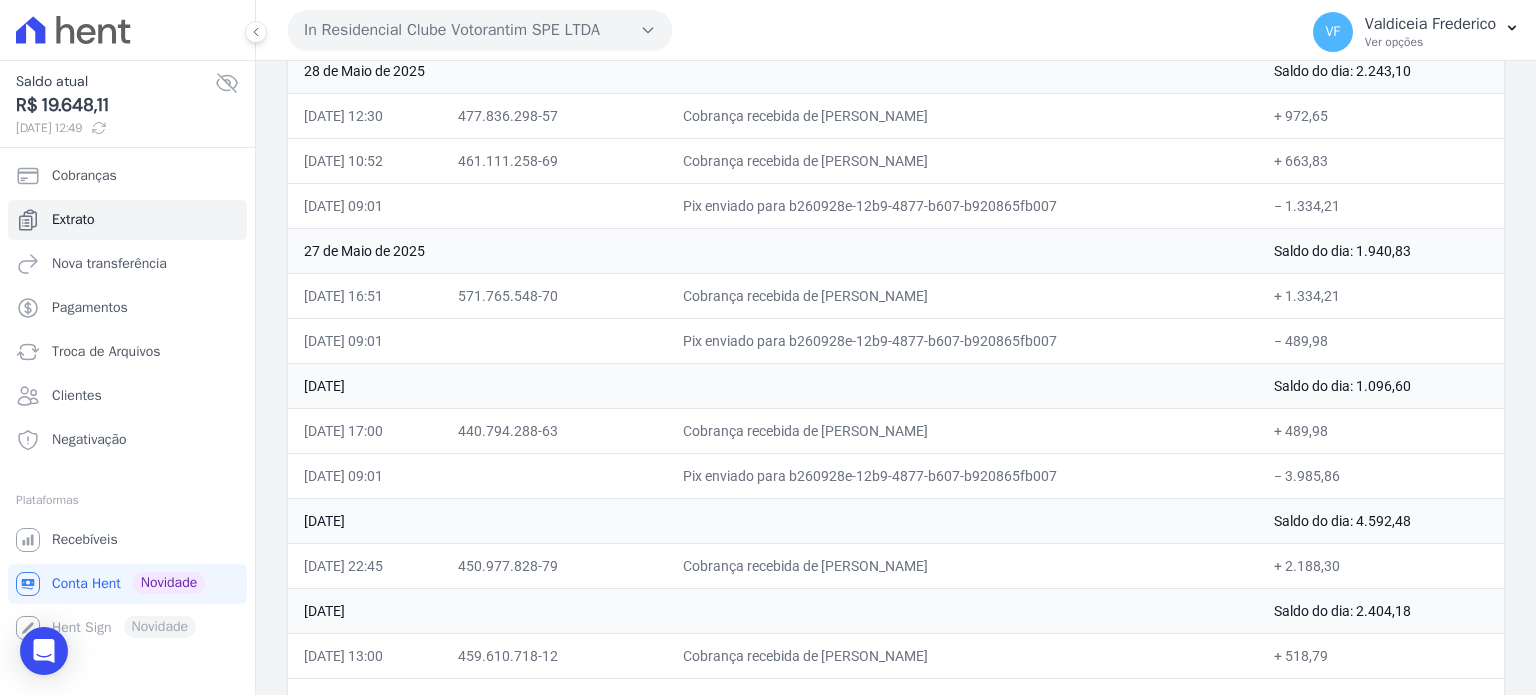 scroll, scrollTop: 700, scrollLeft: 0, axis: vertical 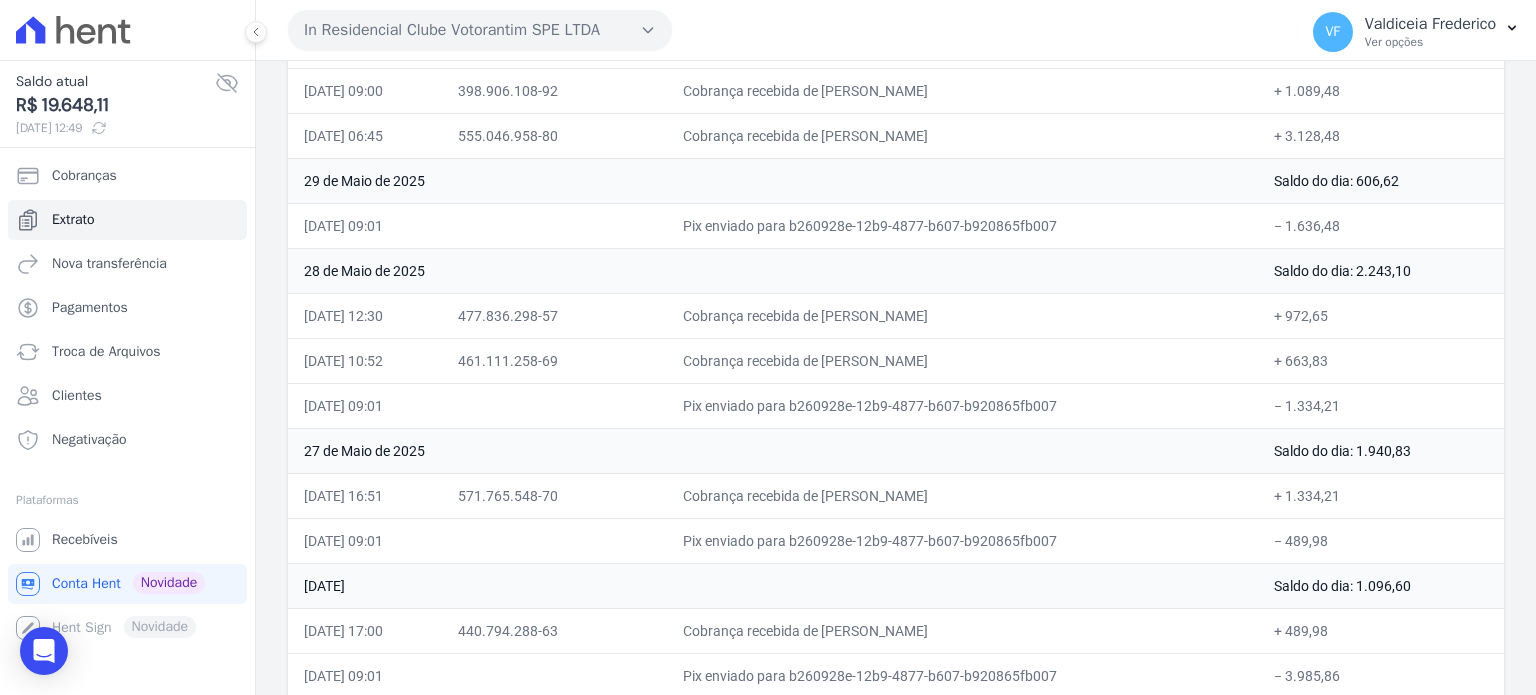 drag, startPoint x: 1084, startPoint y: 303, endPoint x: 853, endPoint y: 304, distance: 231.00217 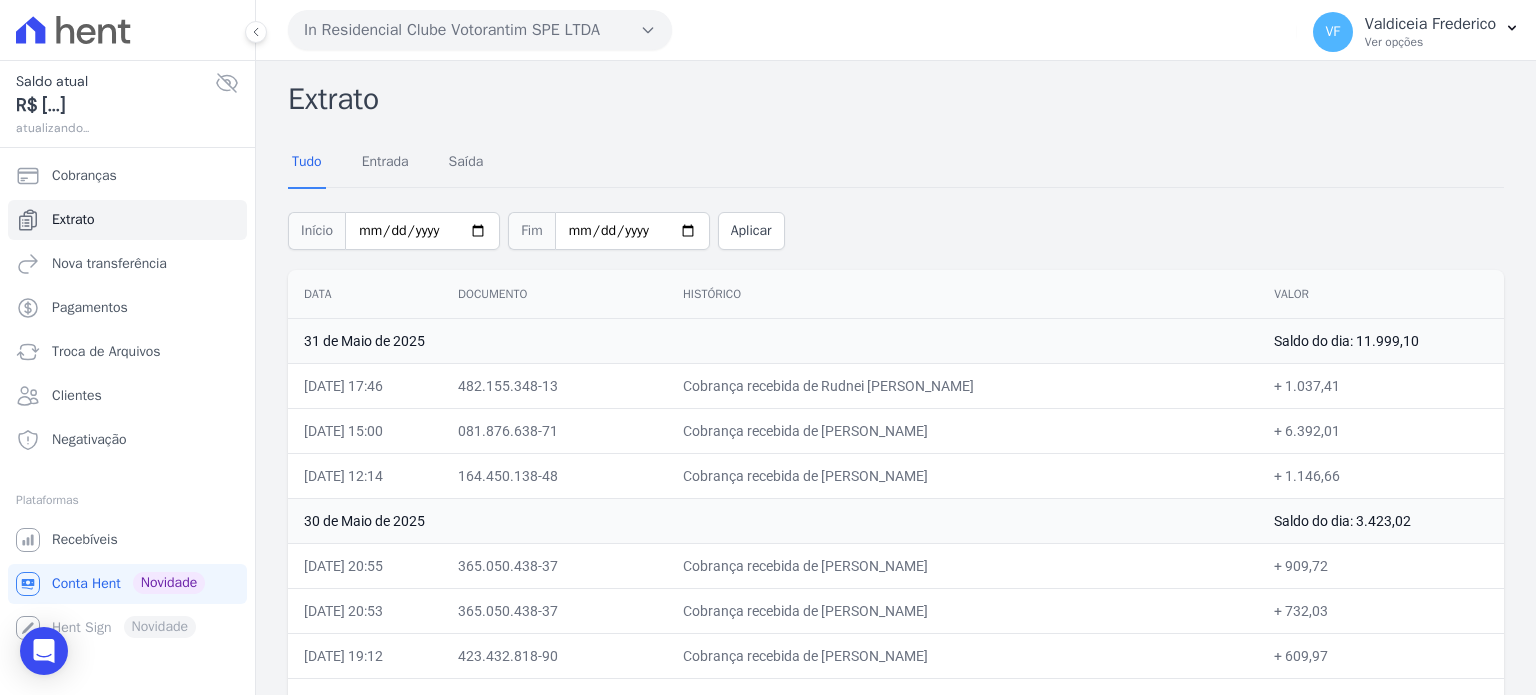 scroll, scrollTop: 0, scrollLeft: 0, axis: both 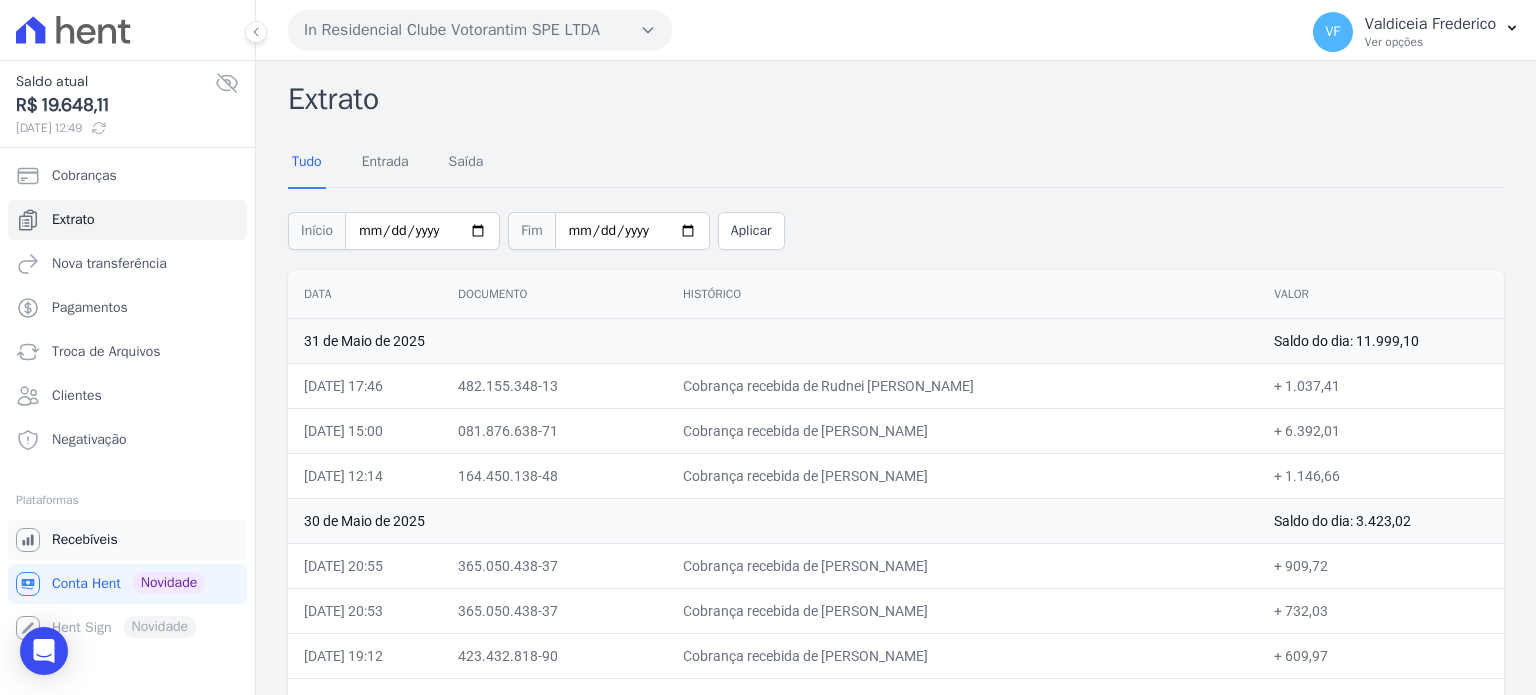 click on "Recebíveis" at bounding box center (85, 540) 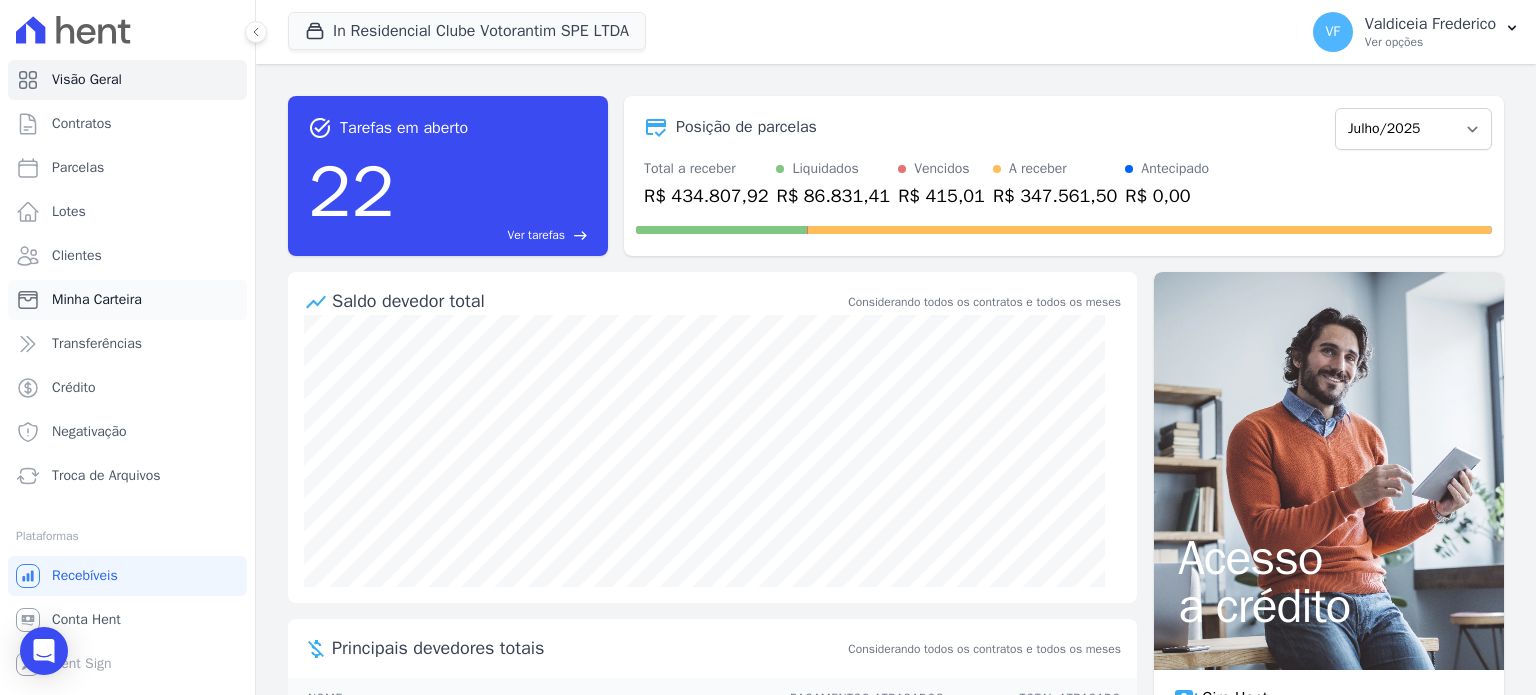 click on "Minha Carteira" at bounding box center [97, 300] 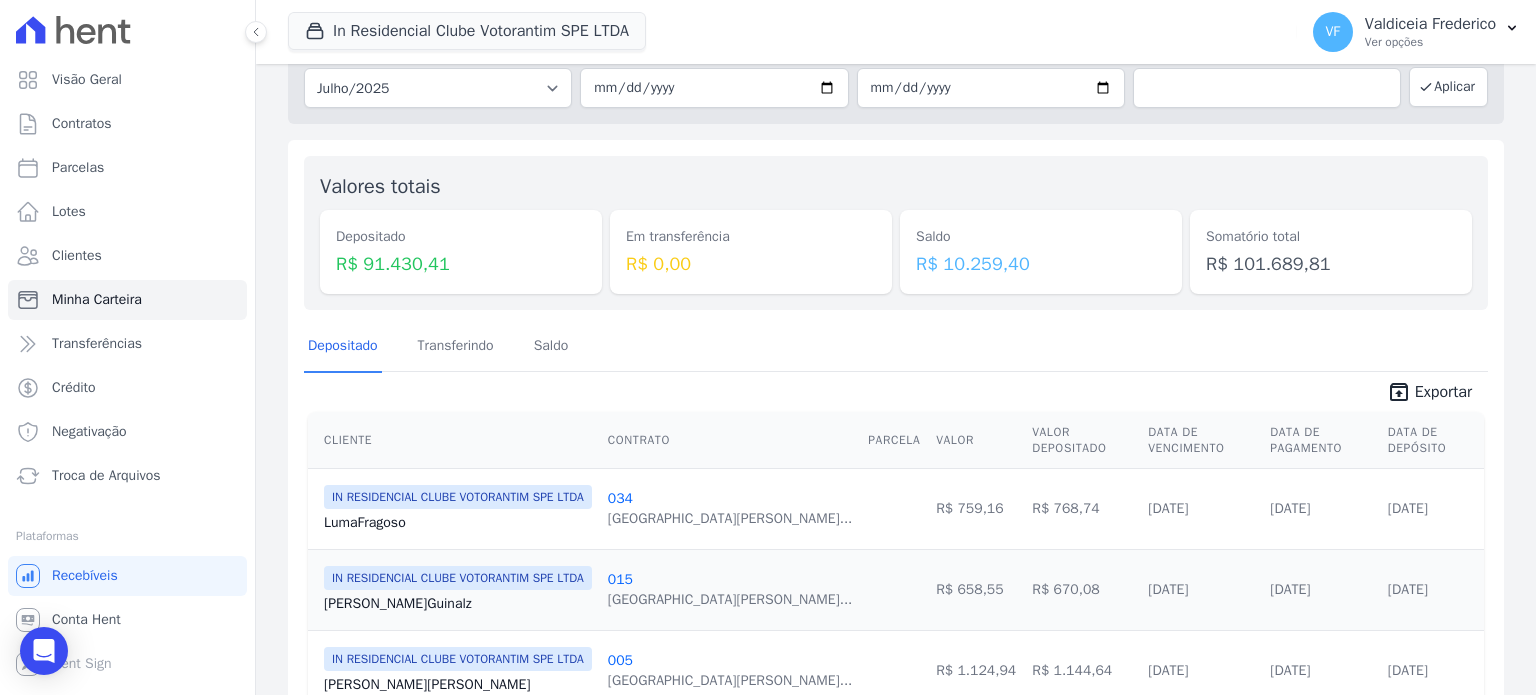 scroll, scrollTop: 400, scrollLeft: 0, axis: vertical 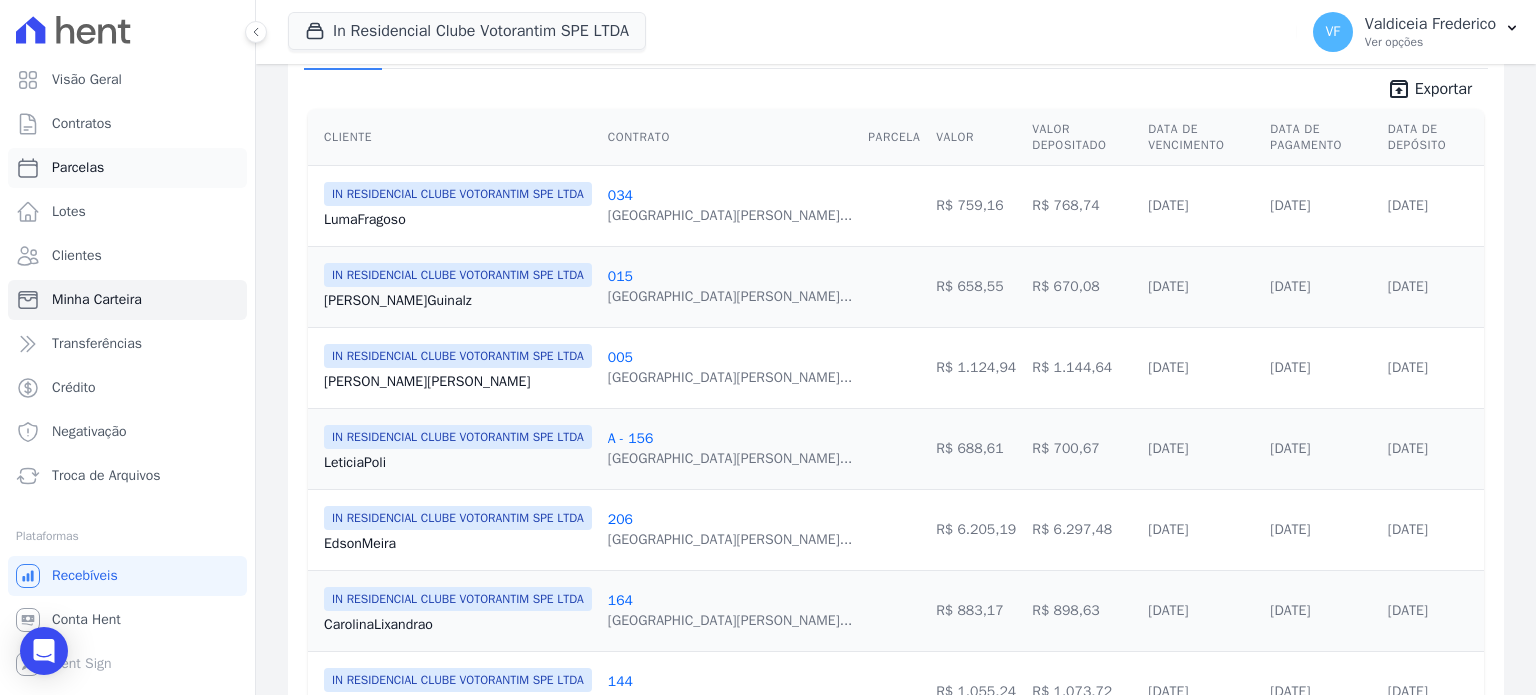 click on "Parcelas" at bounding box center (78, 168) 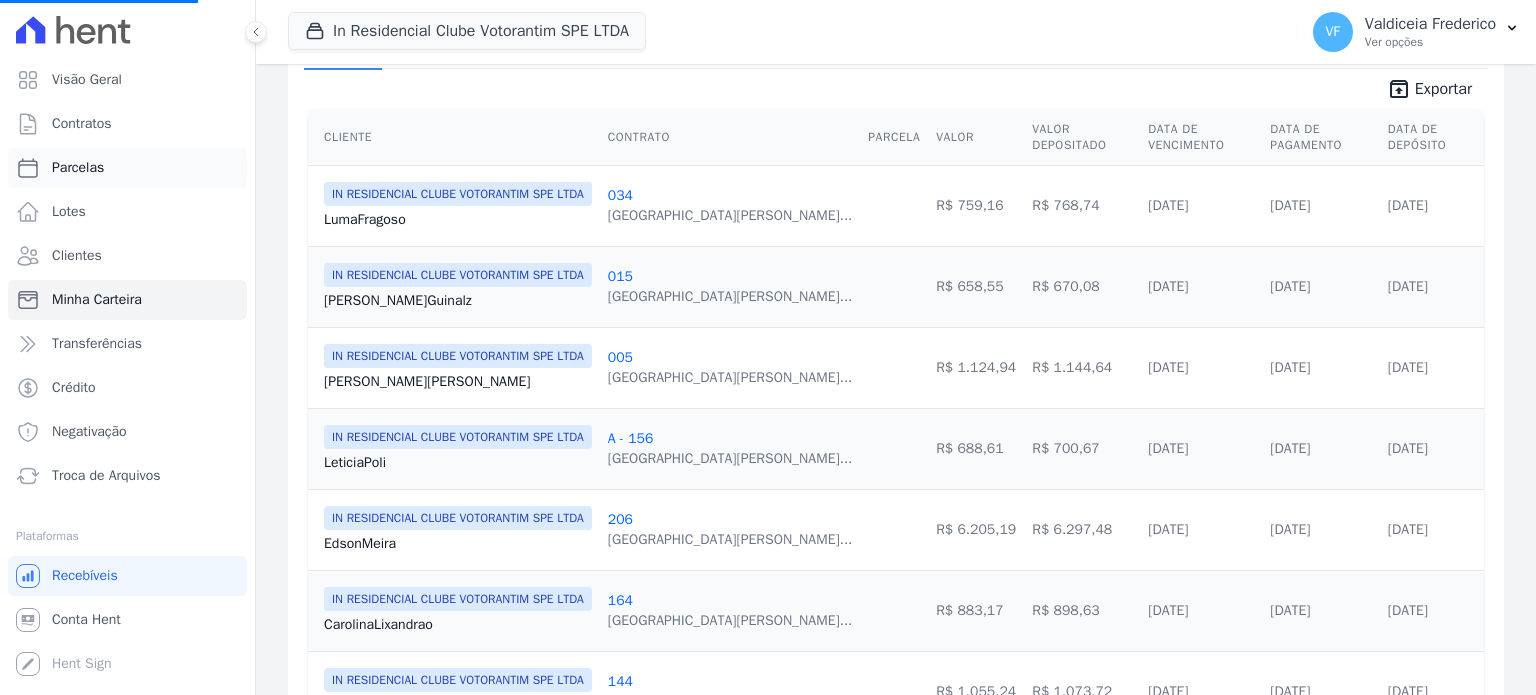 click on "Parcelas" at bounding box center (78, 168) 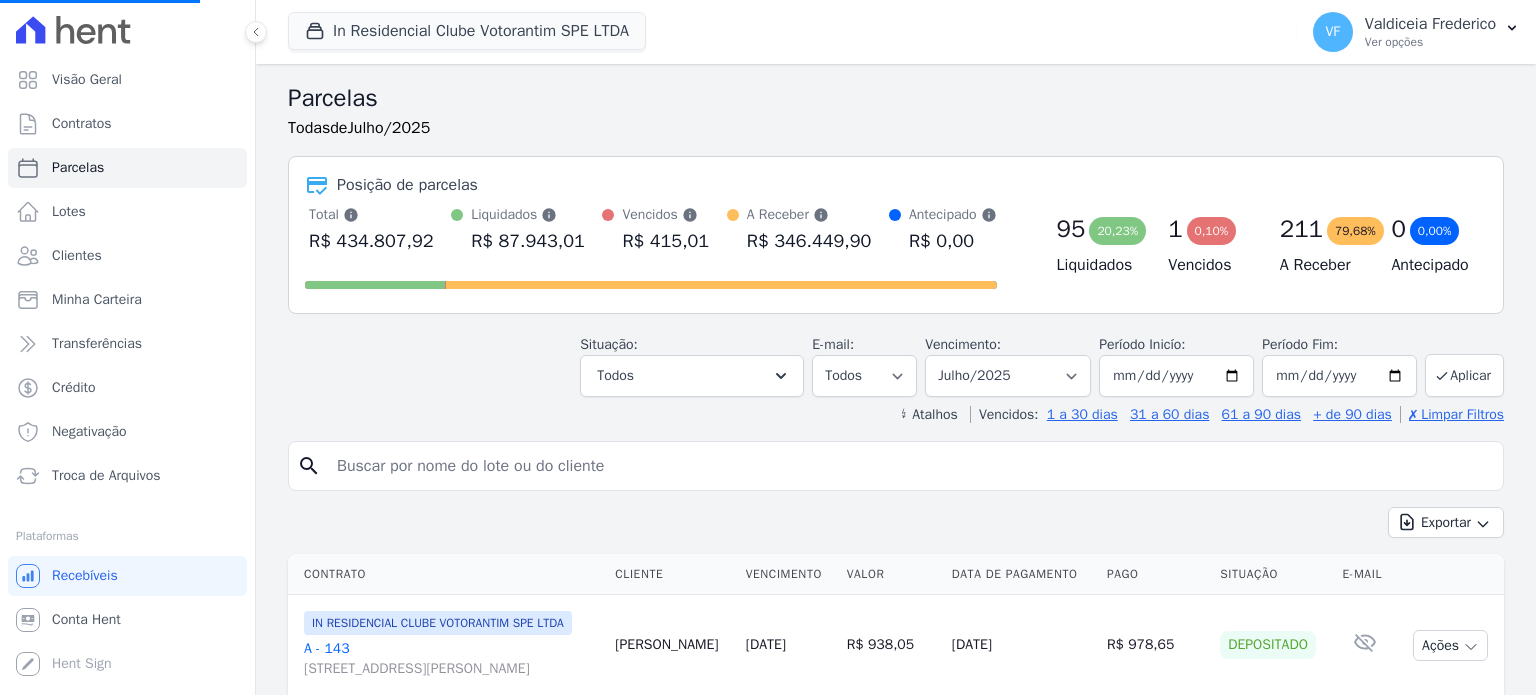 click at bounding box center [910, 466] 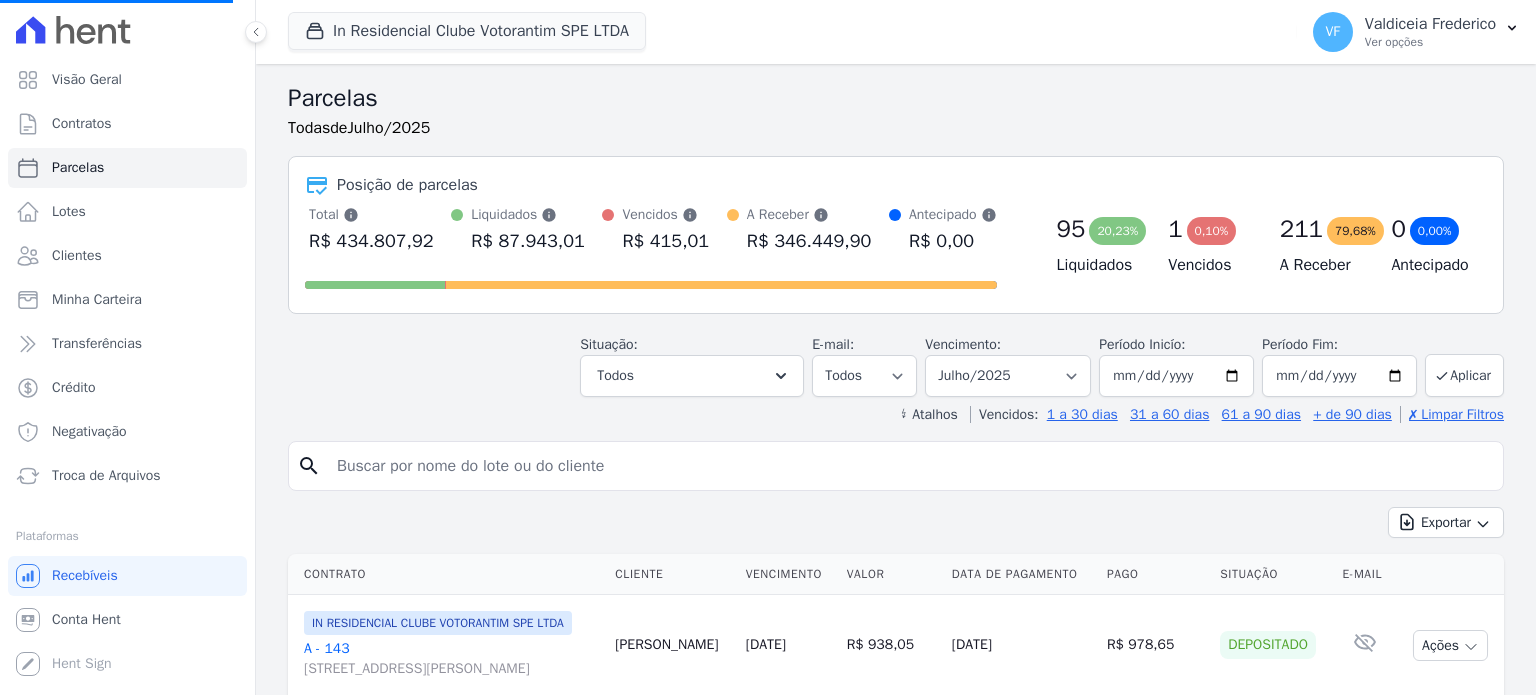 type on "j" 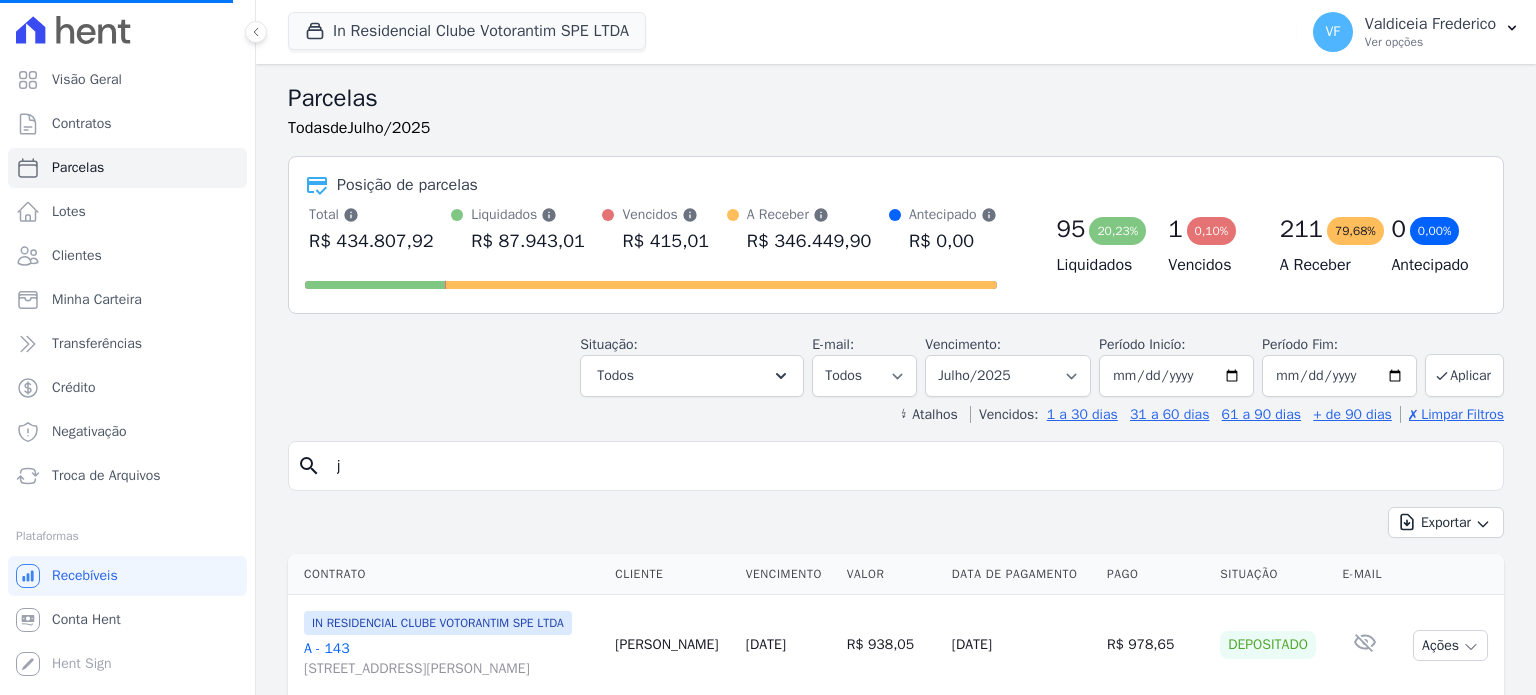 select 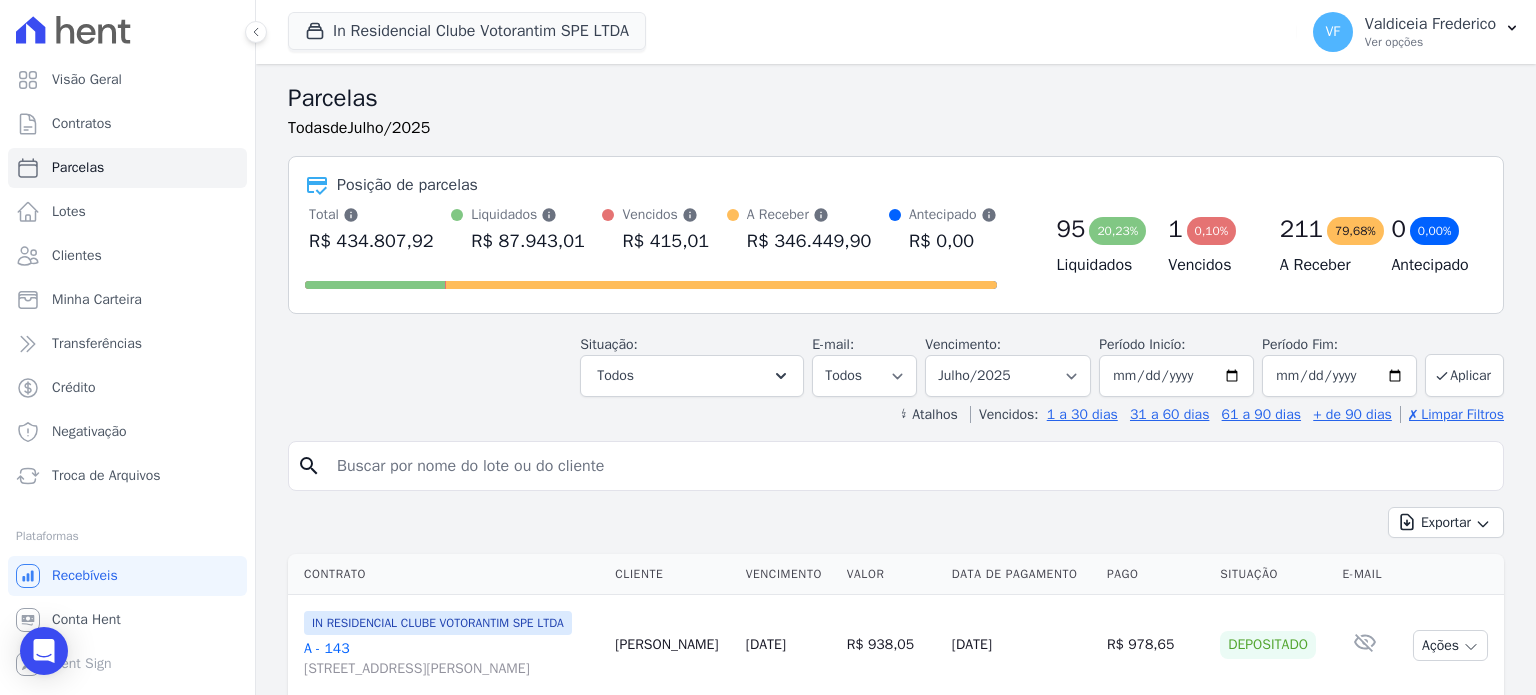 click at bounding box center [910, 466] 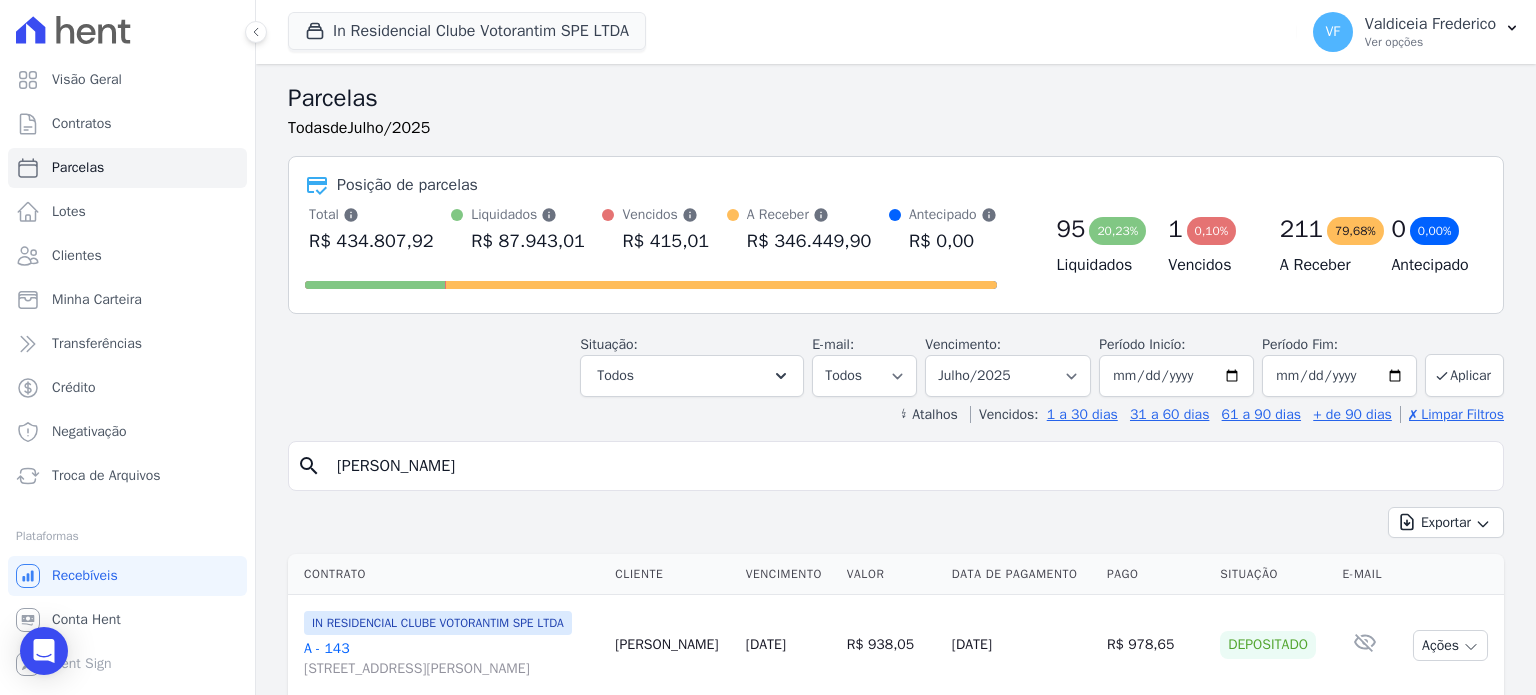 type on "joao vitor cor" 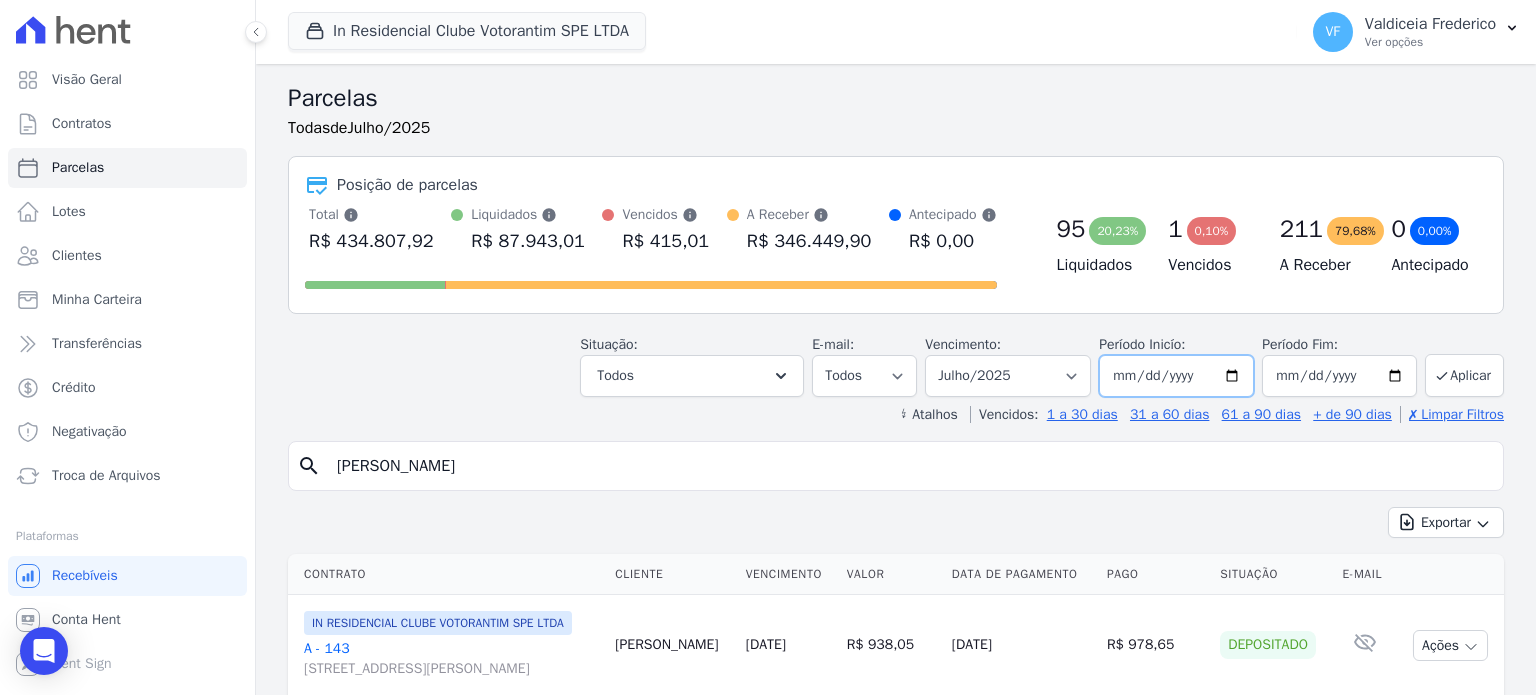 click on "2025-07-01" at bounding box center (1176, 376) 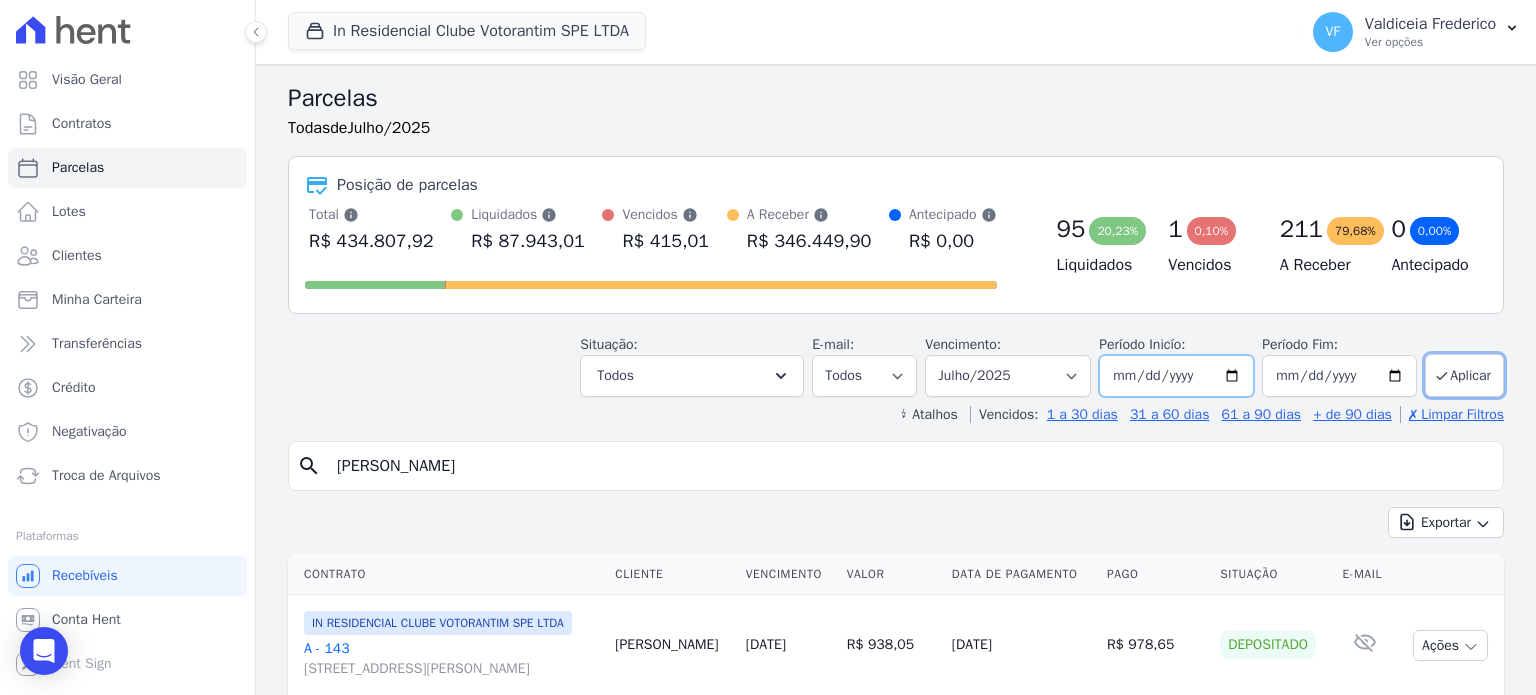 type on "[DATE]" 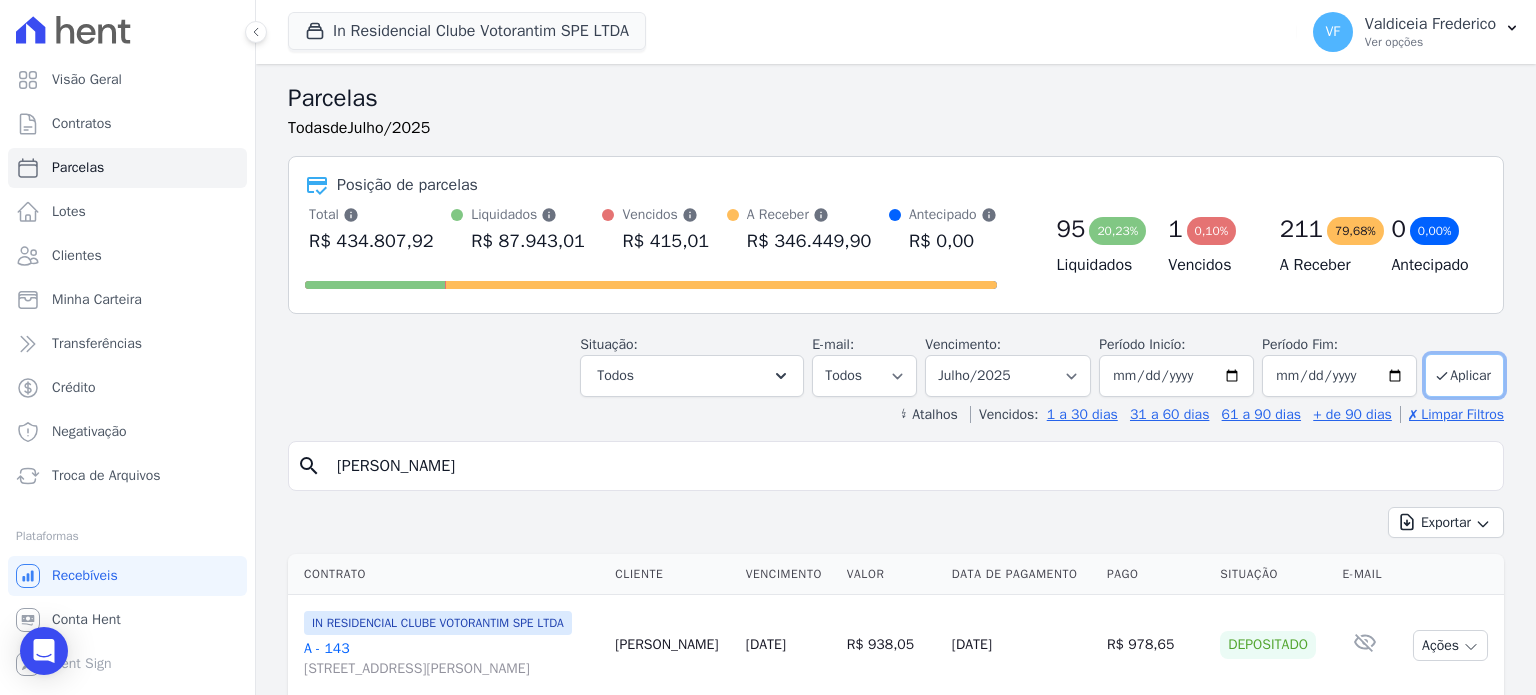 click on "Aplicar" at bounding box center [1464, 375] 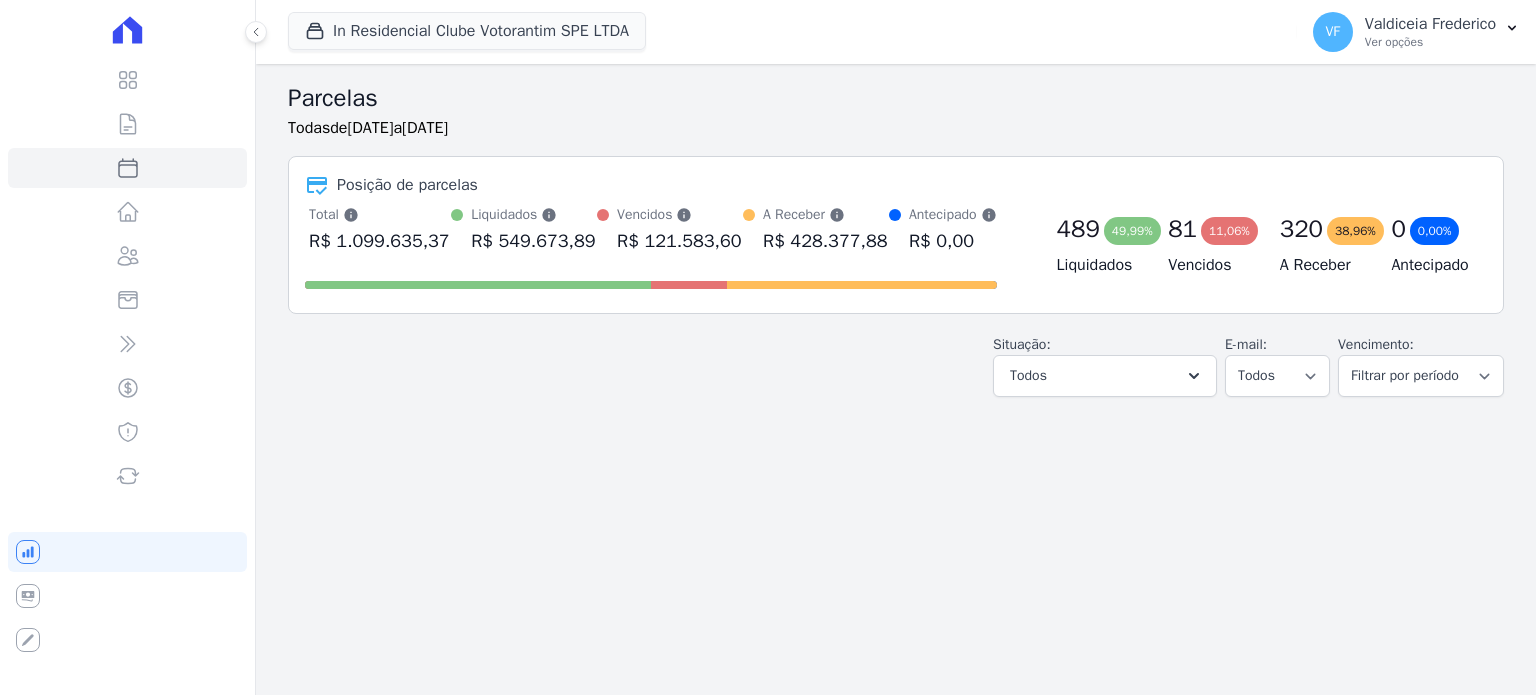 select 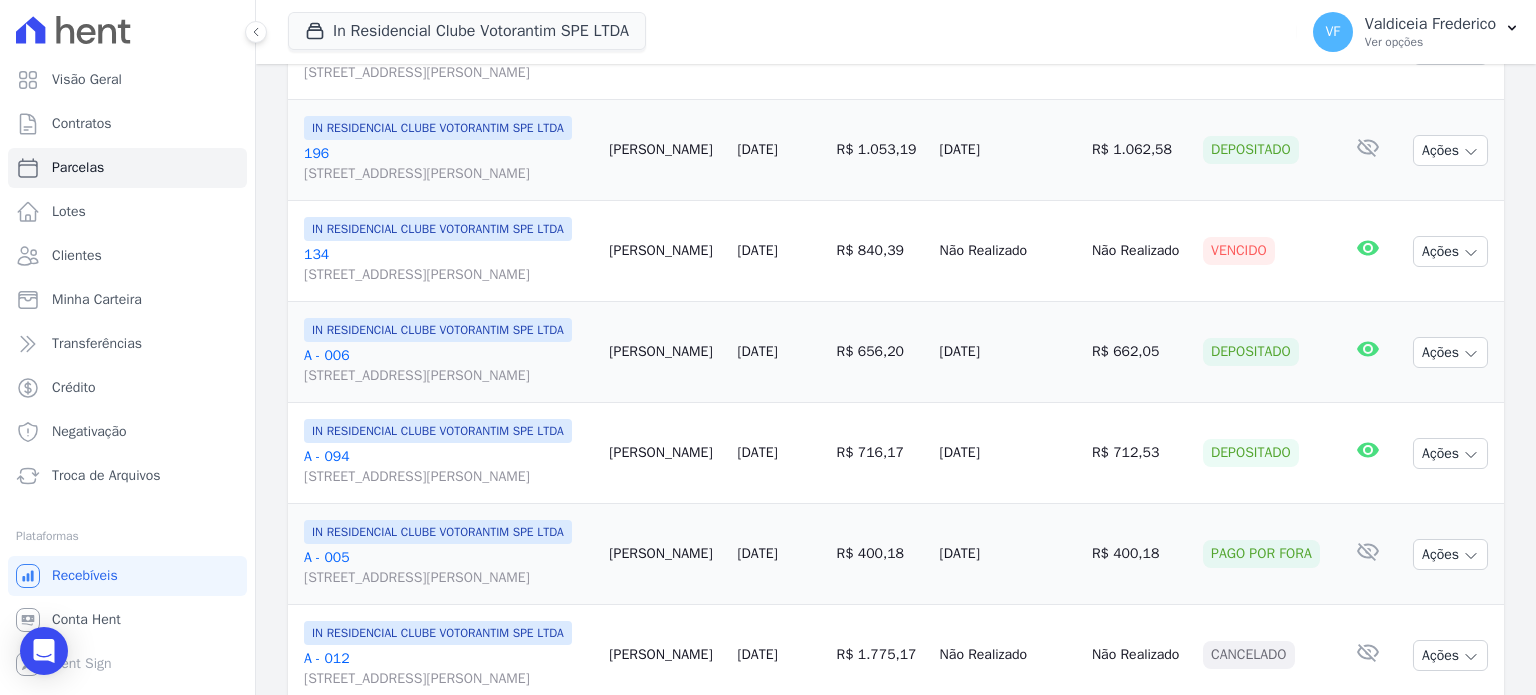 scroll, scrollTop: 800, scrollLeft: 0, axis: vertical 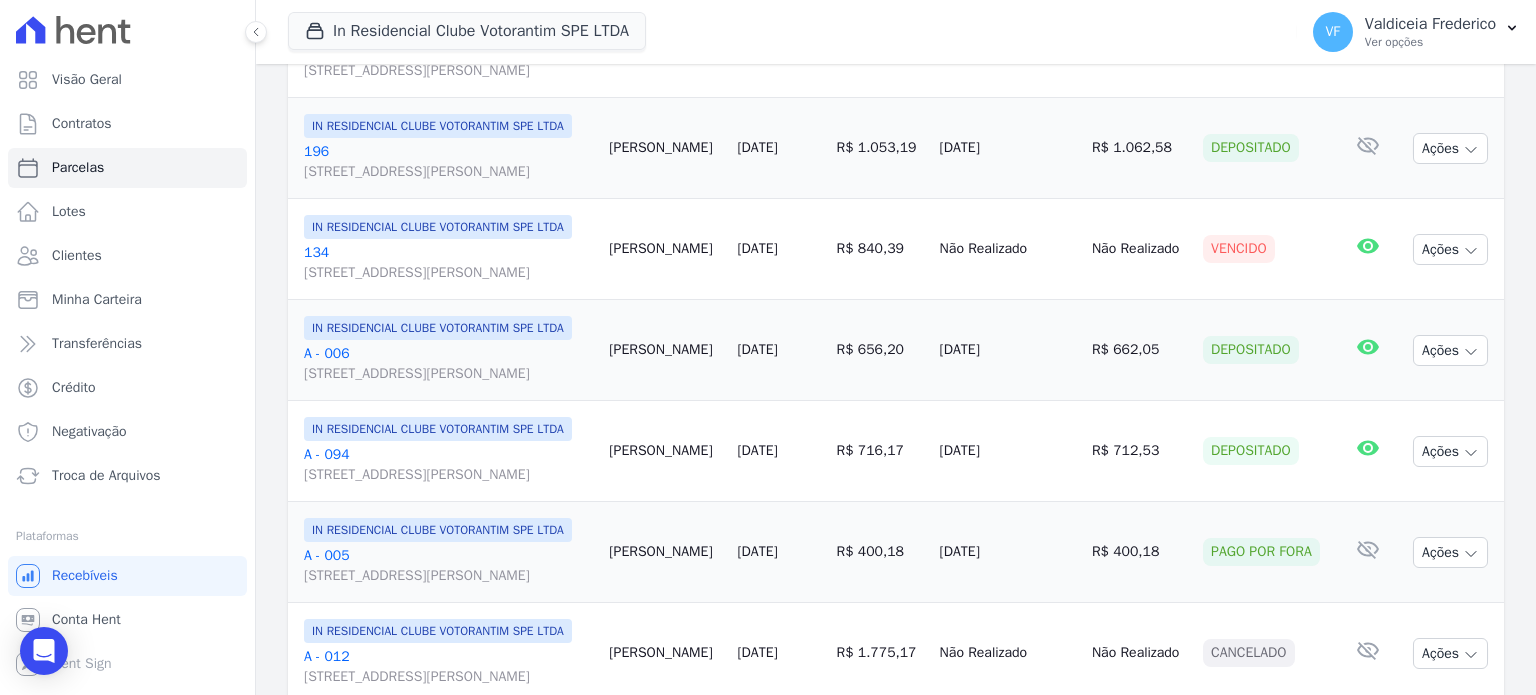 click on "A - 094
[STREET_ADDRESS][PERSON_NAME] Campolim" at bounding box center (448, 465) 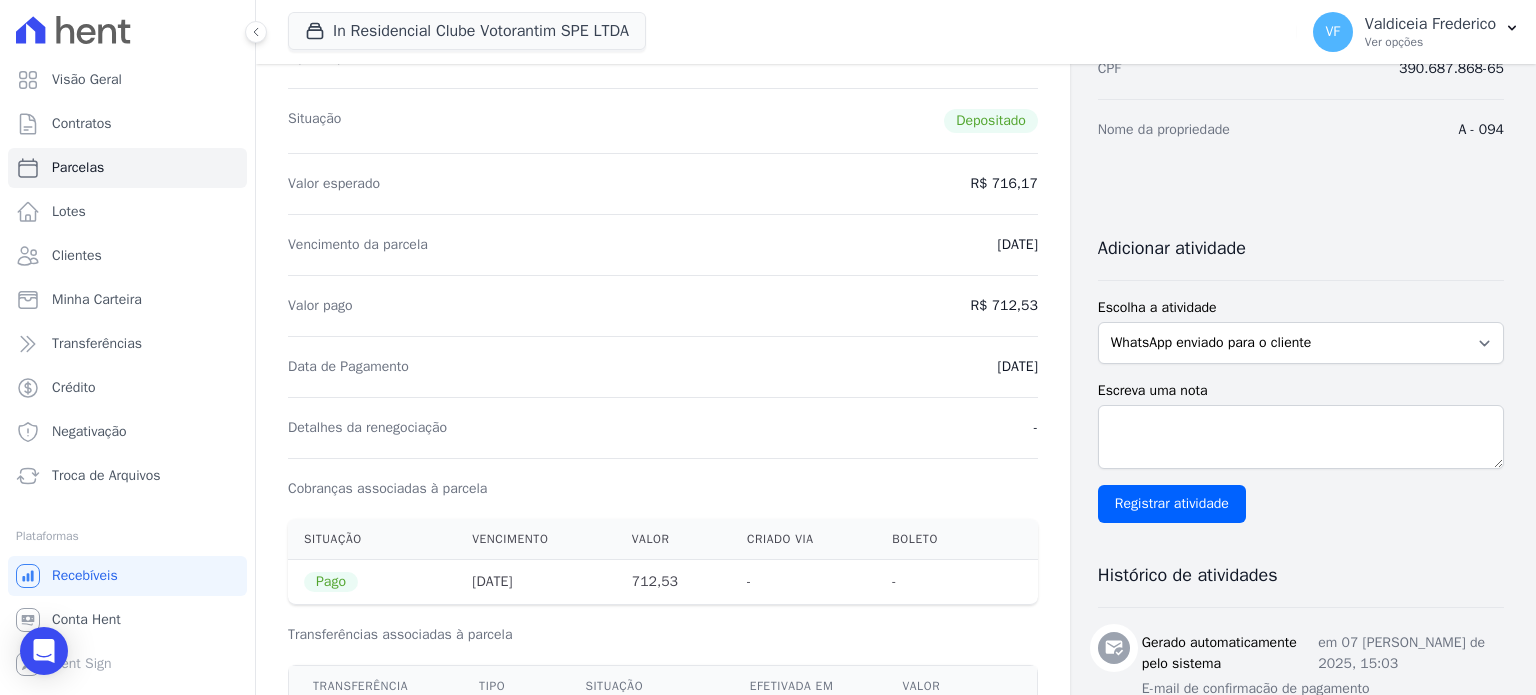 scroll, scrollTop: 300, scrollLeft: 0, axis: vertical 